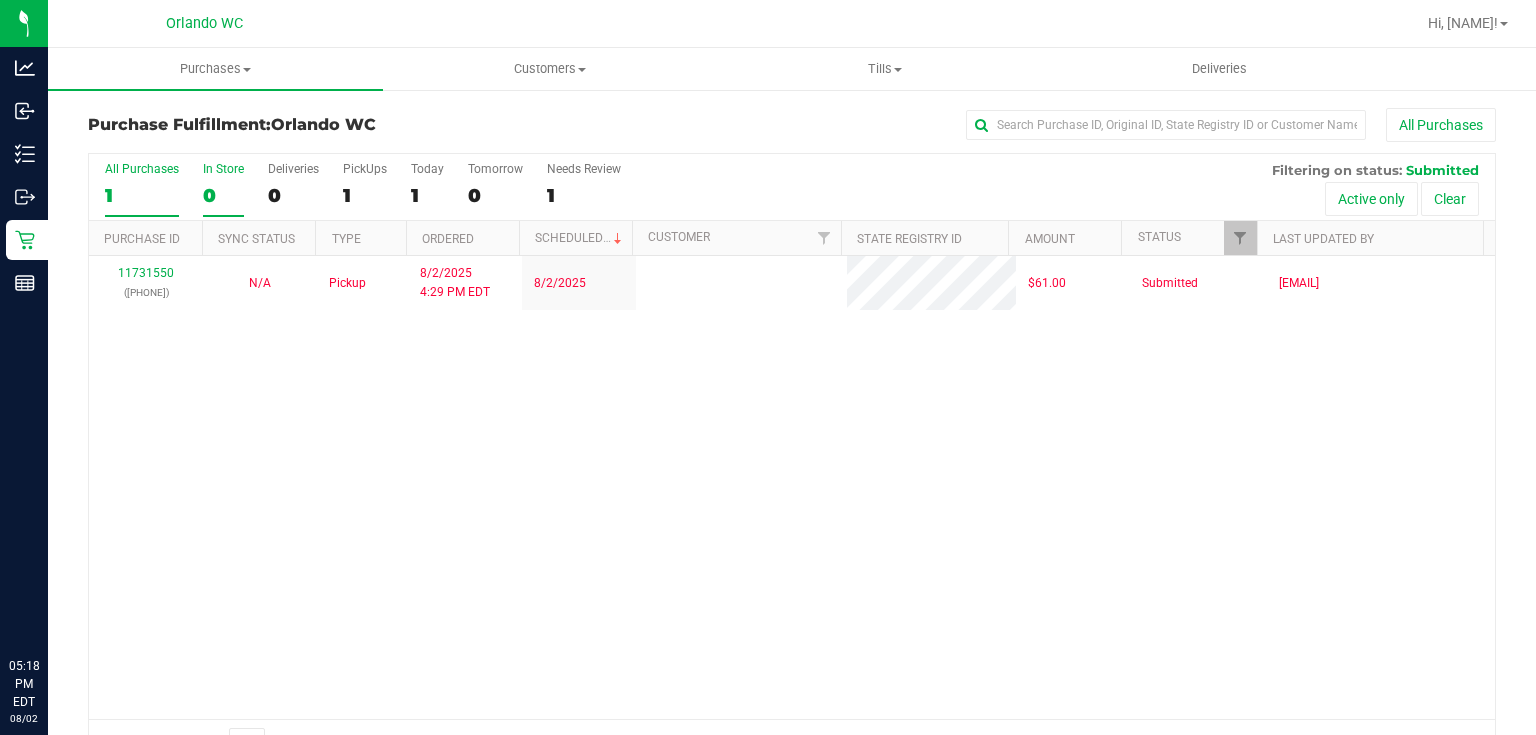 scroll, scrollTop: 0, scrollLeft: 0, axis: both 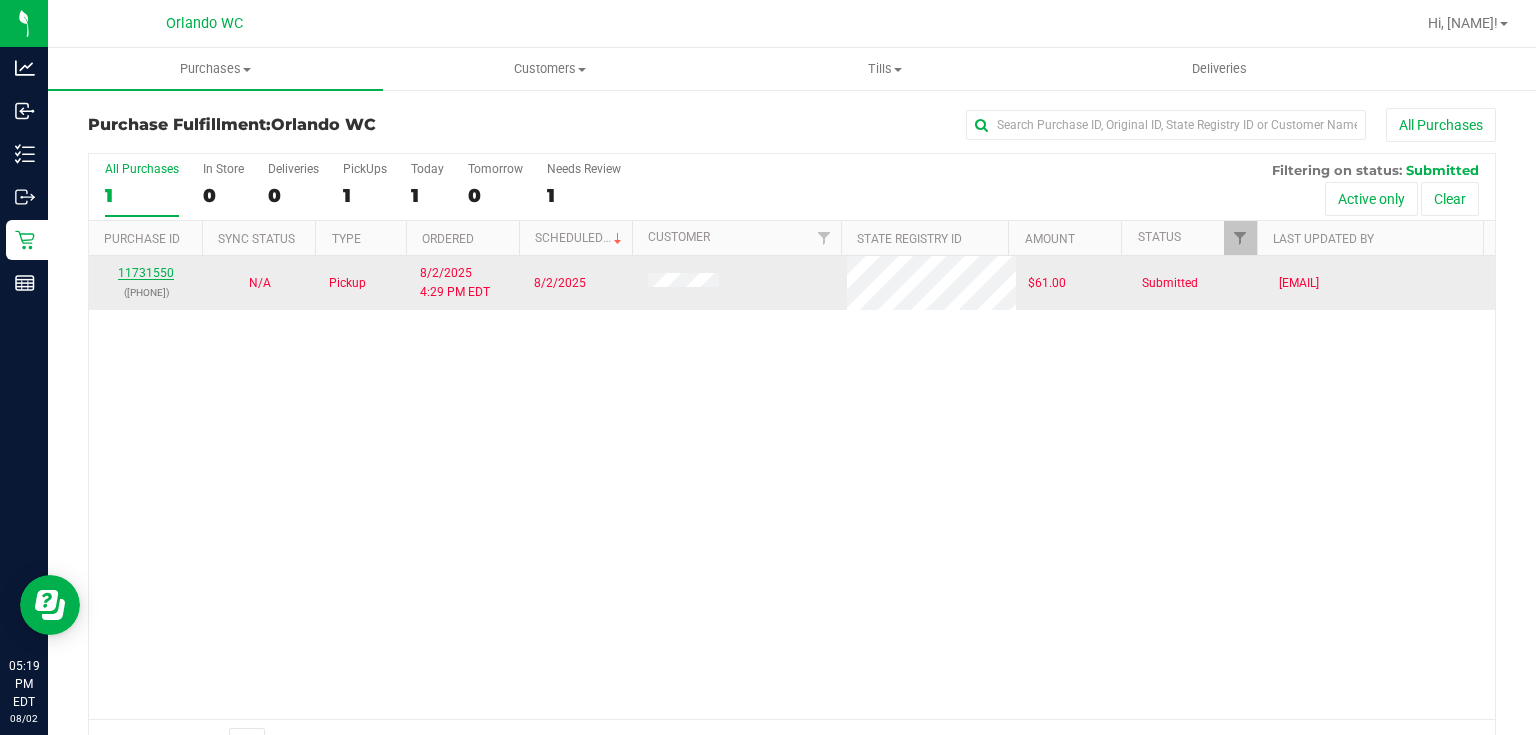 click on "11731550" at bounding box center (146, 273) 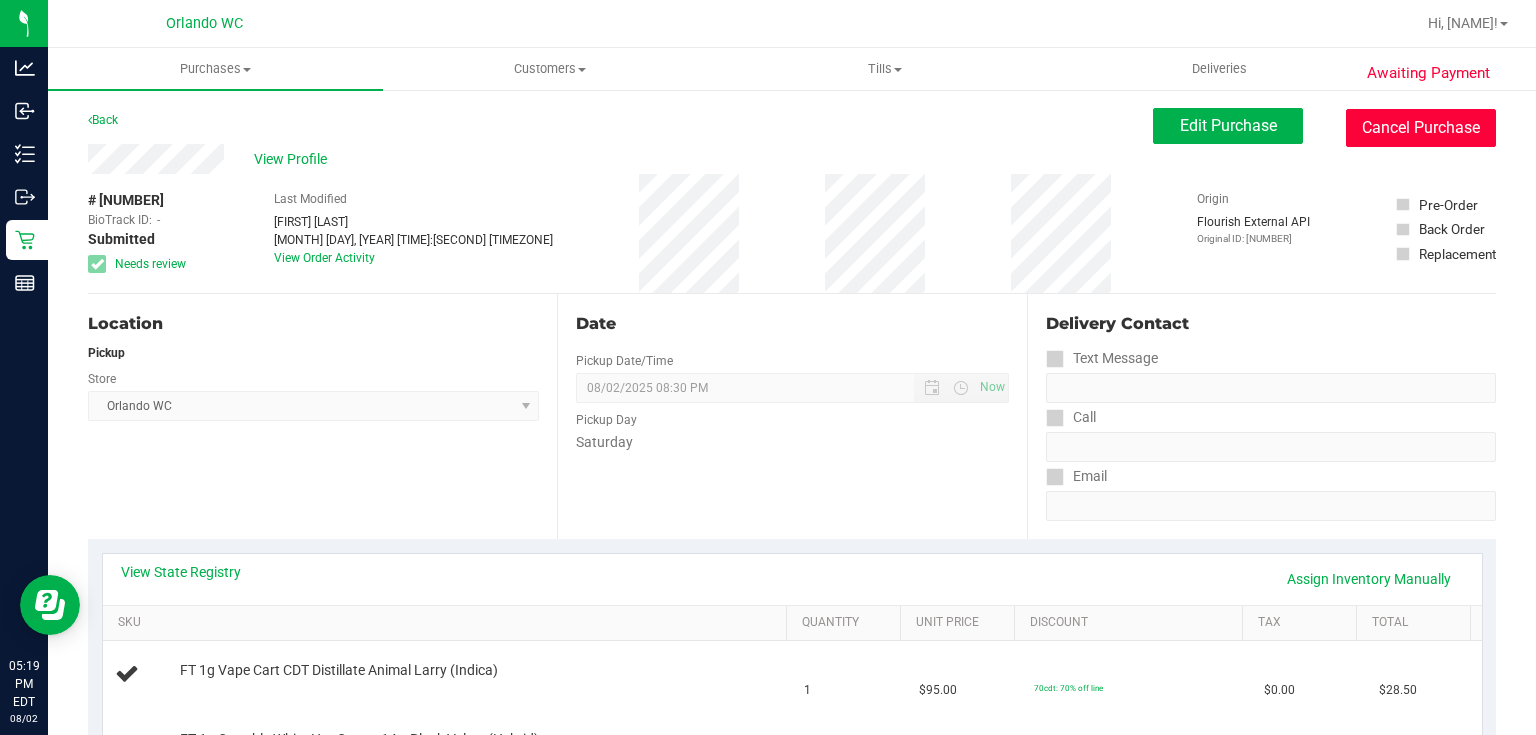 click on "Cancel Purchase" at bounding box center (1421, 128) 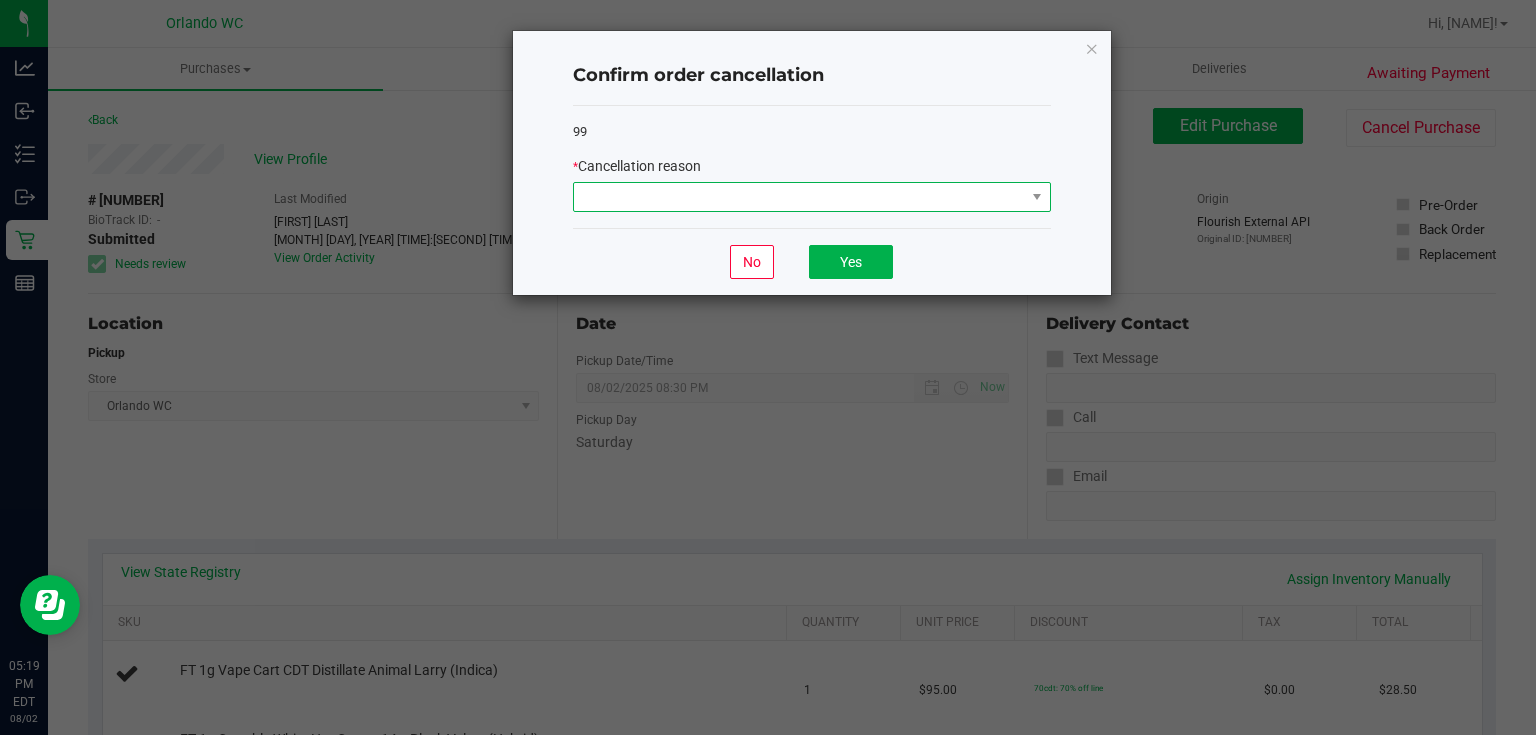 click at bounding box center (799, 197) 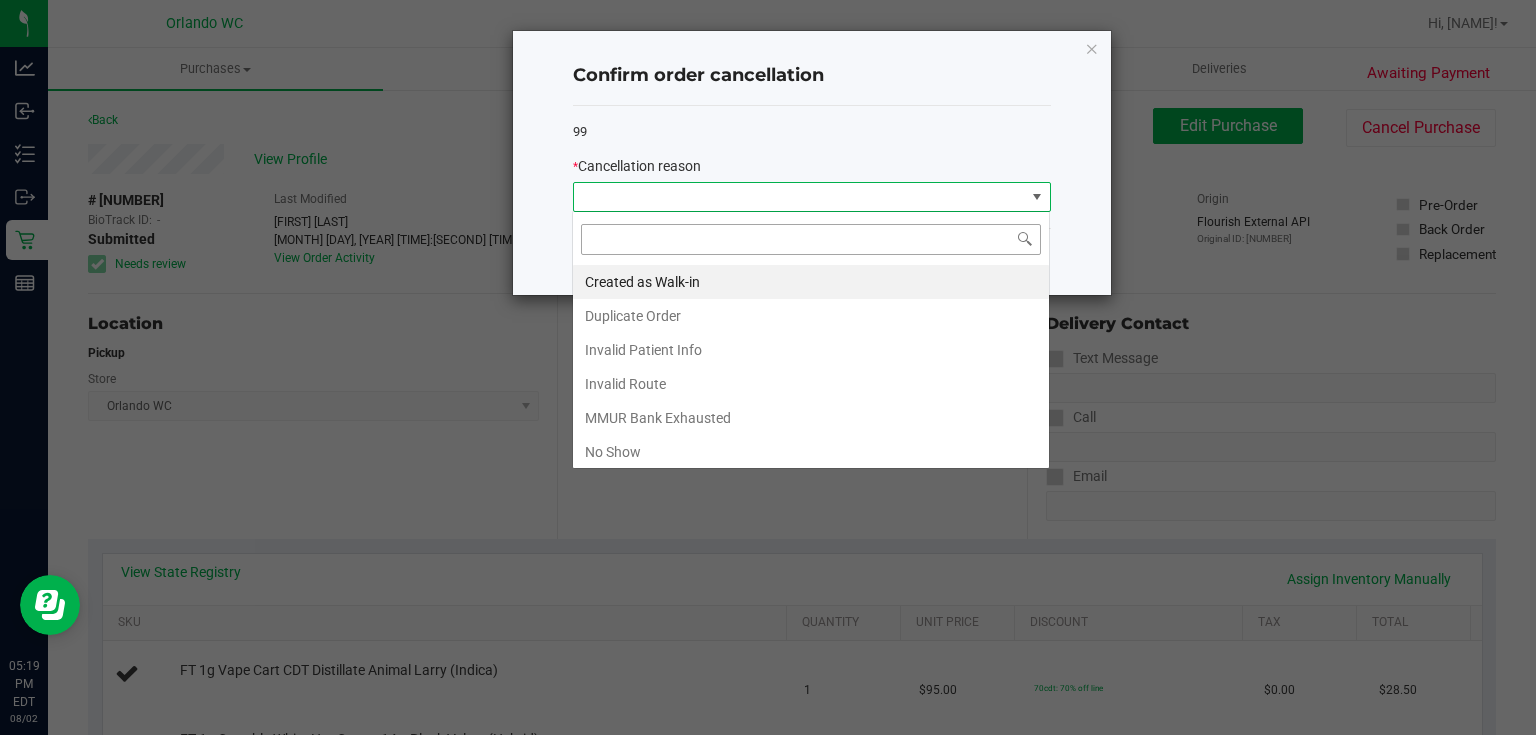 scroll, scrollTop: 99970, scrollLeft: 99521, axis: both 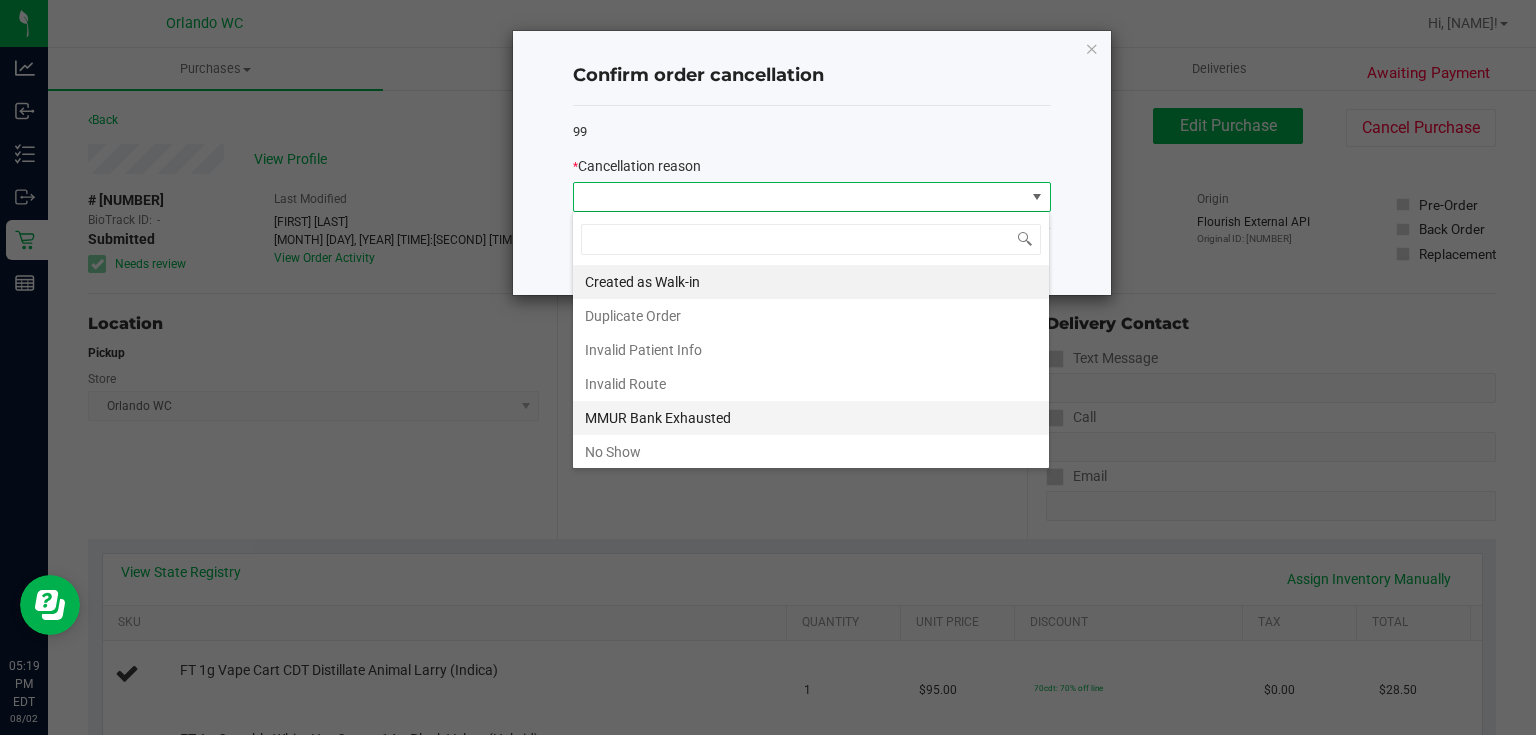 click on "MMUR Bank Exhausted" at bounding box center [811, 418] 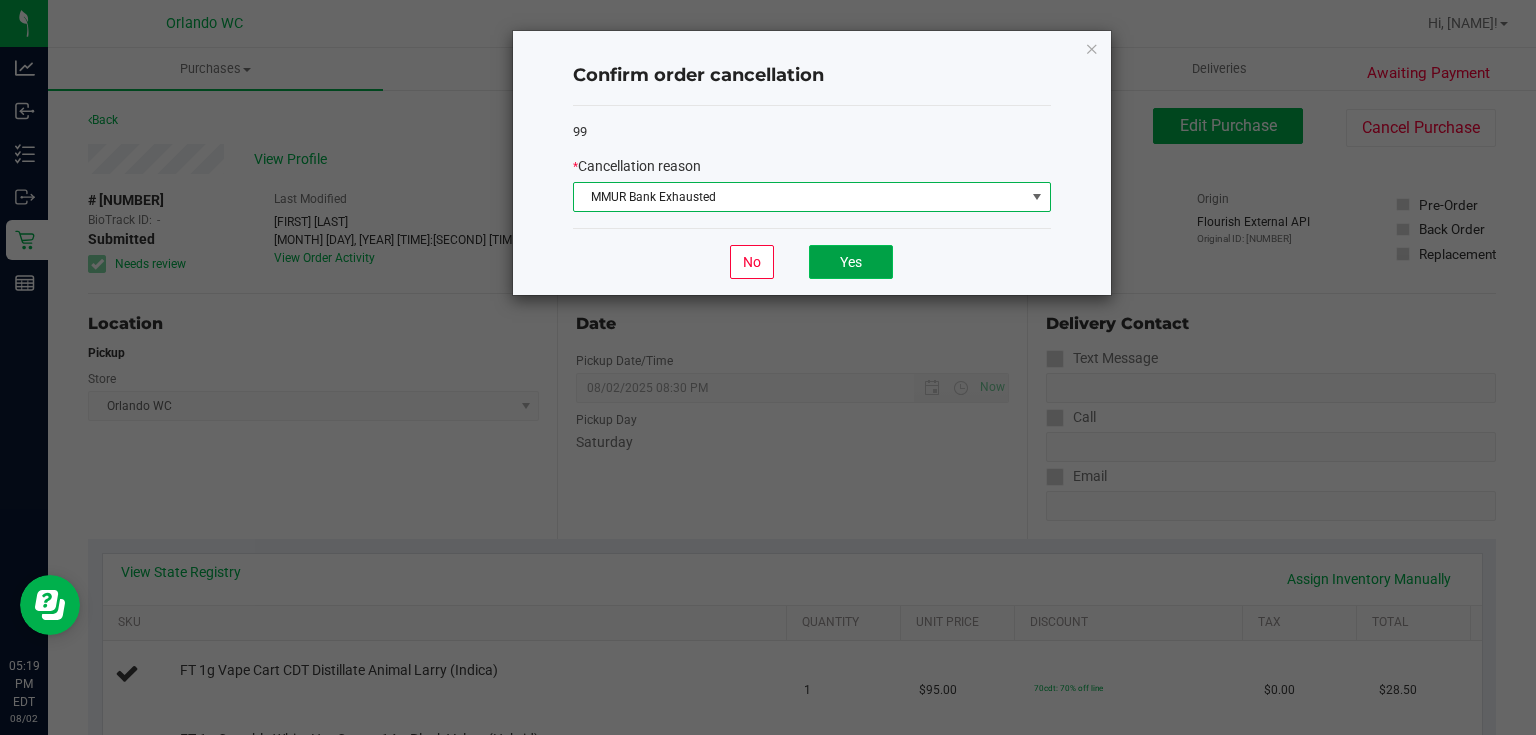 click on "Yes" 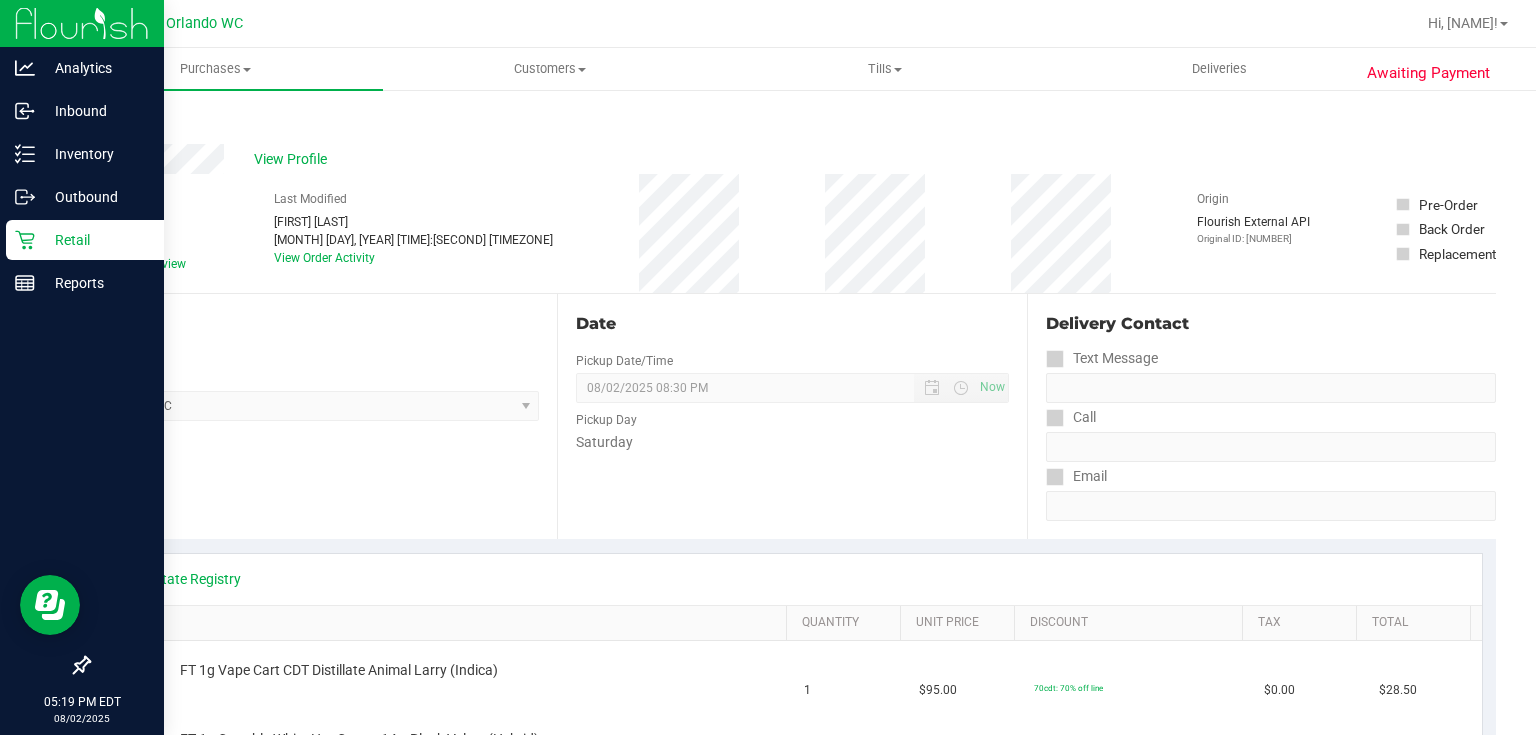 click 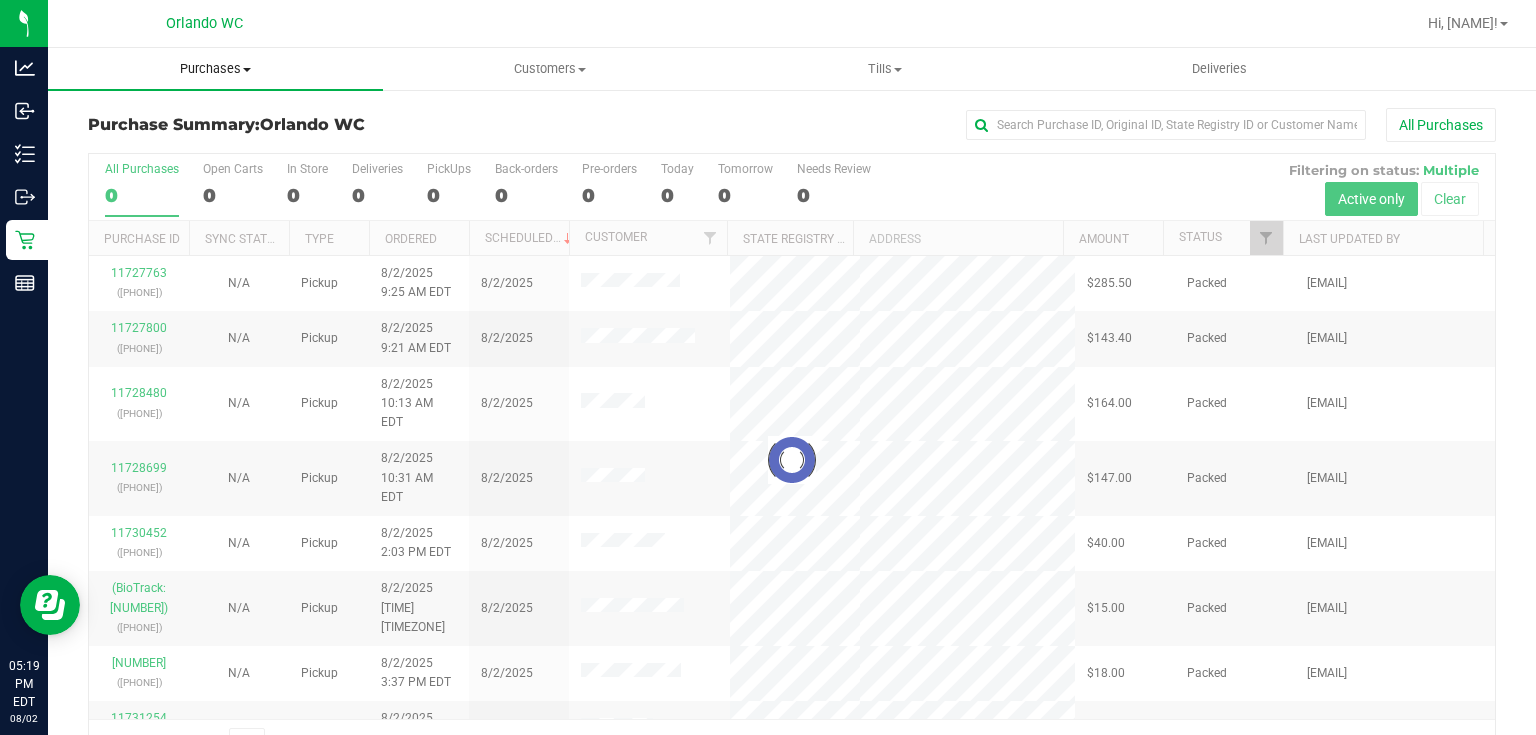 click on "Purchases" at bounding box center (215, 69) 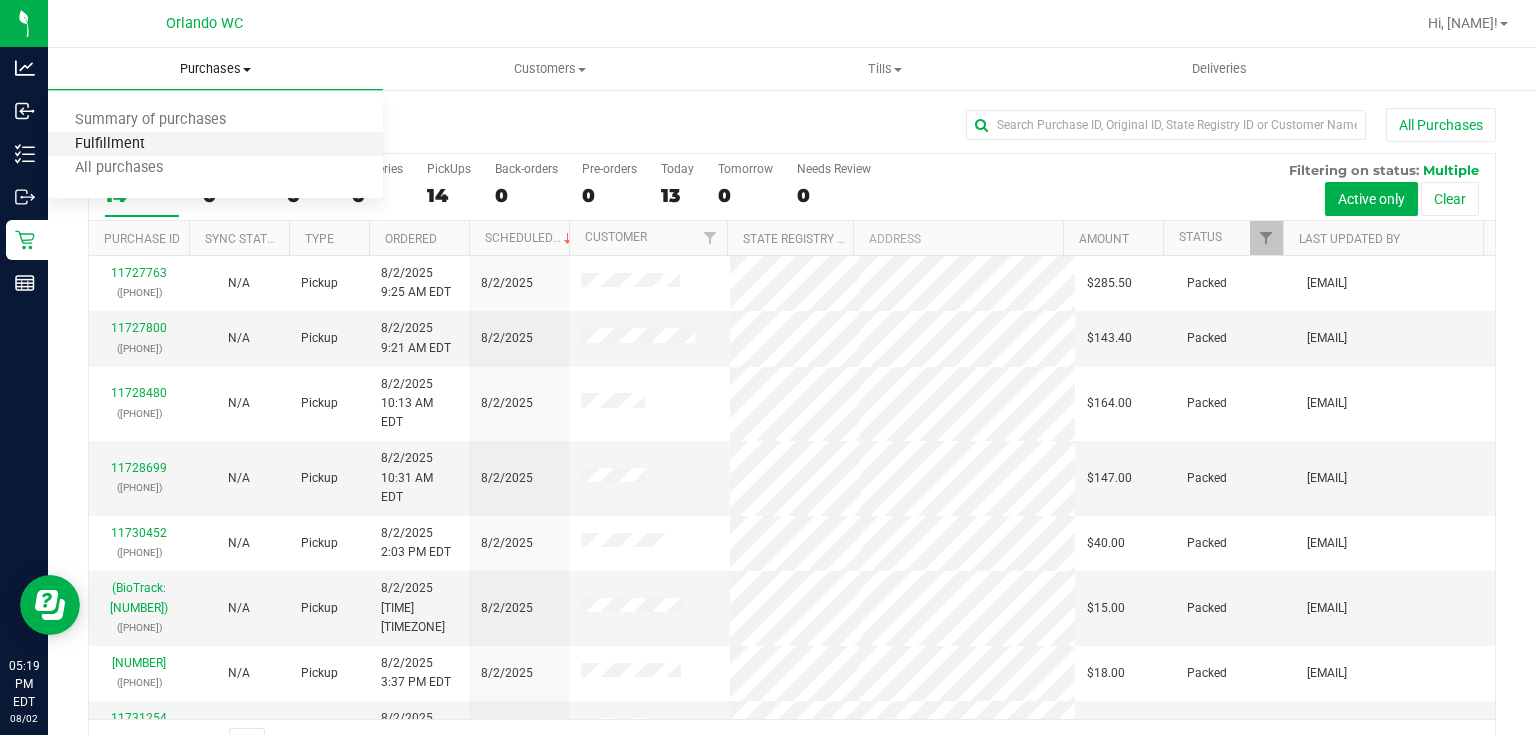 click on "Fulfillment" at bounding box center (110, 144) 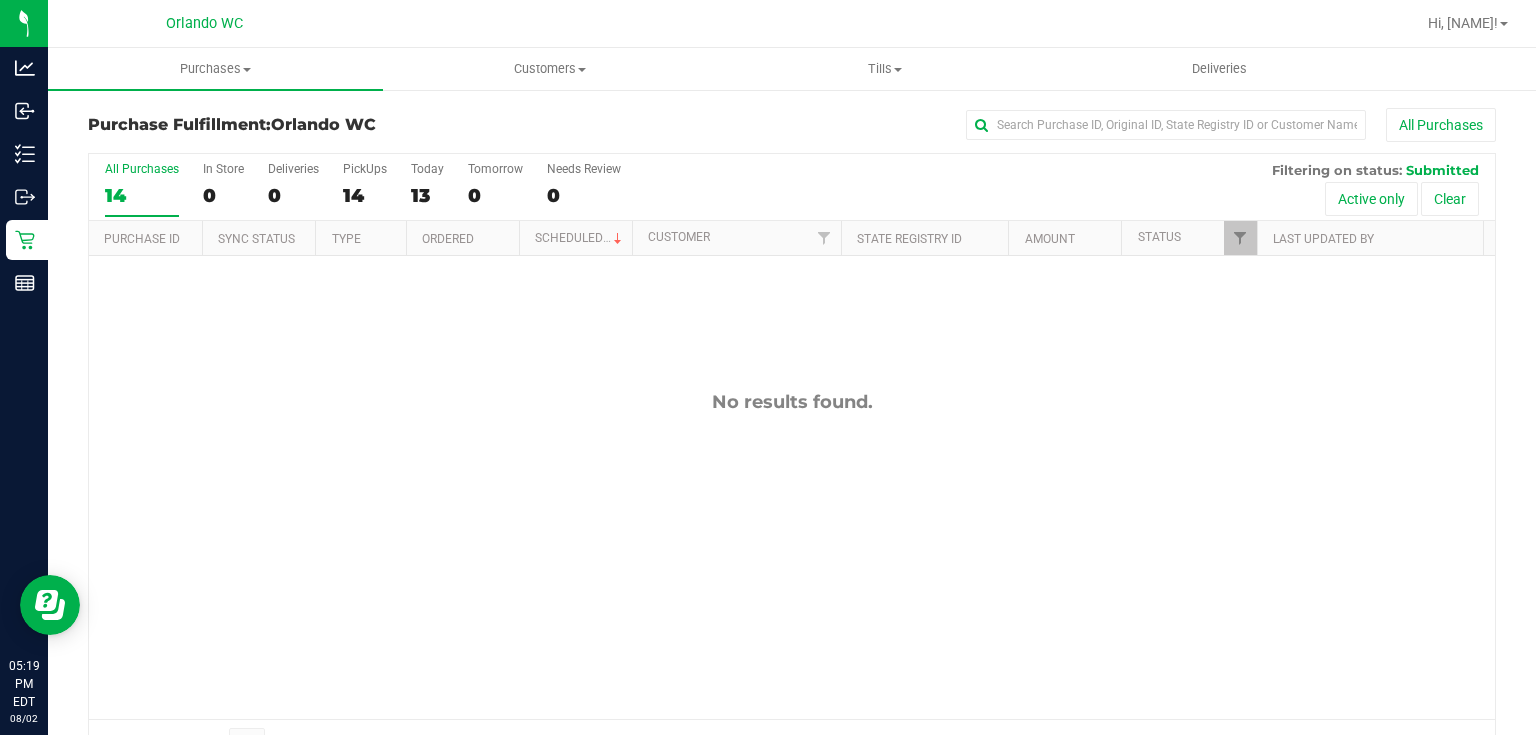 click on "No results found." at bounding box center (792, 555) 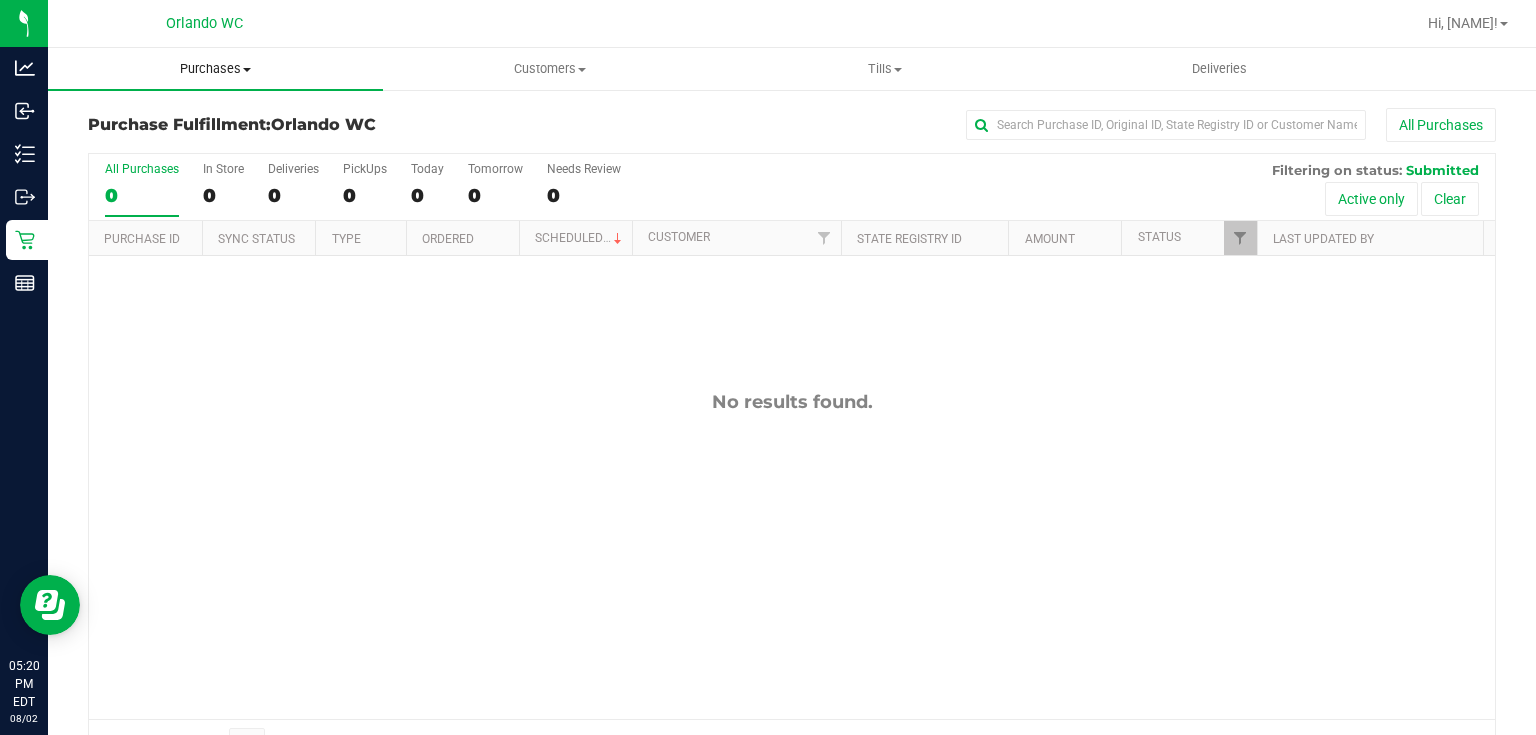click on "Purchases" at bounding box center (215, 69) 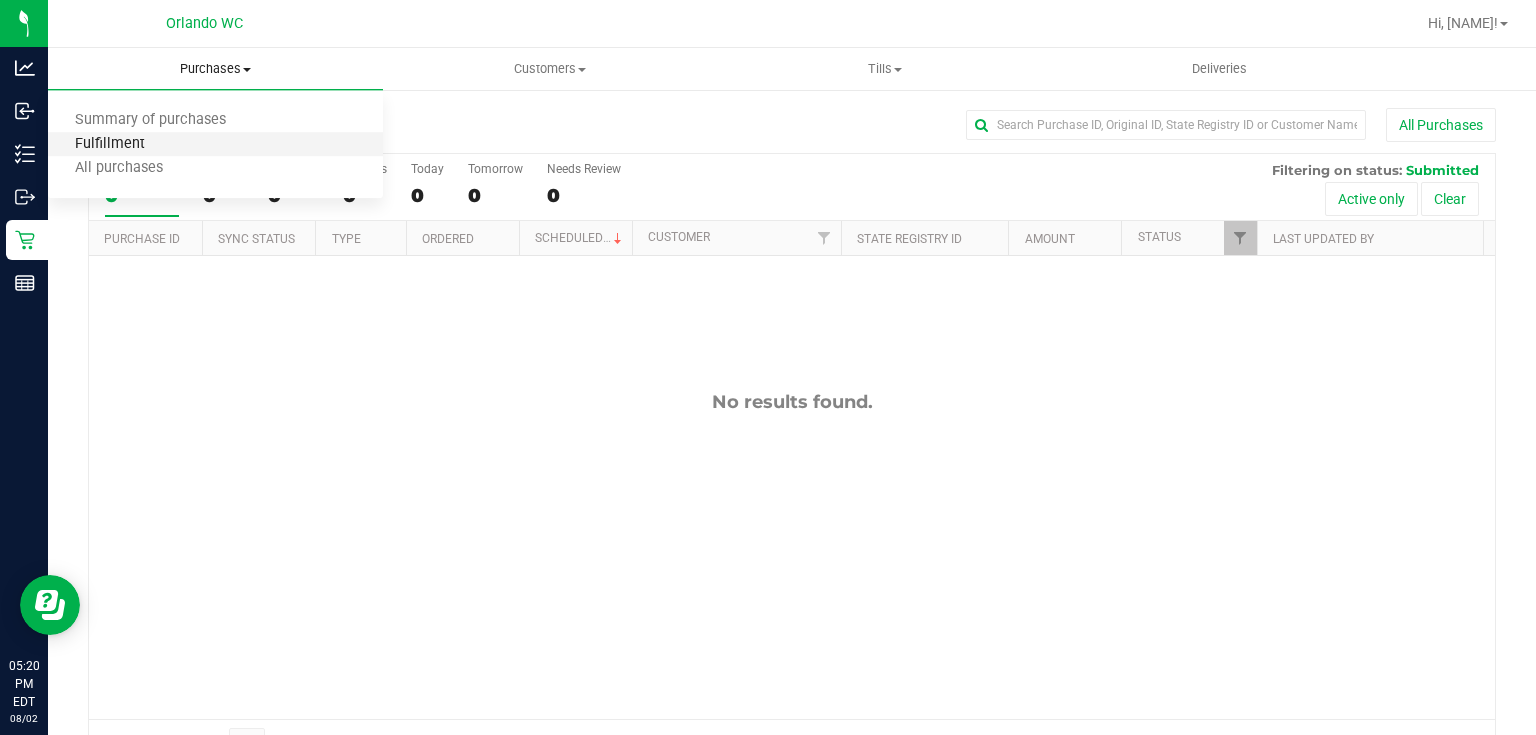 click on "Fulfillment" at bounding box center (110, 144) 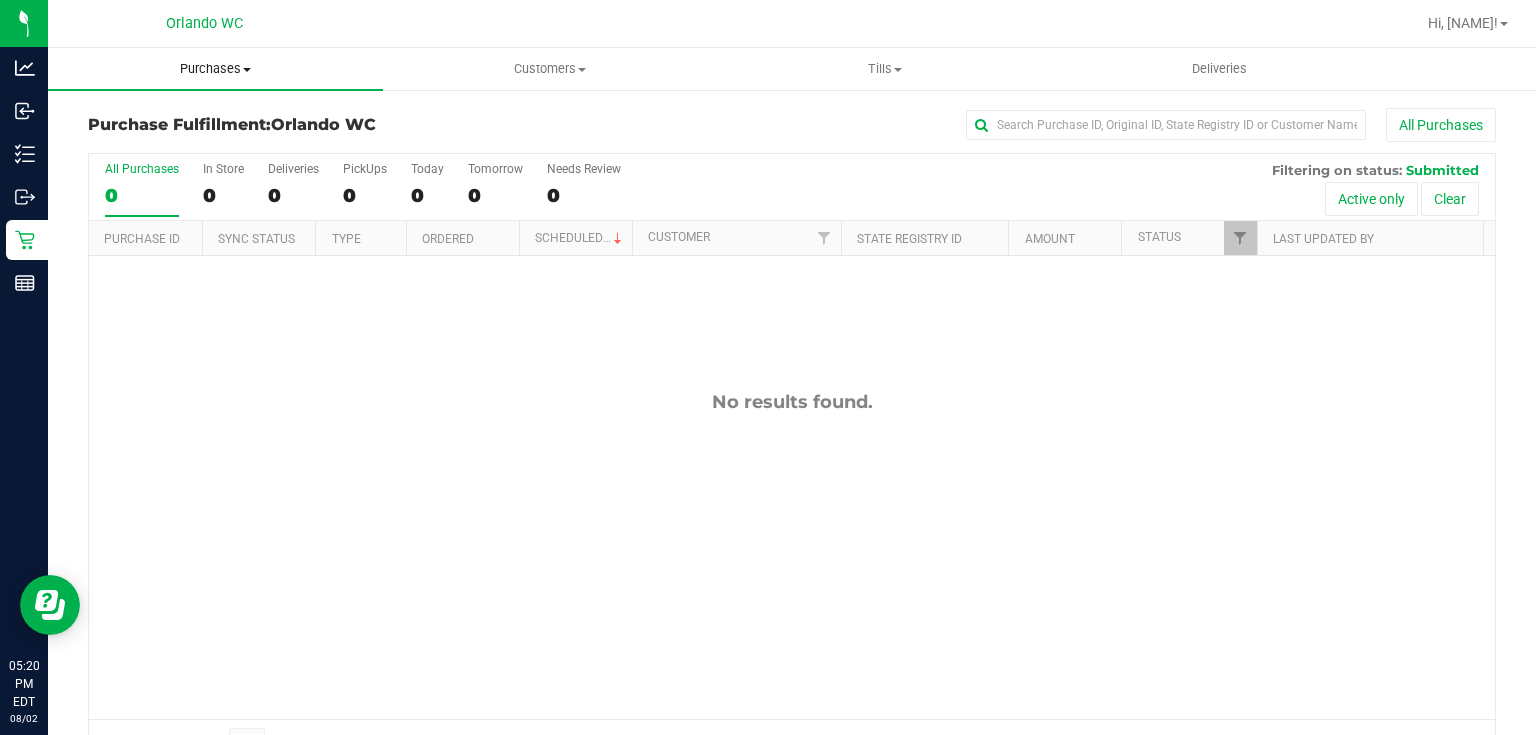 click on "Purchases" at bounding box center (215, 69) 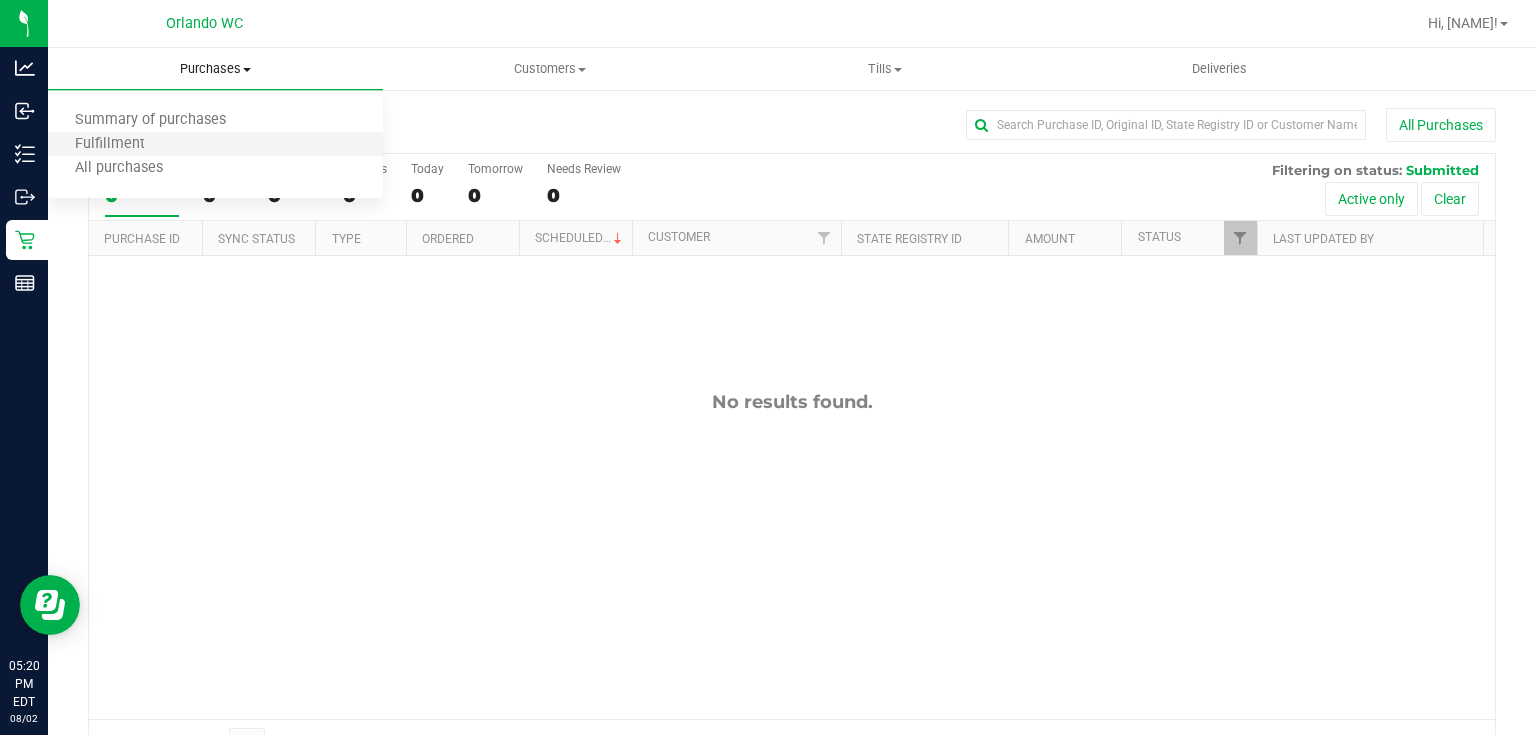 click on "Fulfillment" at bounding box center (215, 145) 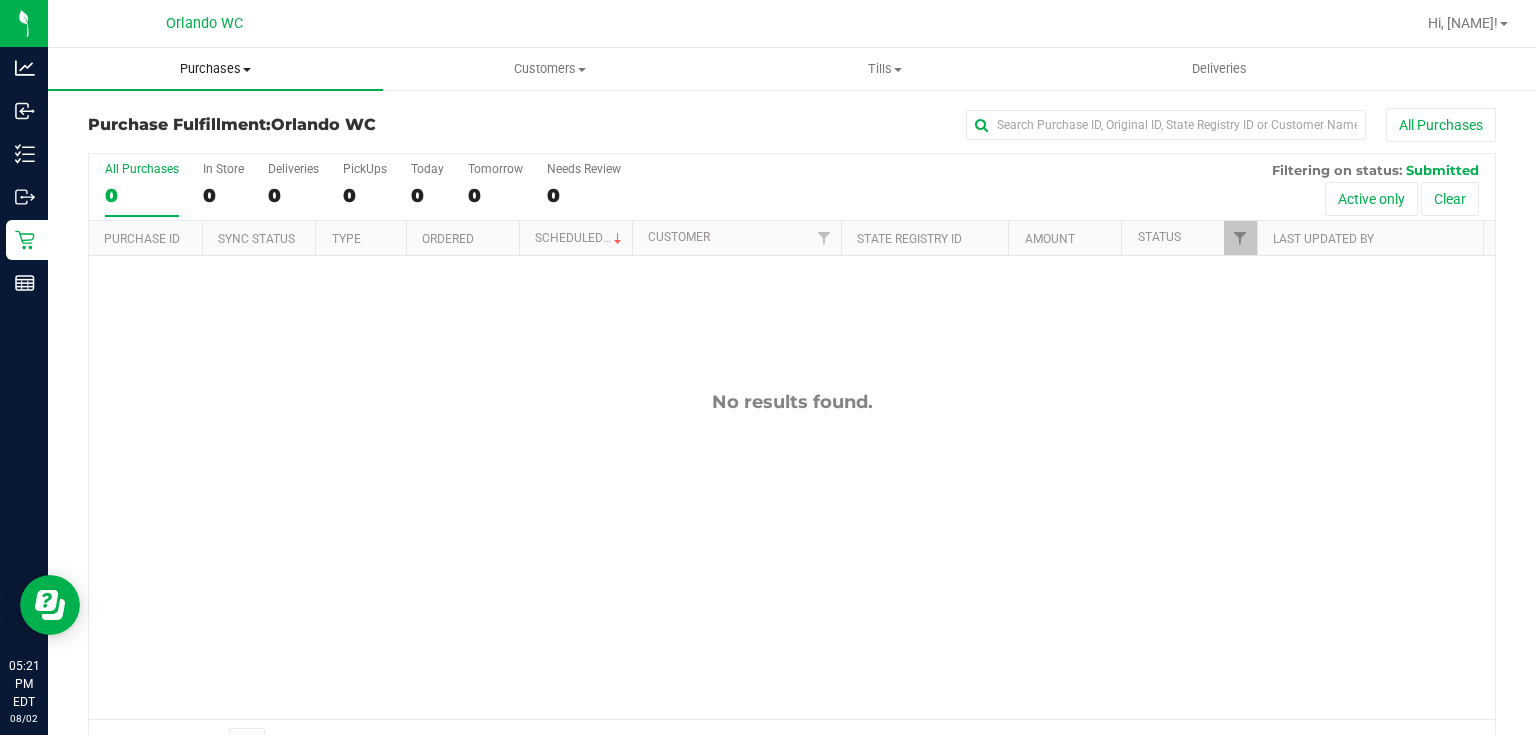 click on "Purchases" at bounding box center (215, 69) 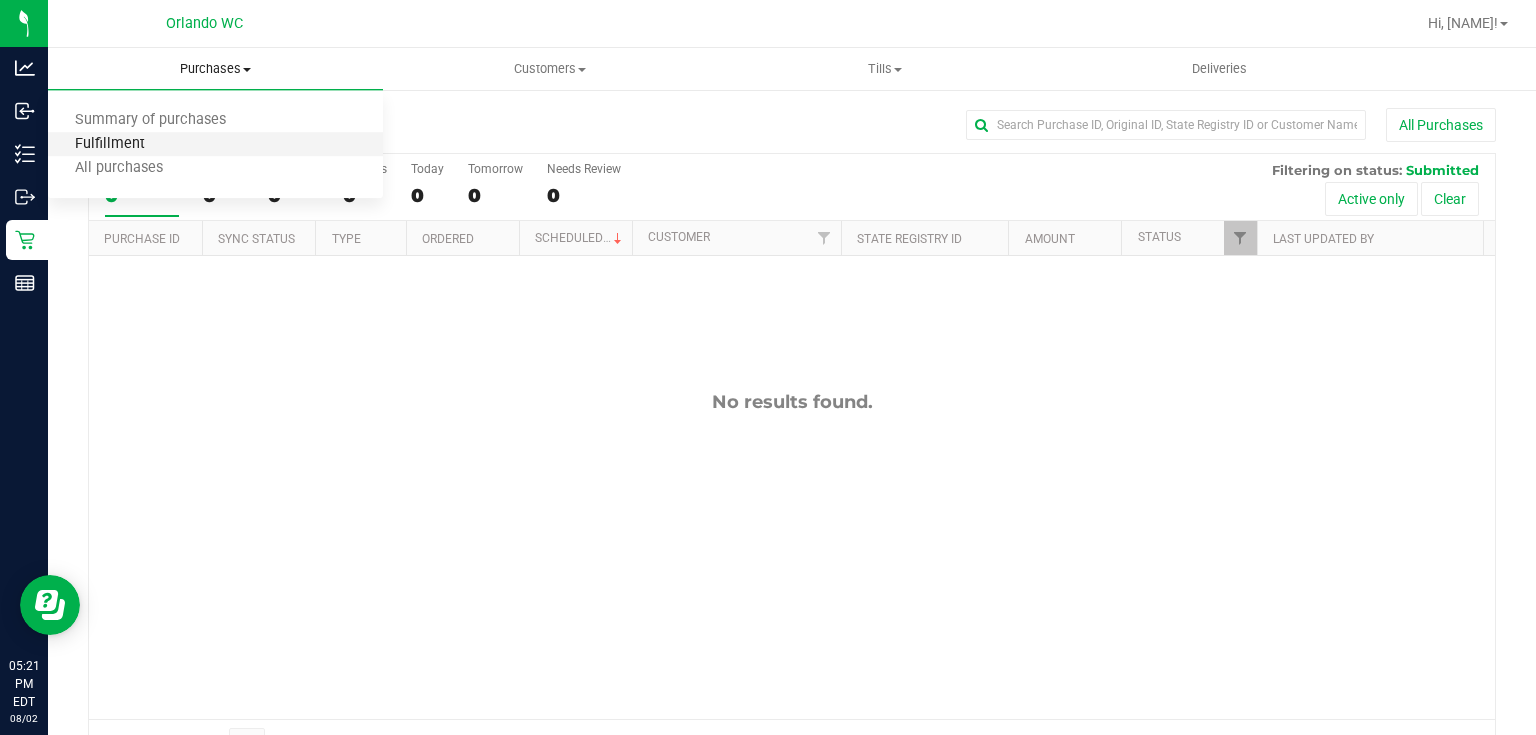 click on "Fulfillment" at bounding box center (110, 144) 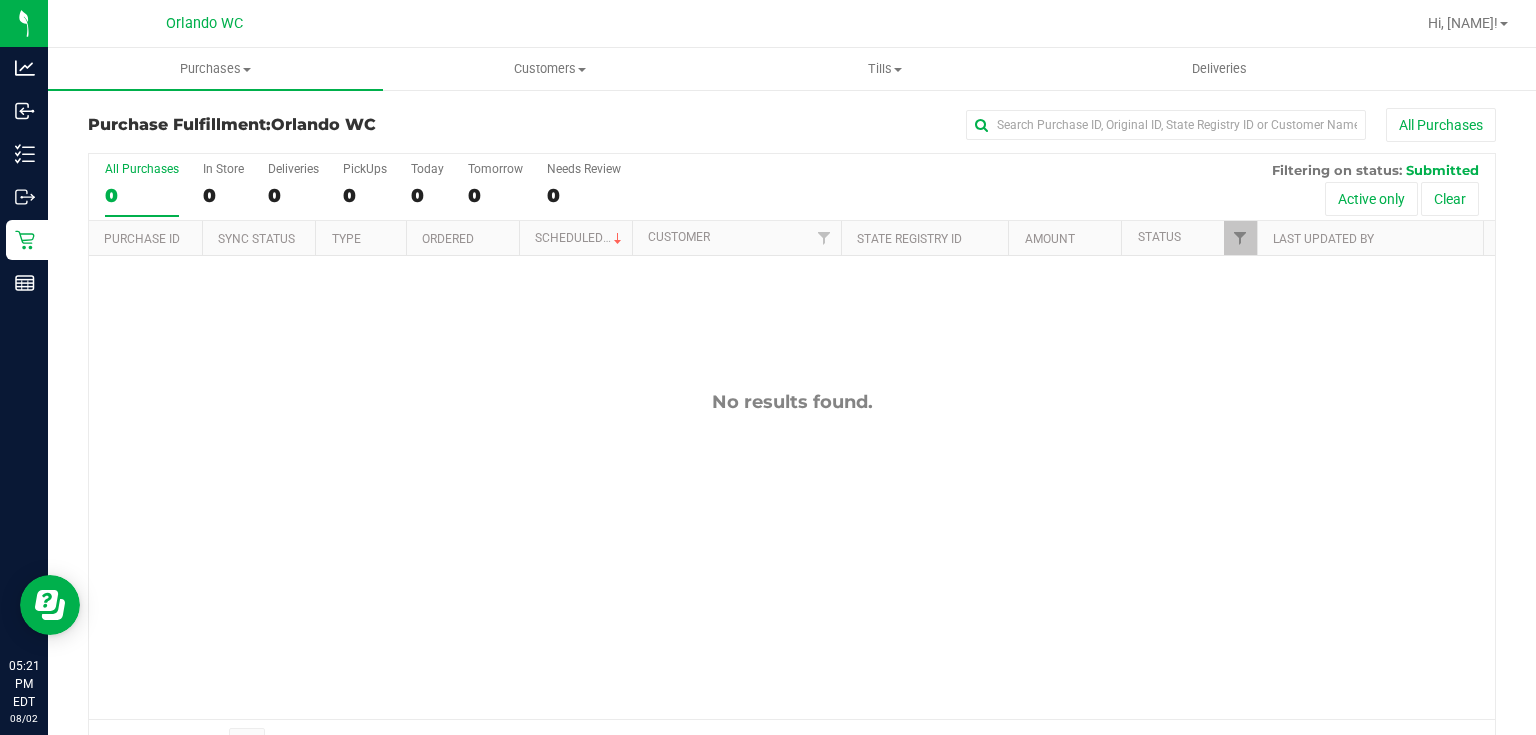 click on "No results found." at bounding box center [792, 555] 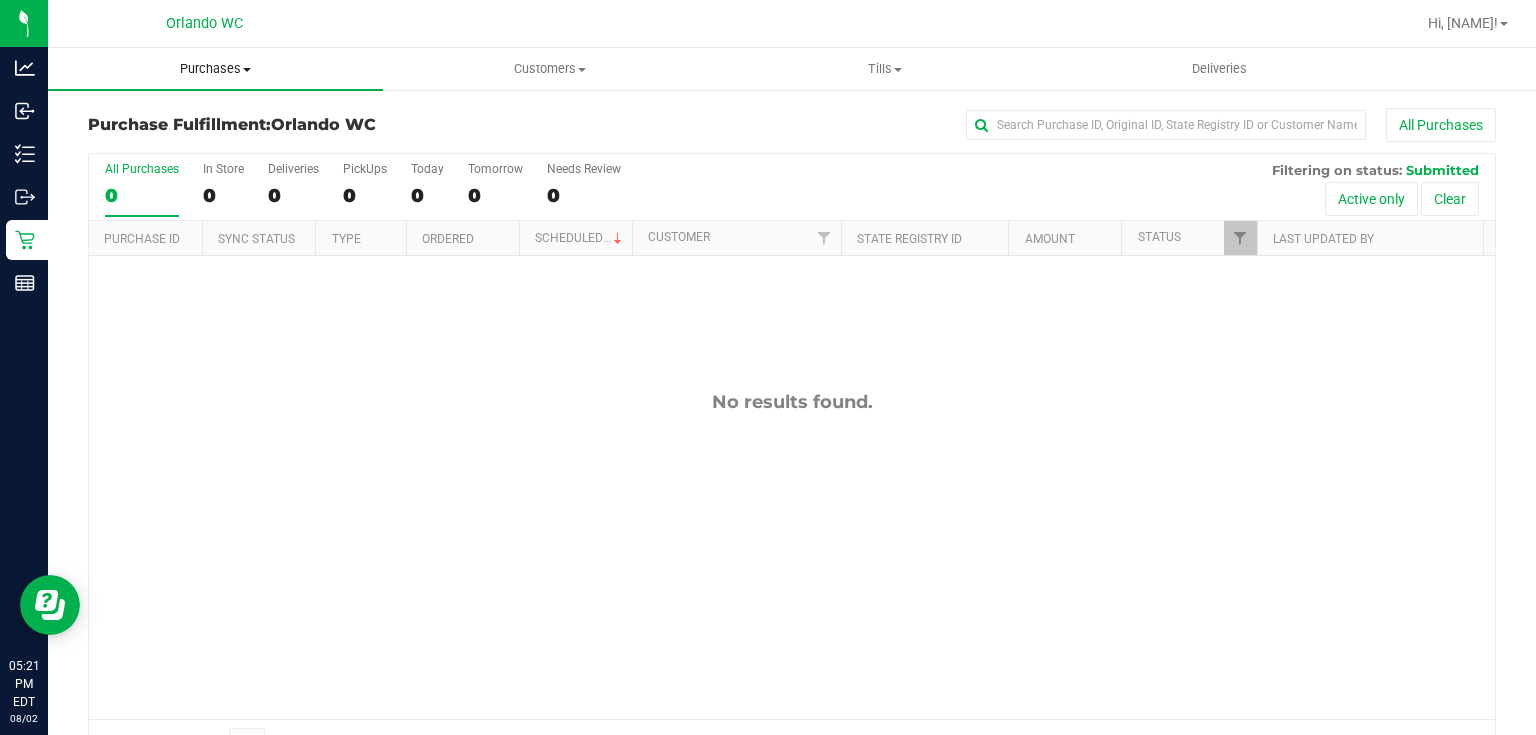 click on "Purchases
Summary of purchases
Fulfillment
All purchases" at bounding box center [215, 69] 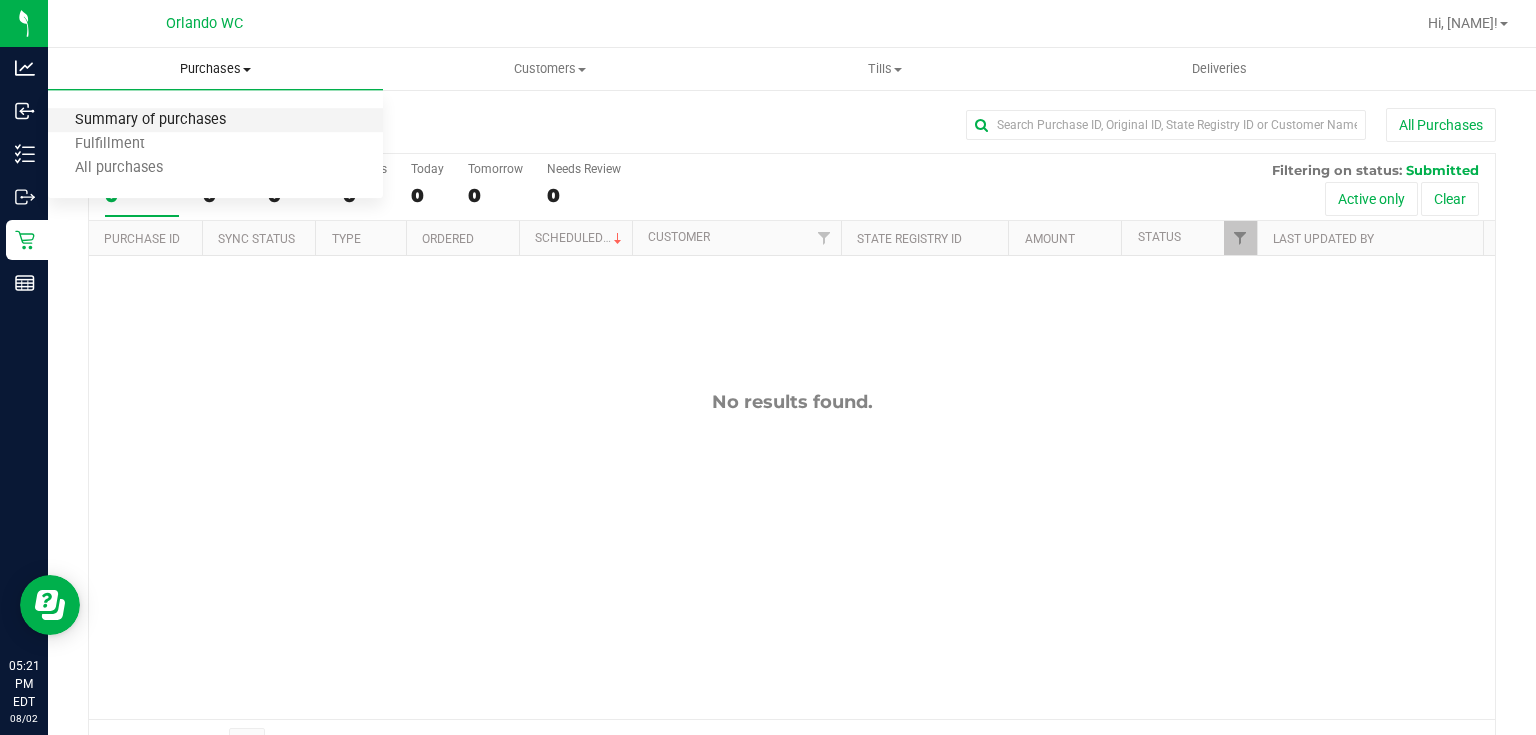 click on "Summary of purchases" at bounding box center (150, 120) 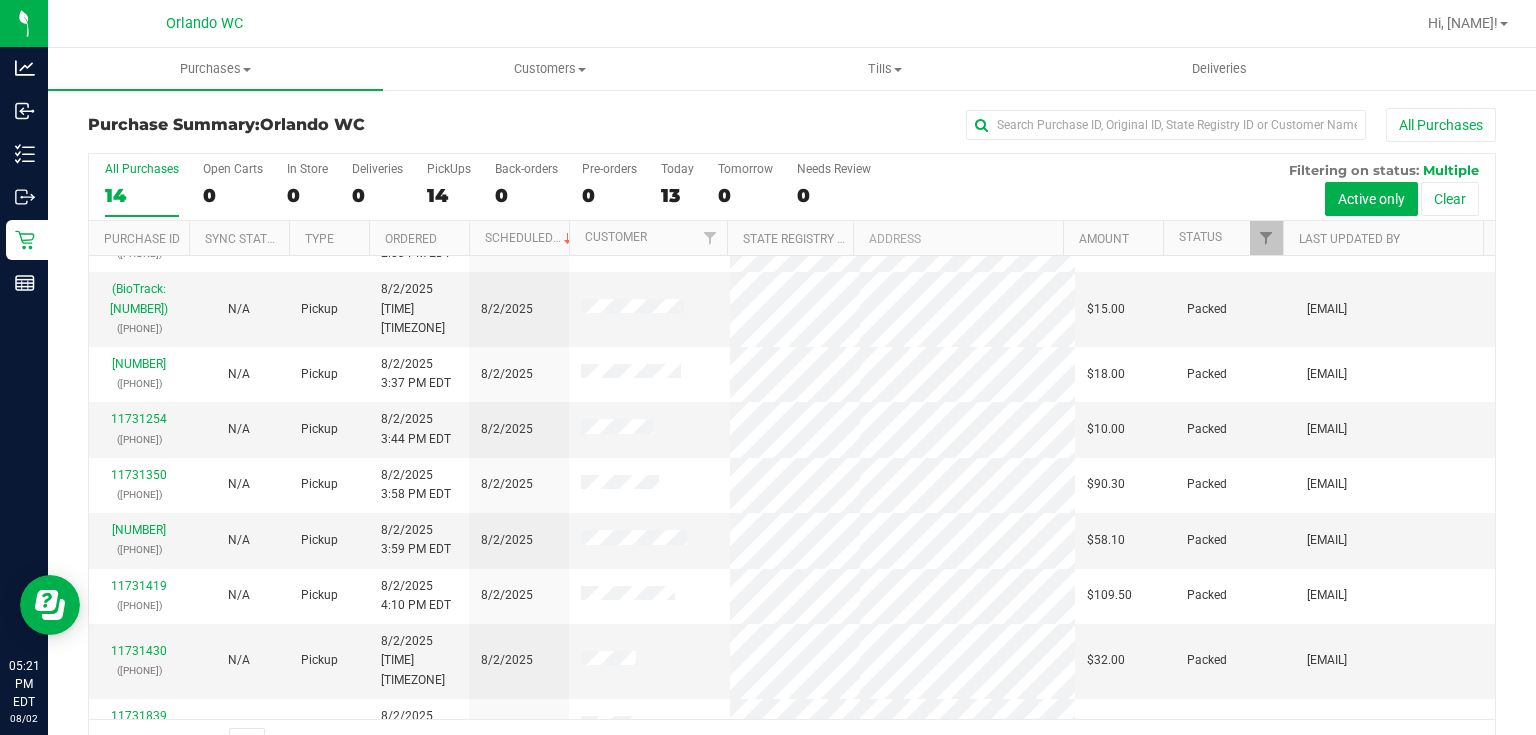 scroll, scrollTop: 308, scrollLeft: 0, axis: vertical 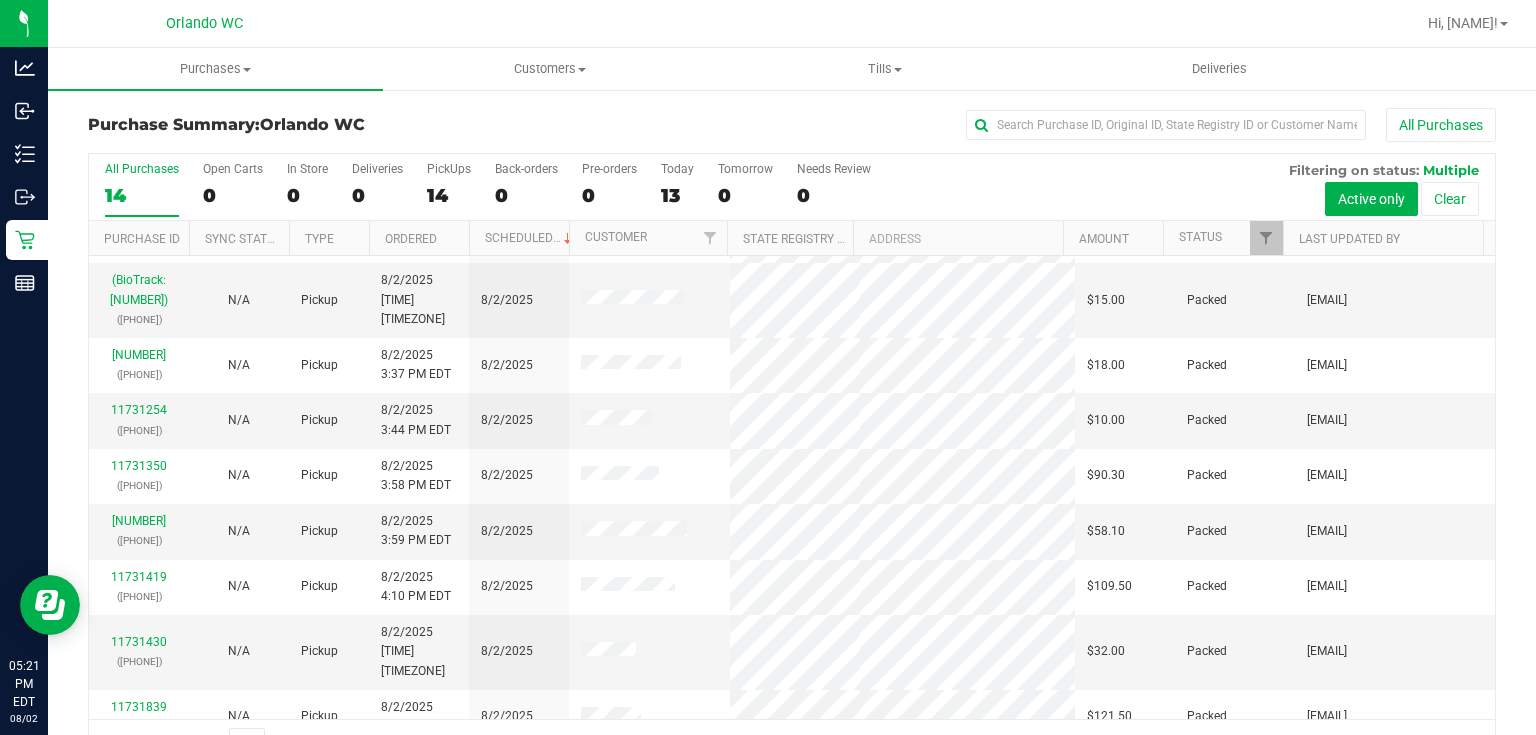 click on "11725265" at bounding box center [139, 781] 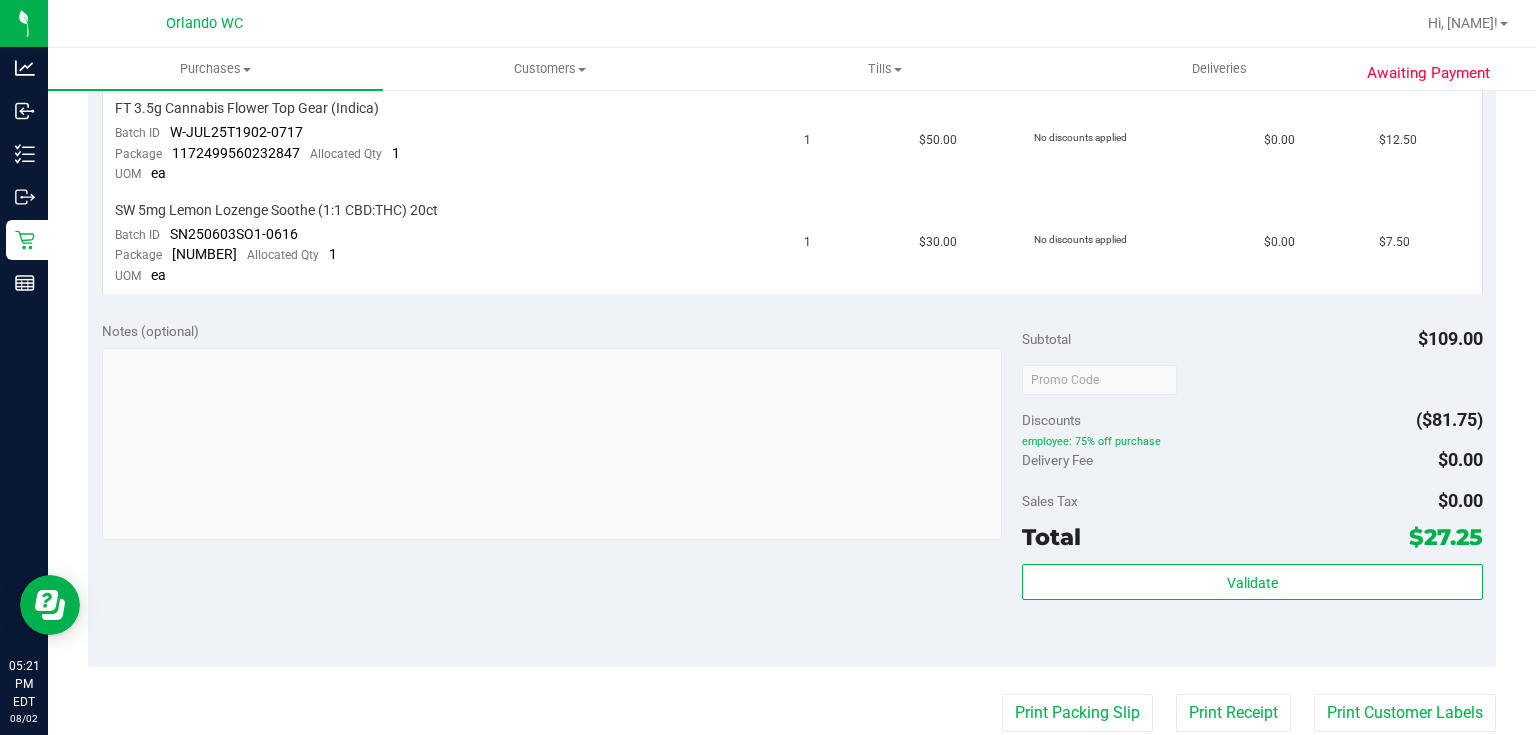 scroll, scrollTop: 0, scrollLeft: 0, axis: both 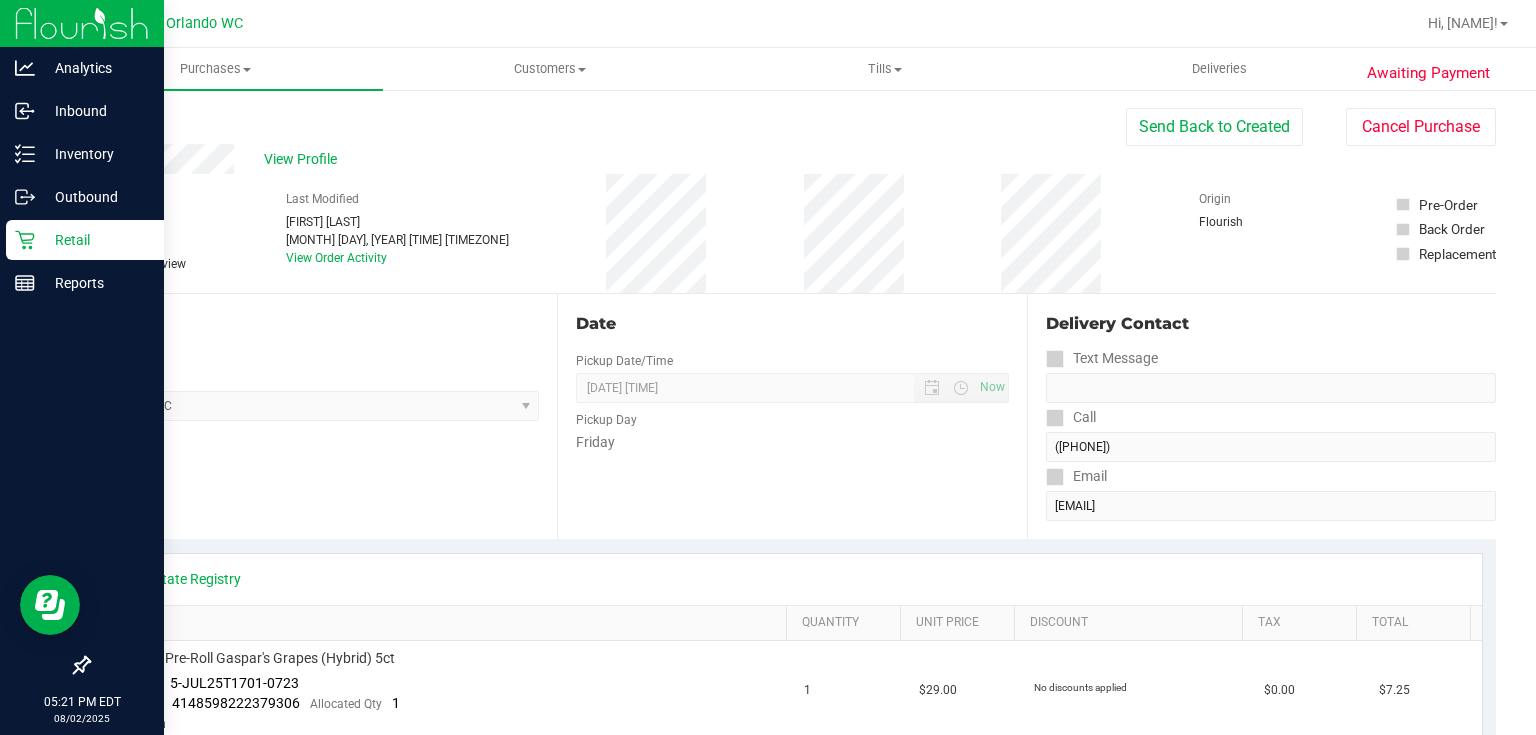 click 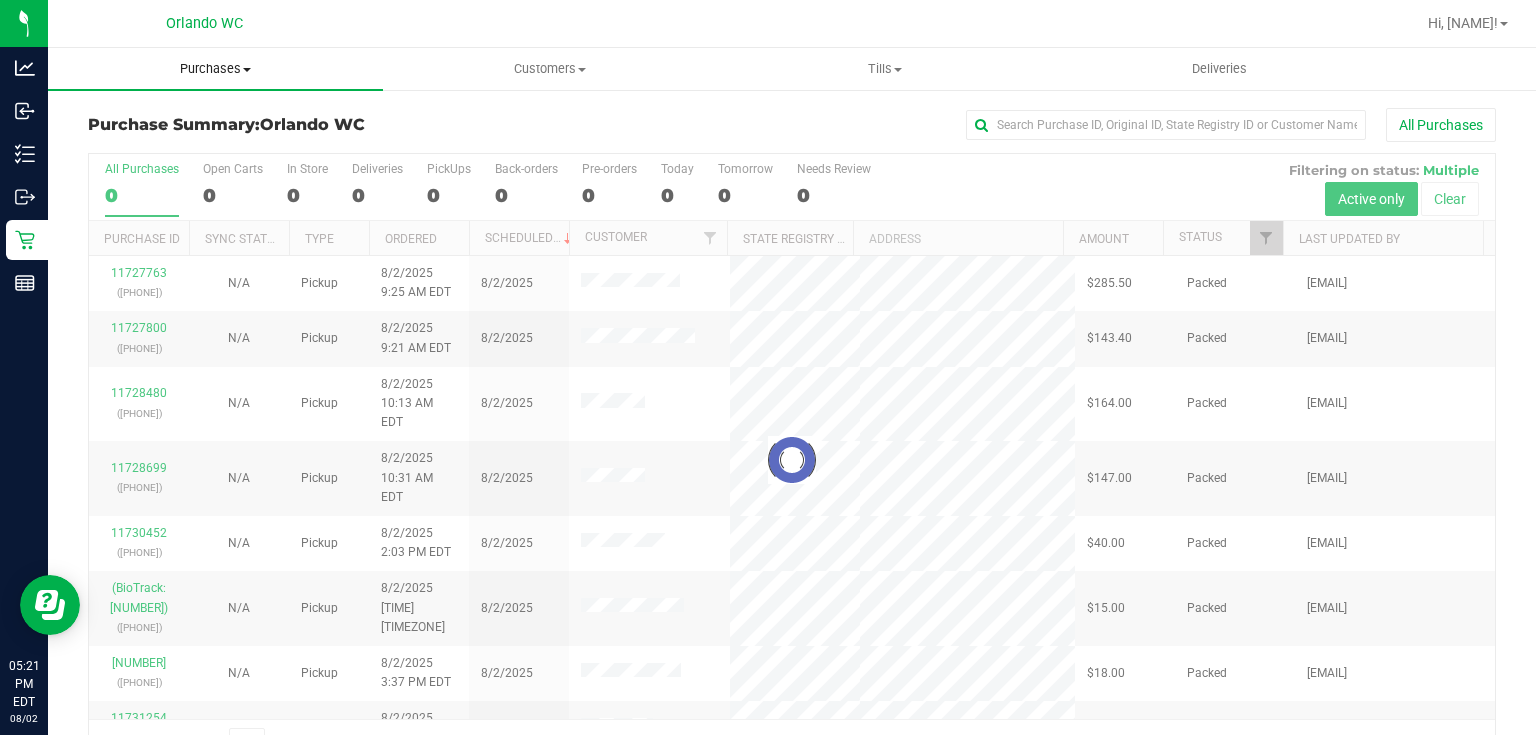 click on "Purchases" at bounding box center (215, 69) 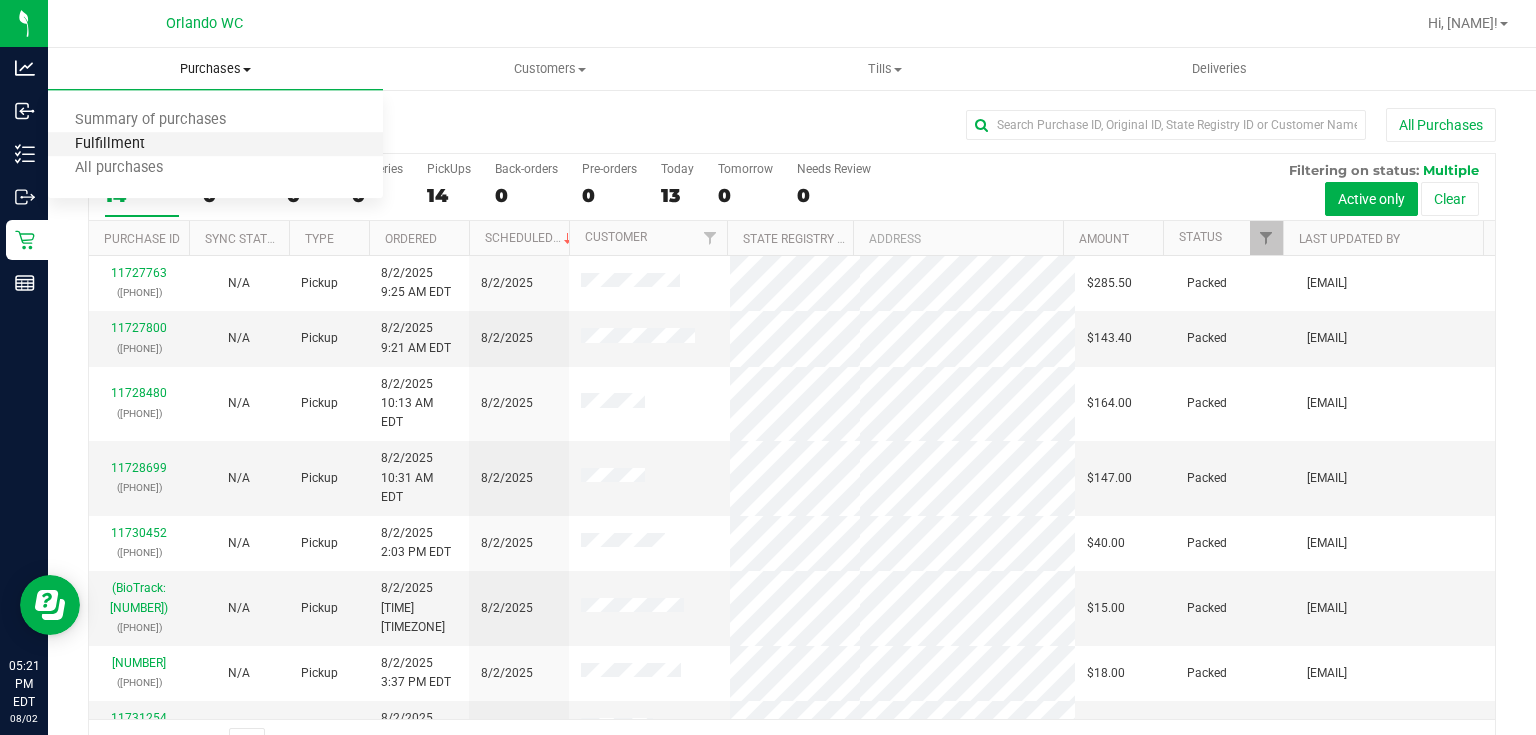 click on "Fulfillment" at bounding box center [110, 144] 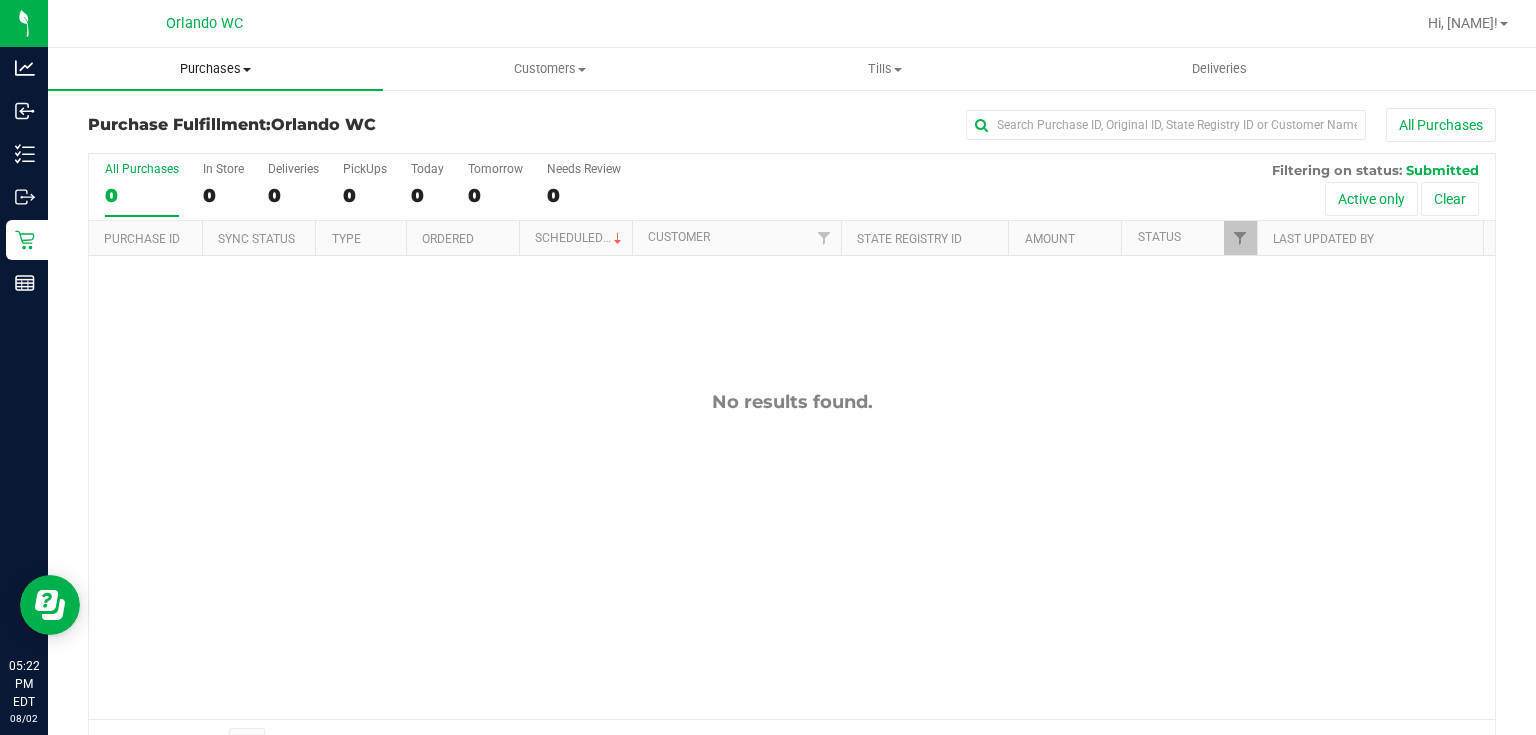 click on "Purchases" at bounding box center [215, 69] 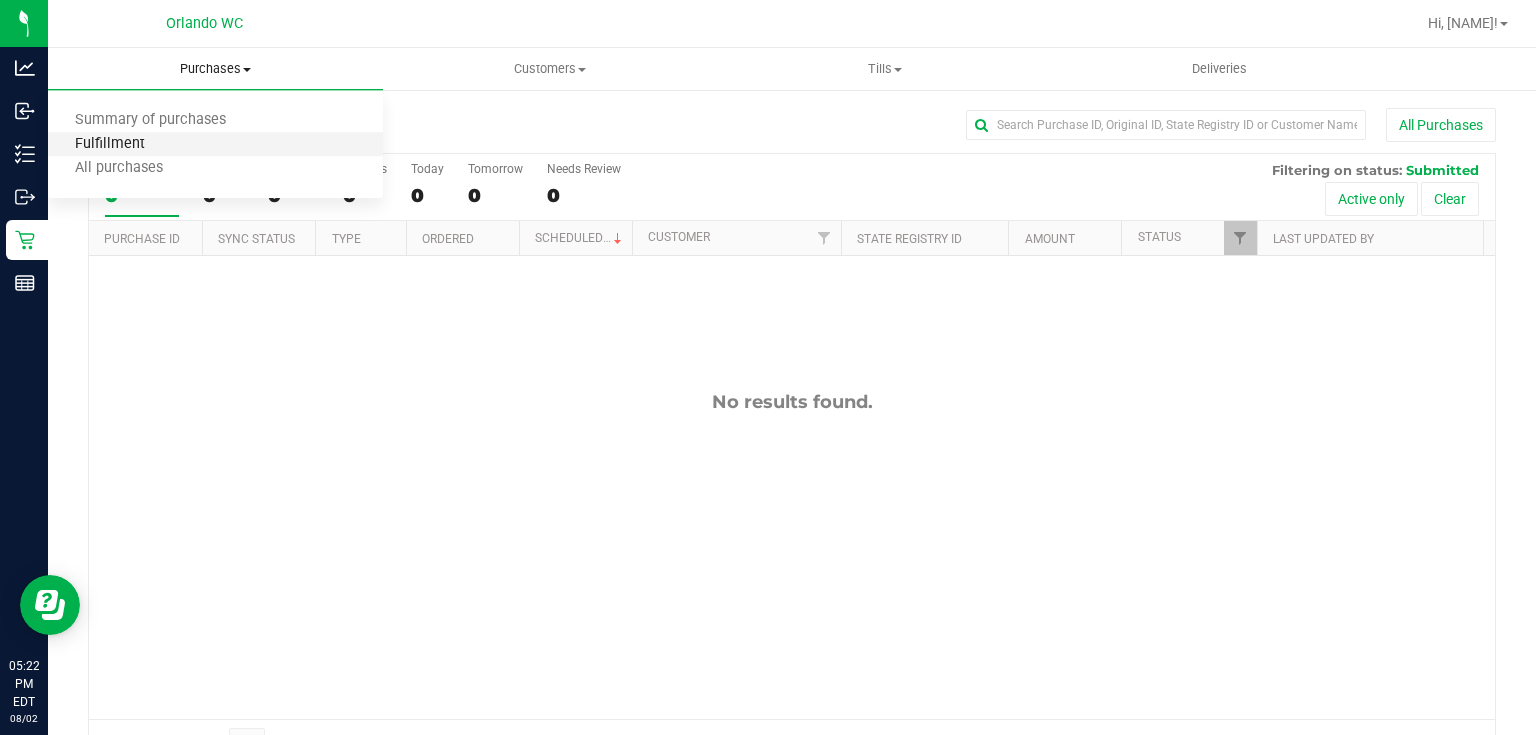 click on "Fulfillment" at bounding box center (110, 144) 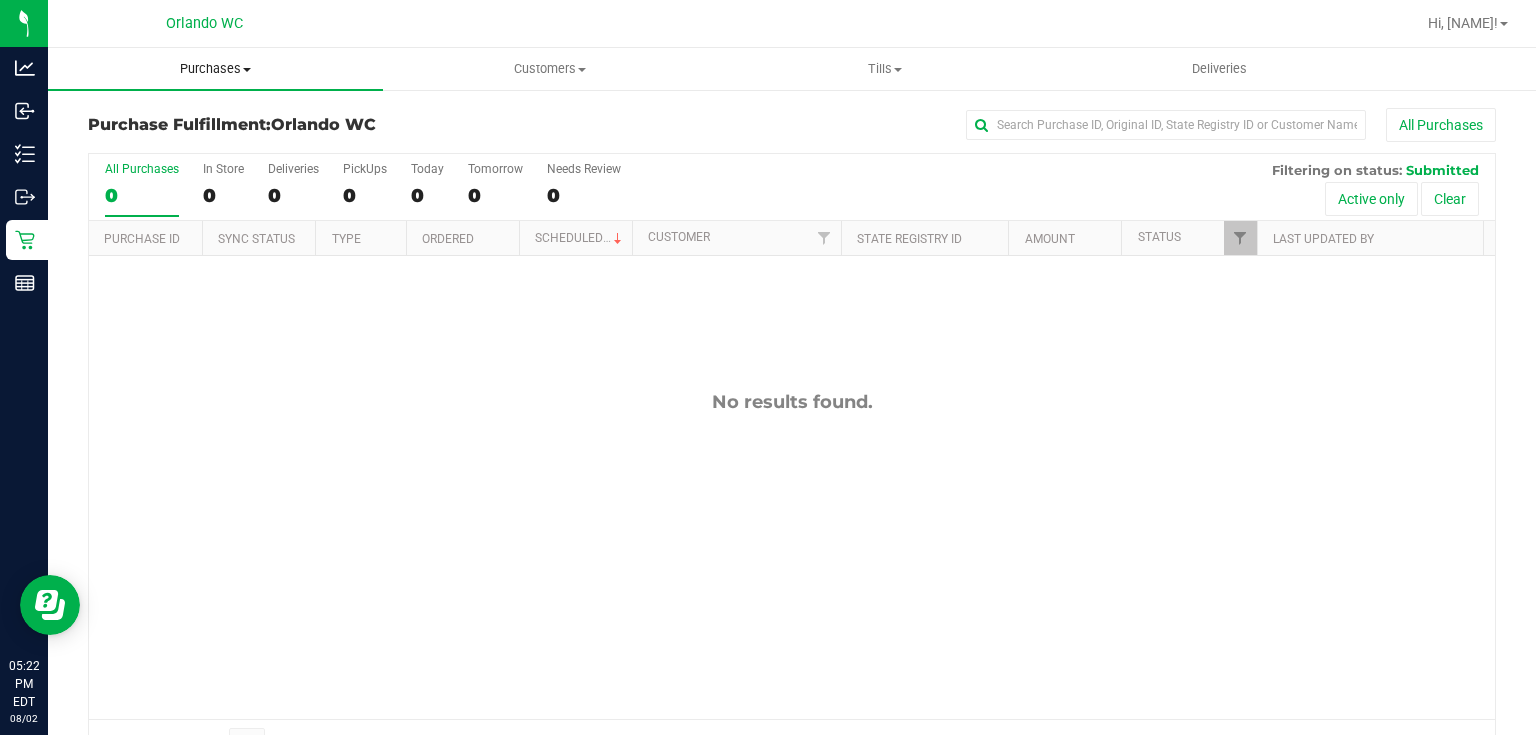 click on "Purchases" at bounding box center [215, 69] 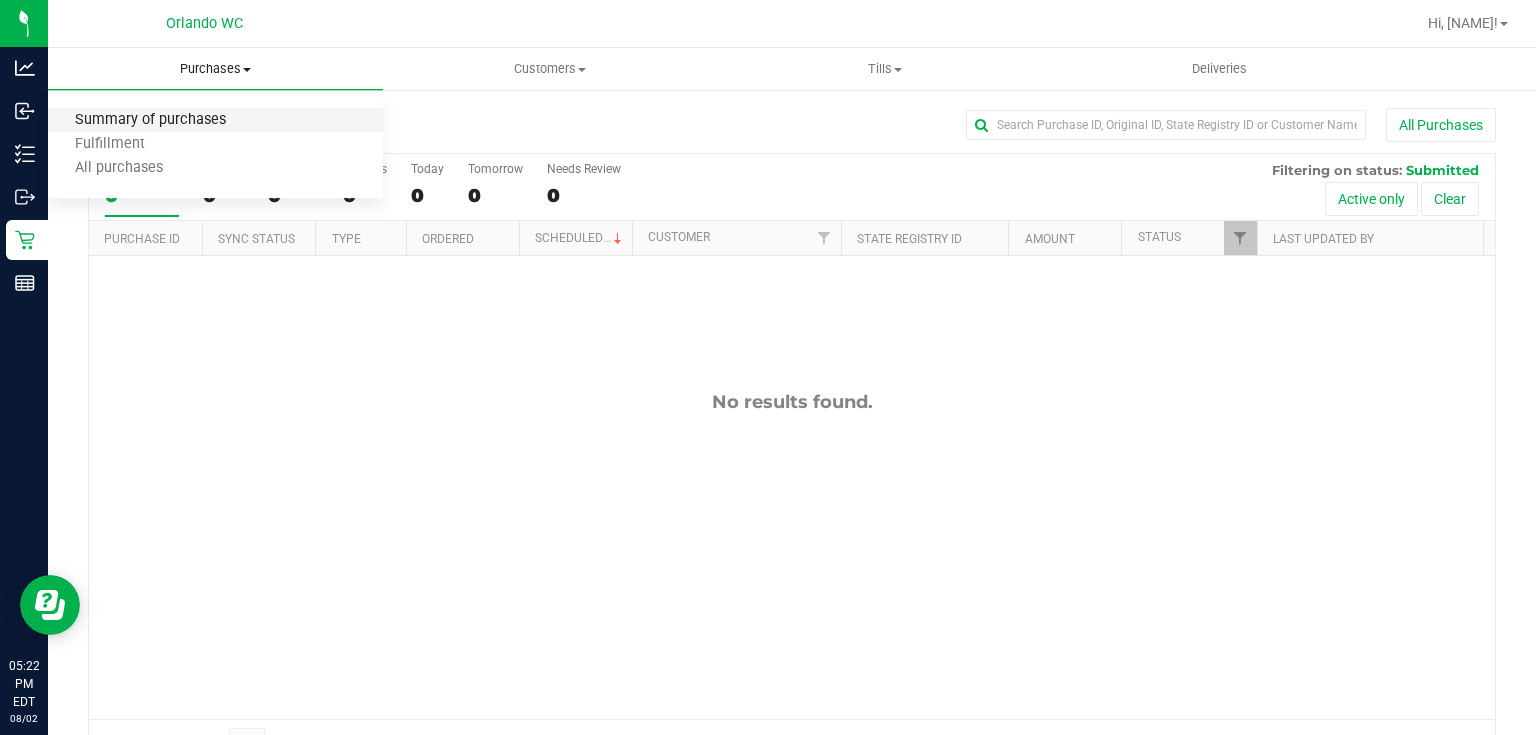 click on "Summary of purchases" at bounding box center (150, 120) 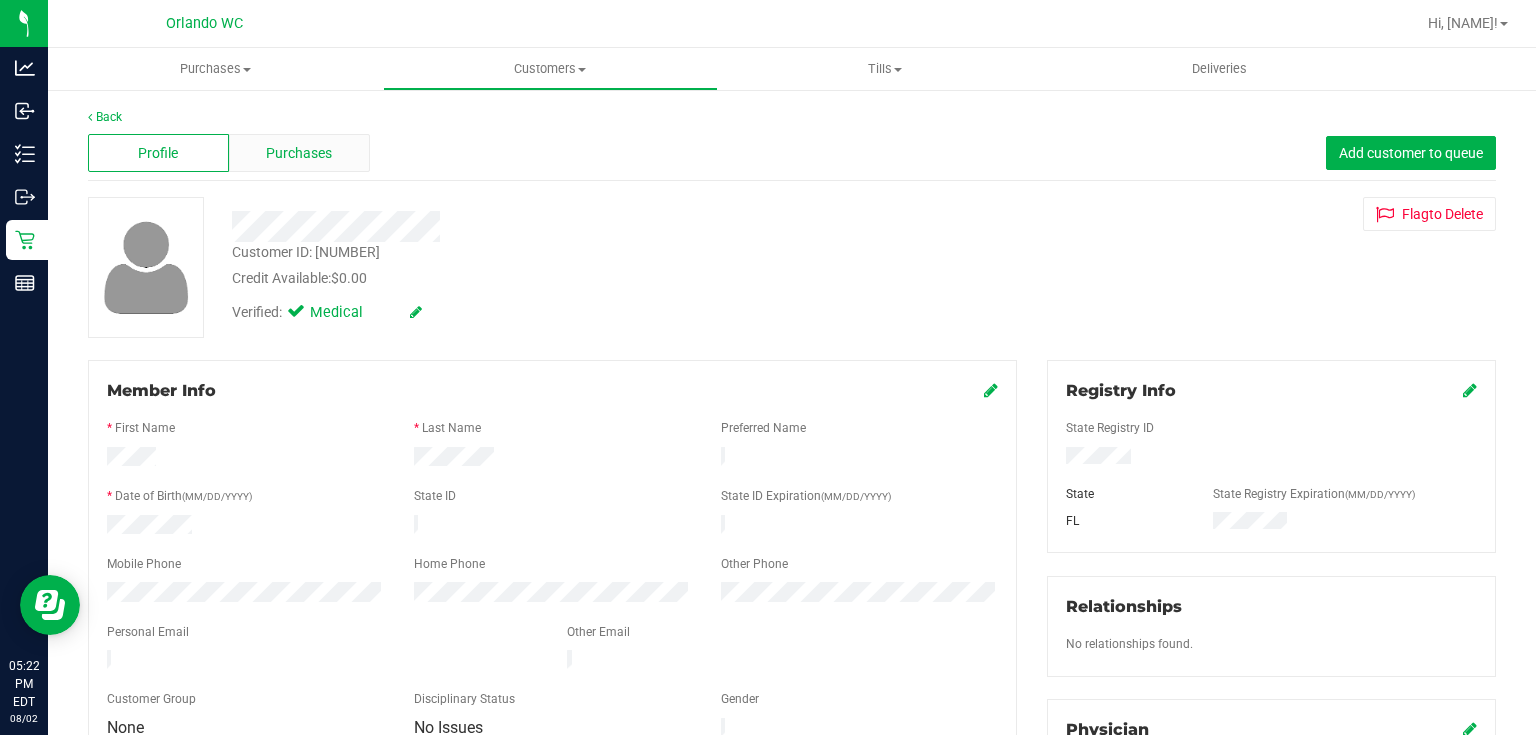 click on "Purchases" at bounding box center (299, 153) 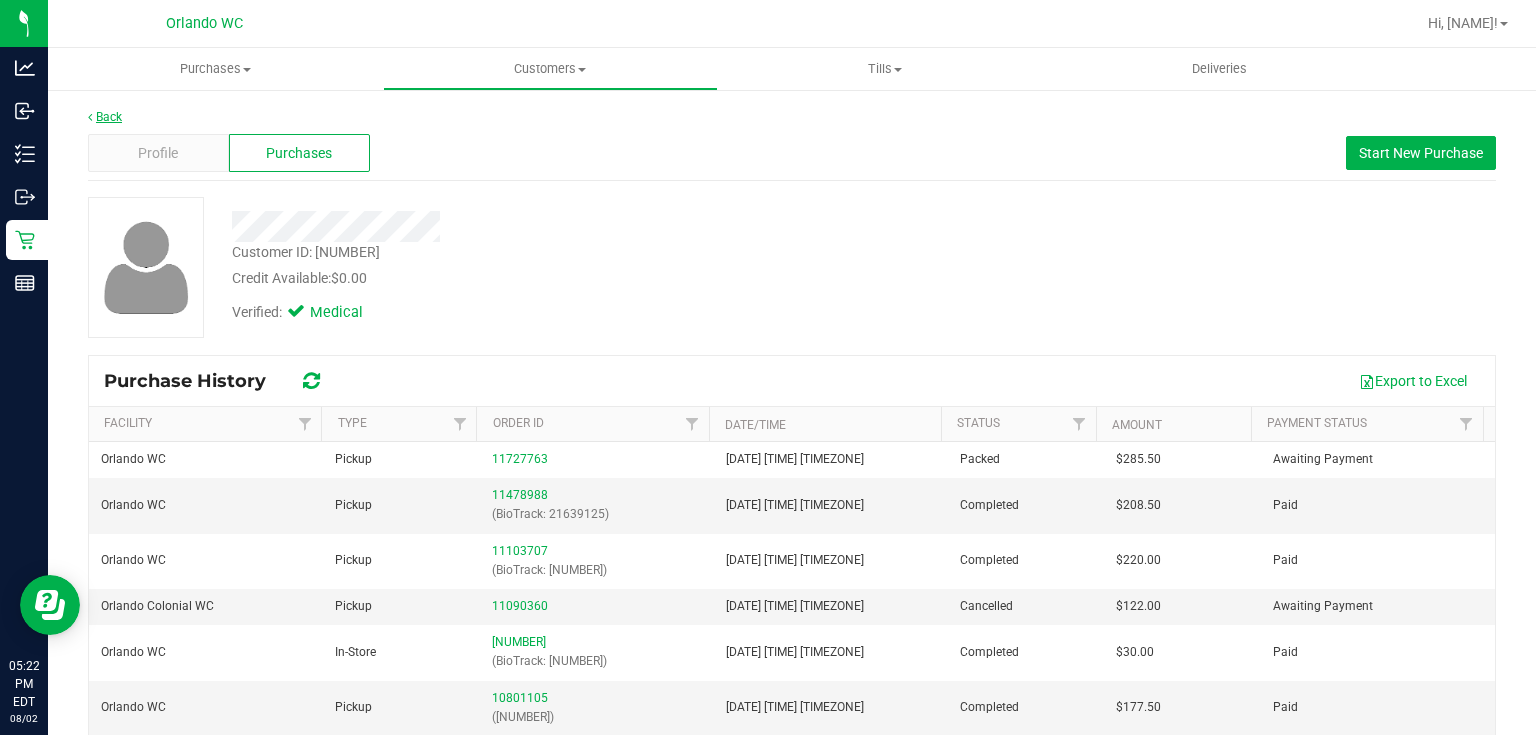 click on "Back" at bounding box center [105, 117] 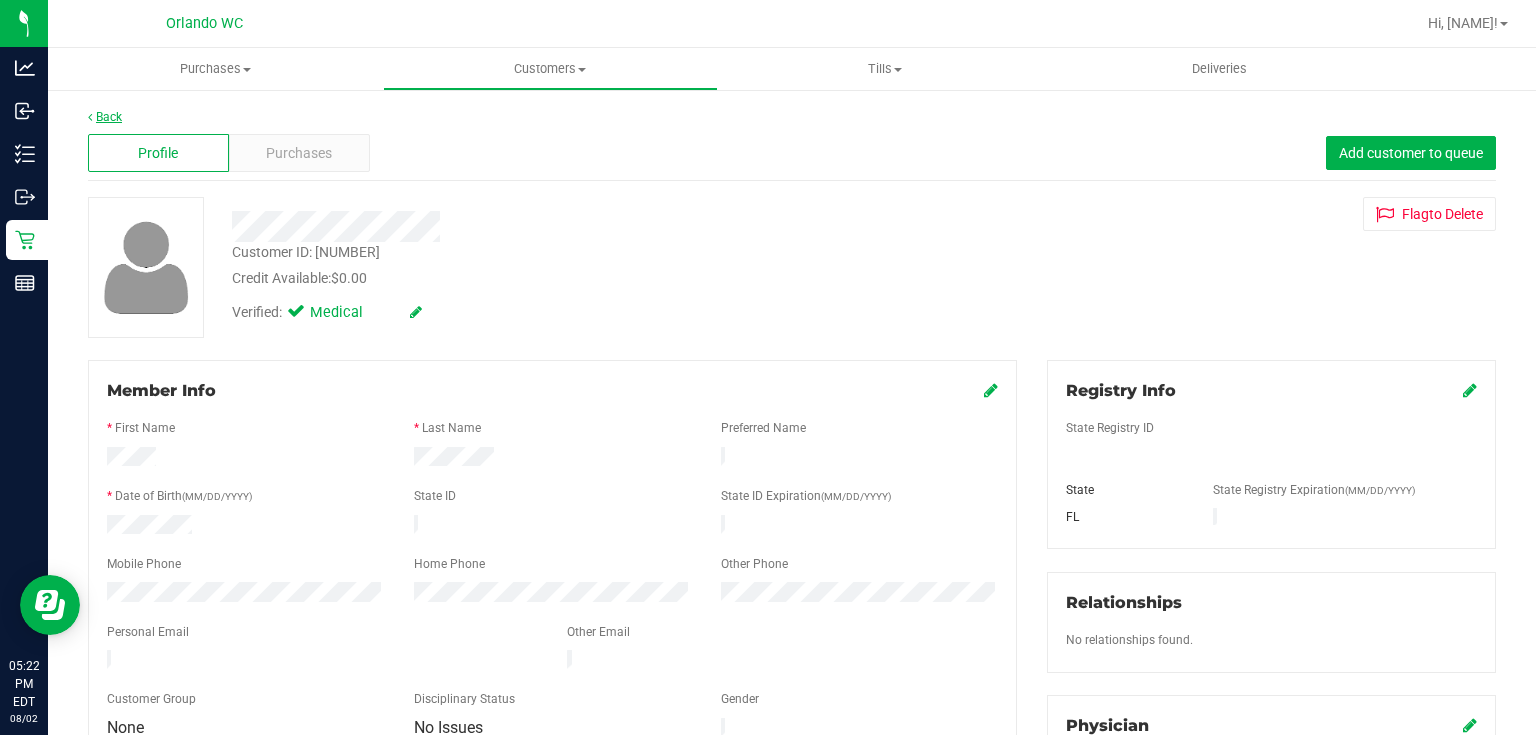 click on "Back" at bounding box center [105, 117] 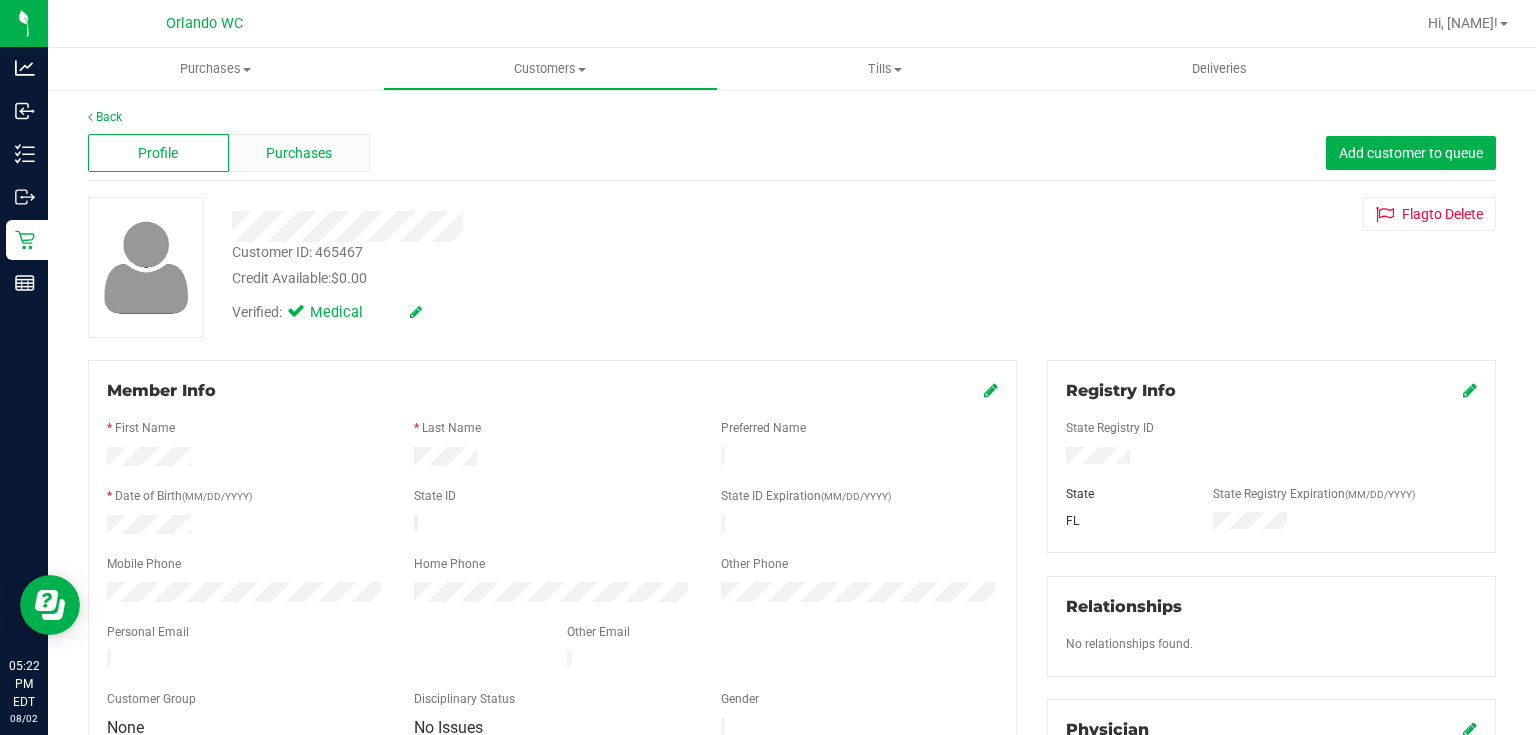 click on "Purchases" at bounding box center [299, 153] 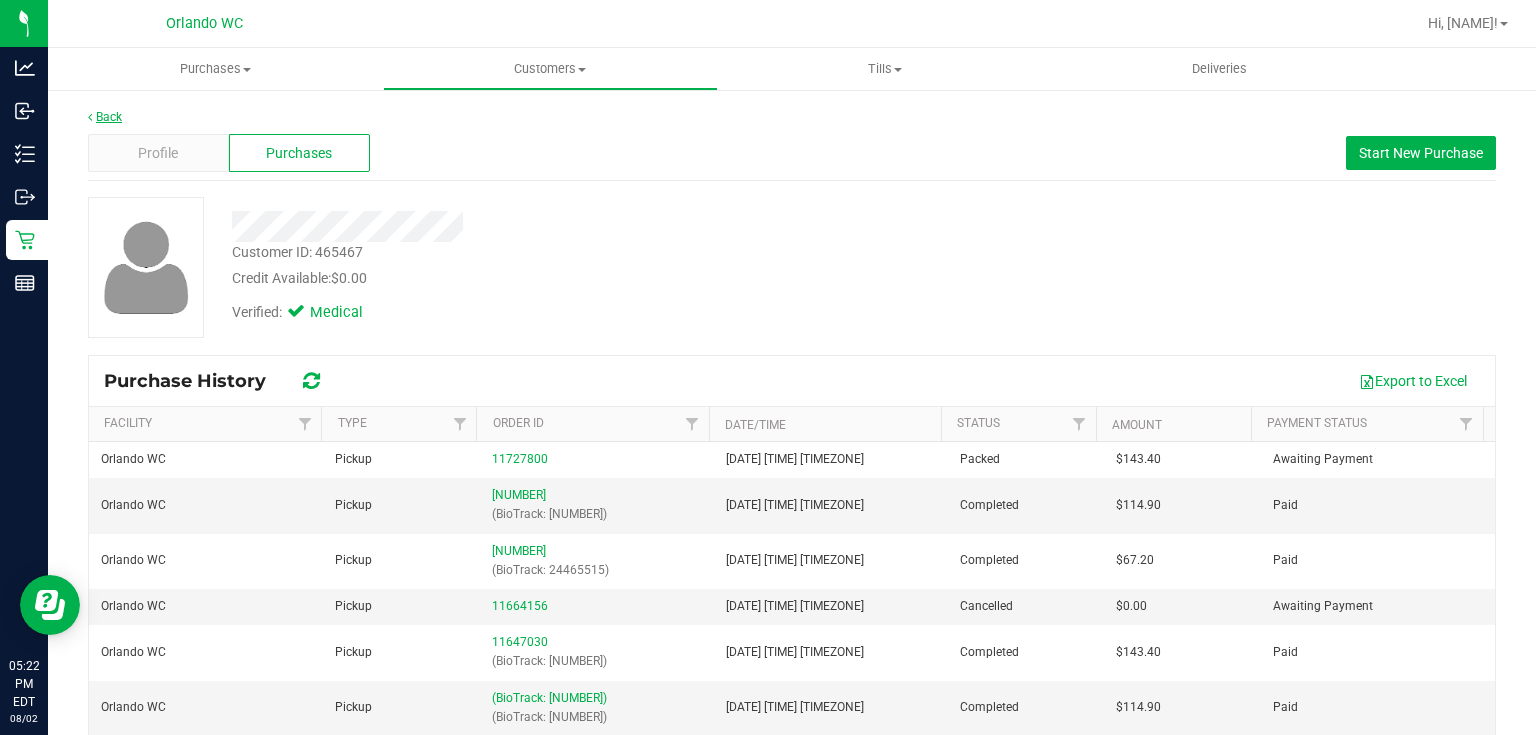 click on "Back" at bounding box center [105, 117] 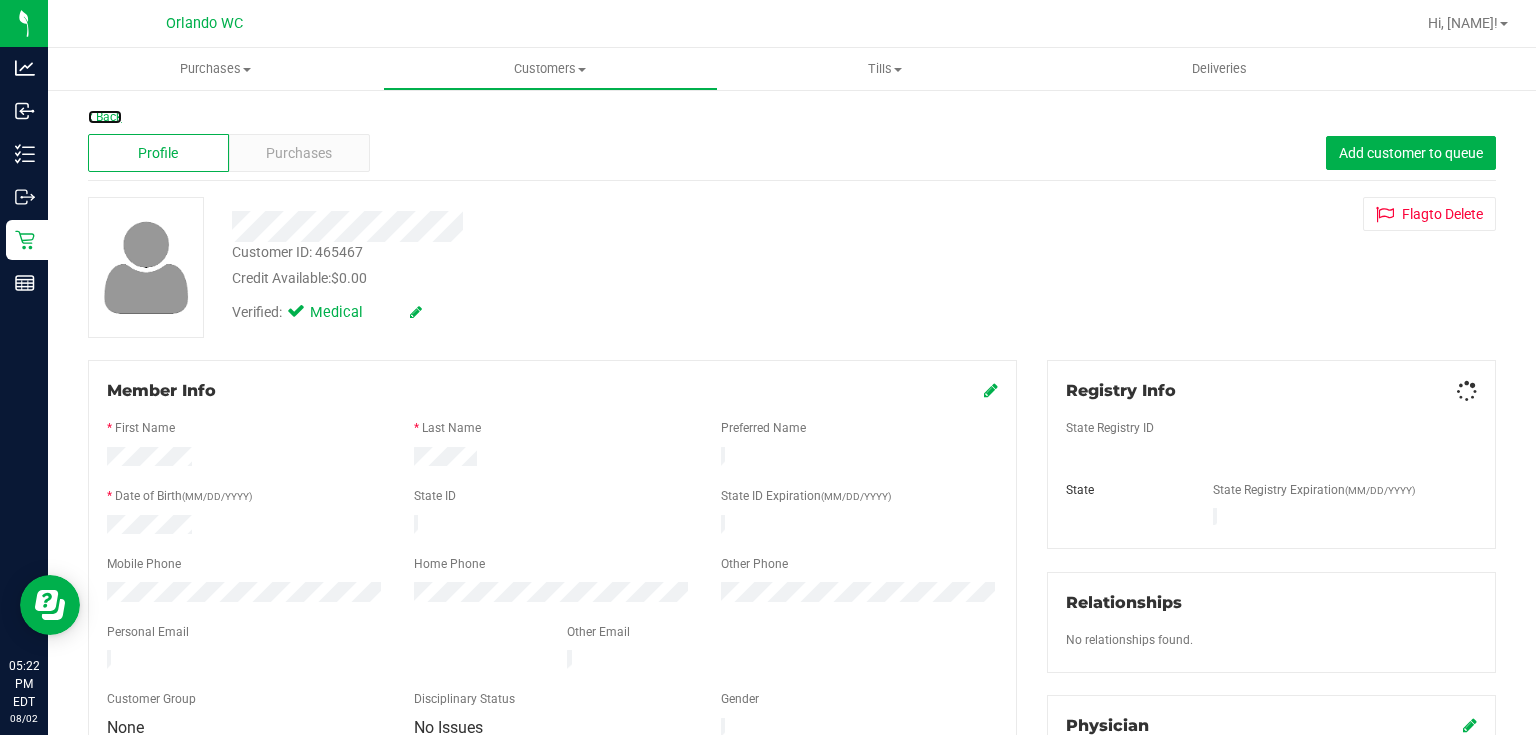 click on "Back" at bounding box center (105, 117) 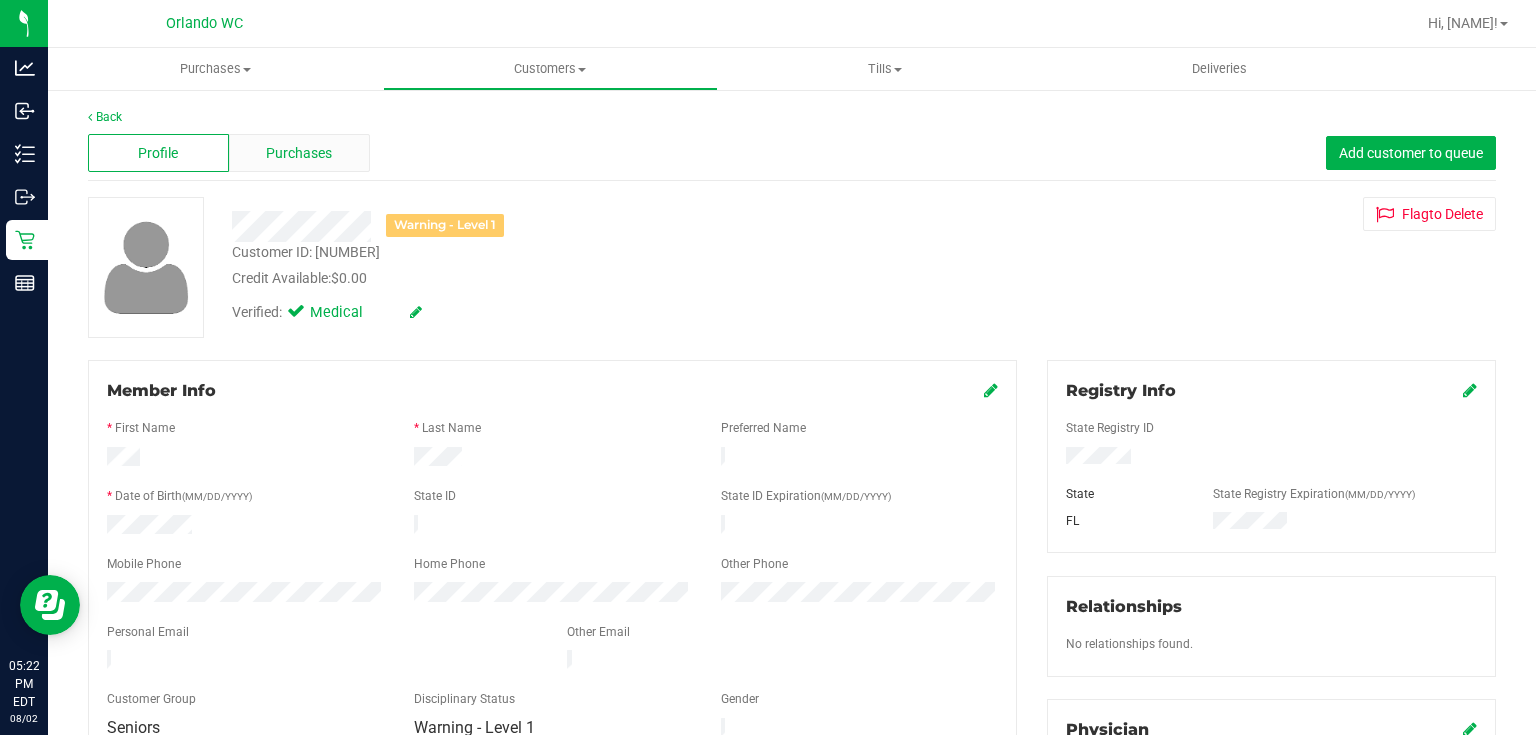 click on "Purchases" at bounding box center (299, 153) 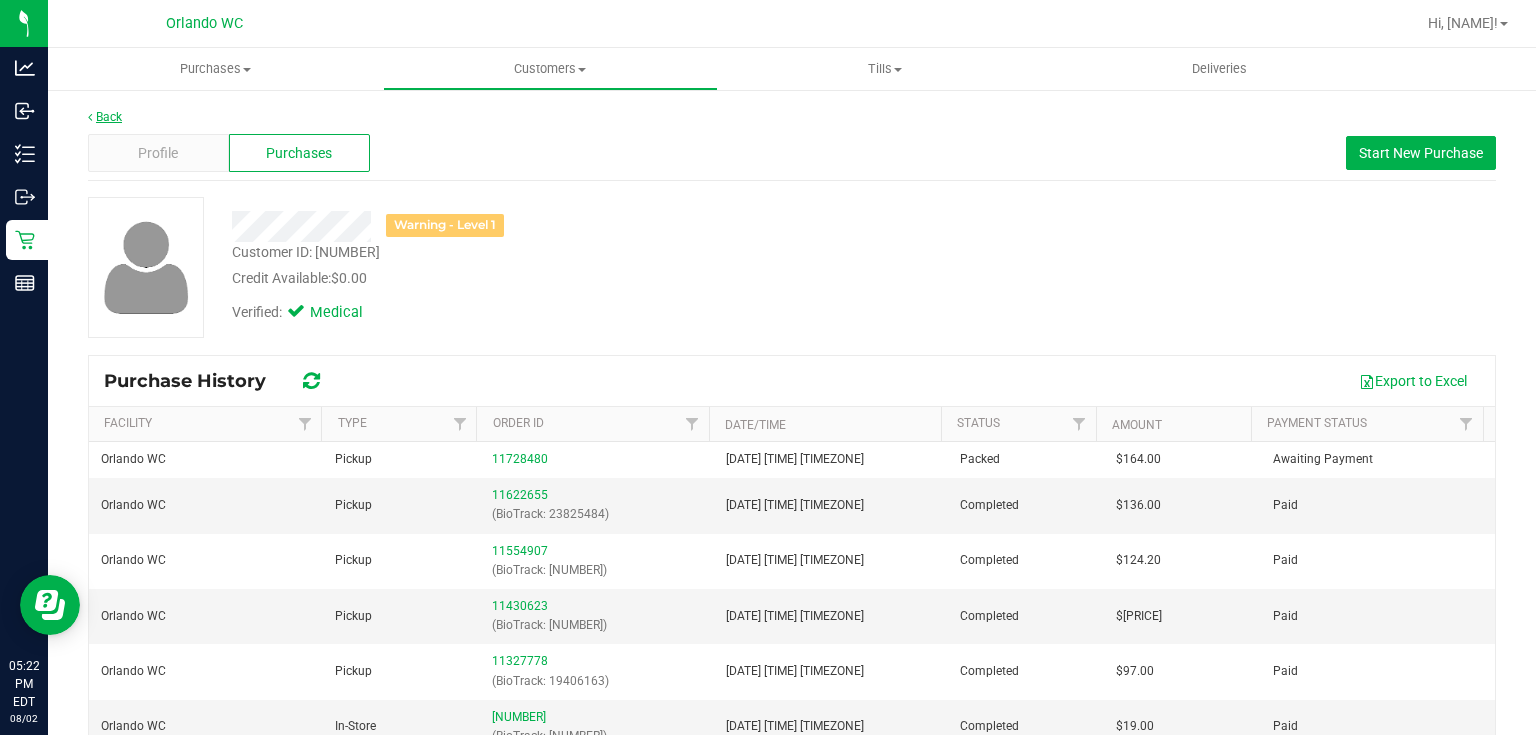 click on "Back" at bounding box center [105, 117] 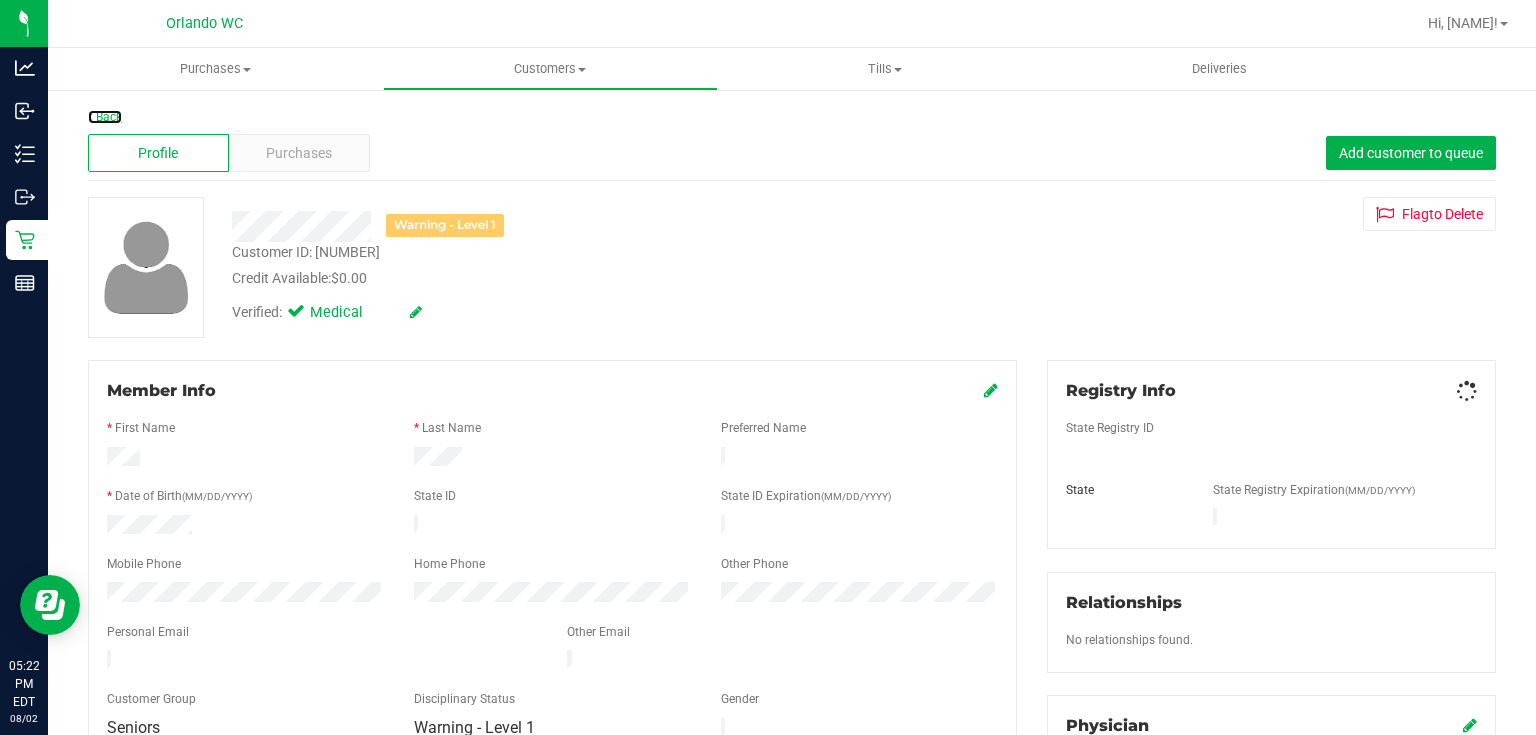 click on "Back" at bounding box center [105, 117] 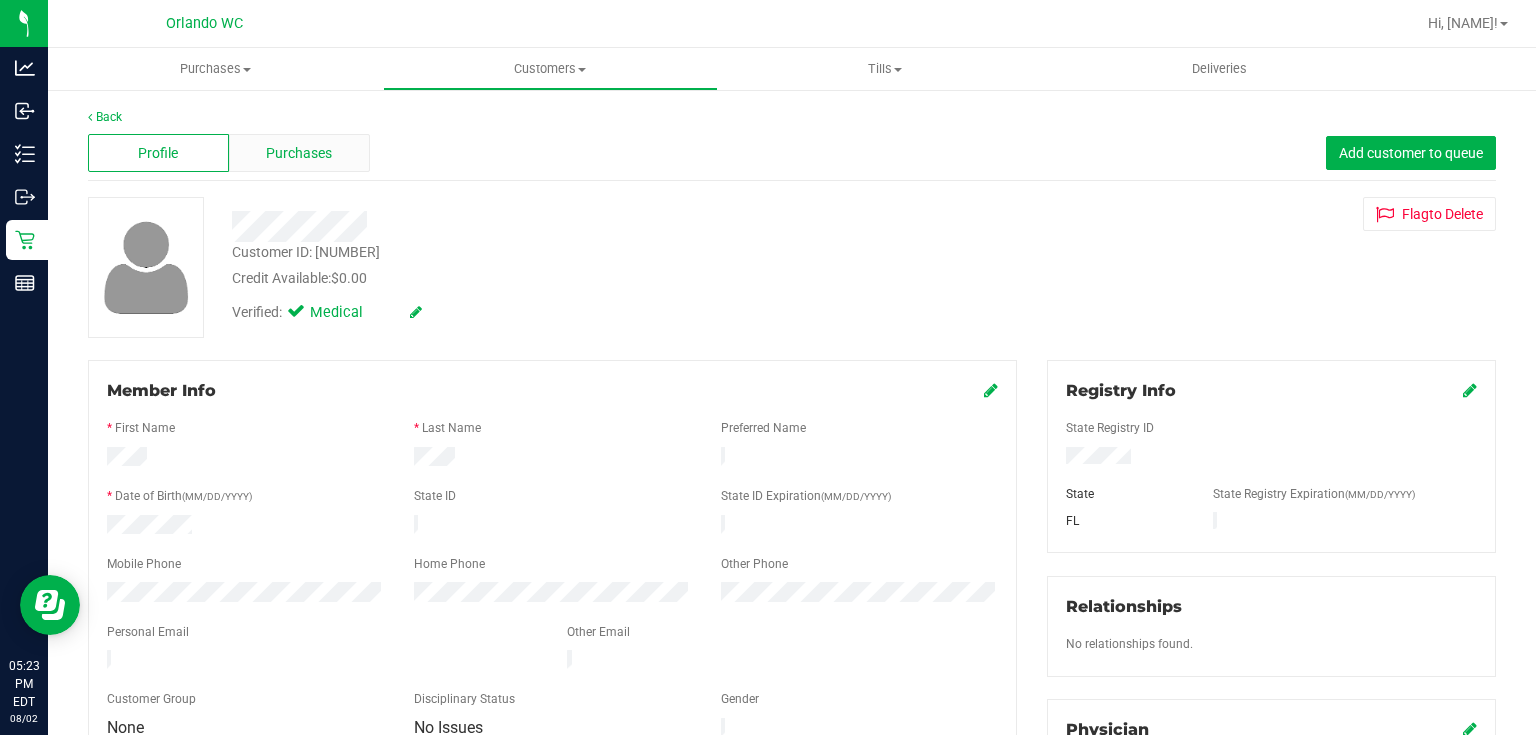 click on "Purchases" at bounding box center [299, 153] 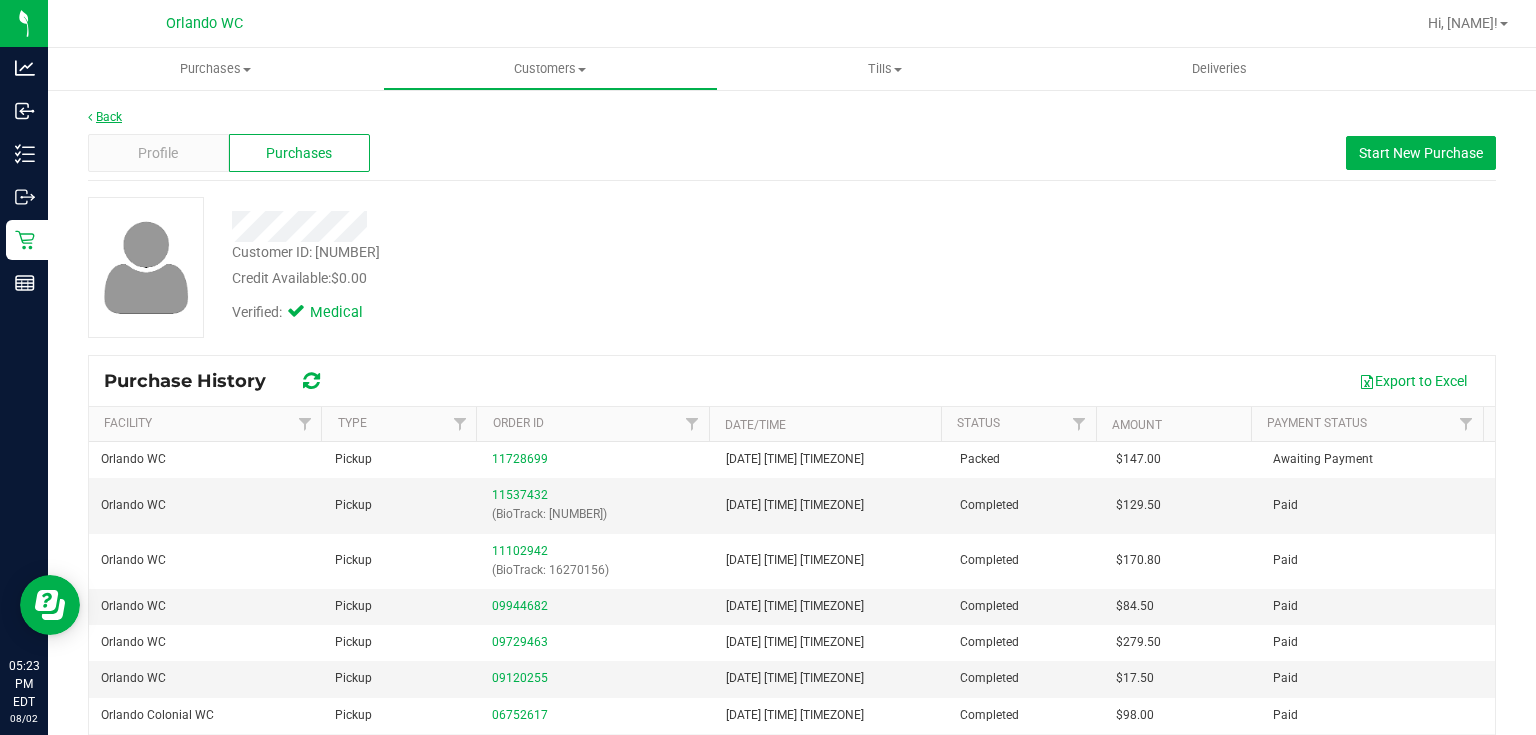 click on "Back" at bounding box center (105, 117) 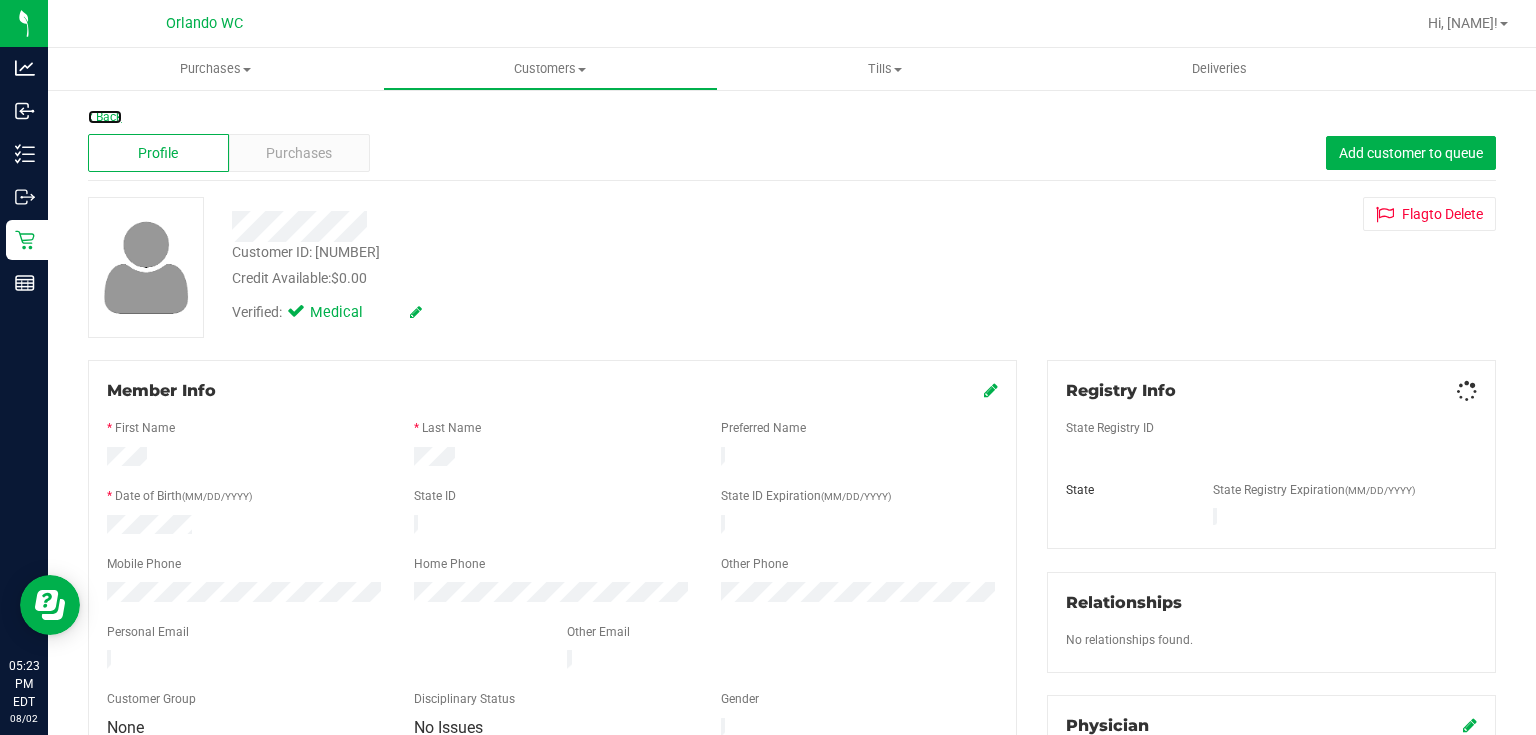 click on "Back" at bounding box center (105, 117) 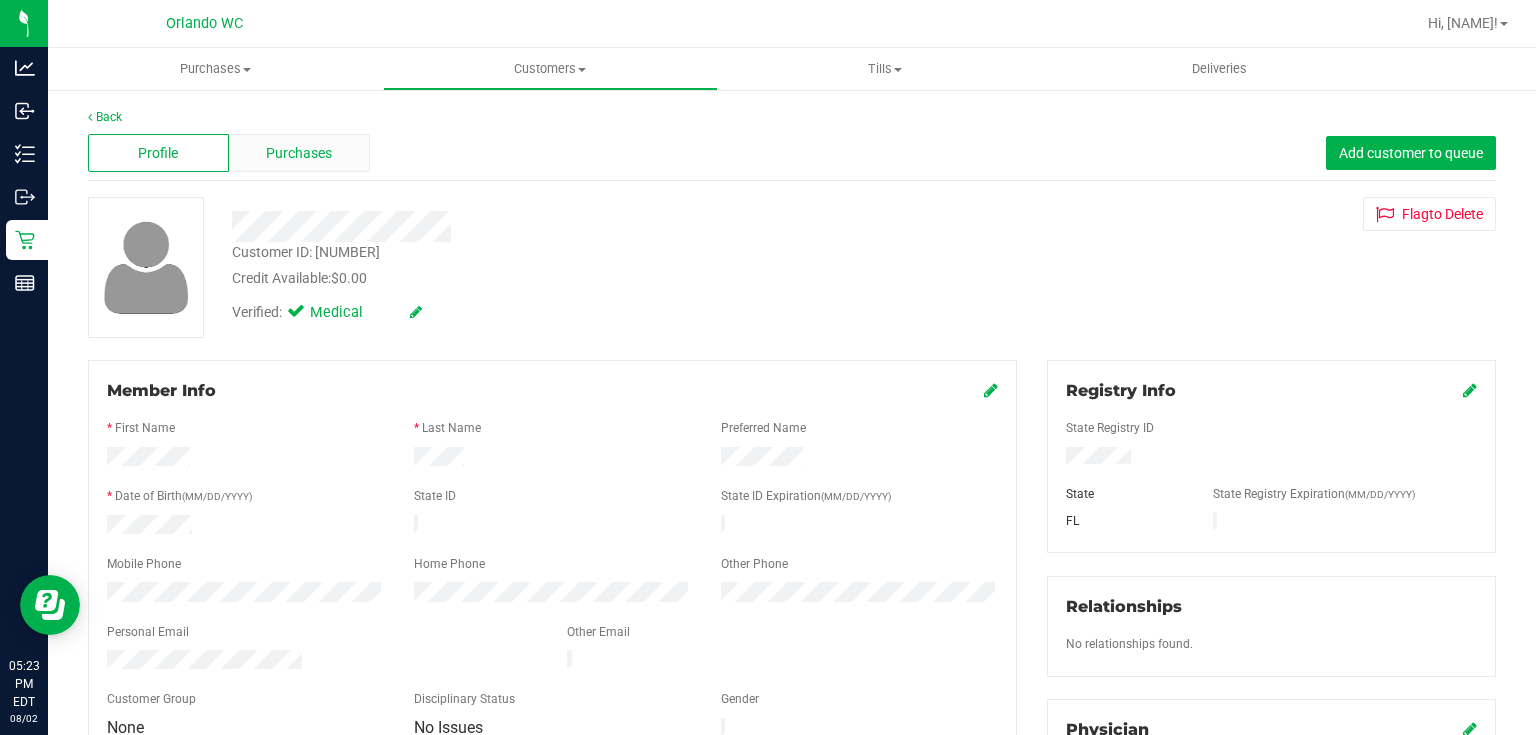 click on "Purchases" at bounding box center (299, 153) 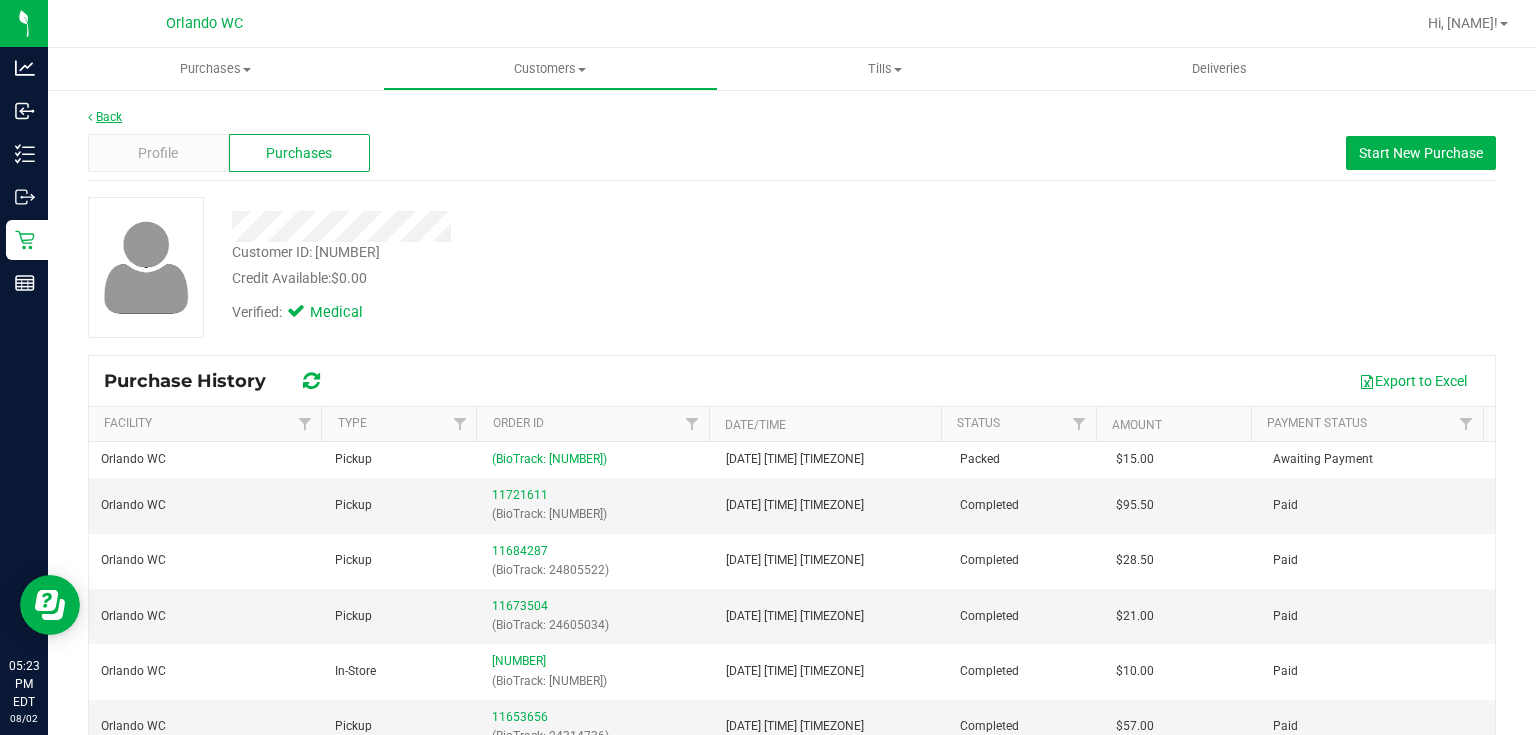 click on "Back" at bounding box center [105, 117] 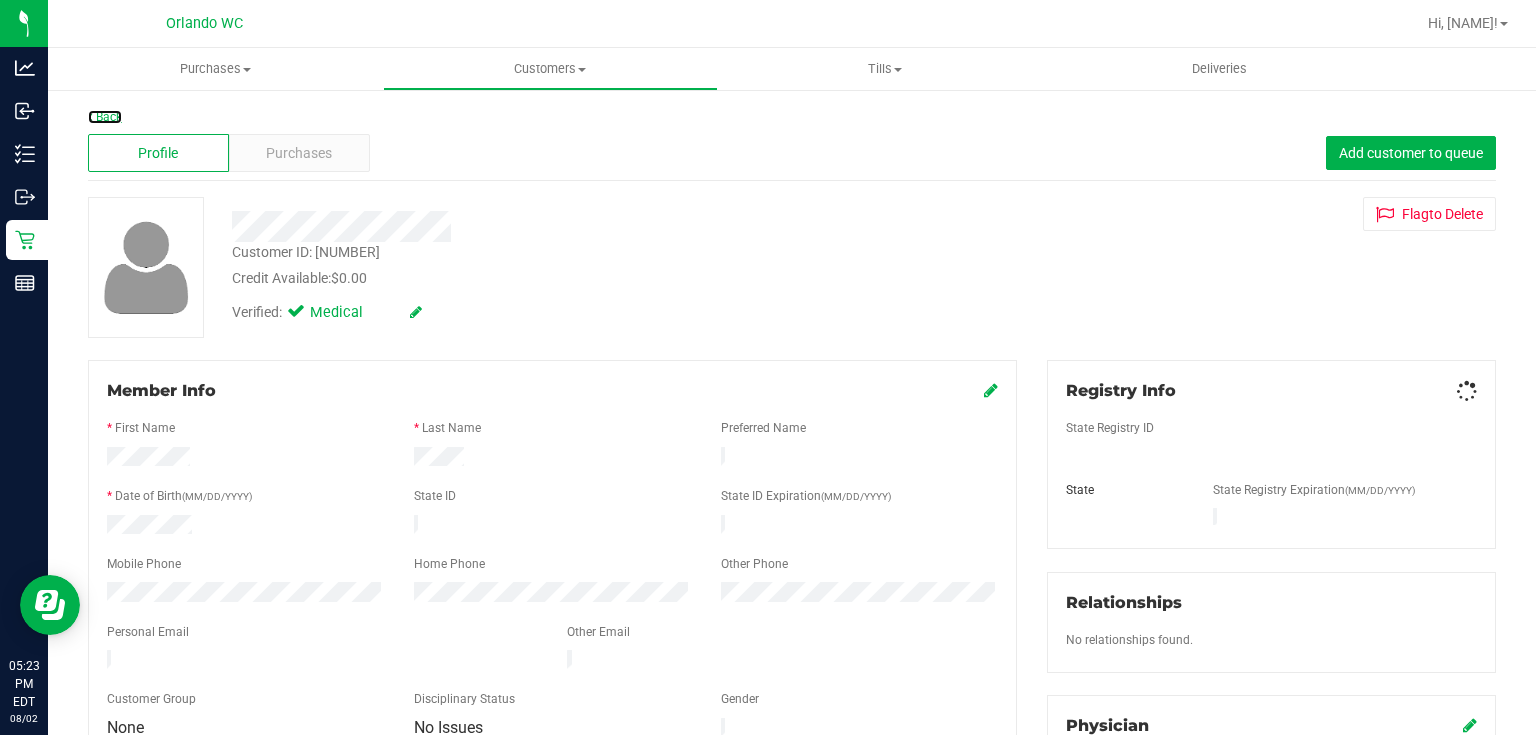 click on "Back" at bounding box center [105, 117] 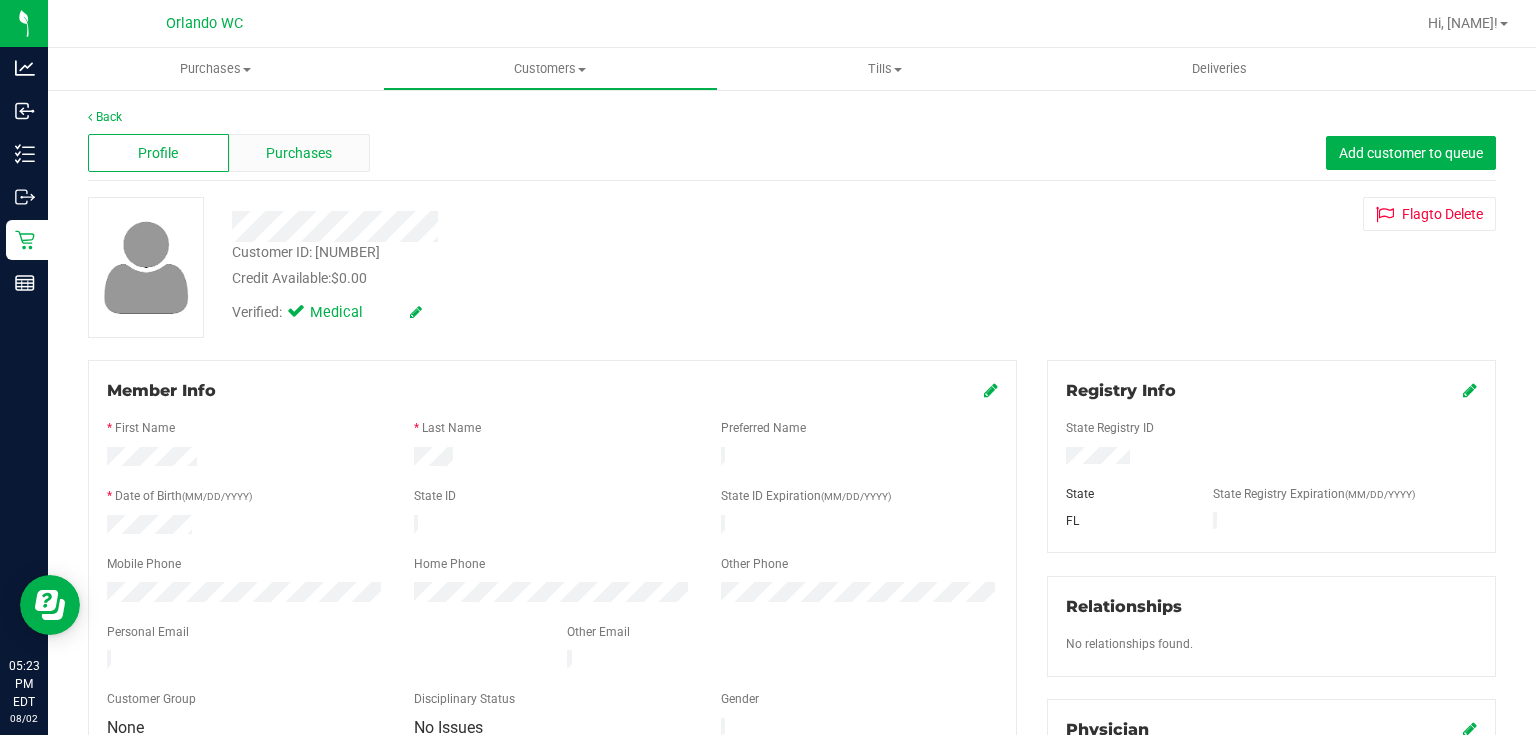 click on "Purchases" at bounding box center [299, 153] 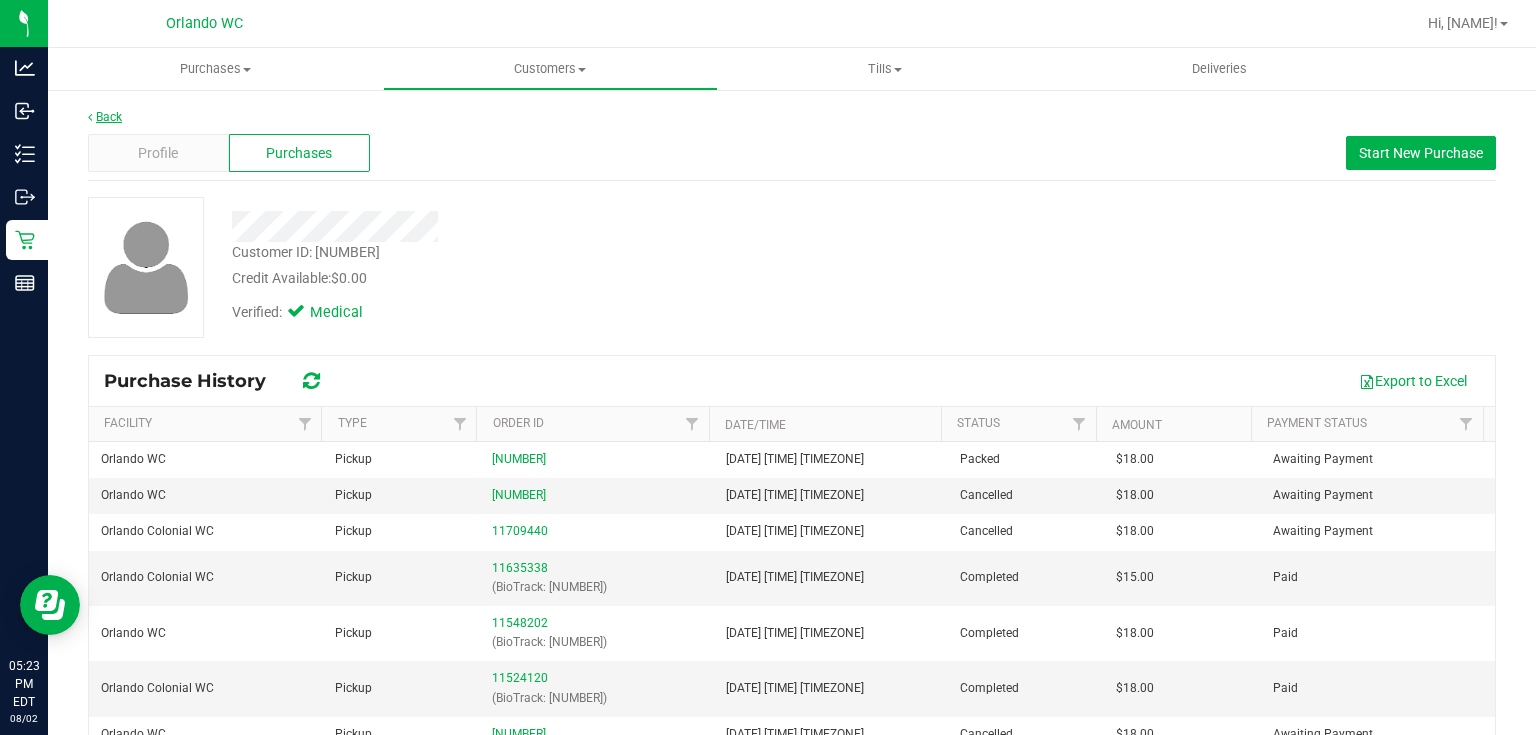 click on "Back" at bounding box center (105, 117) 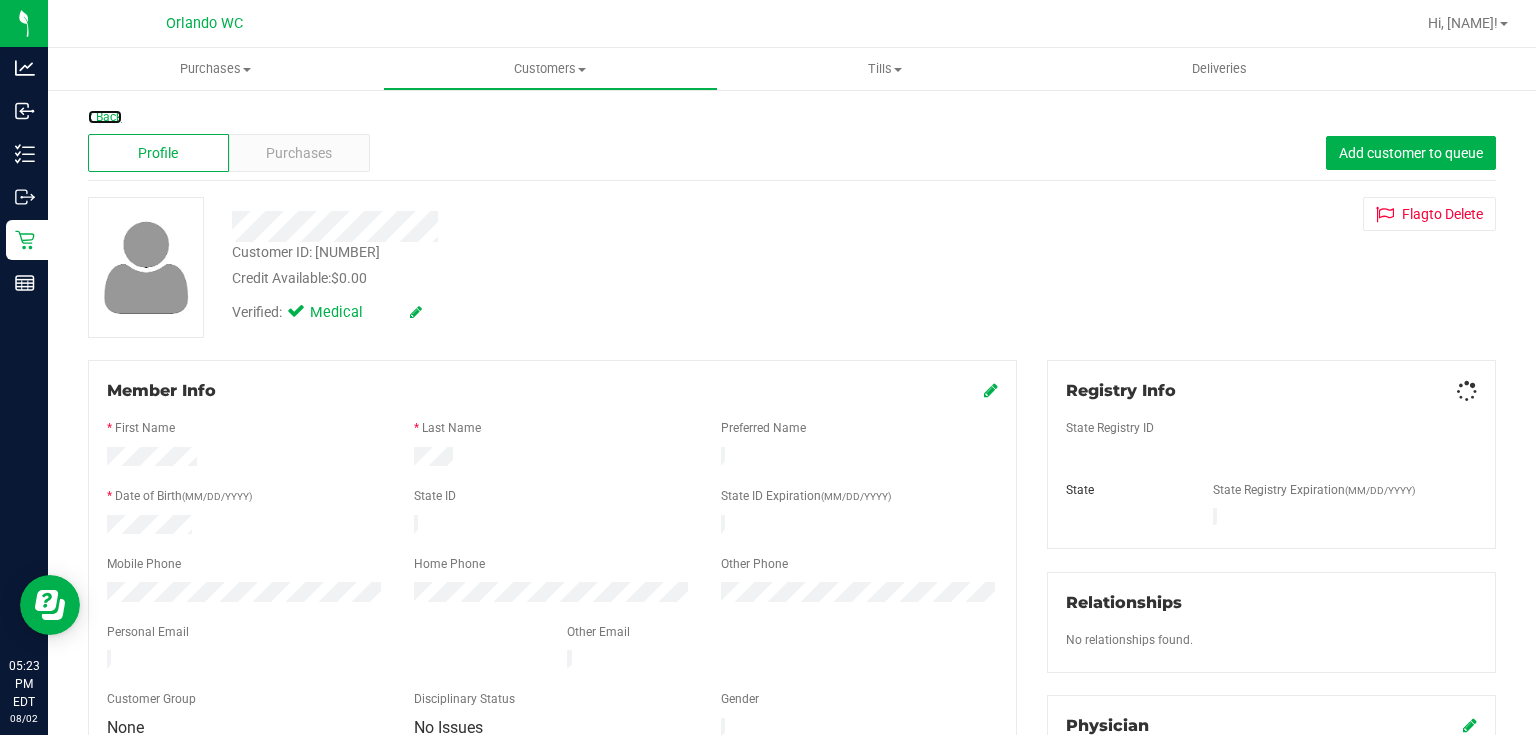 click on "Back" at bounding box center (105, 117) 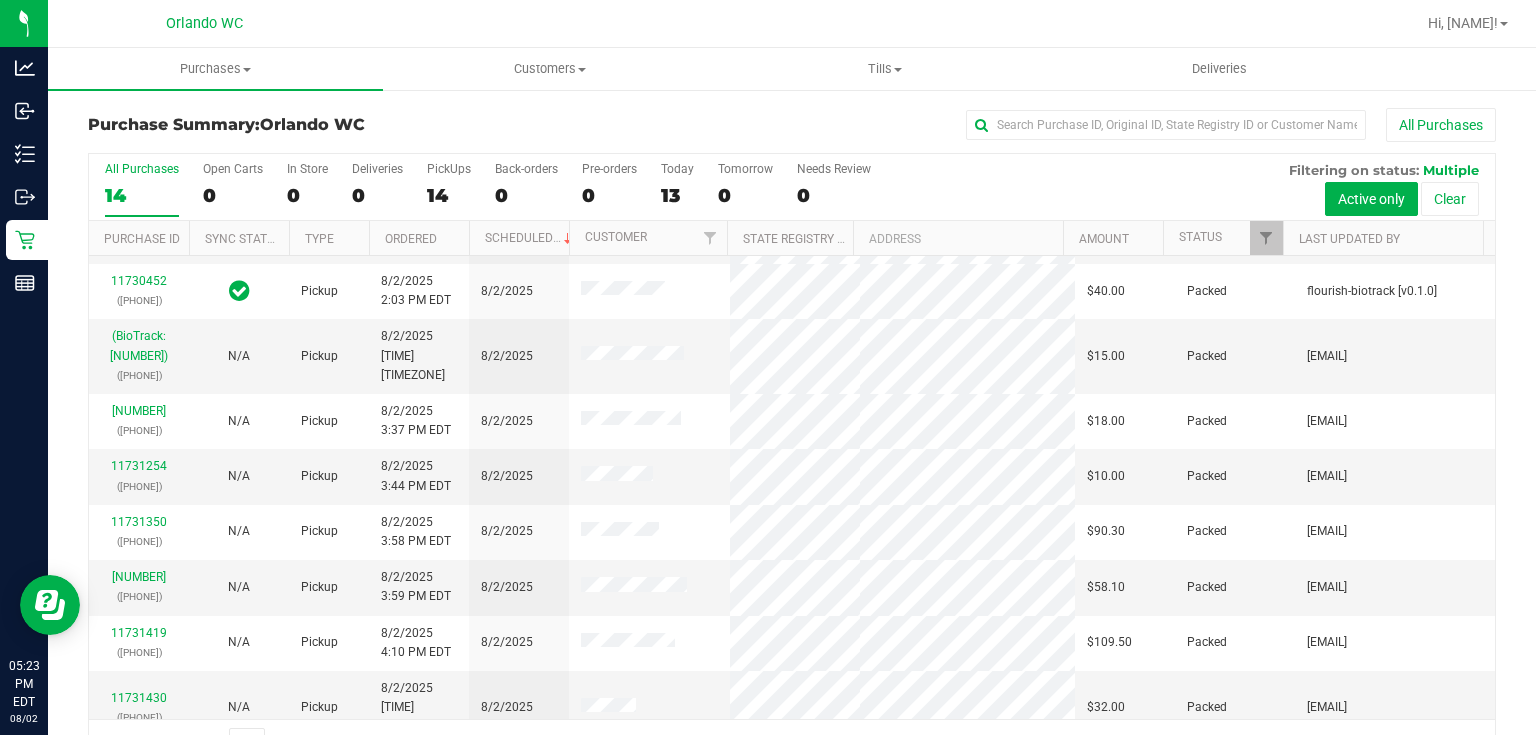 scroll, scrollTop: 264, scrollLeft: 0, axis: vertical 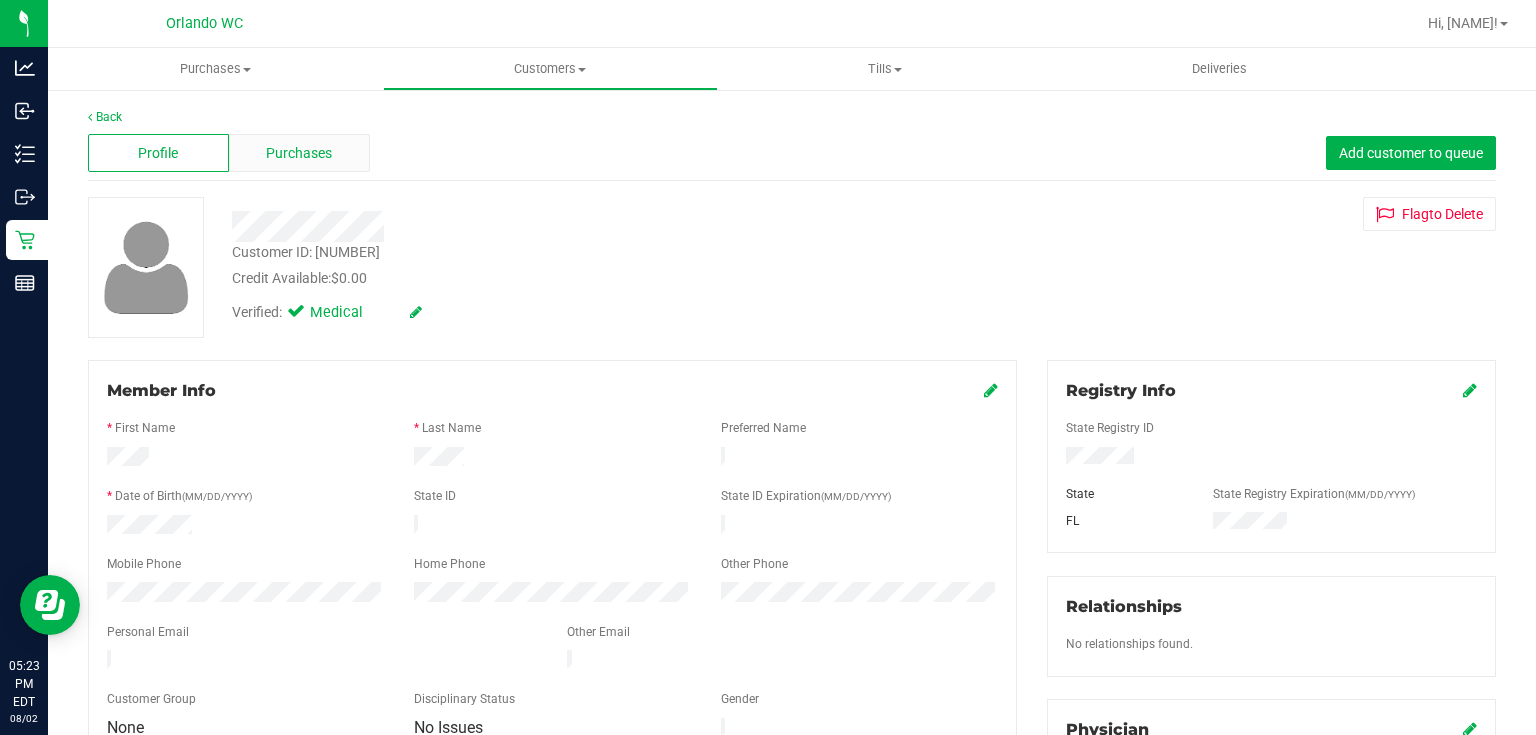click on "Purchases" at bounding box center [299, 153] 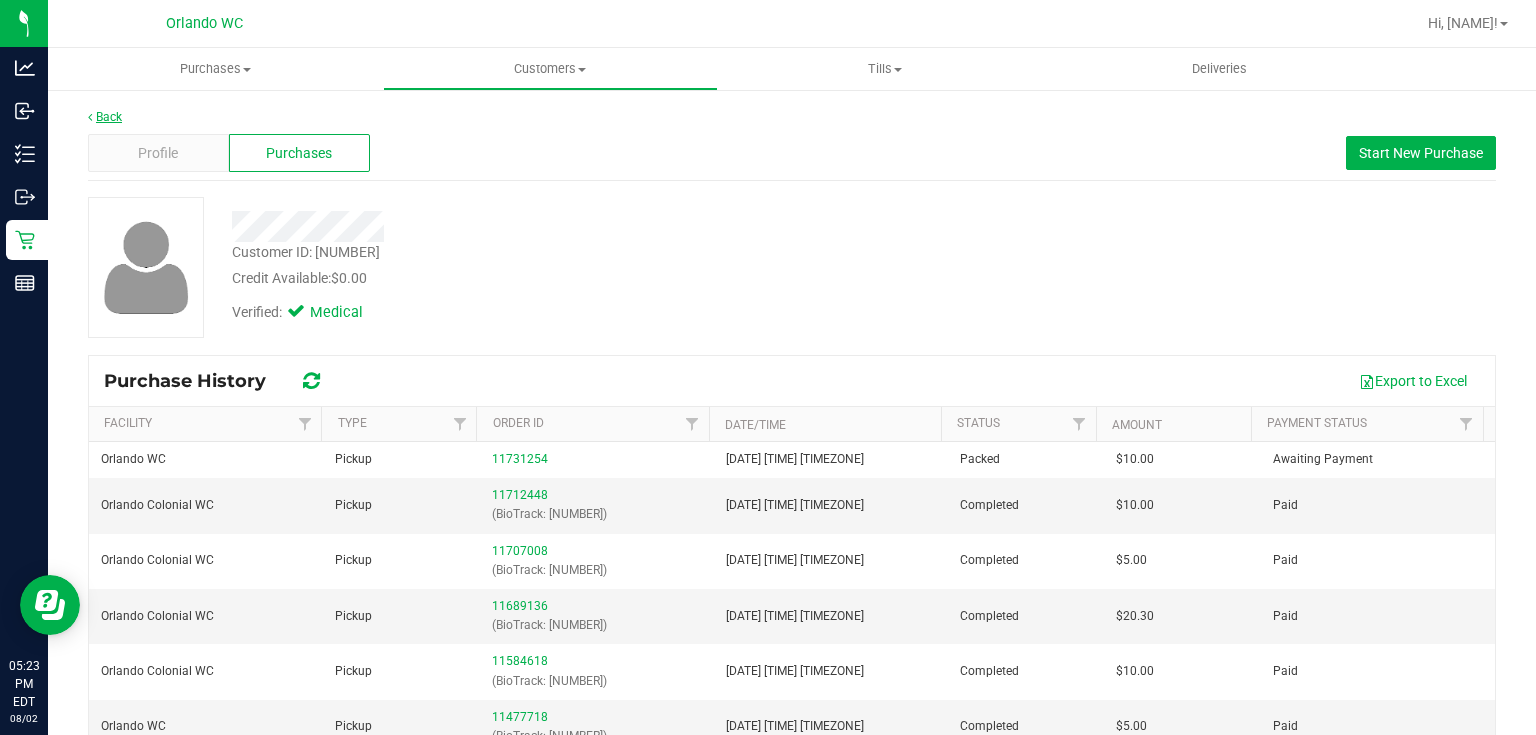 click on "Back" at bounding box center (105, 117) 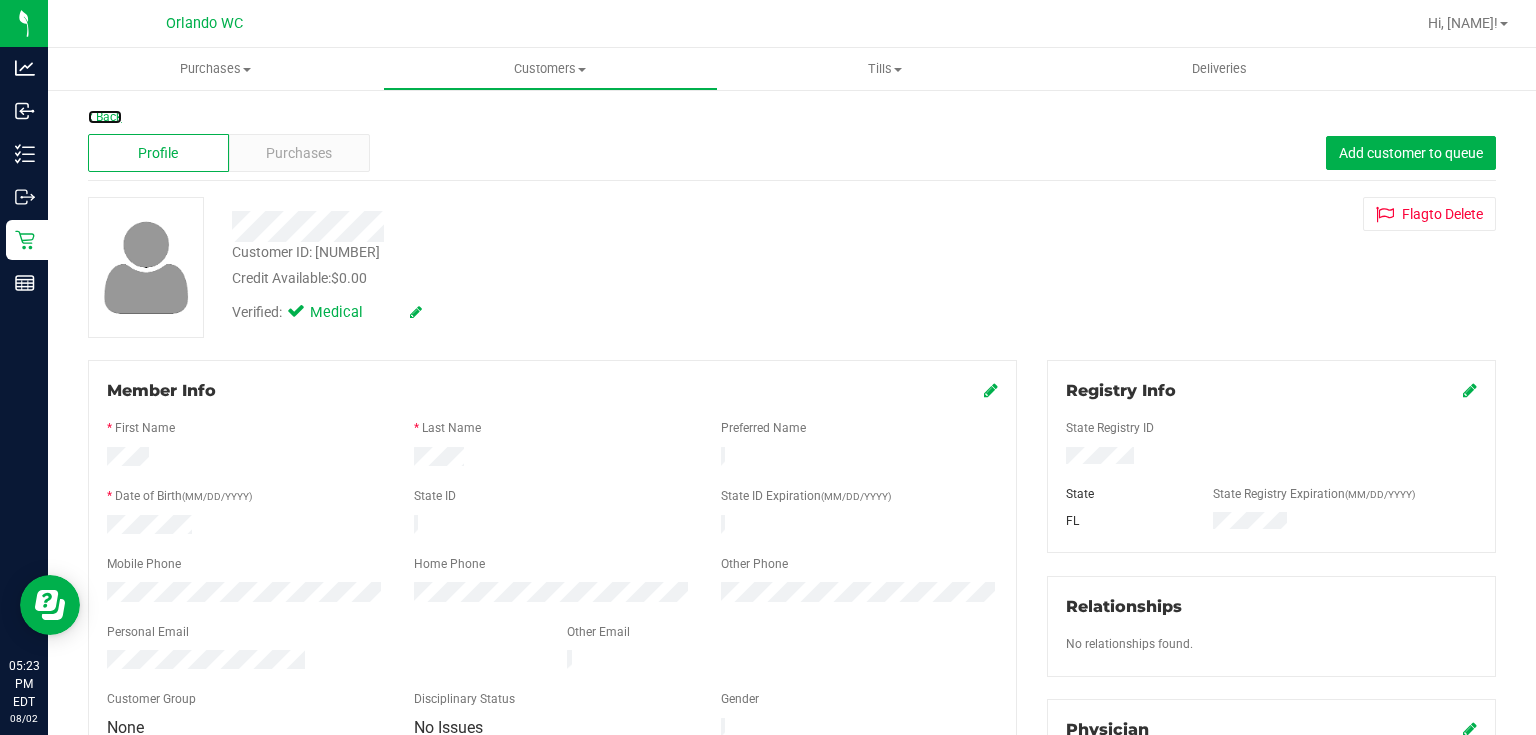 click on "Back" at bounding box center (105, 117) 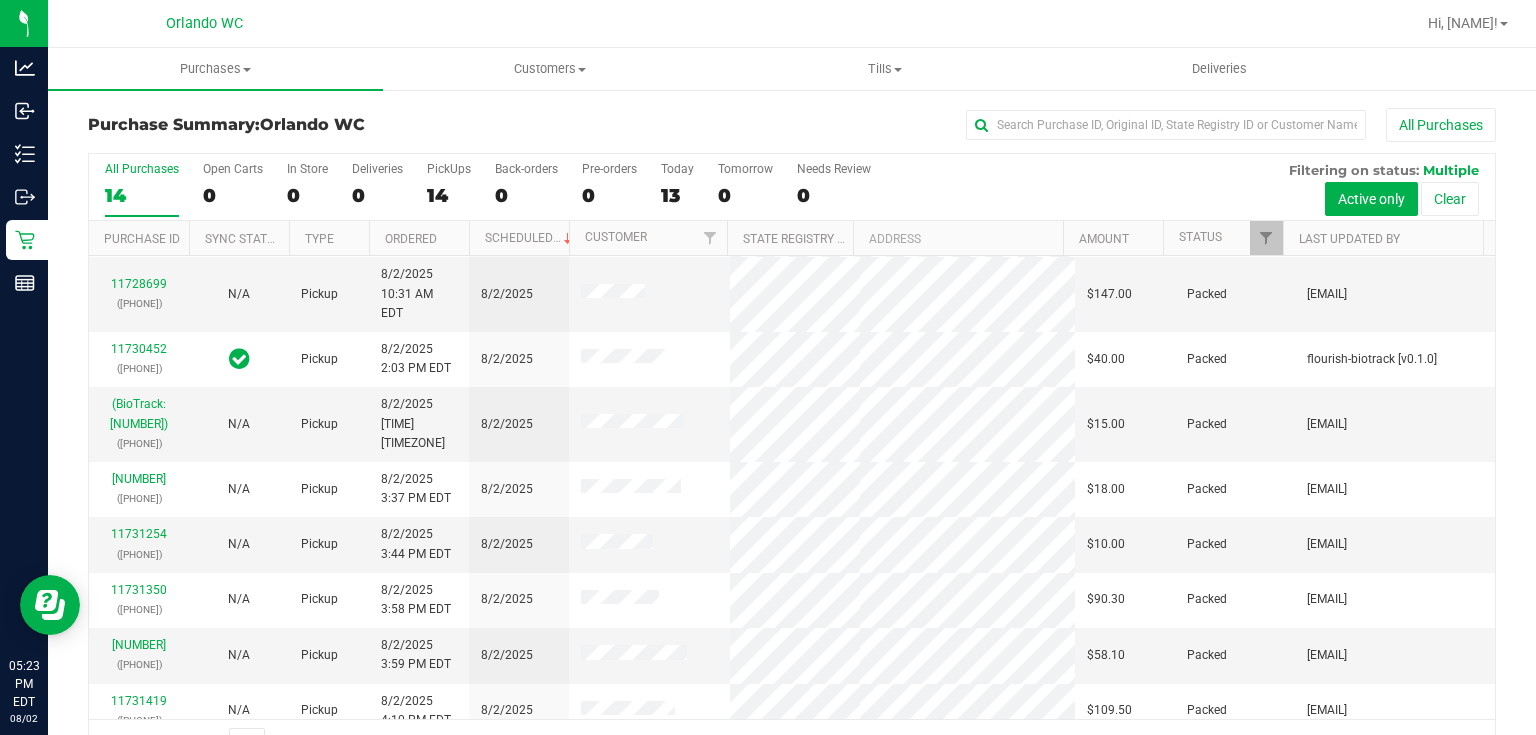 scroll, scrollTop: 195, scrollLeft: 0, axis: vertical 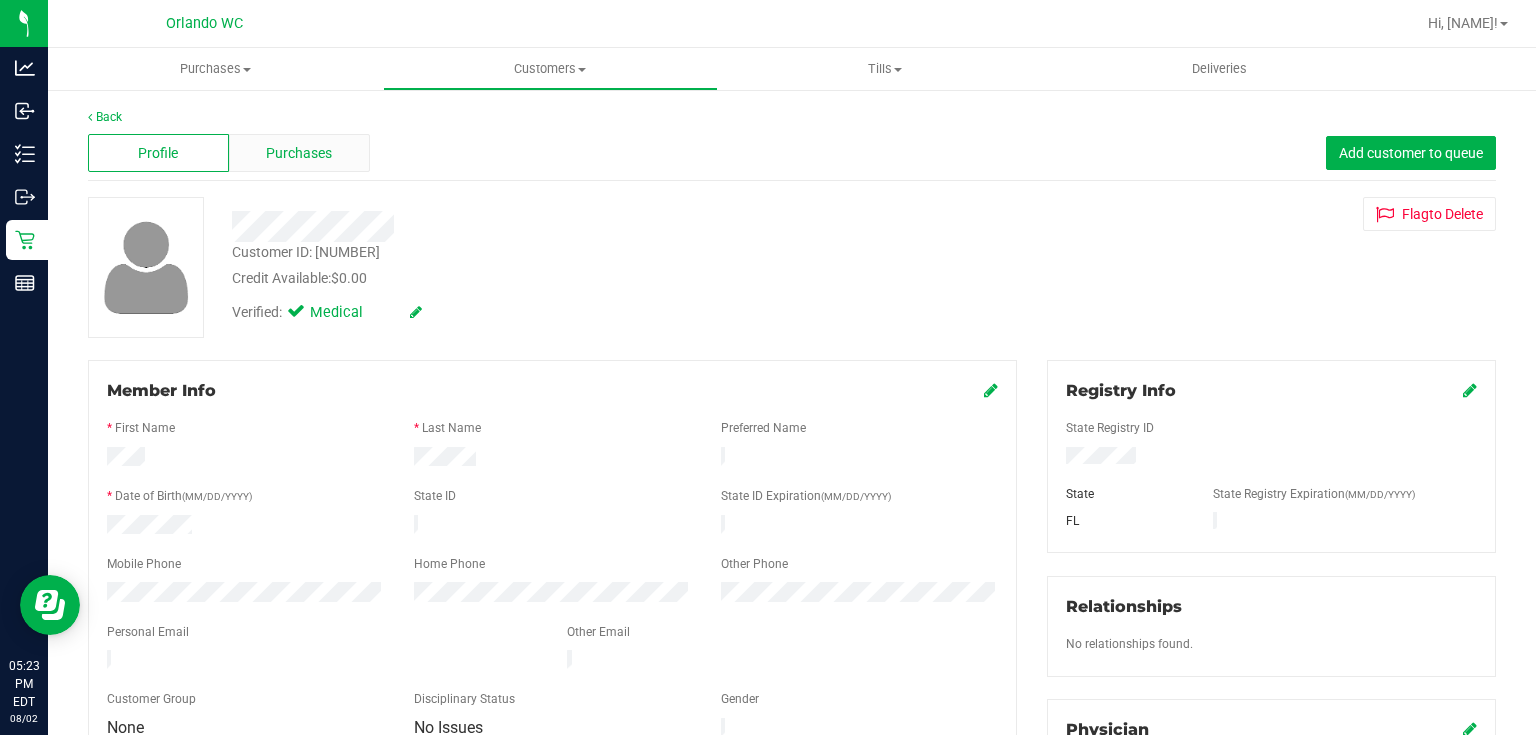 click on "Purchases" at bounding box center [299, 153] 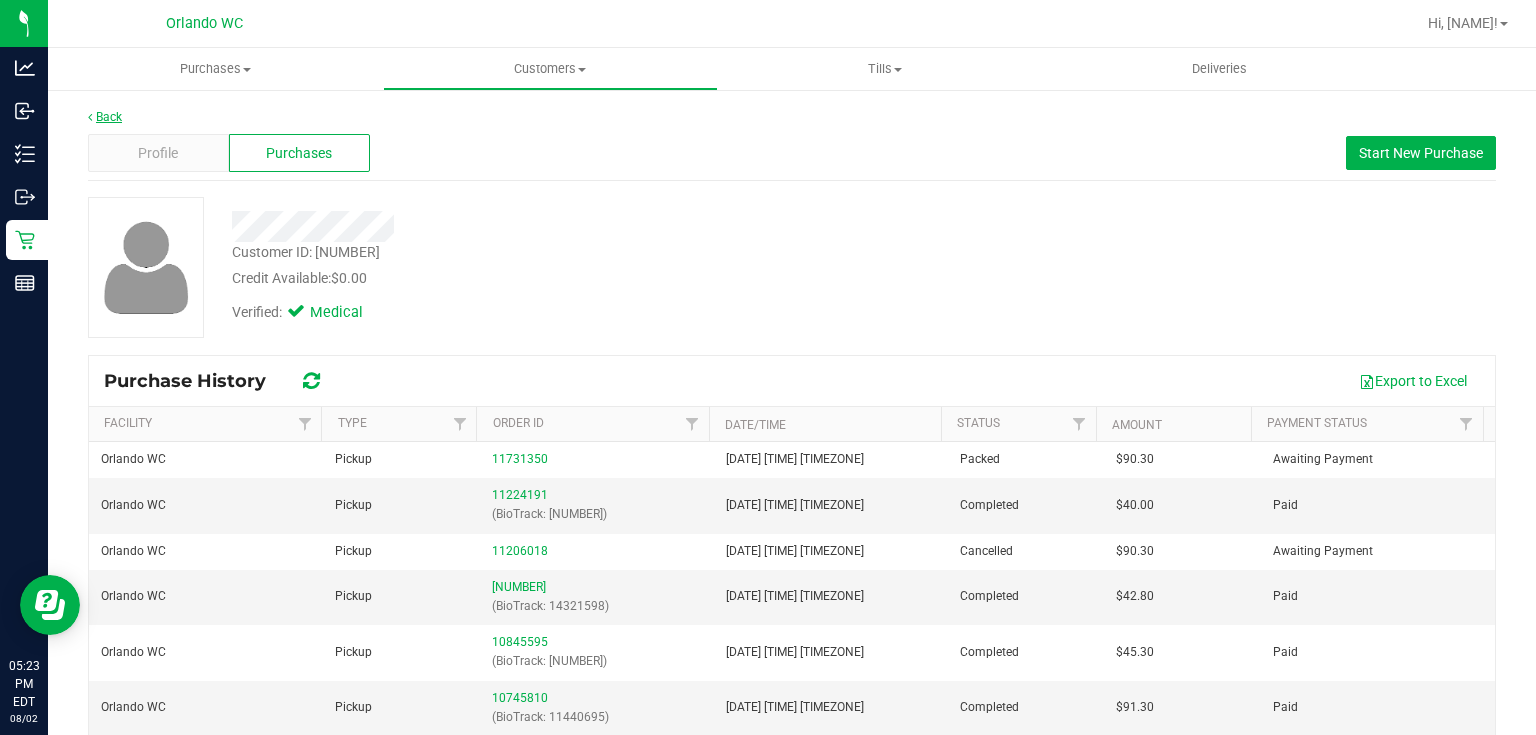 click on "Back" at bounding box center [105, 117] 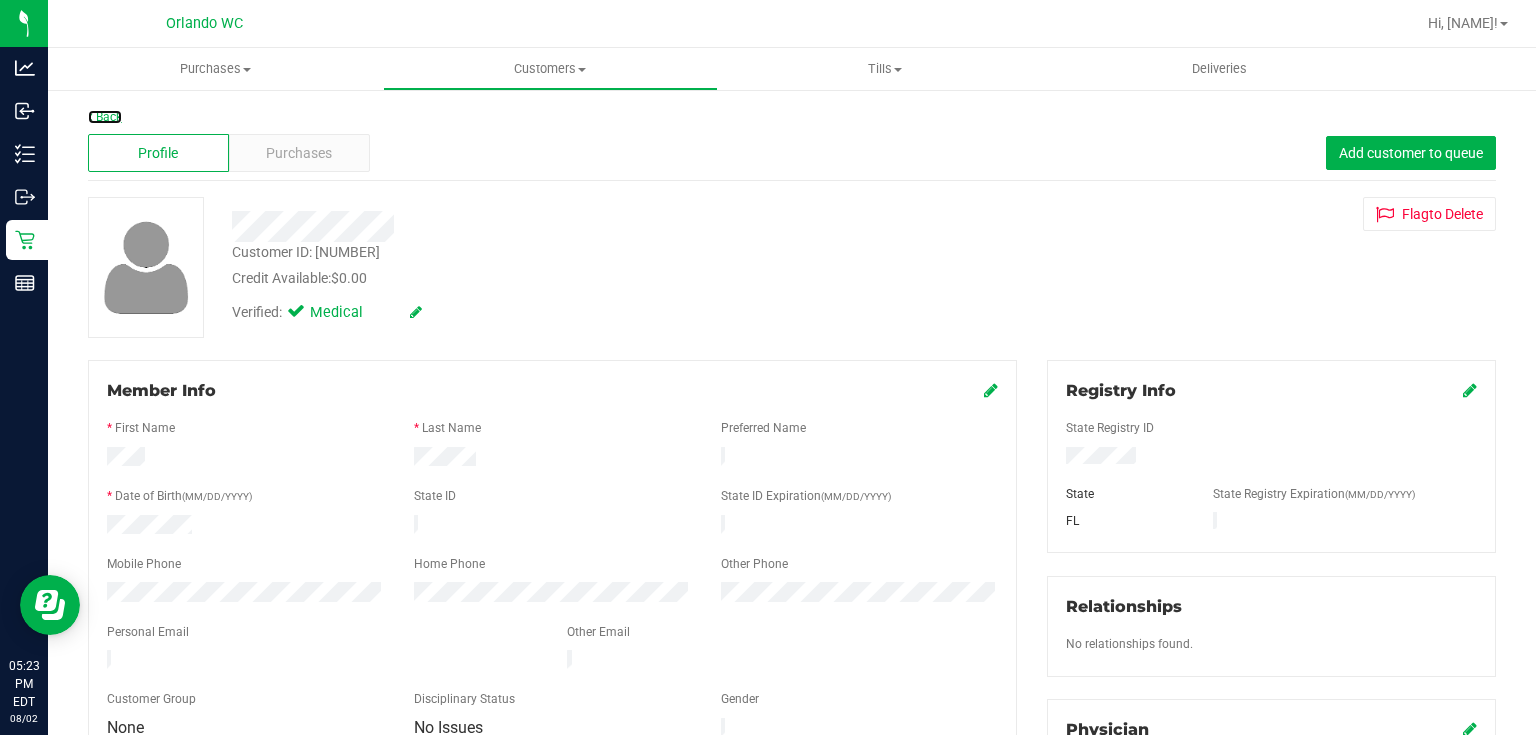click on "Back" at bounding box center [105, 117] 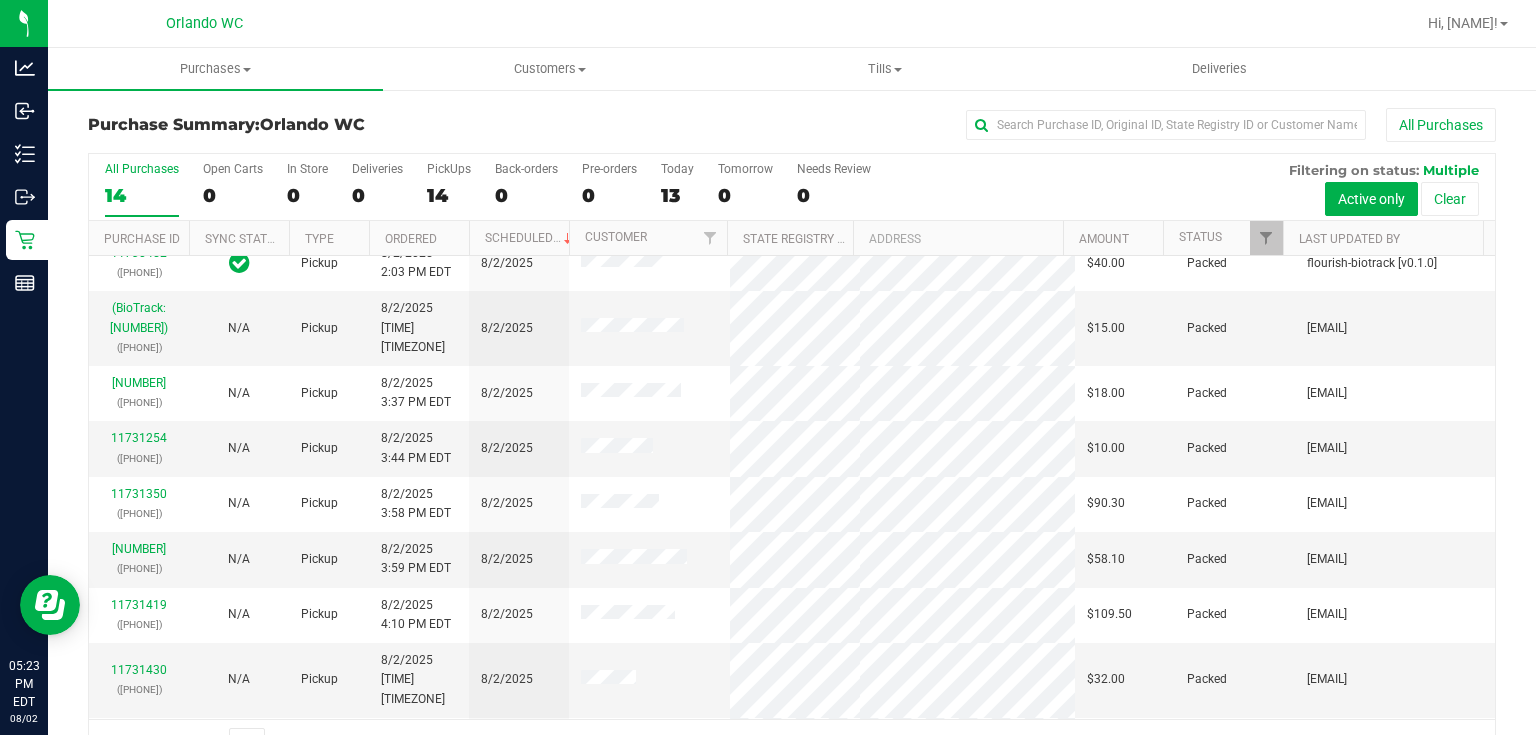 scroll, scrollTop: 308, scrollLeft: 0, axis: vertical 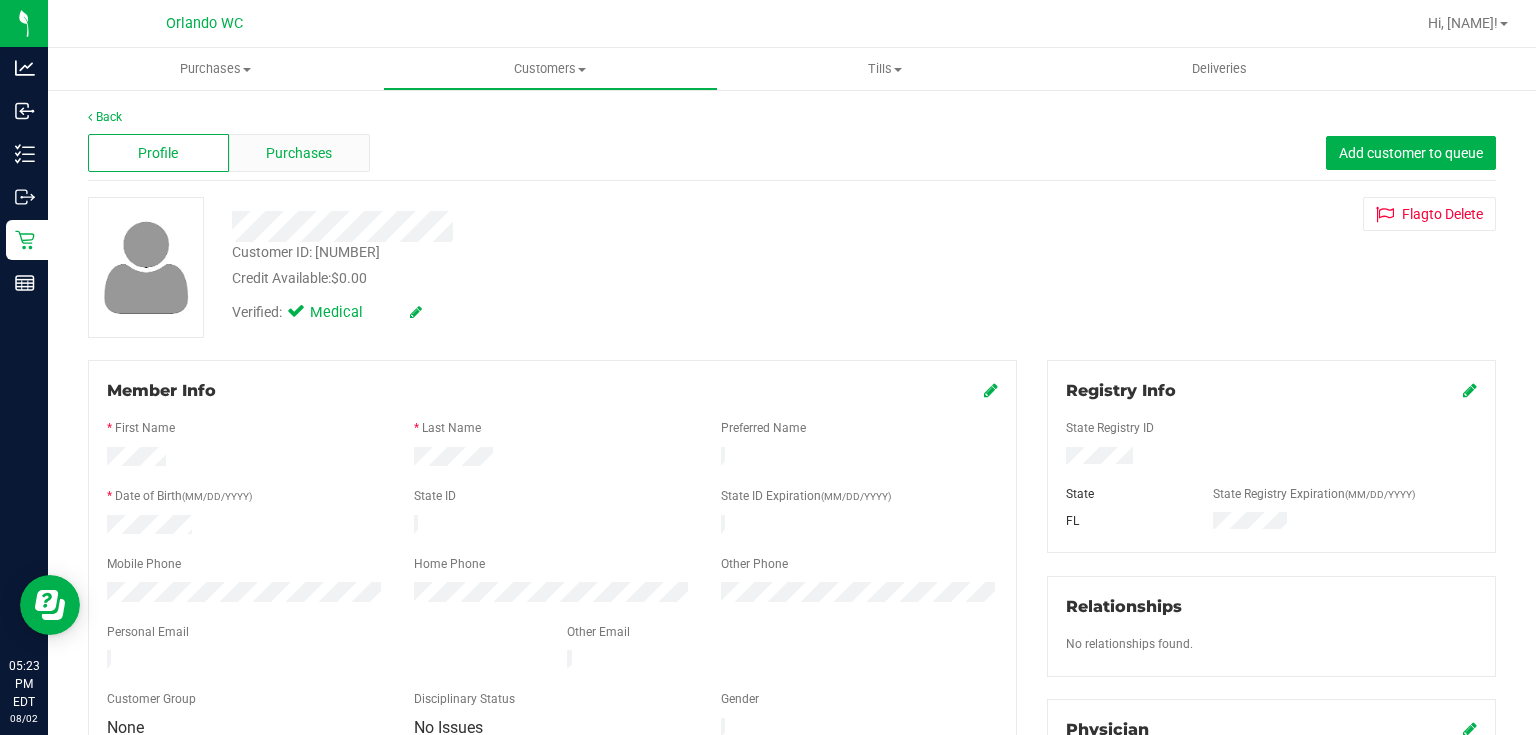click on "Purchases" at bounding box center [299, 153] 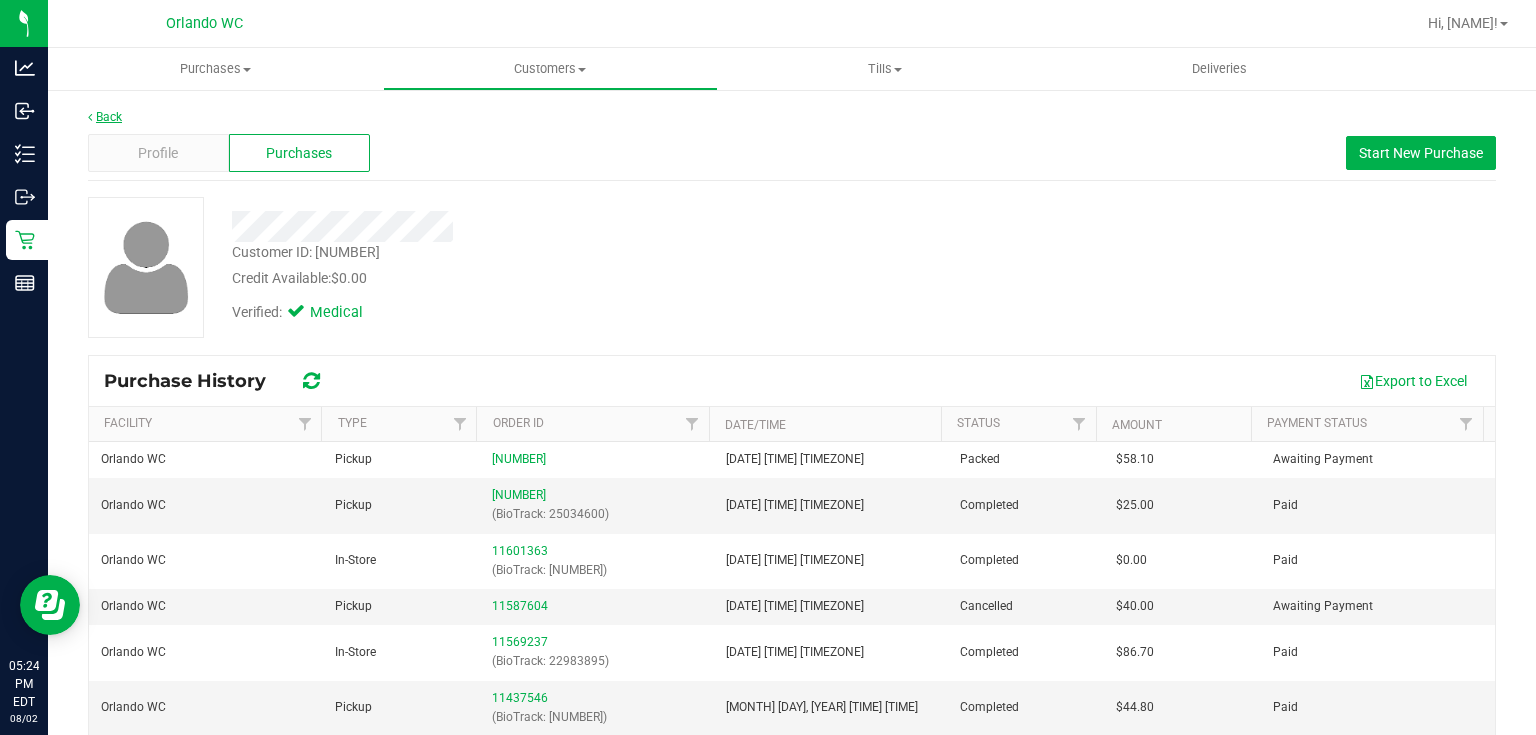 click on "Back" at bounding box center [105, 117] 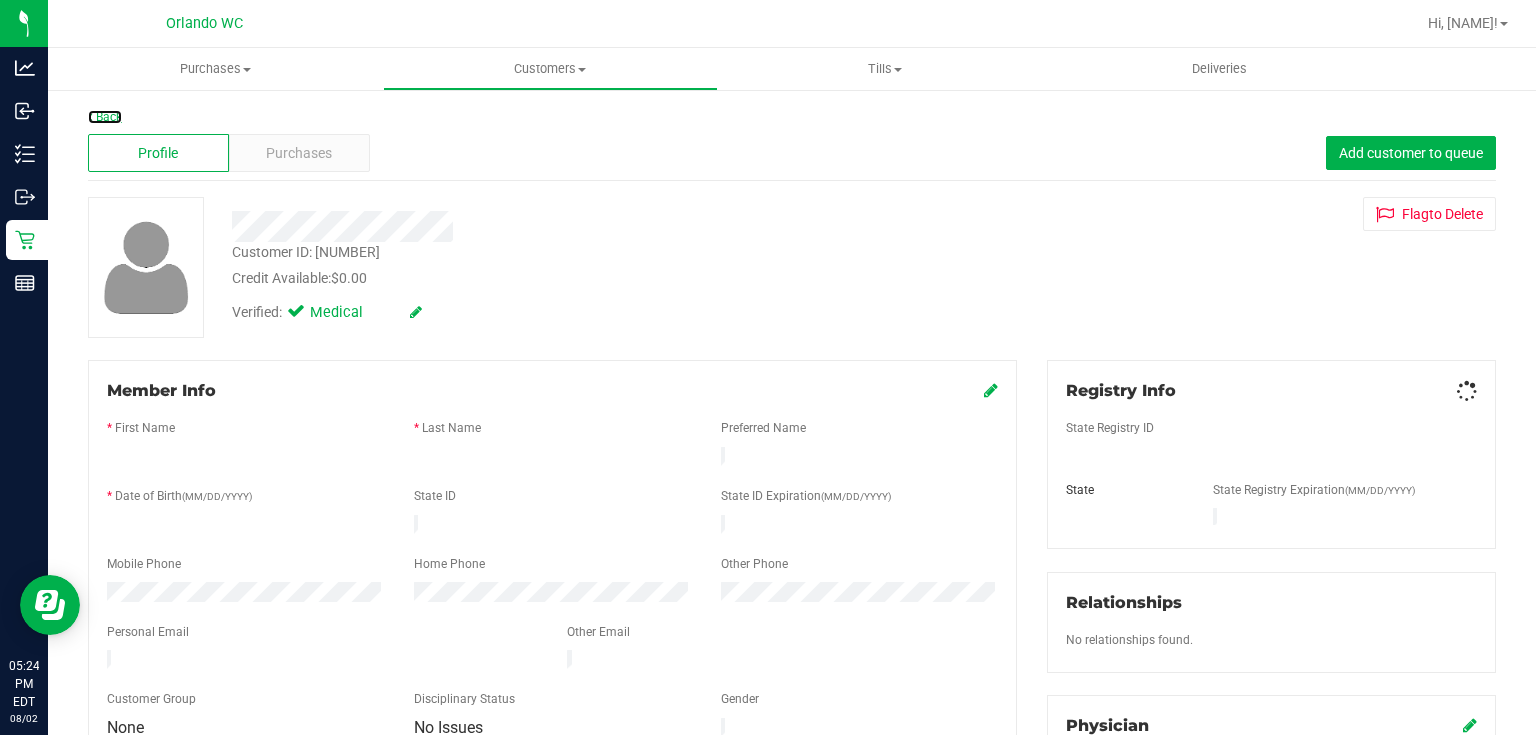click on "Back" at bounding box center (105, 117) 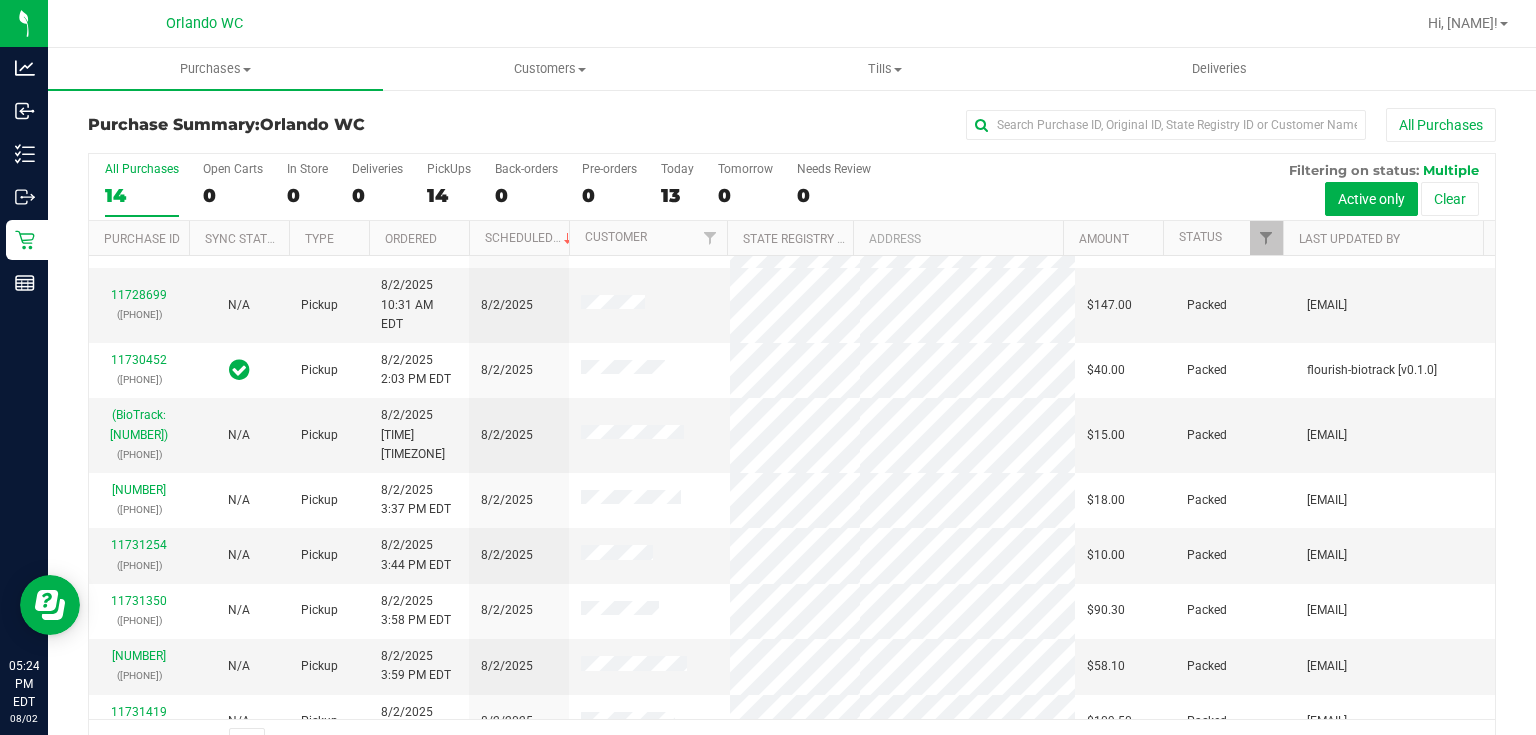 scroll, scrollTop: 308, scrollLeft: 0, axis: vertical 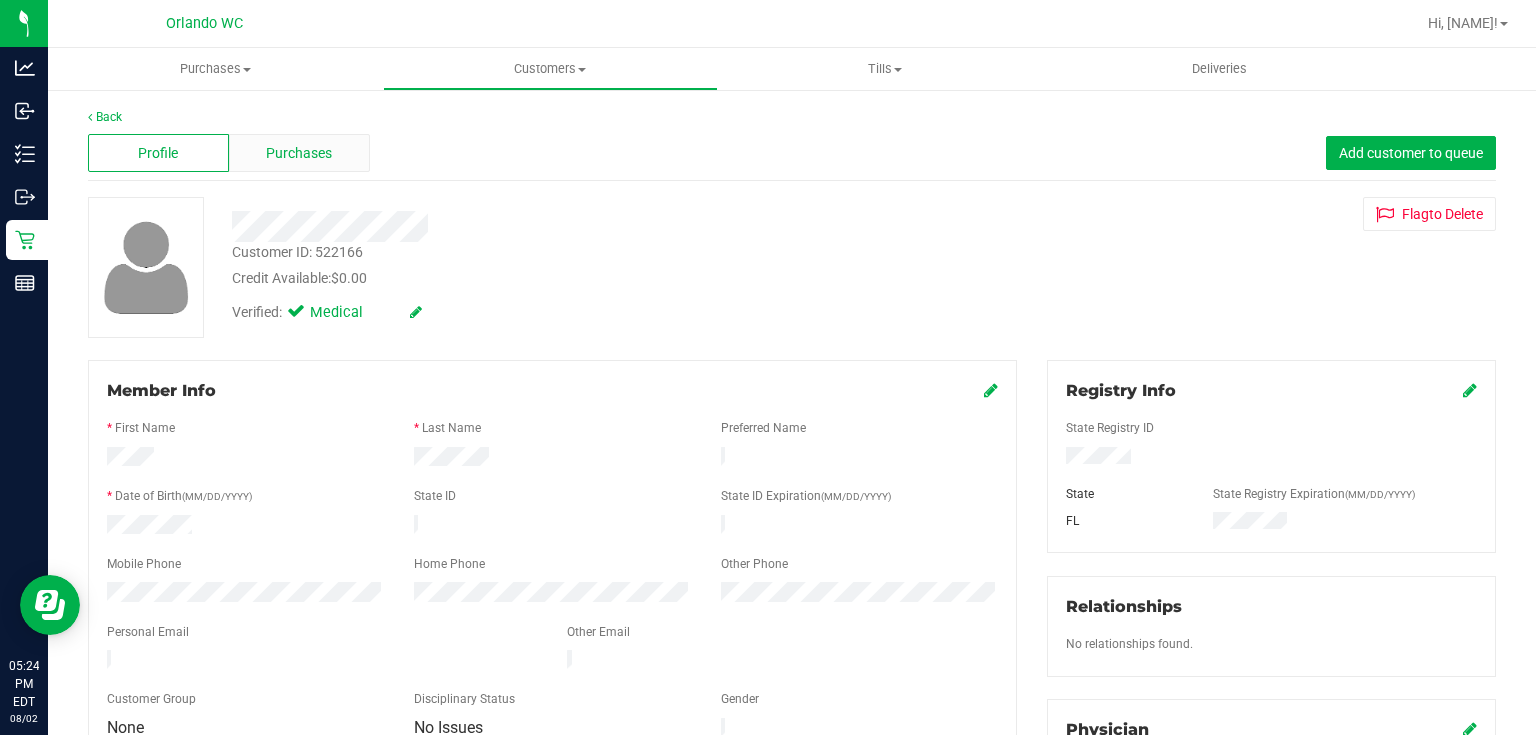 click on "Purchases" at bounding box center [299, 153] 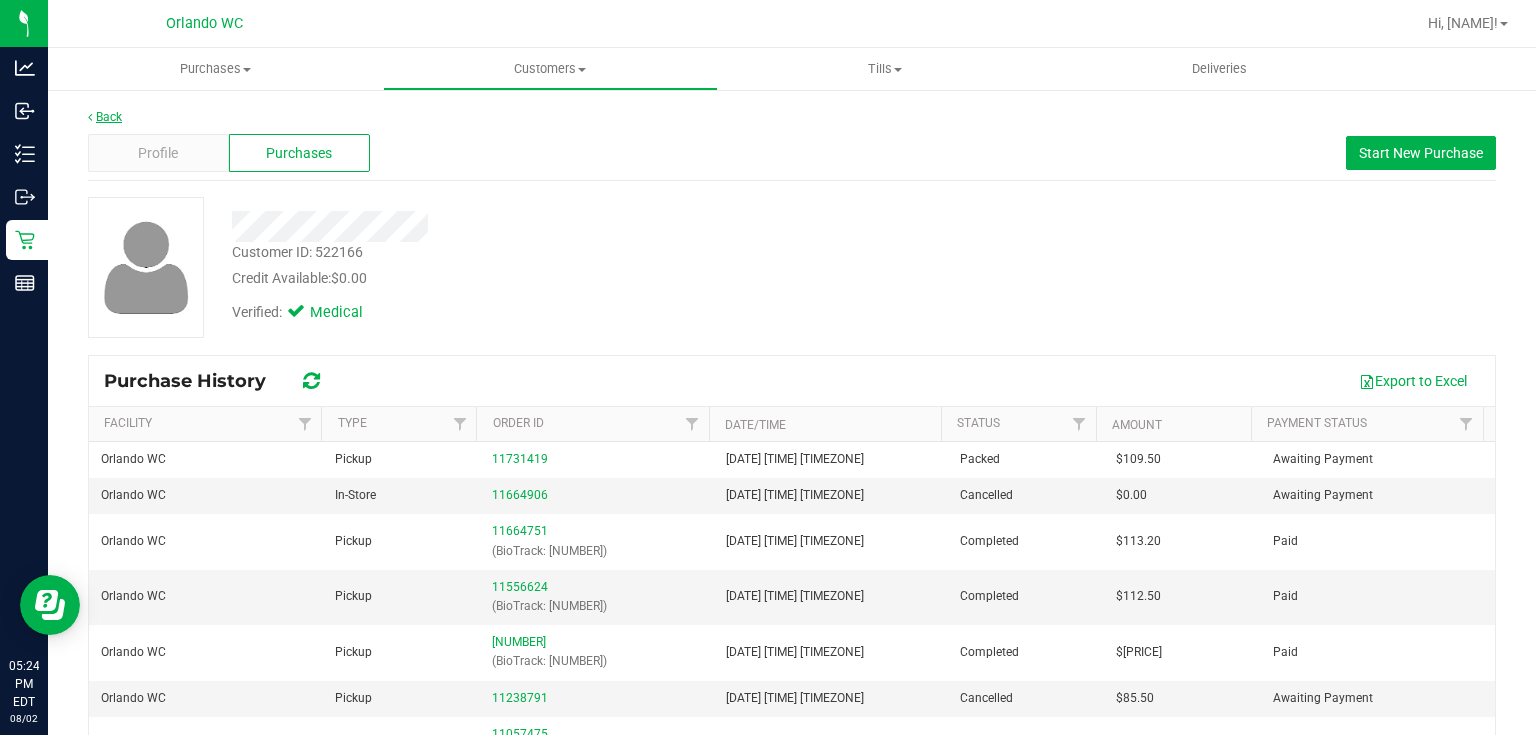 click on "Back" at bounding box center [105, 117] 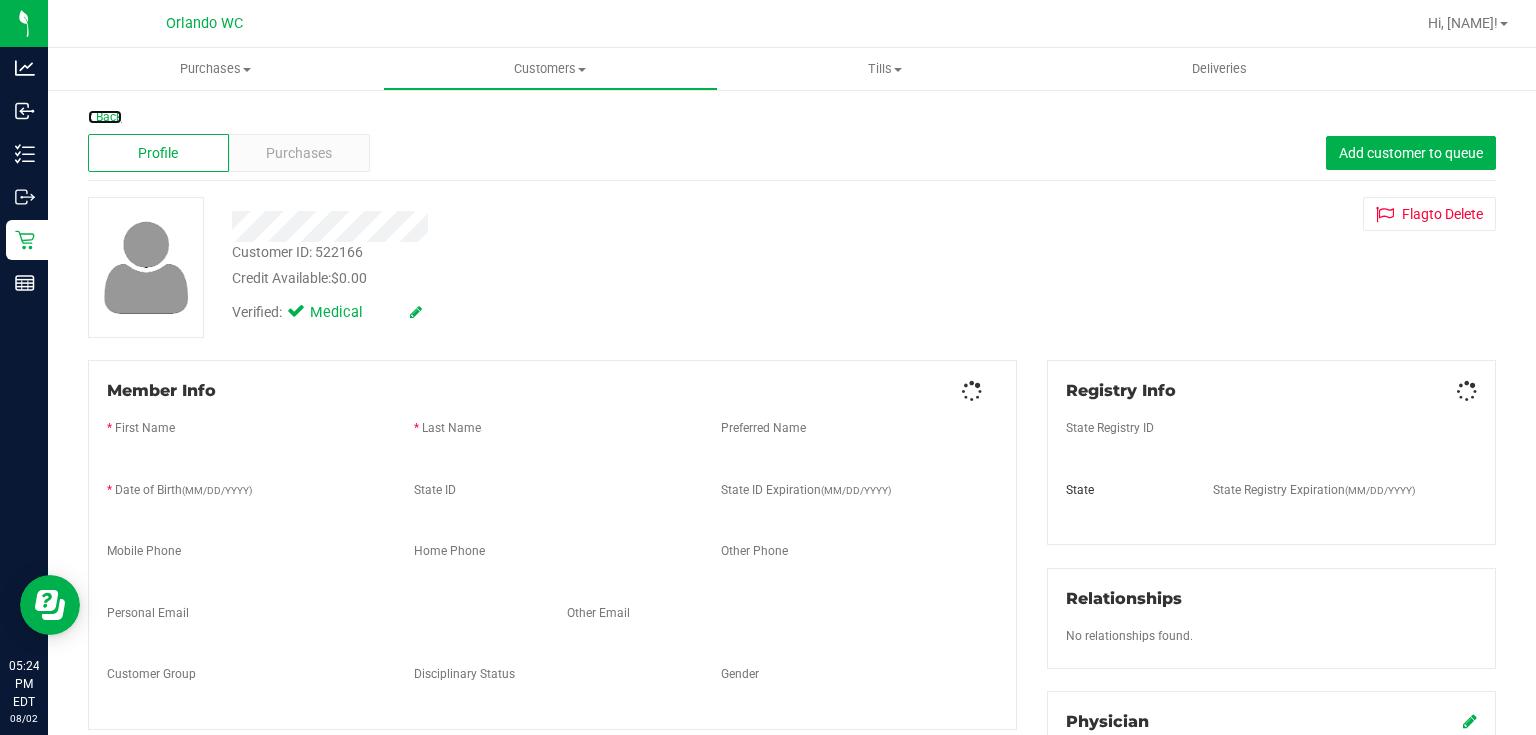 click on "Back" at bounding box center [105, 117] 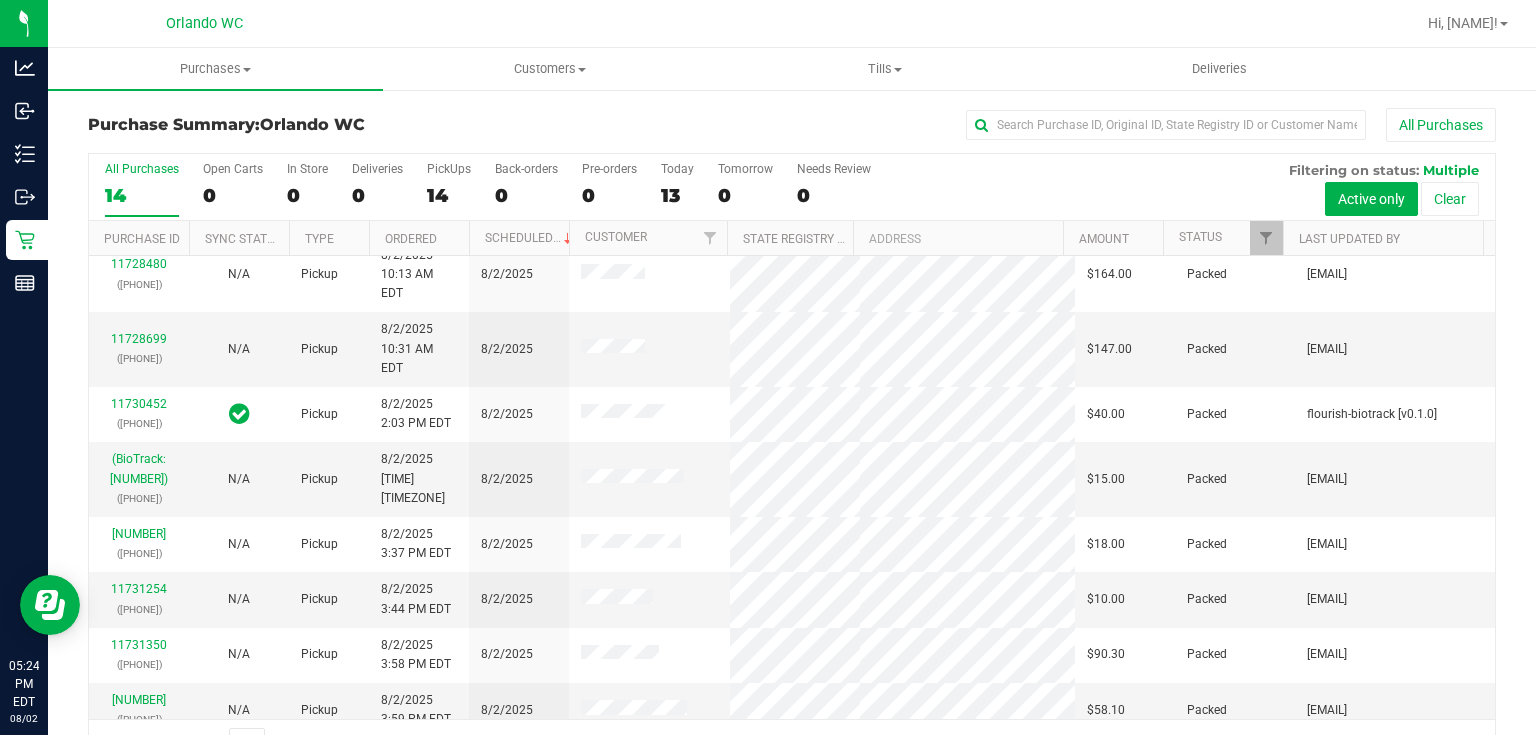 scroll, scrollTop: 308, scrollLeft: 0, axis: vertical 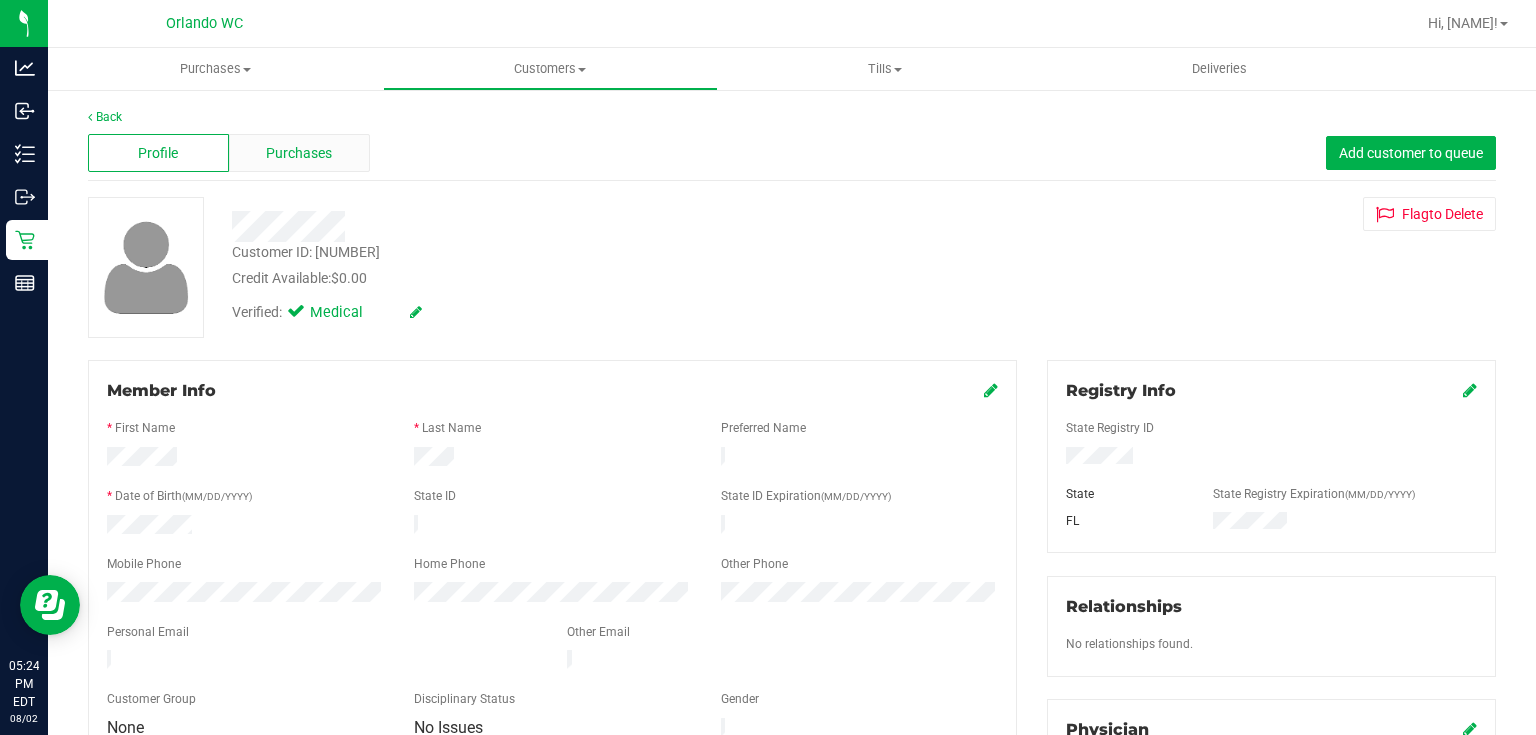 click on "Purchases" at bounding box center (299, 153) 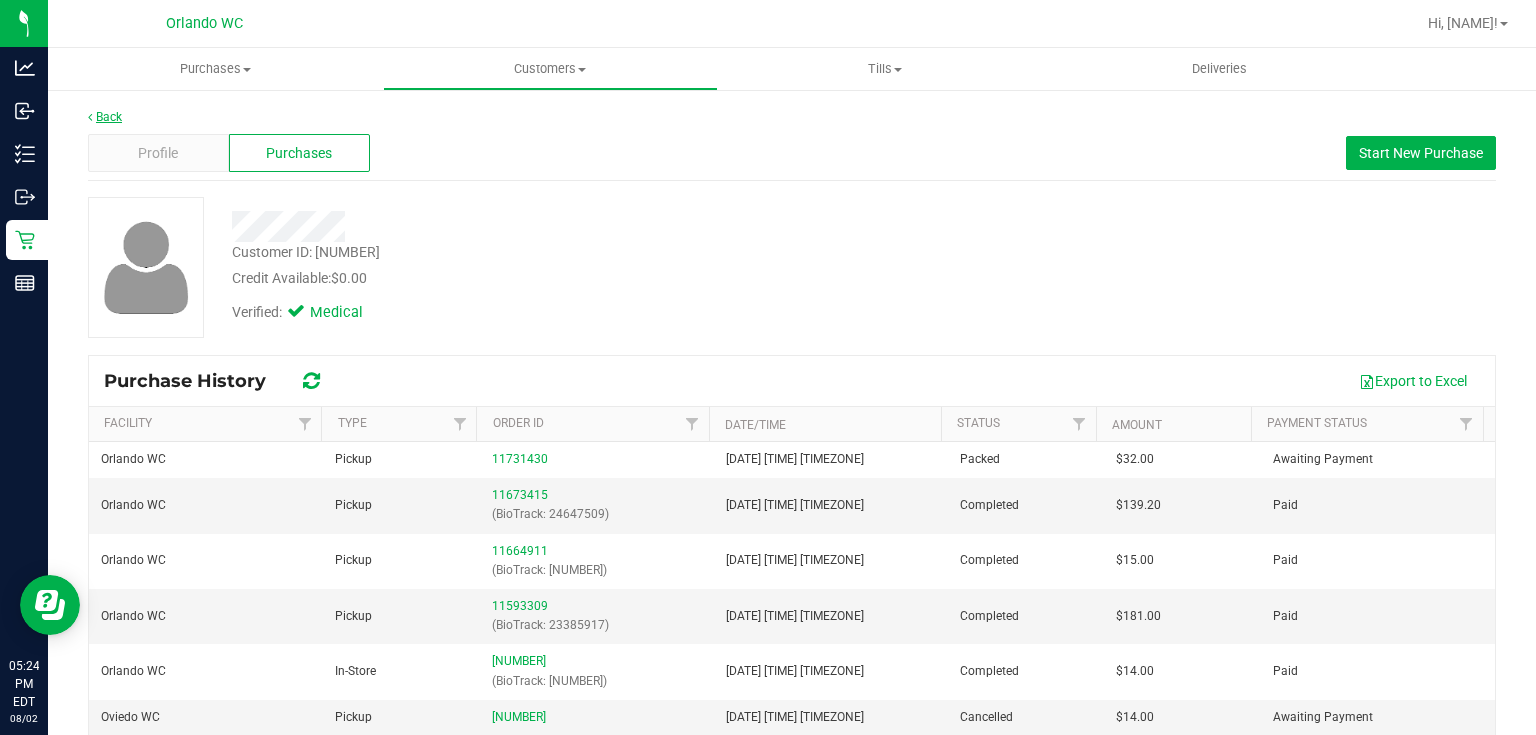 click on "Back" at bounding box center [105, 117] 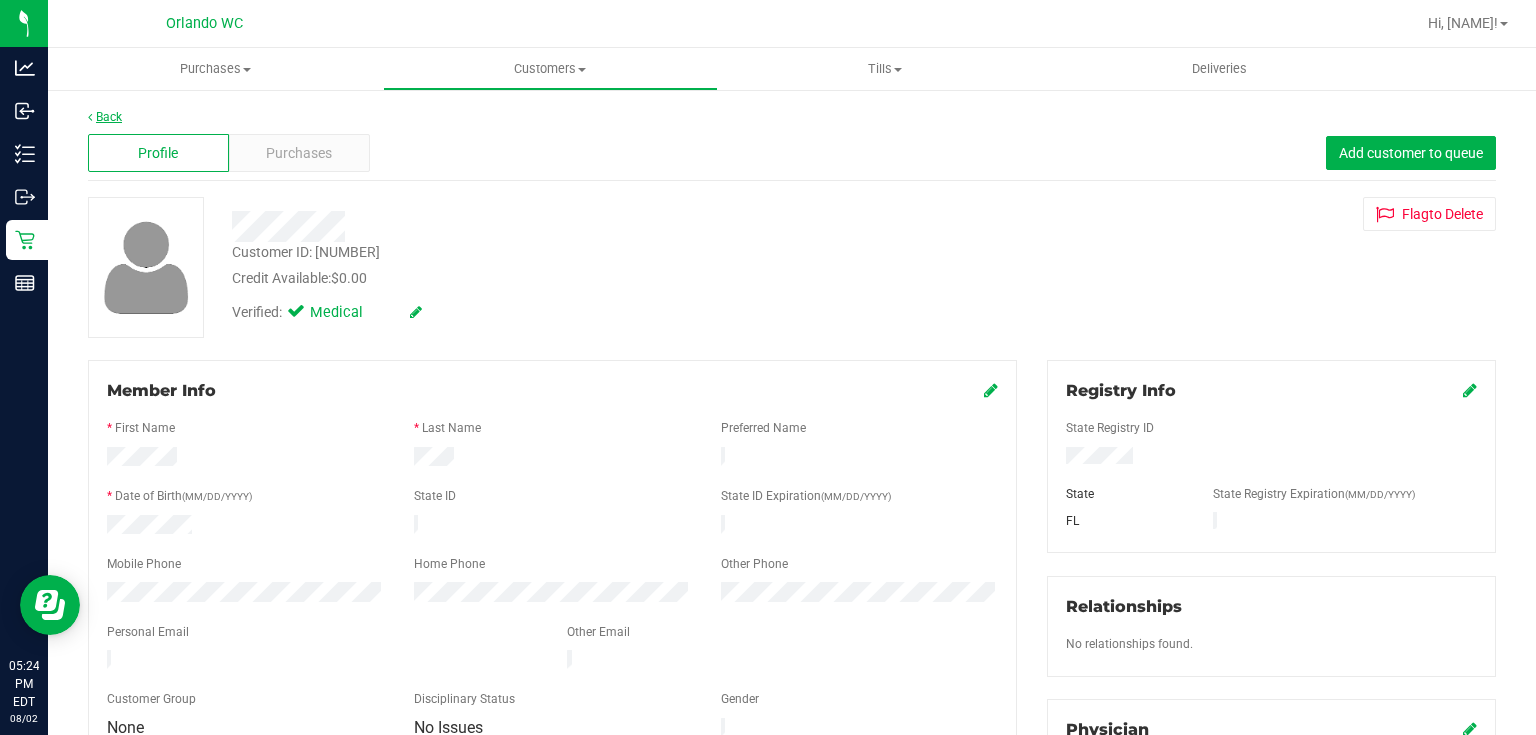 click on "Back" at bounding box center (105, 117) 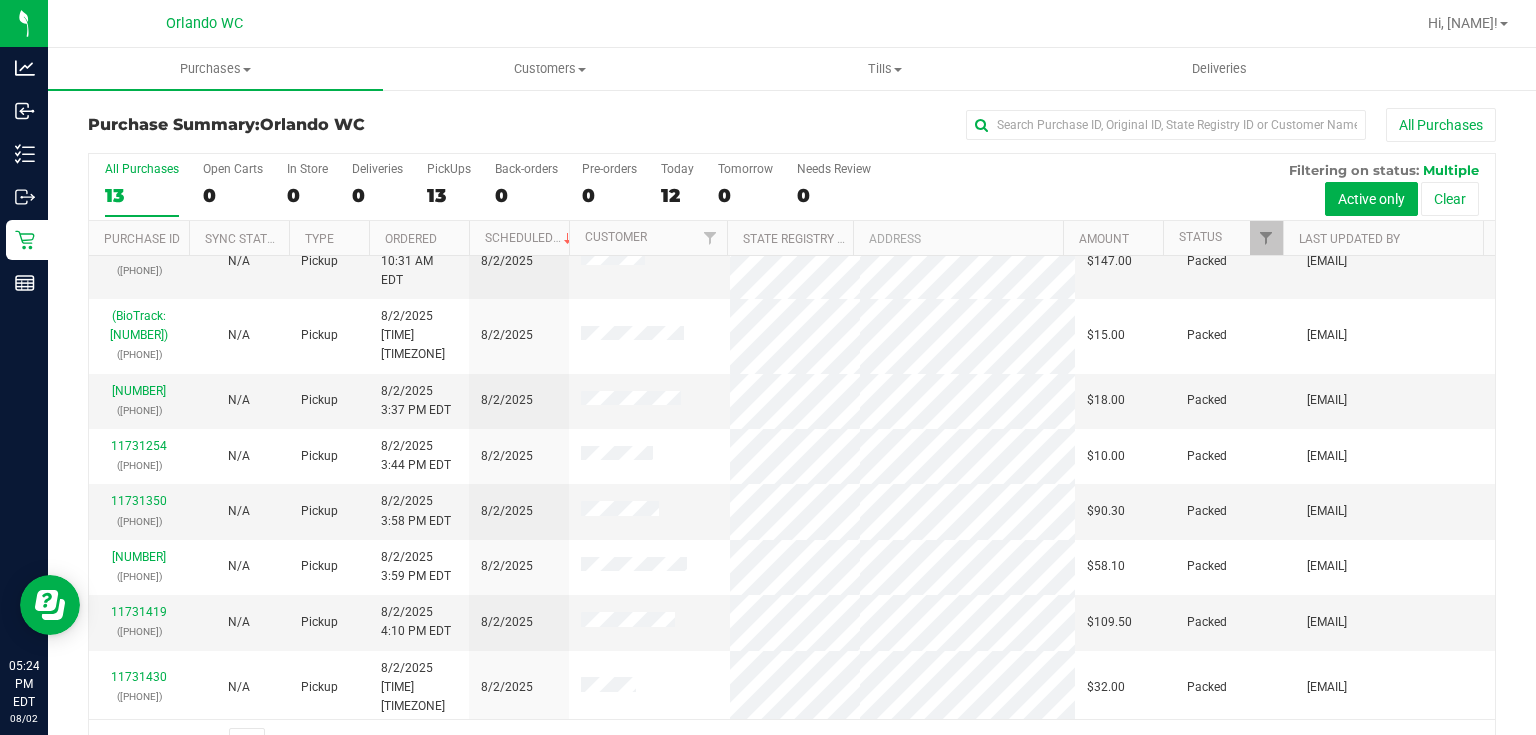 scroll, scrollTop: 253, scrollLeft: 0, axis: vertical 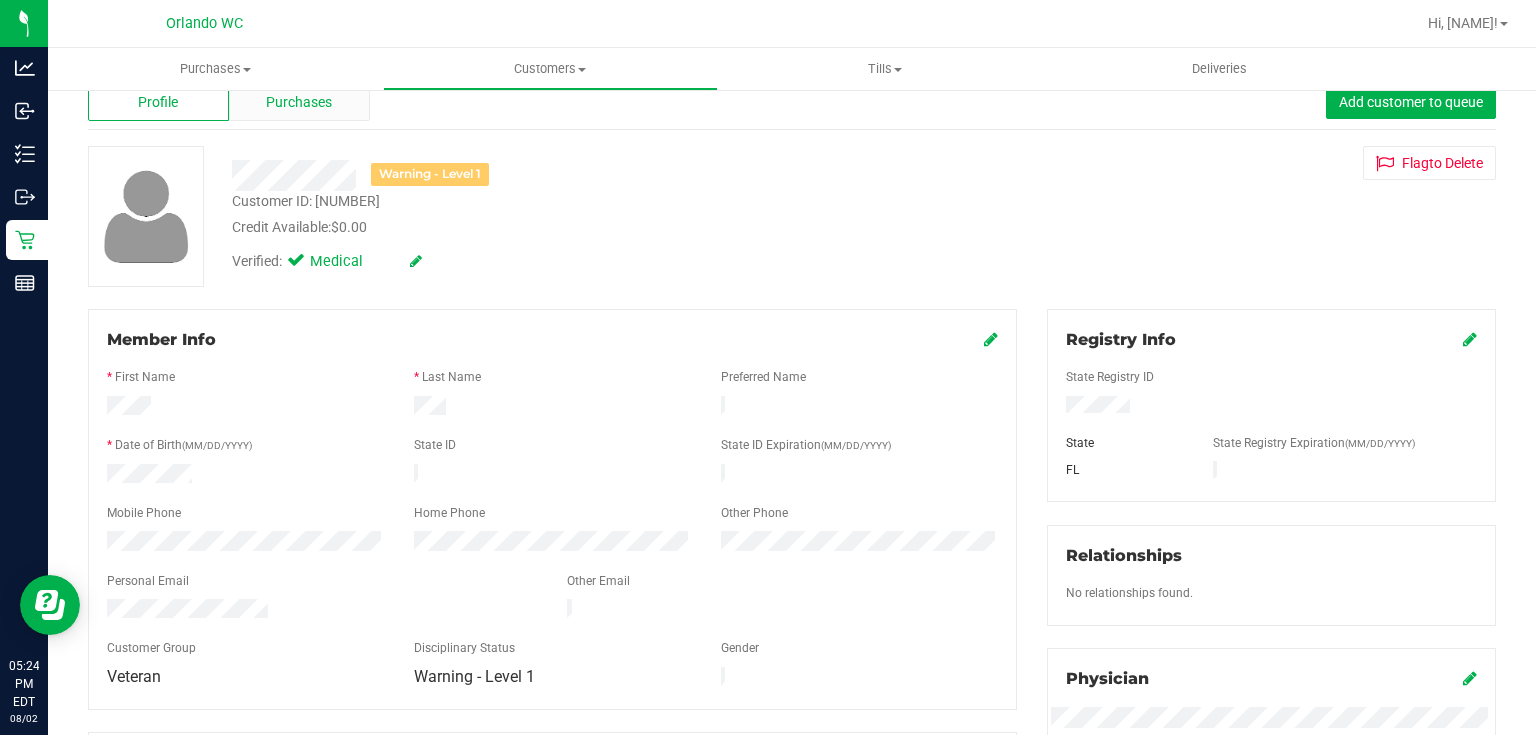 click on "Purchases" at bounding box center (299, 102) 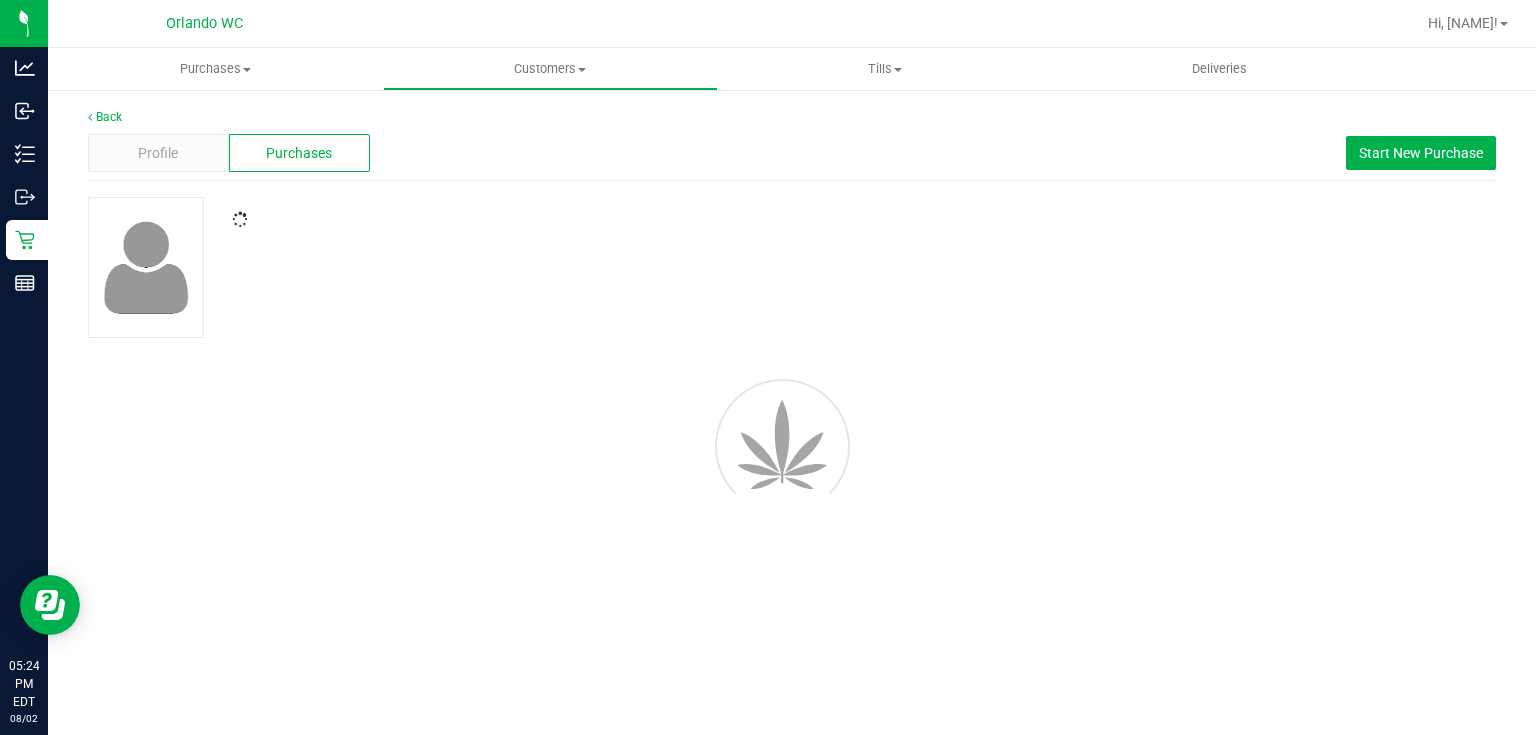 scroll, scrollTop: 0, scrollLeft: 0, axis: both 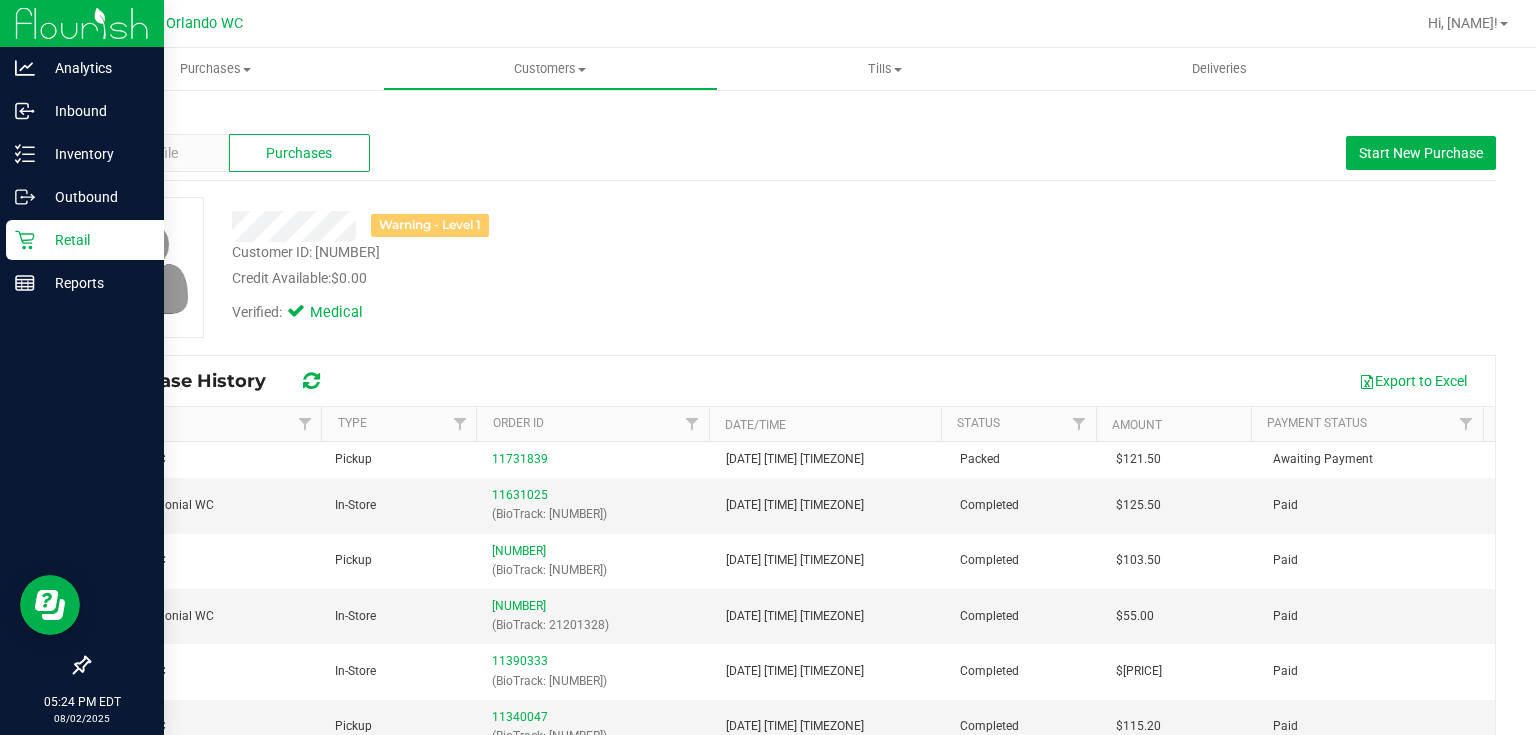 click 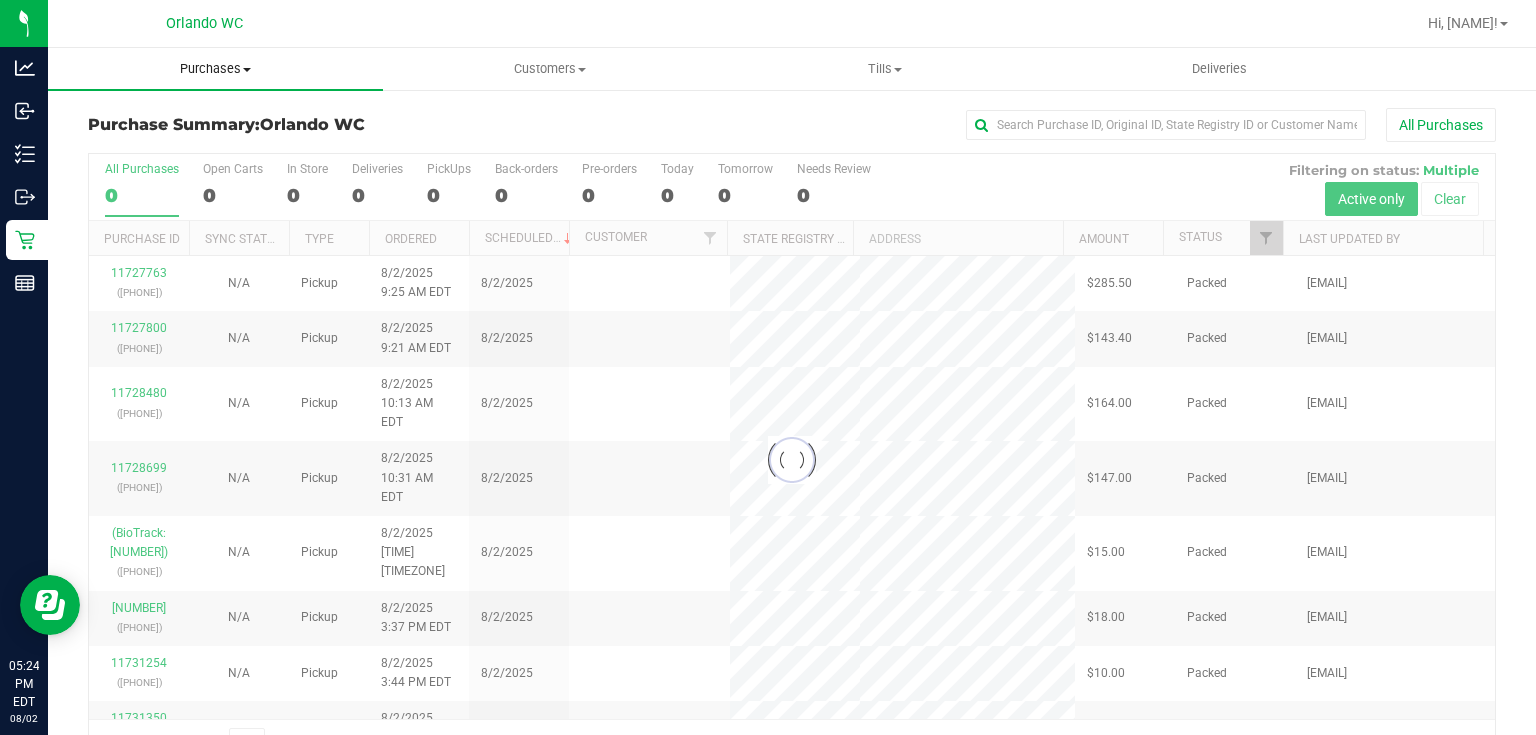 click on "Purchases" at bounding box center [215, 69] 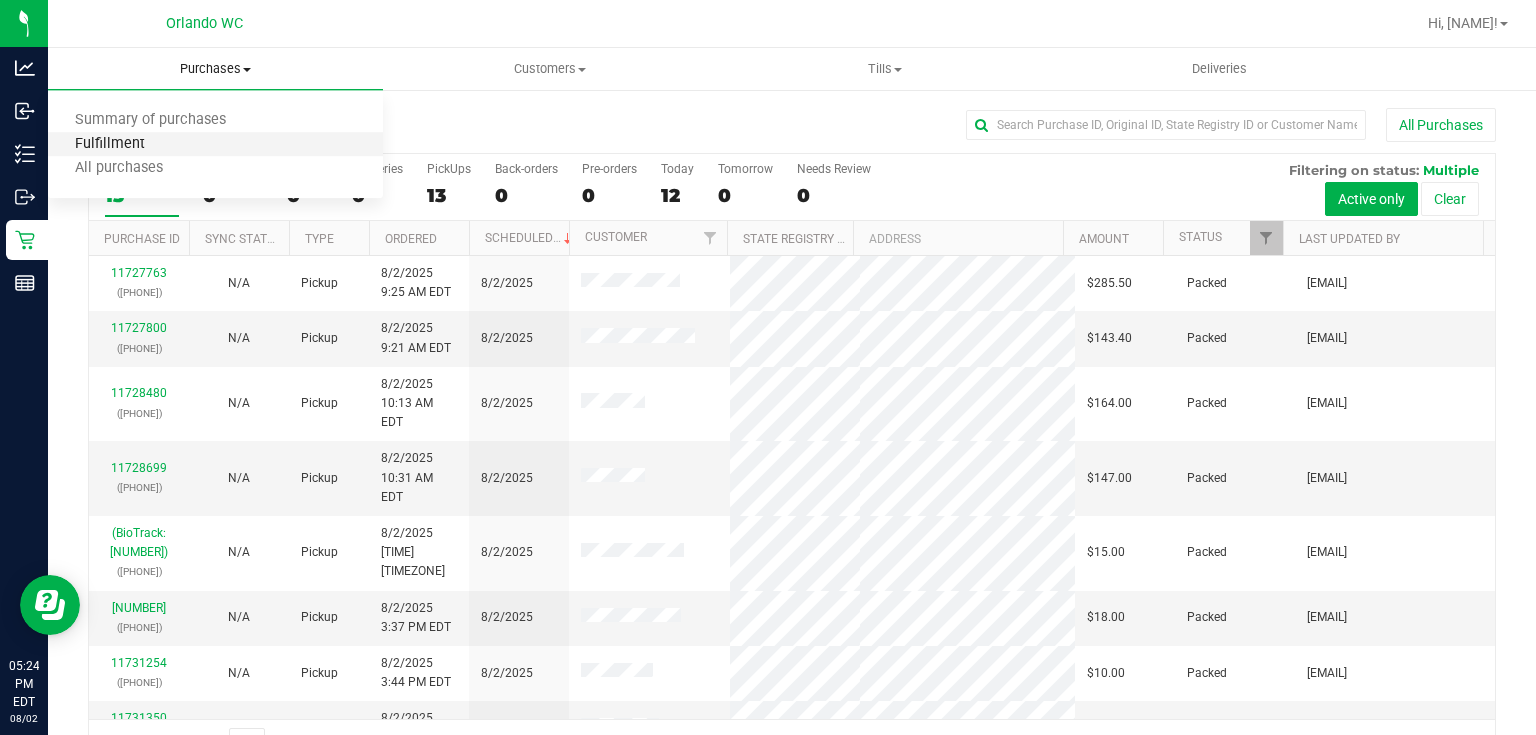 click on "Fulfillment" at bounding box center [110, 144] 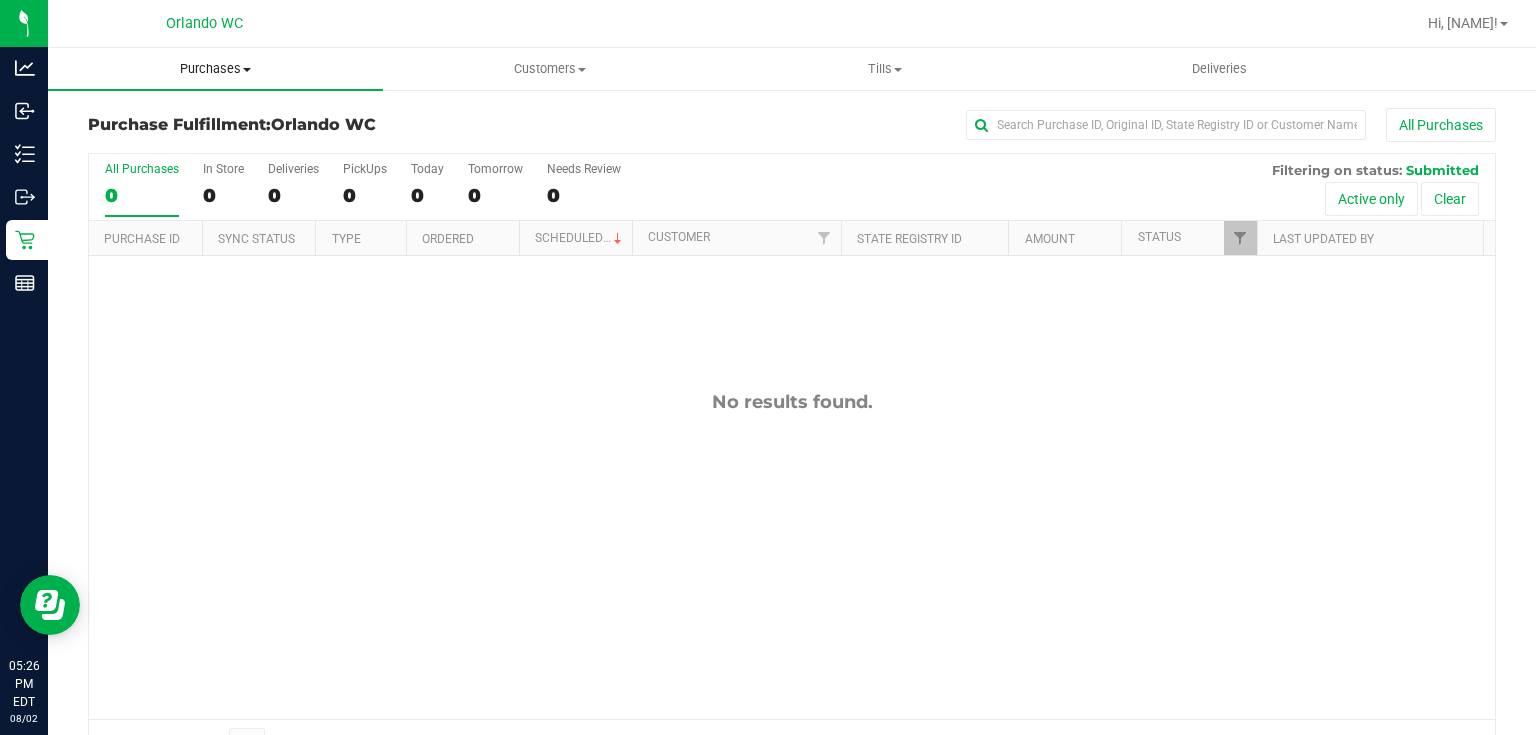 click on "Purchases" at bounding box center [215, 69] 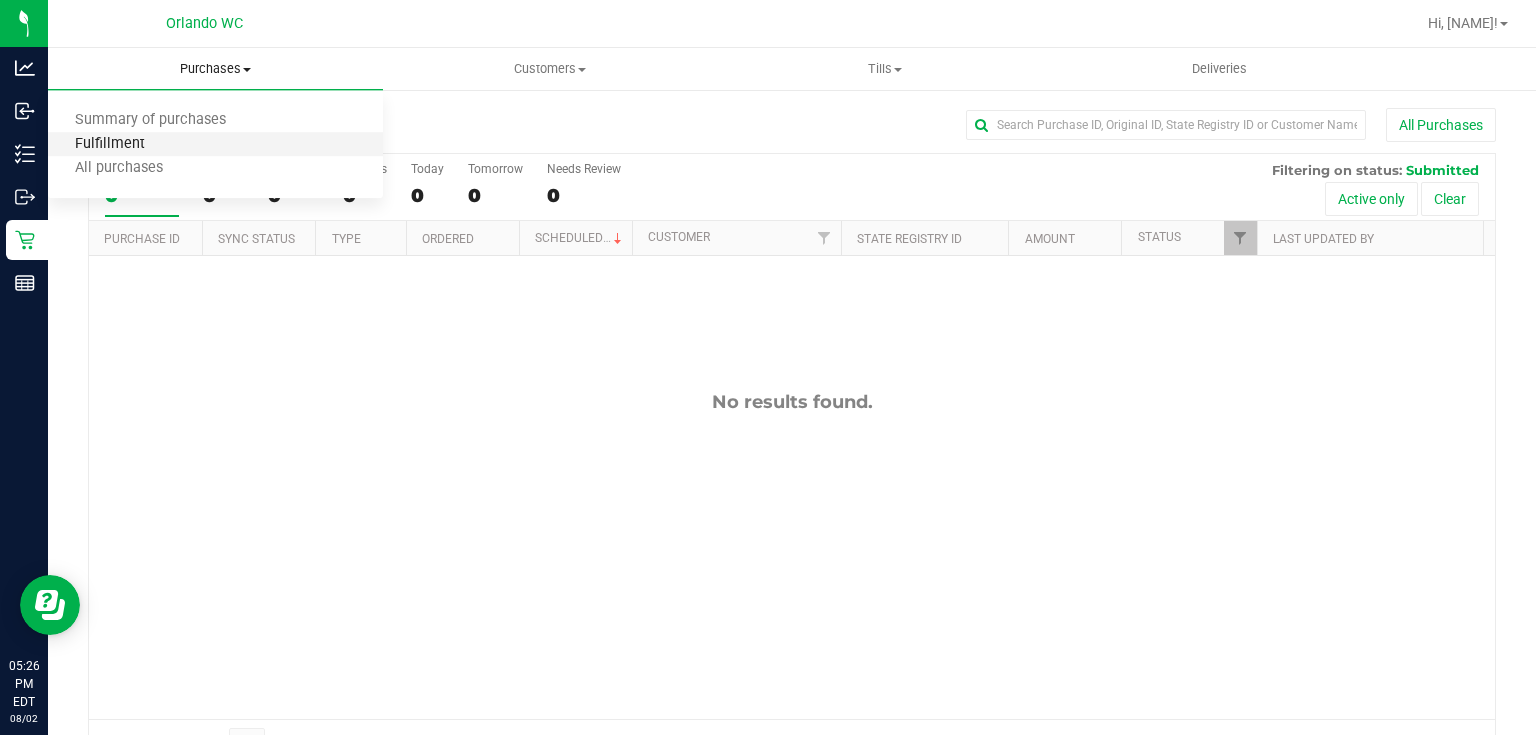 click on "Fulfillment" at bounding box center [110, 144] 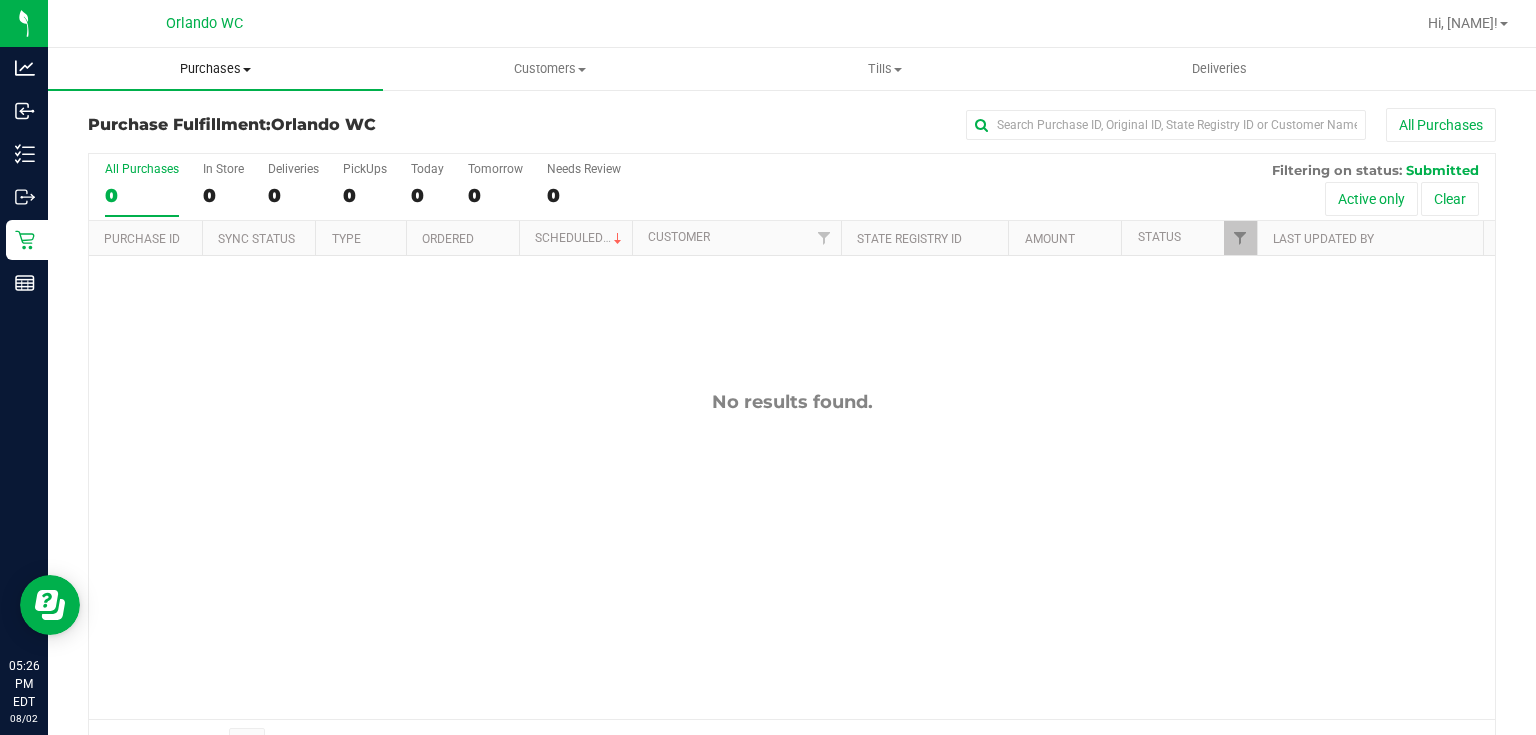 click on "Purchases" at bounding box center (215, 69) 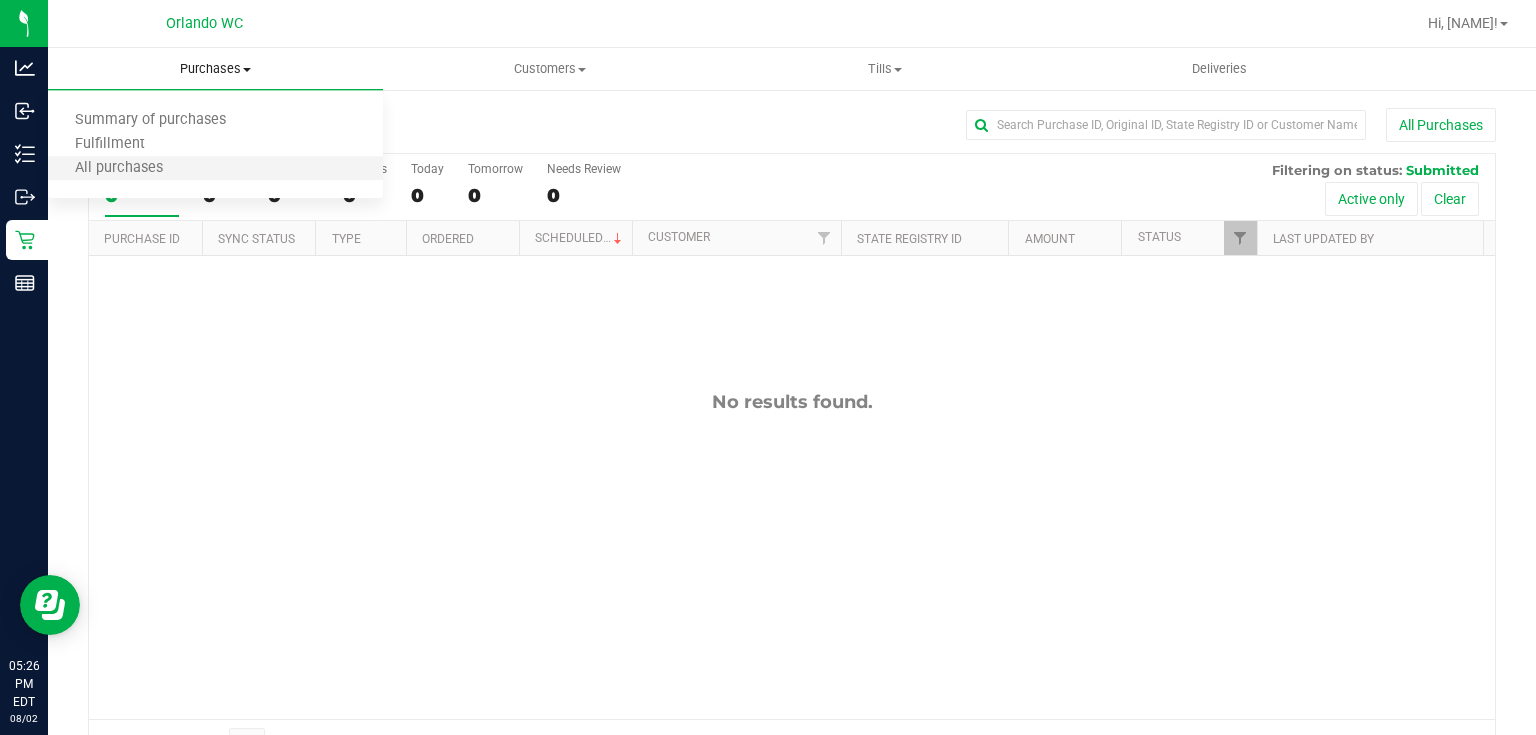 click on "All purchases" at bounding box center (215, 169) 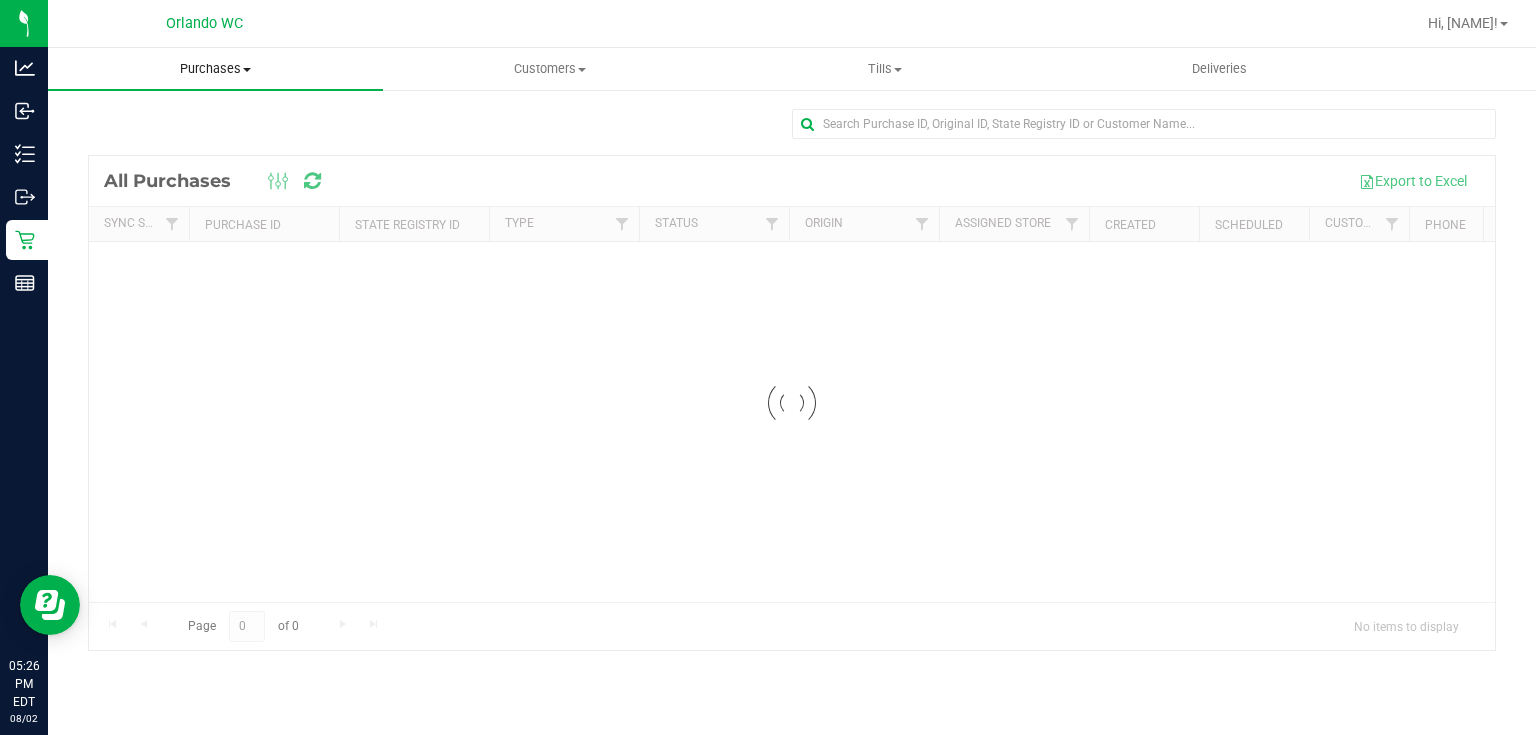 click on "Purchases" at bounding box center (215, 69) 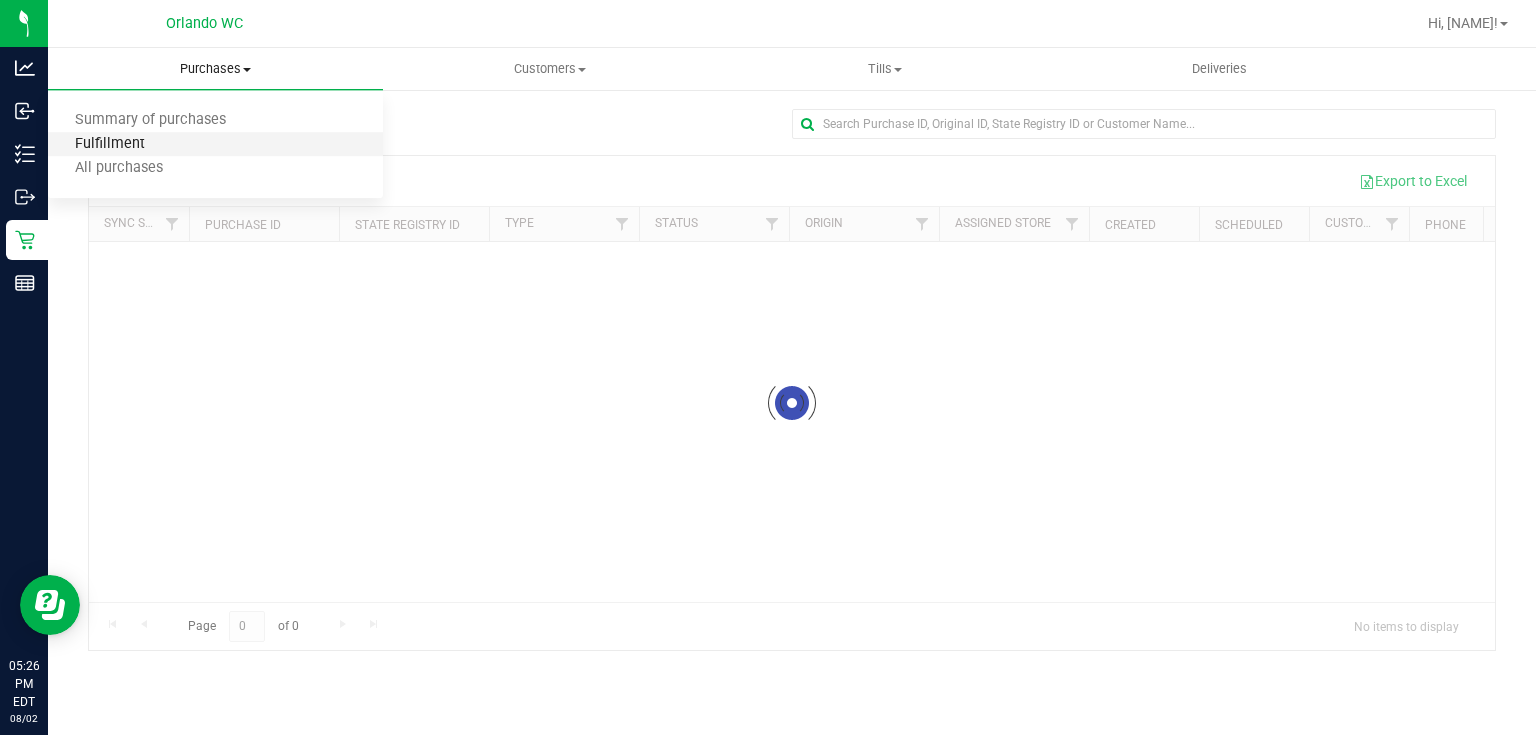 click on "Fulfillment" at bounding box center [110, 144] 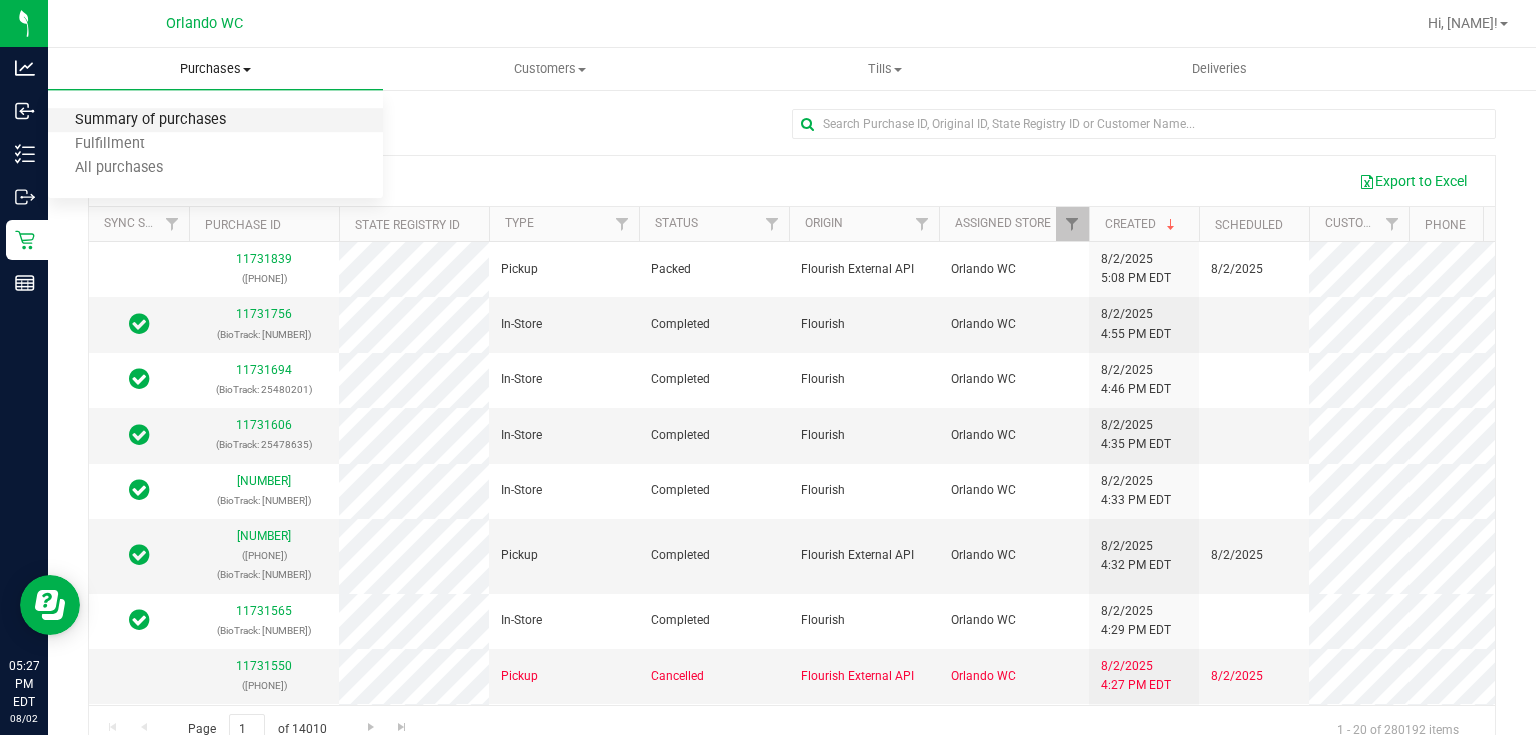 click on "Summary of purchases" at bounding box center [150, 120] 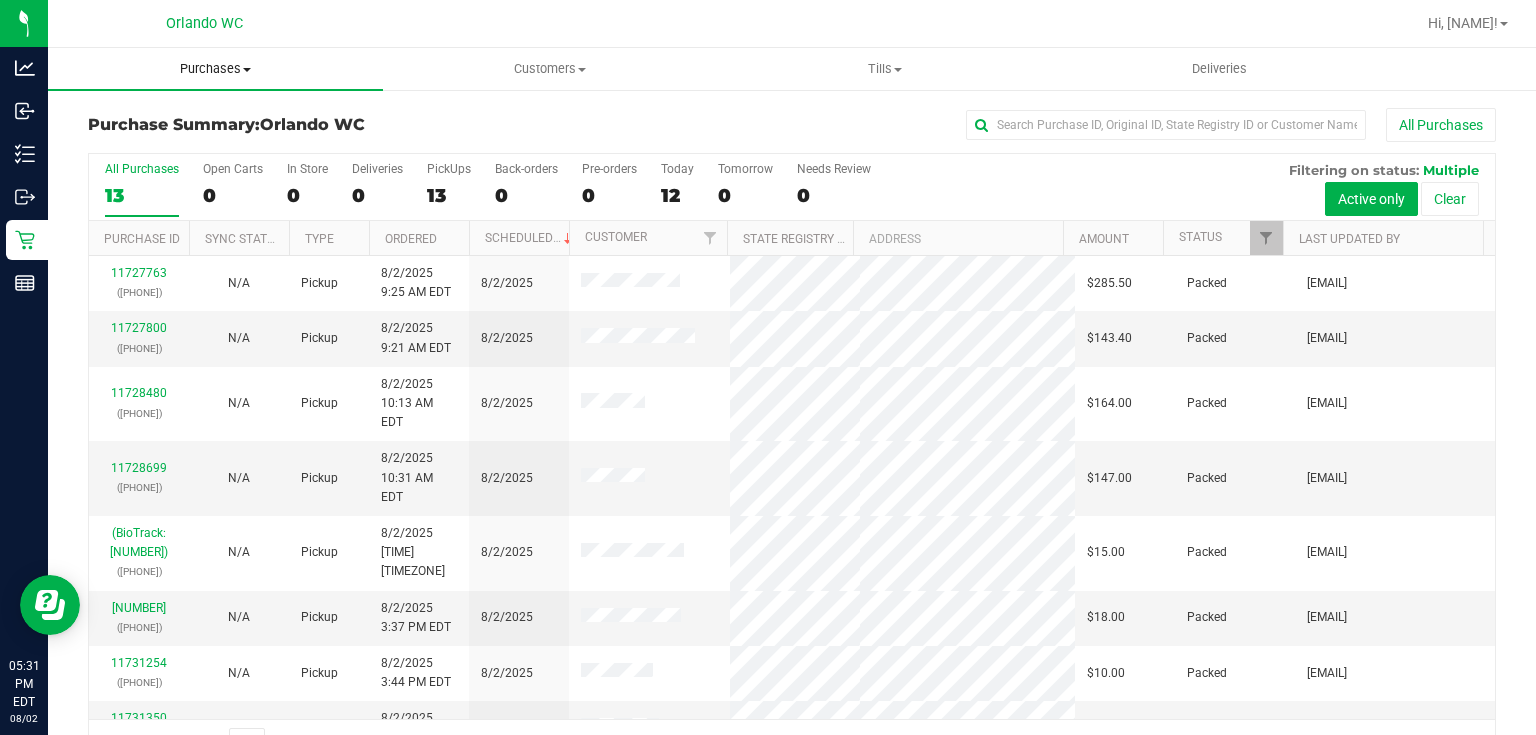 click on "Purchases" at bounding box center (215, 69) 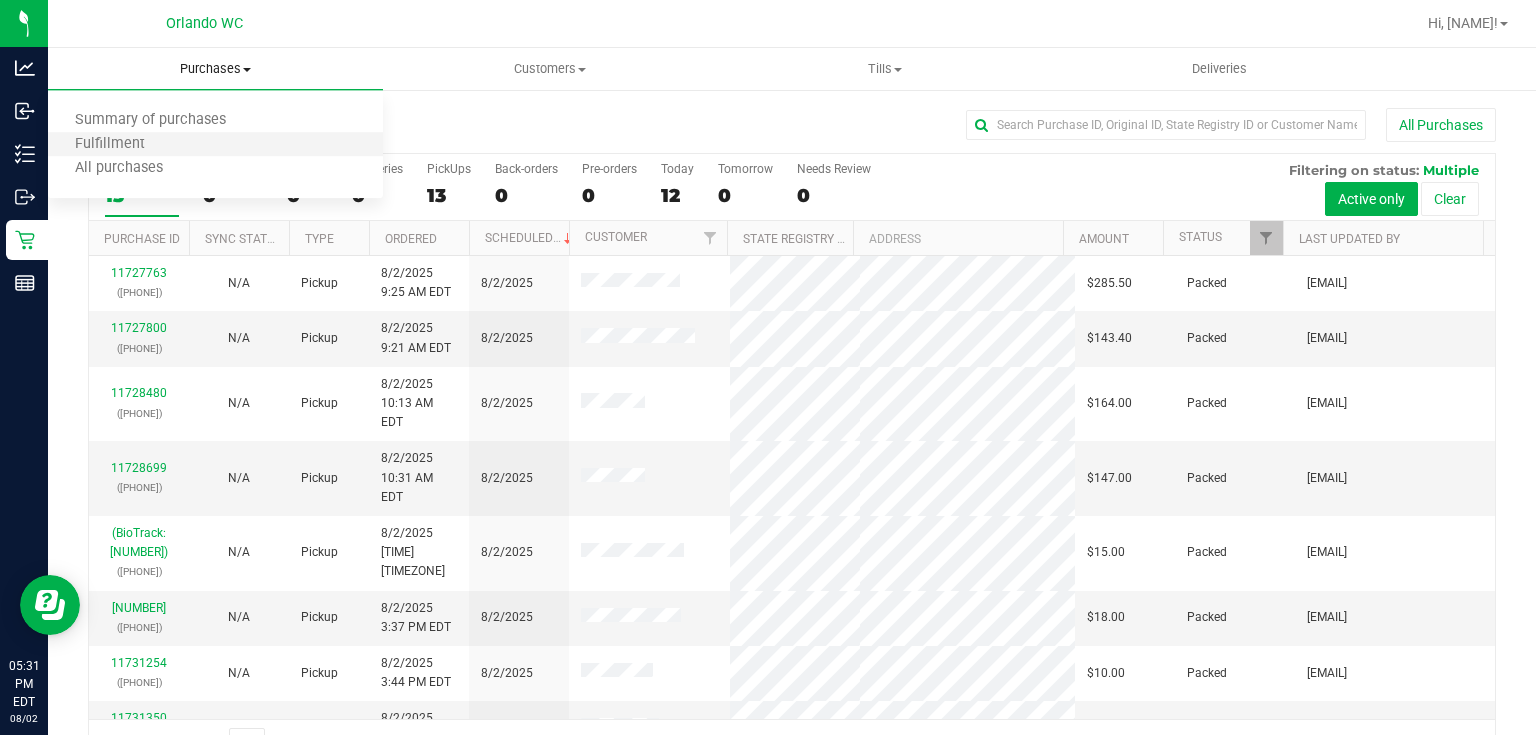 click on "Fulfillment" at bounding box center (215, 145) 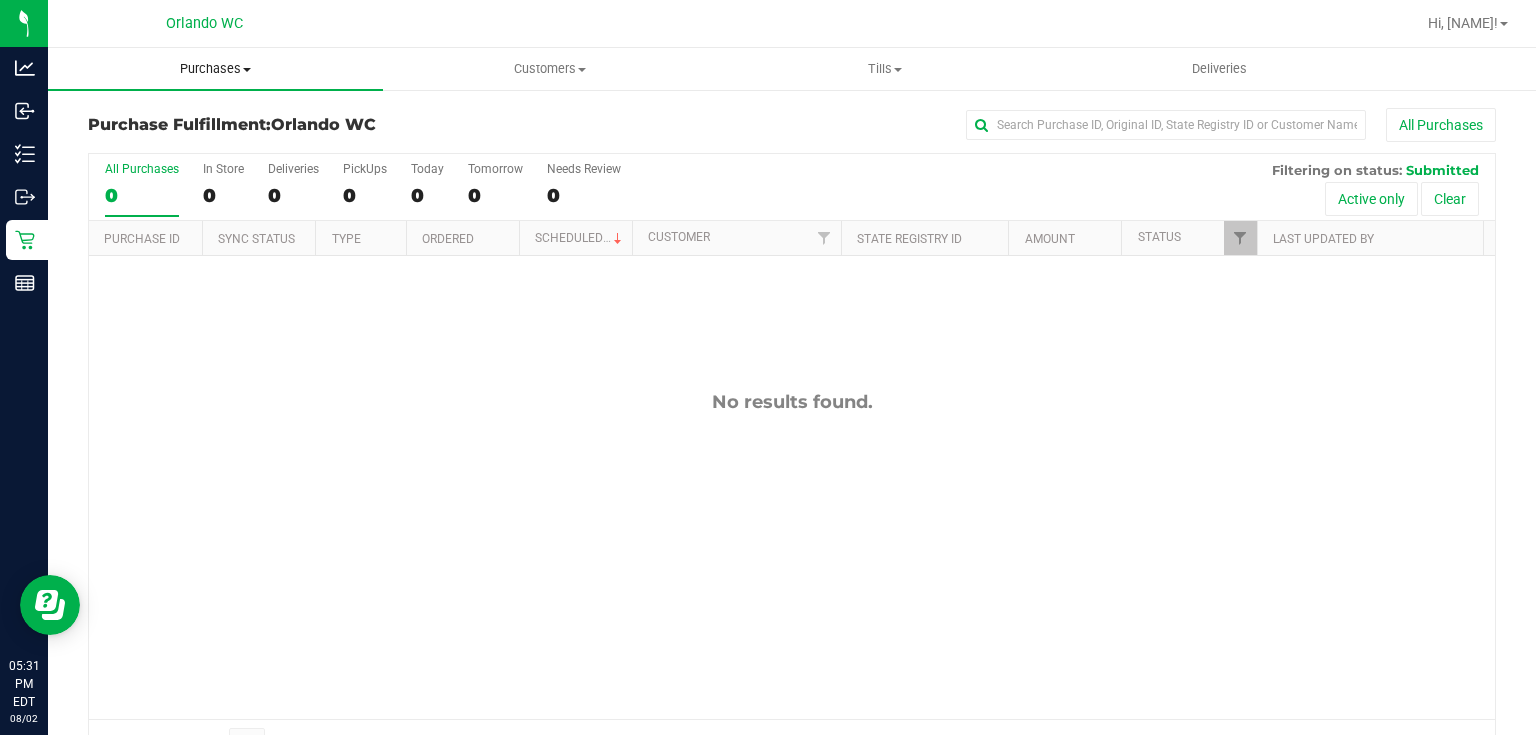 click on "Purchases" at bounding box center [215, 69] 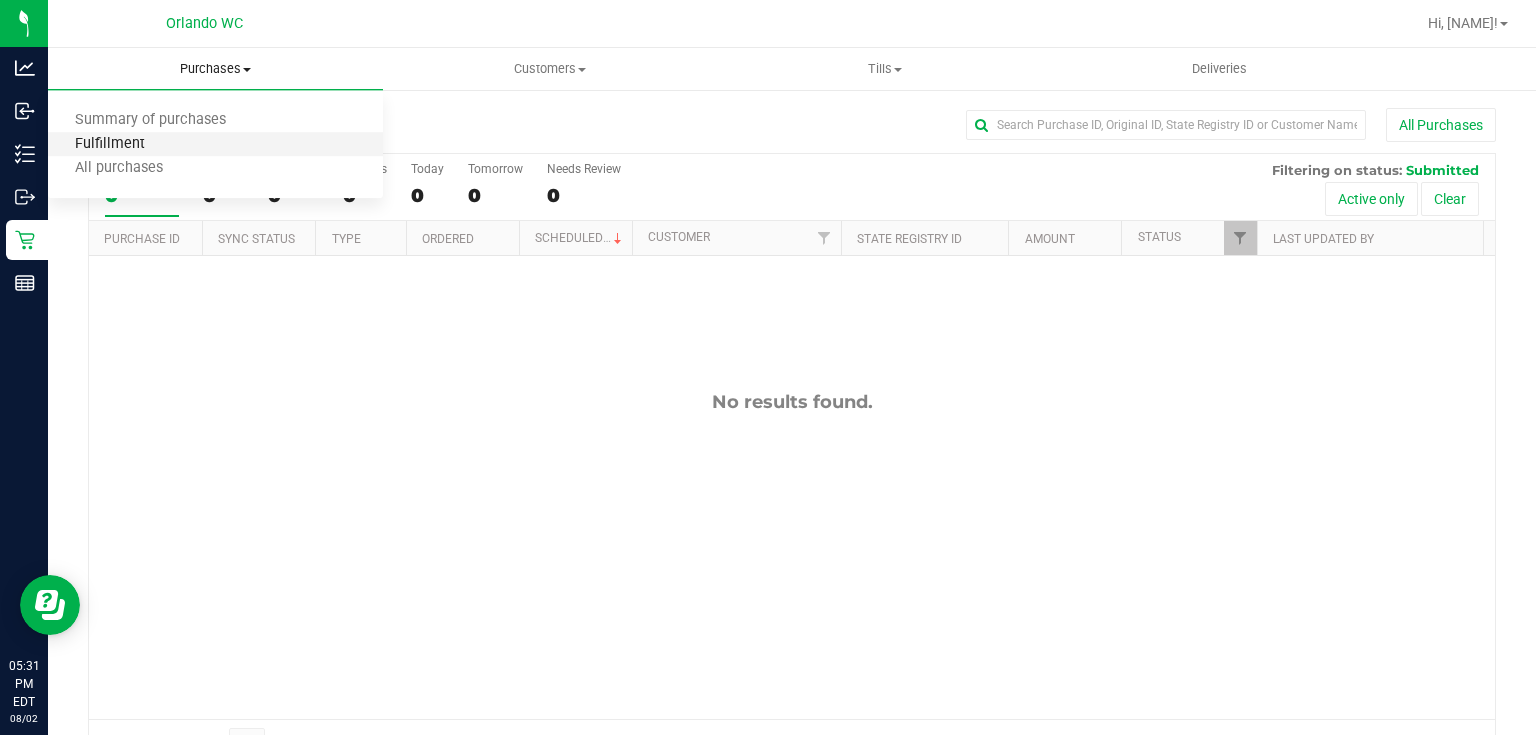 click on "Fulfillment" at bounding box center (110, 144) 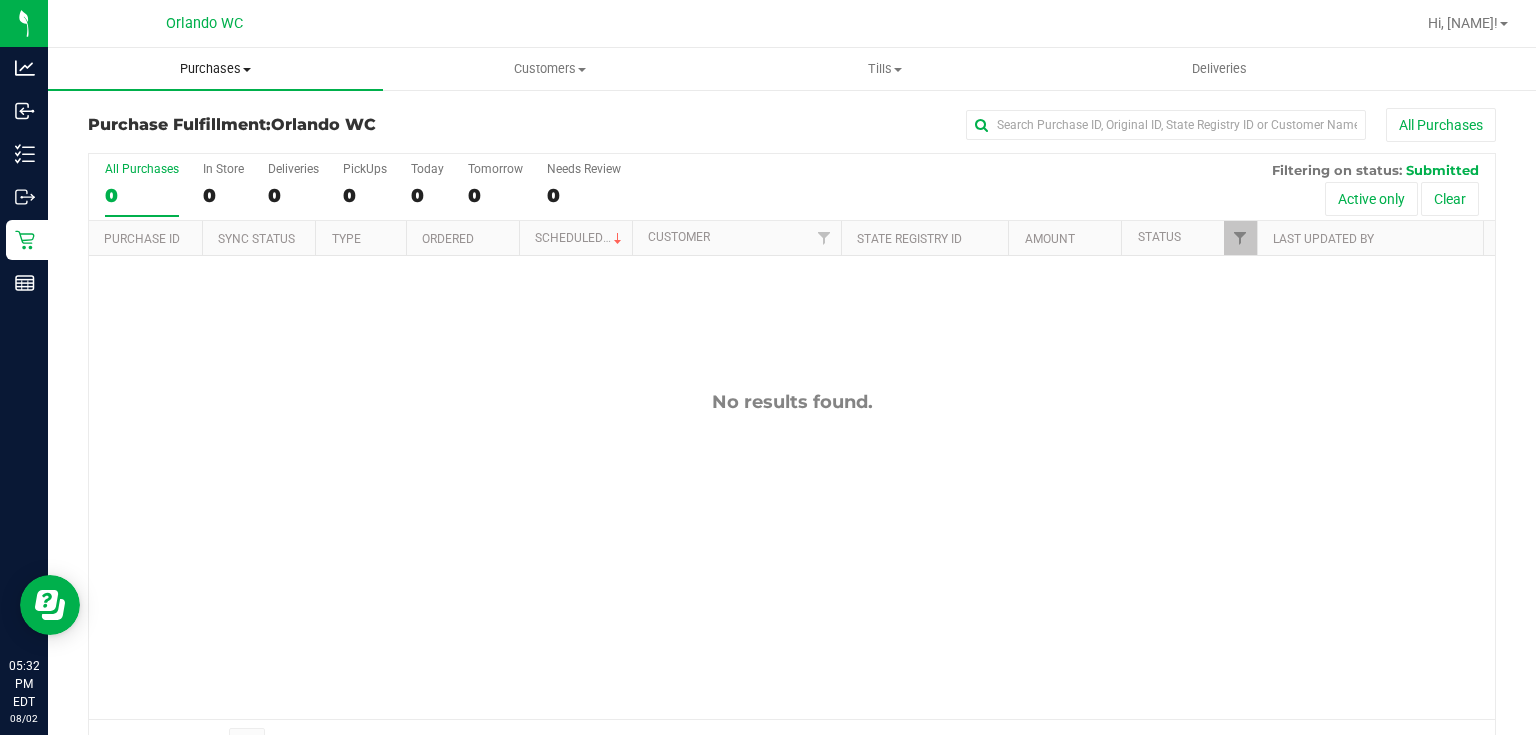 click on "Purchases" at bounding box center (215, 69) 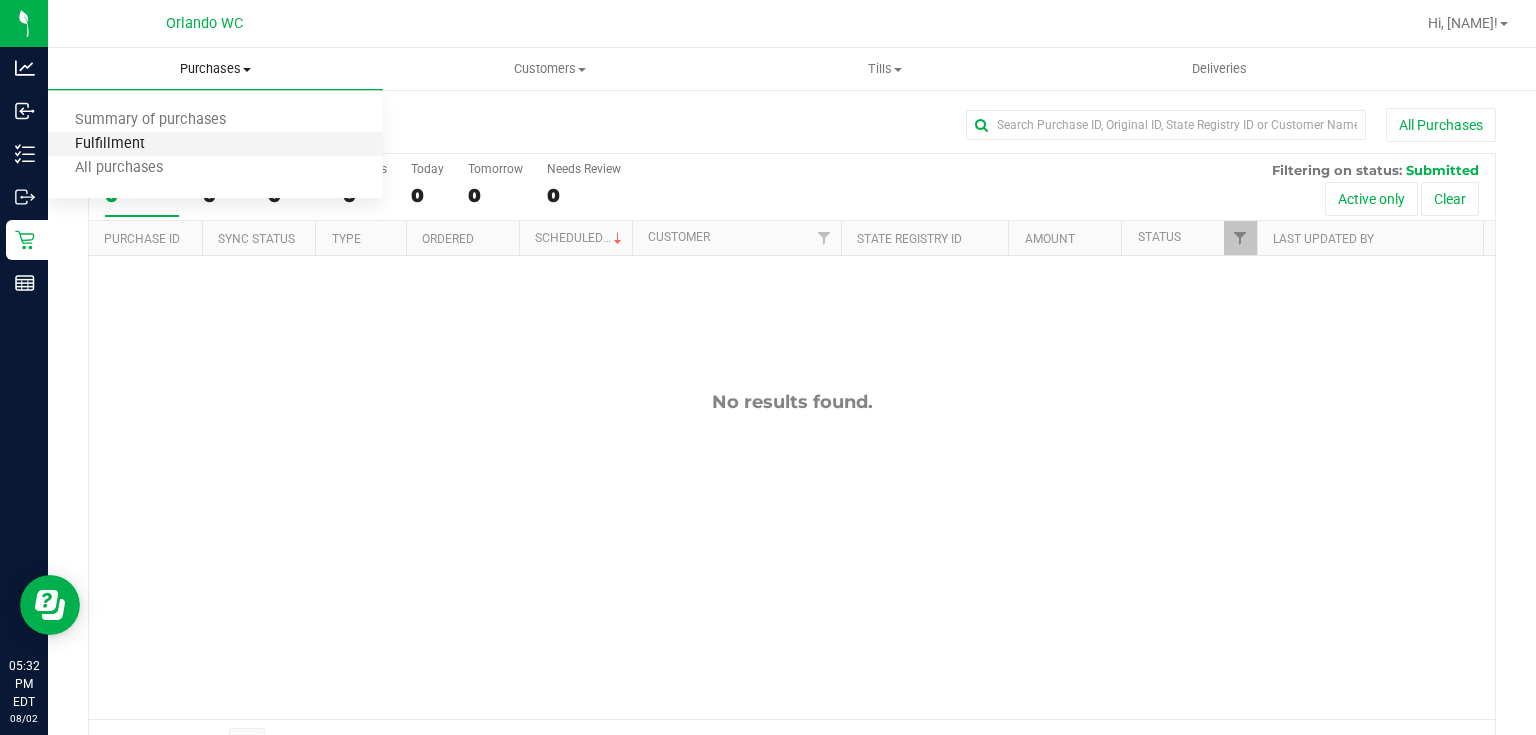 click on "Fulfillment" at bounding box center (110, 144) 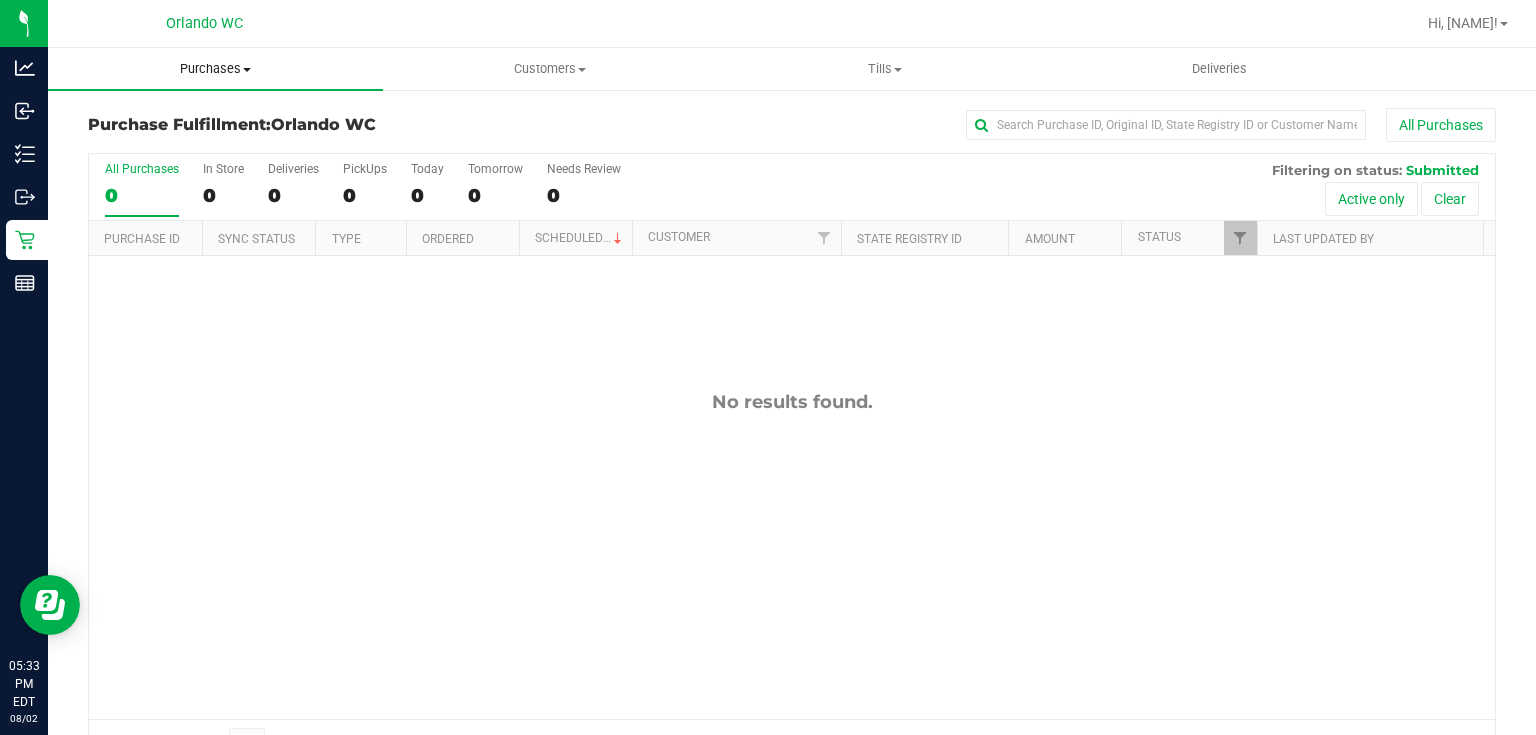 click on "Purchases" at bounding box center (215, 69) 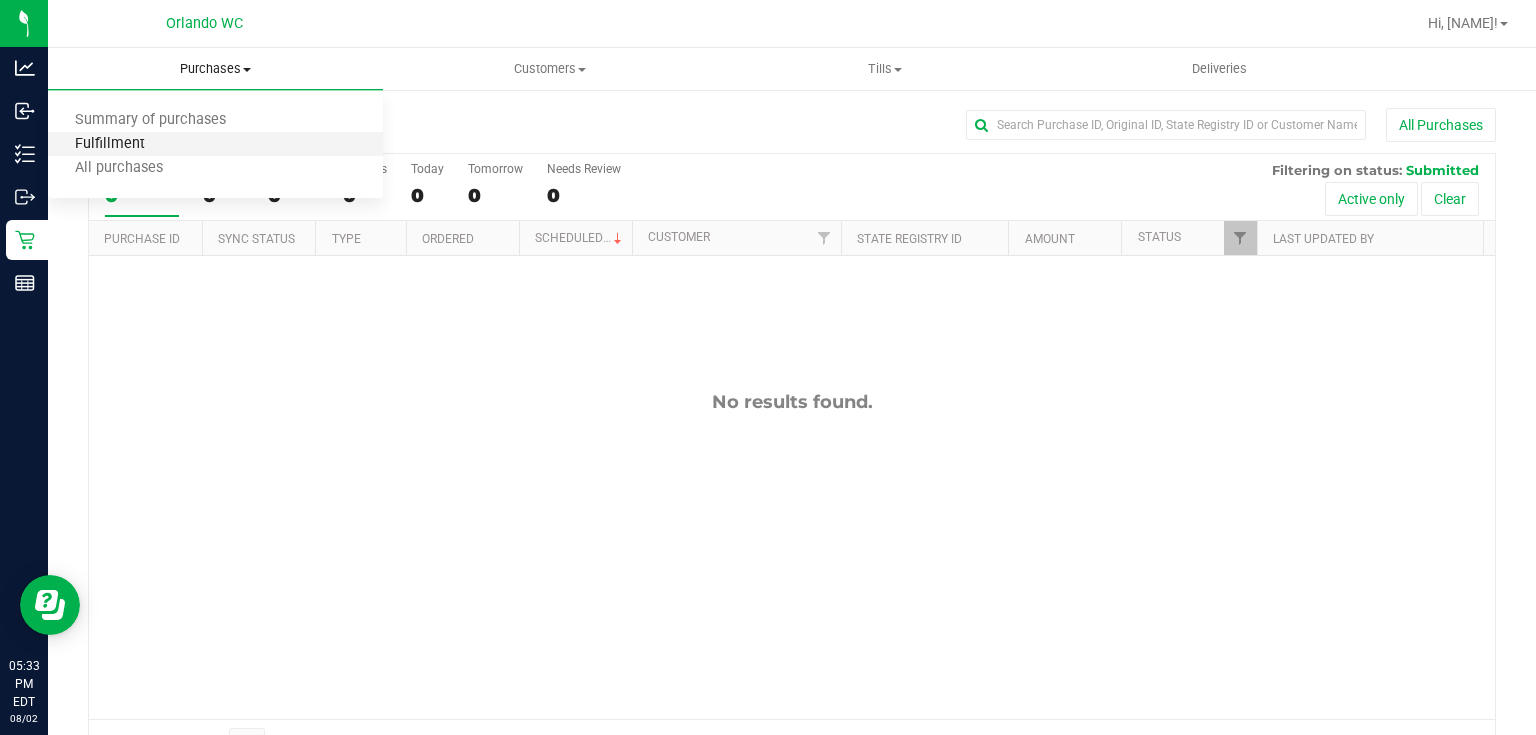 click on "Fulfillment" at bounding box center [110, 144] 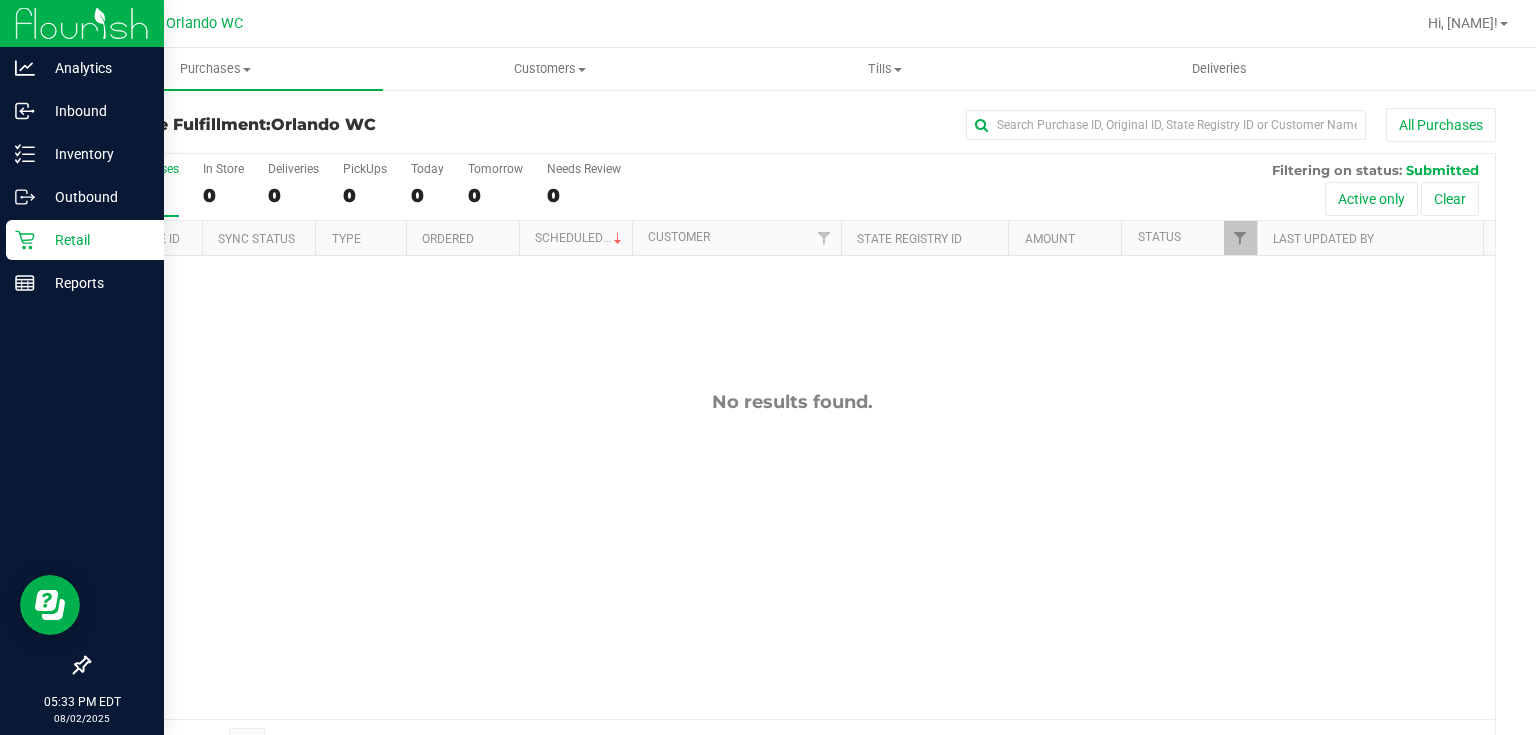 click 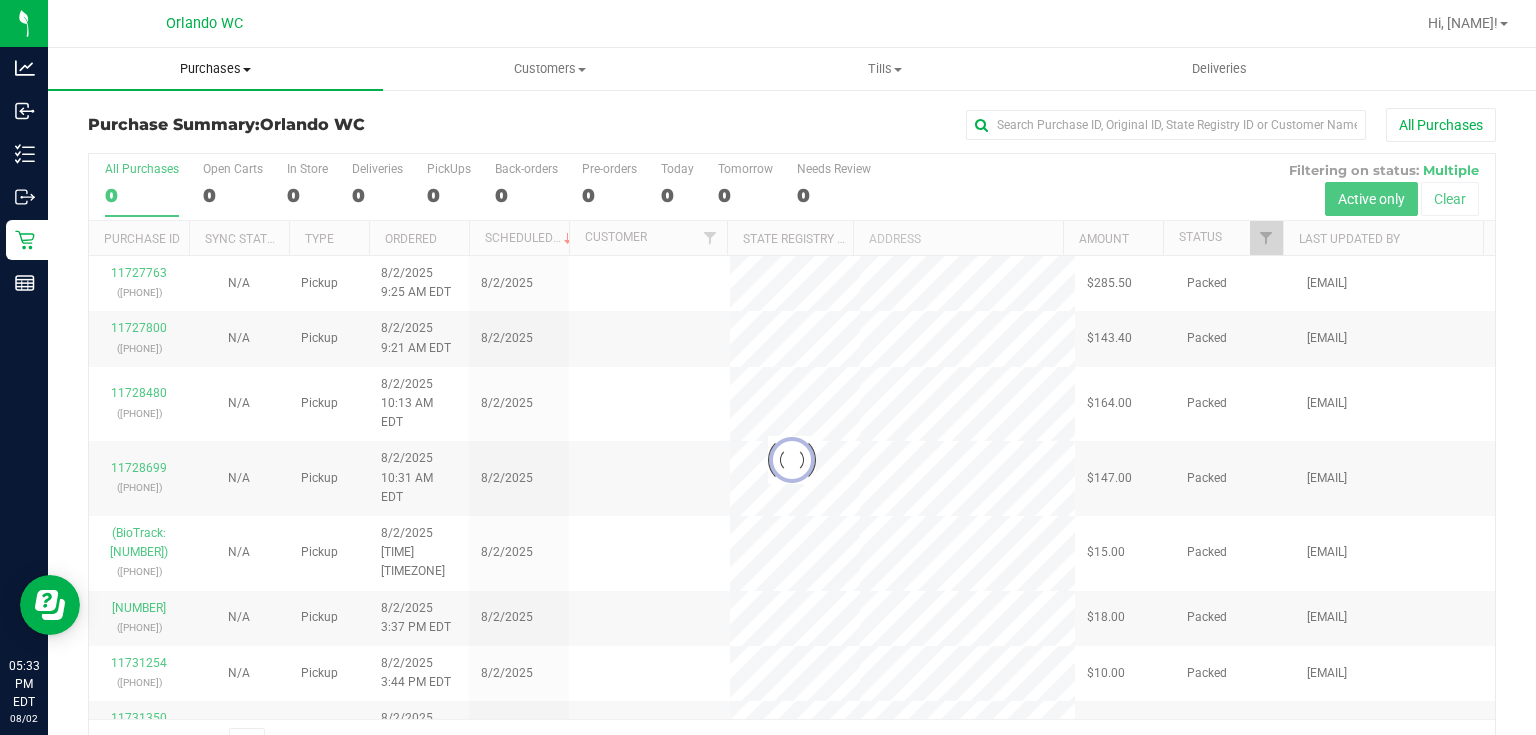 click on "Purchases" at bounding box center (215, 69) 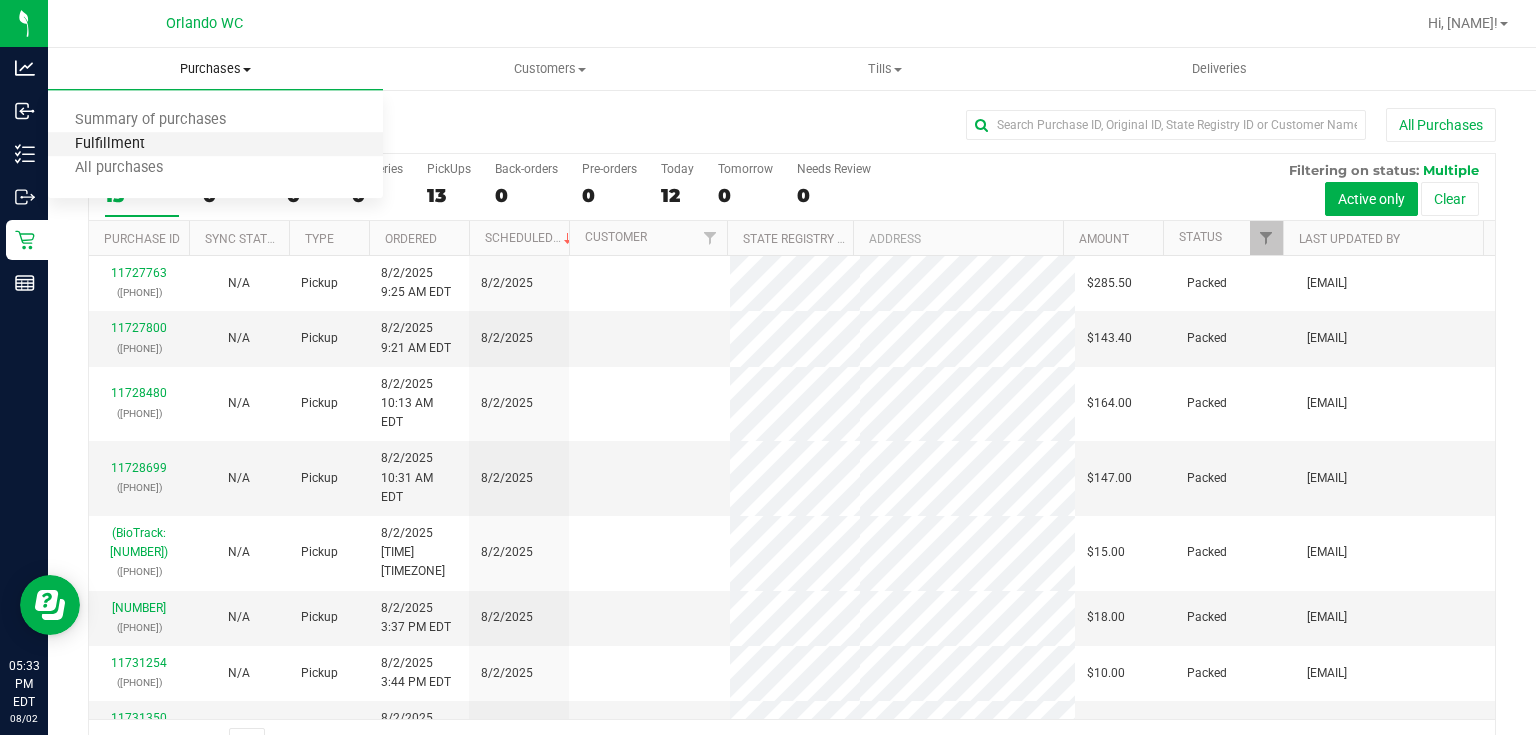 click on "Fulfillment" at bounding box center [110, 144] 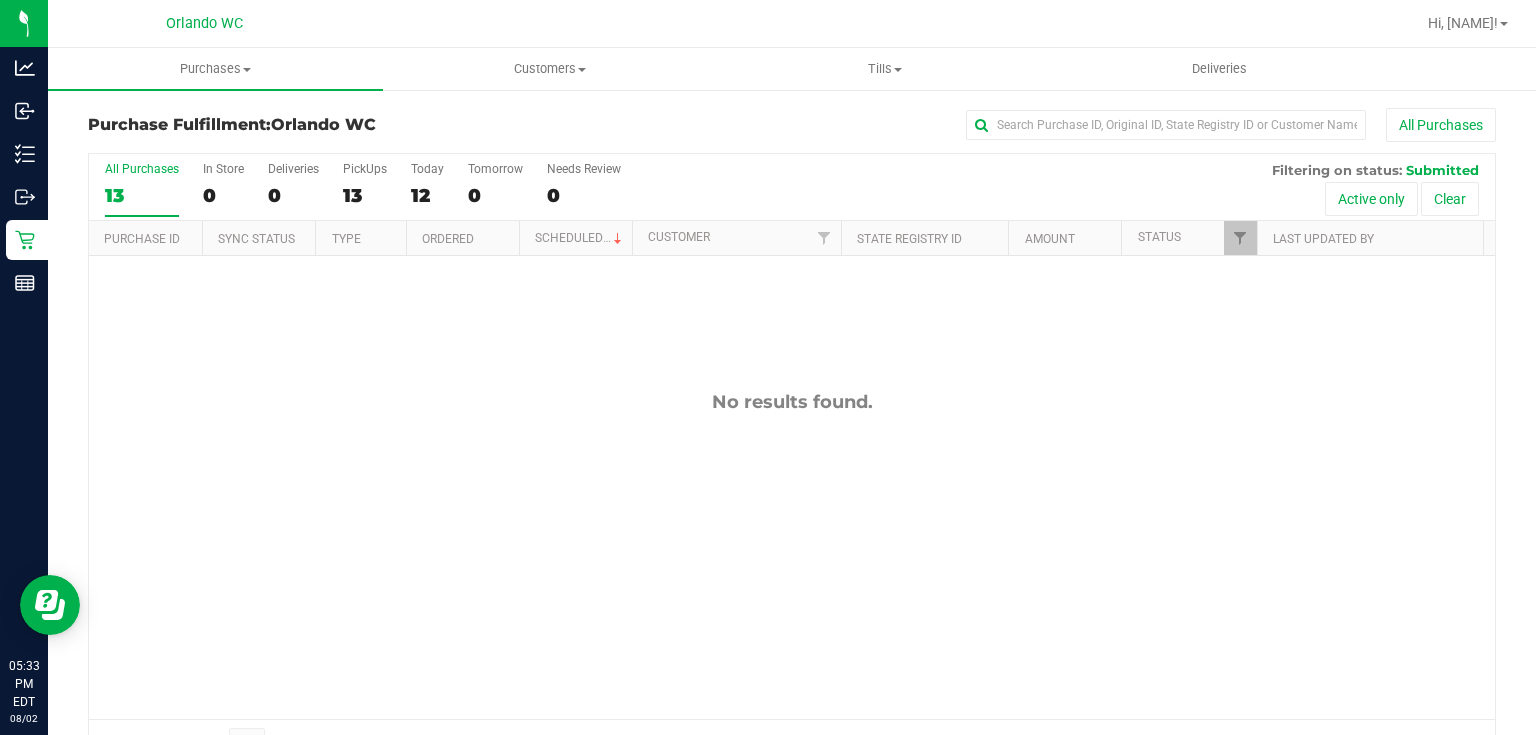 click on "No results found." at bounding box center [792, 555] 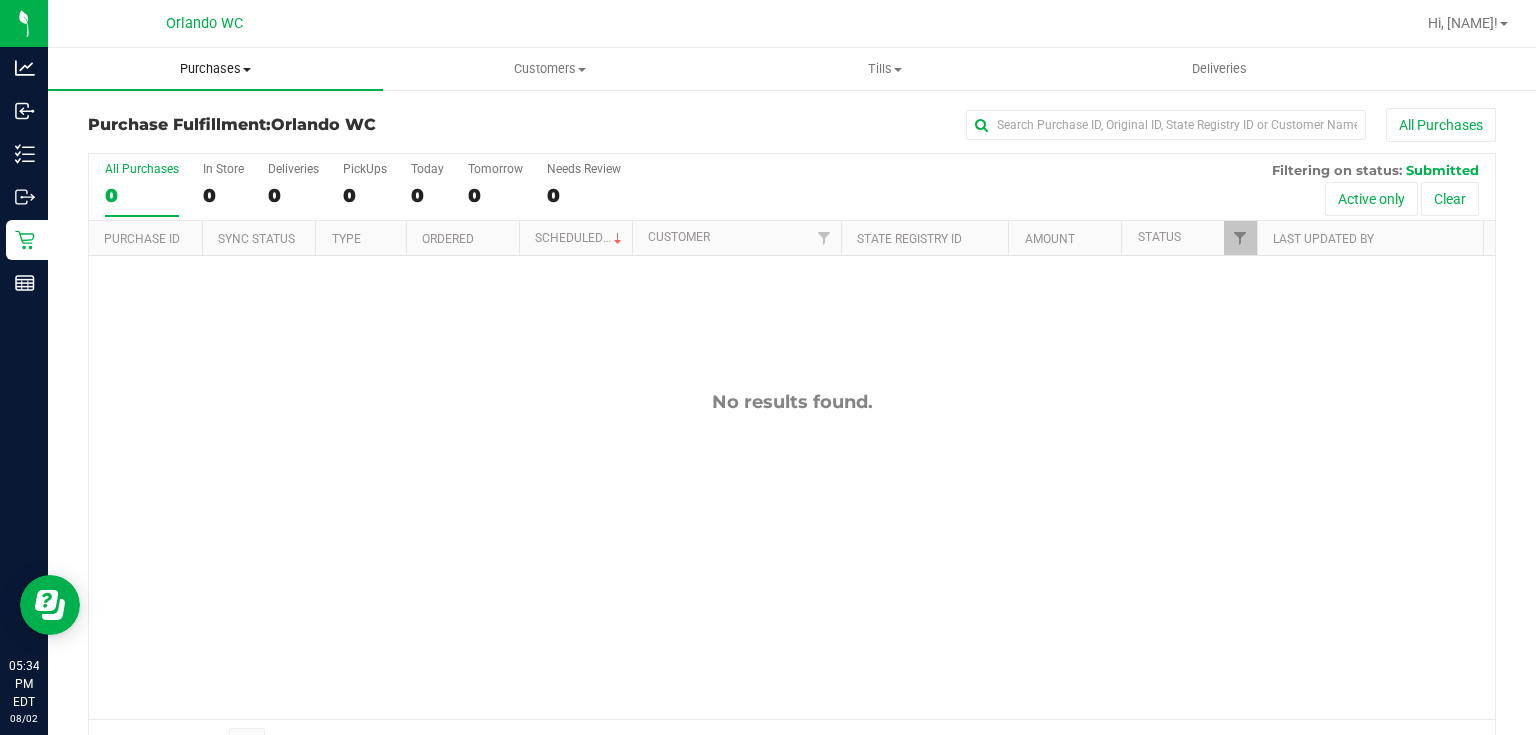 click on "Purchases" at bounding box center [215, 69] 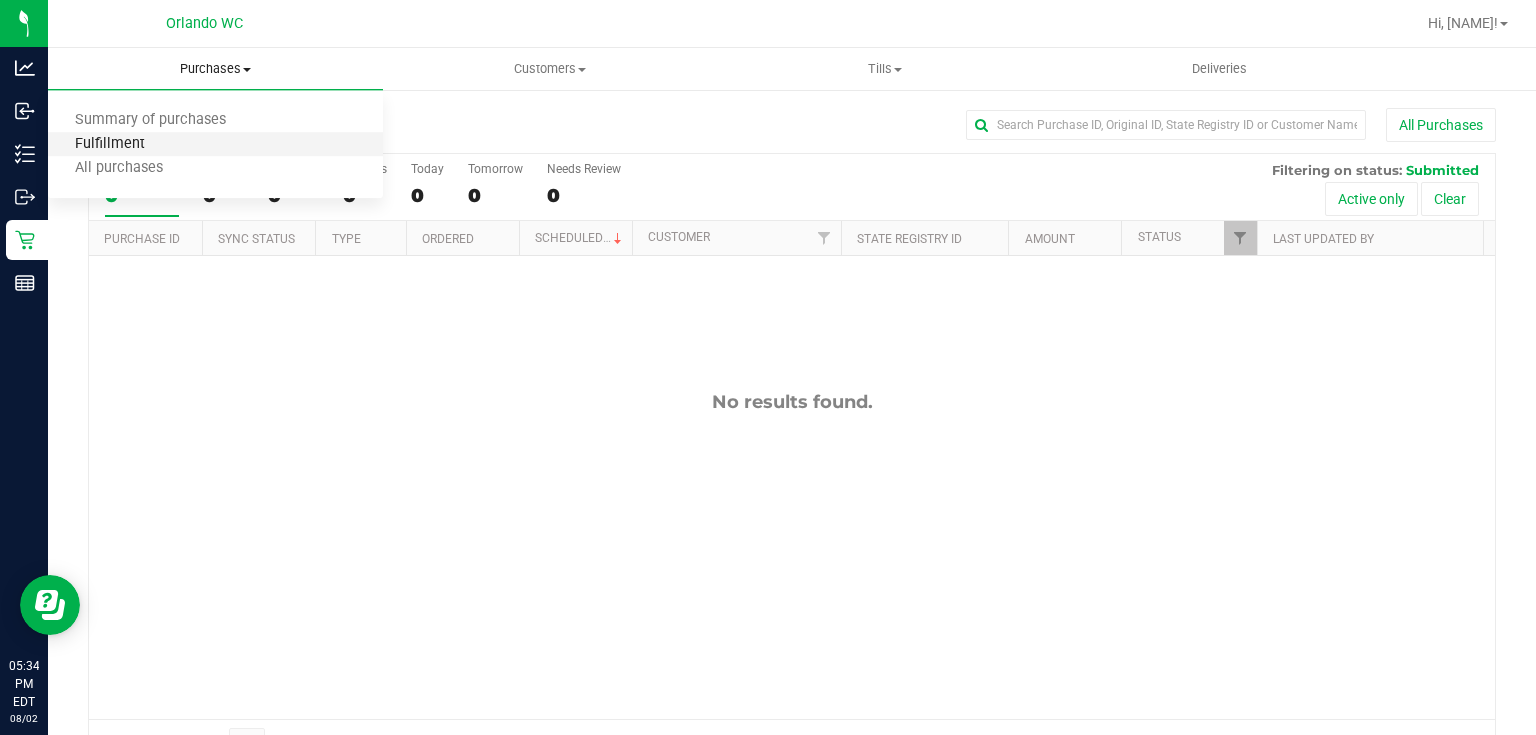 click on "Fulfillment" at bounding box center (110, 144) 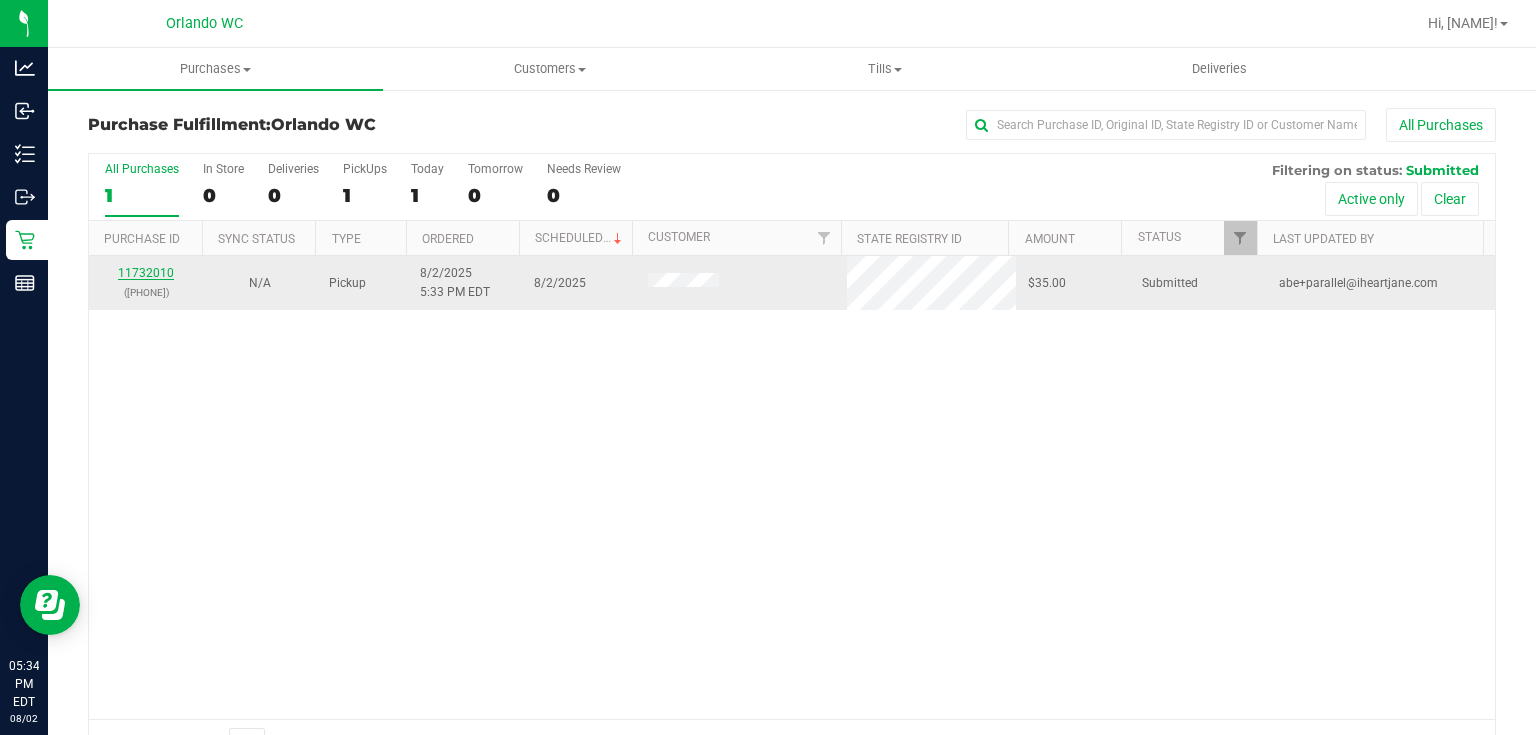 click on "11732010" at bounding box center (146, 273) 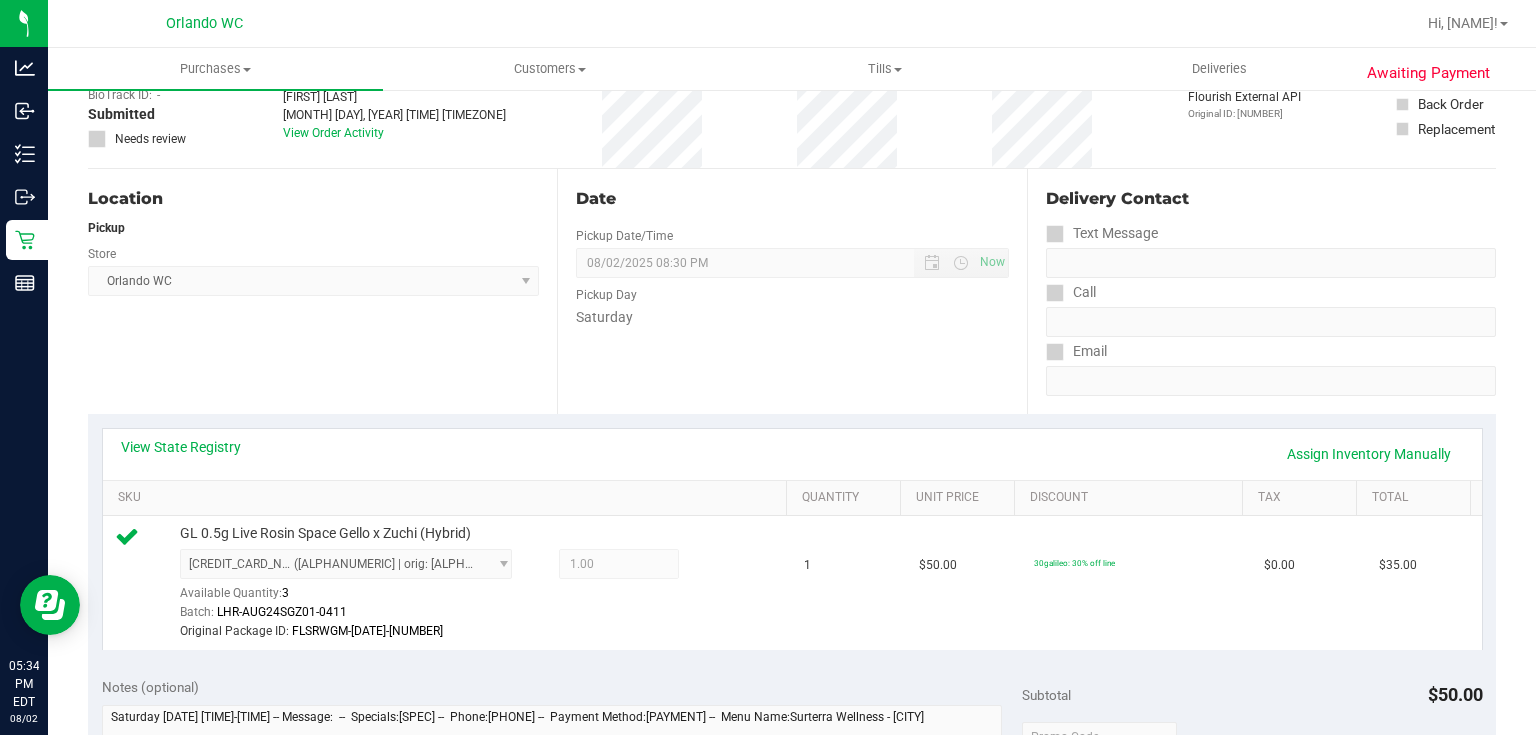 scroll, scrollTop: 0, scrollLeft: 0, axis: both 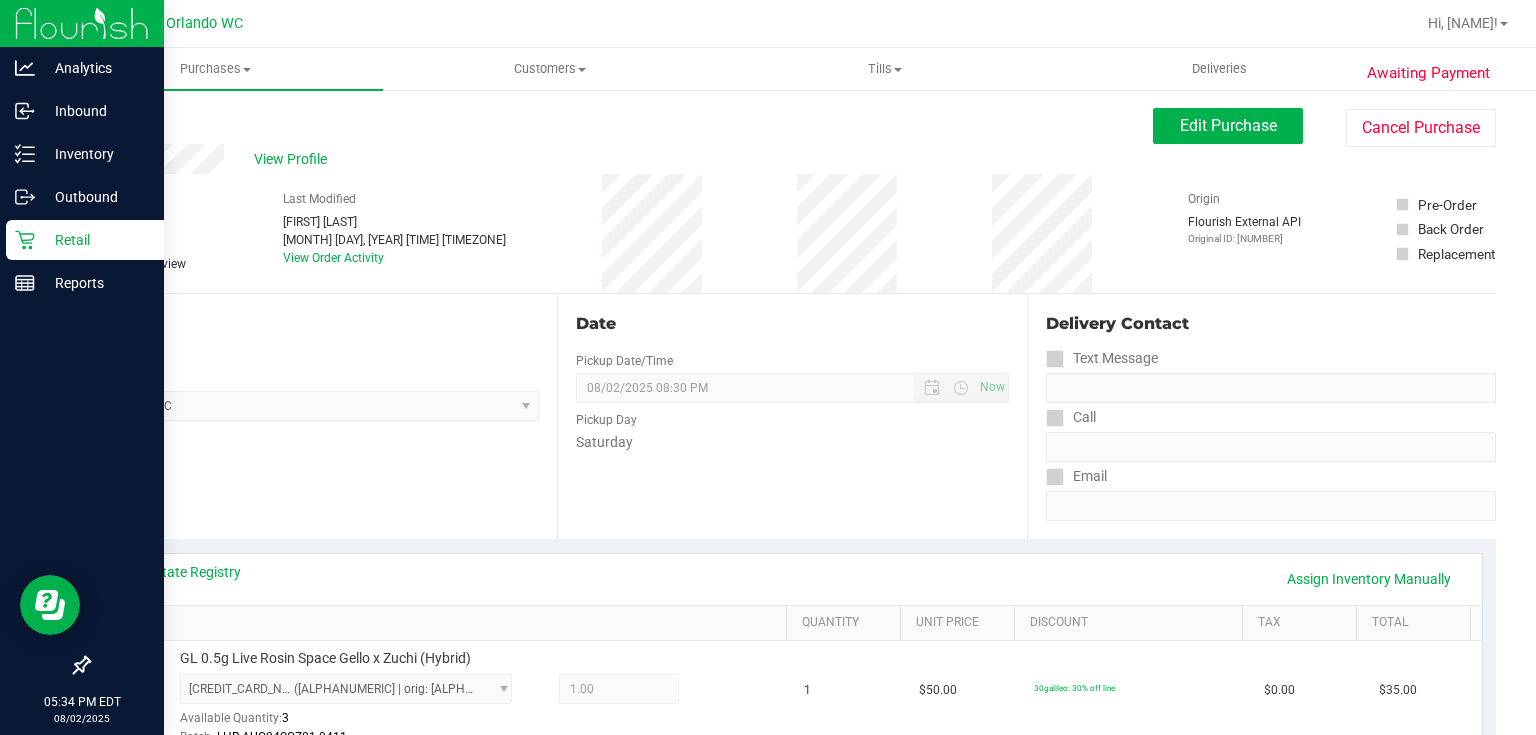 click 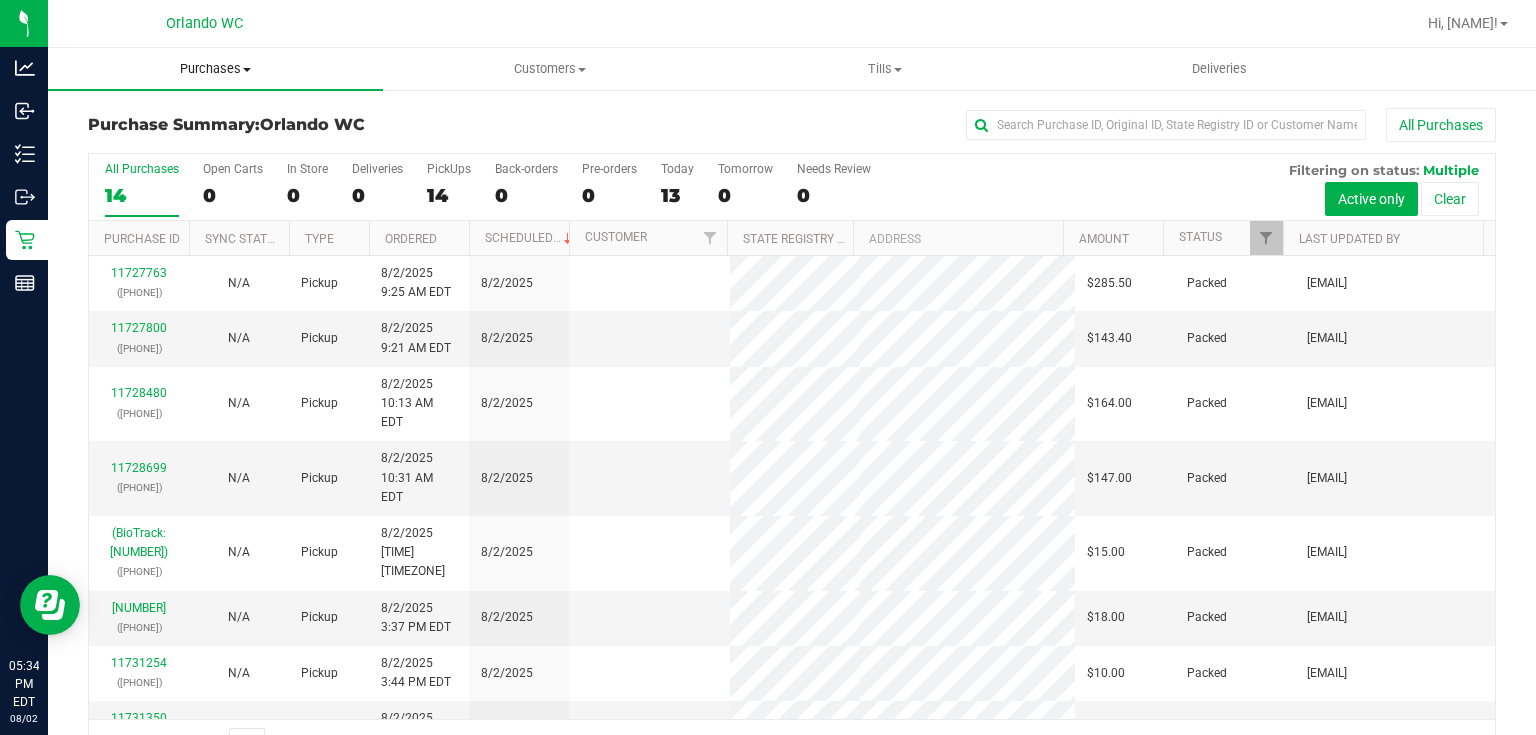 click on "Purchases" at bounding box center [215, 69] 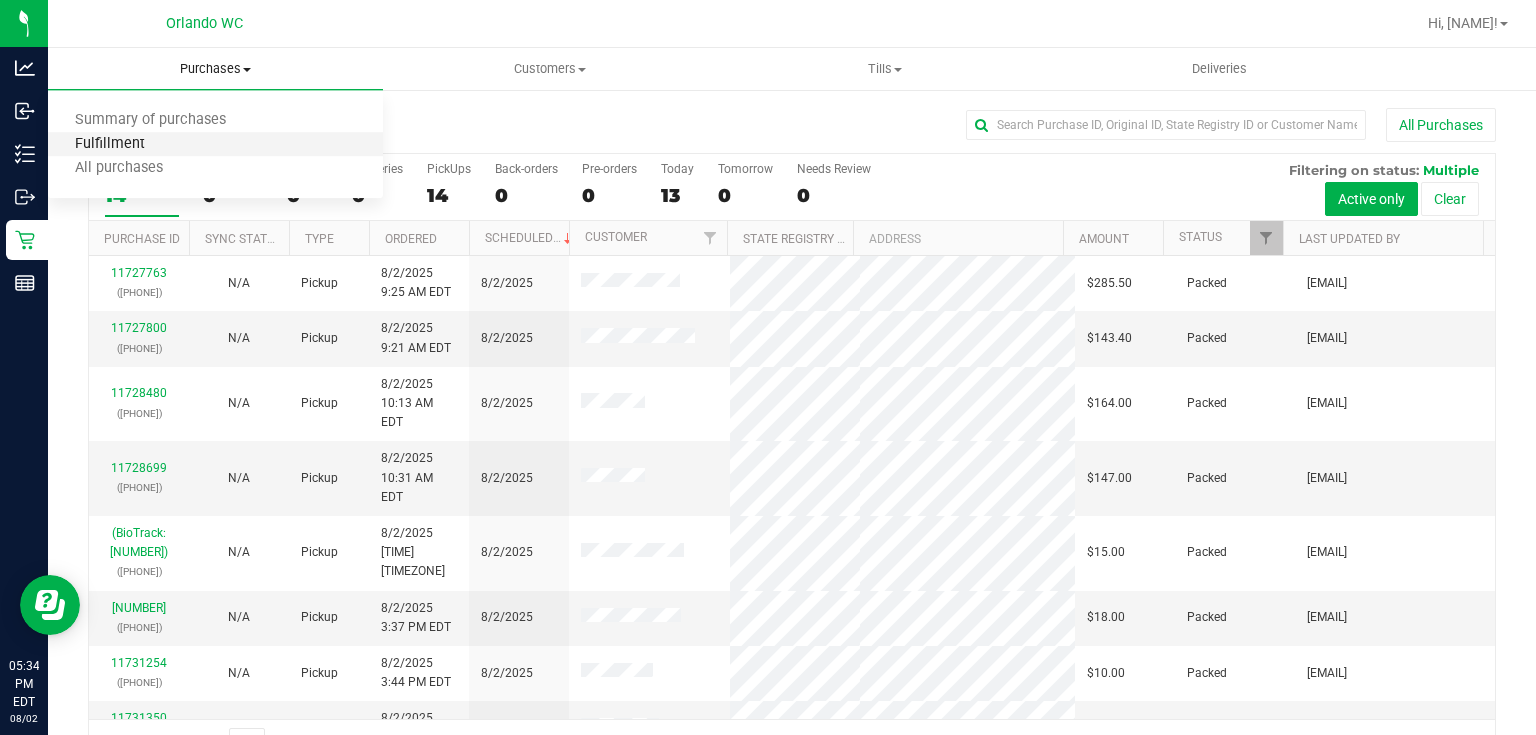 click on "Fulfillment" at bounding box center [110, 144] 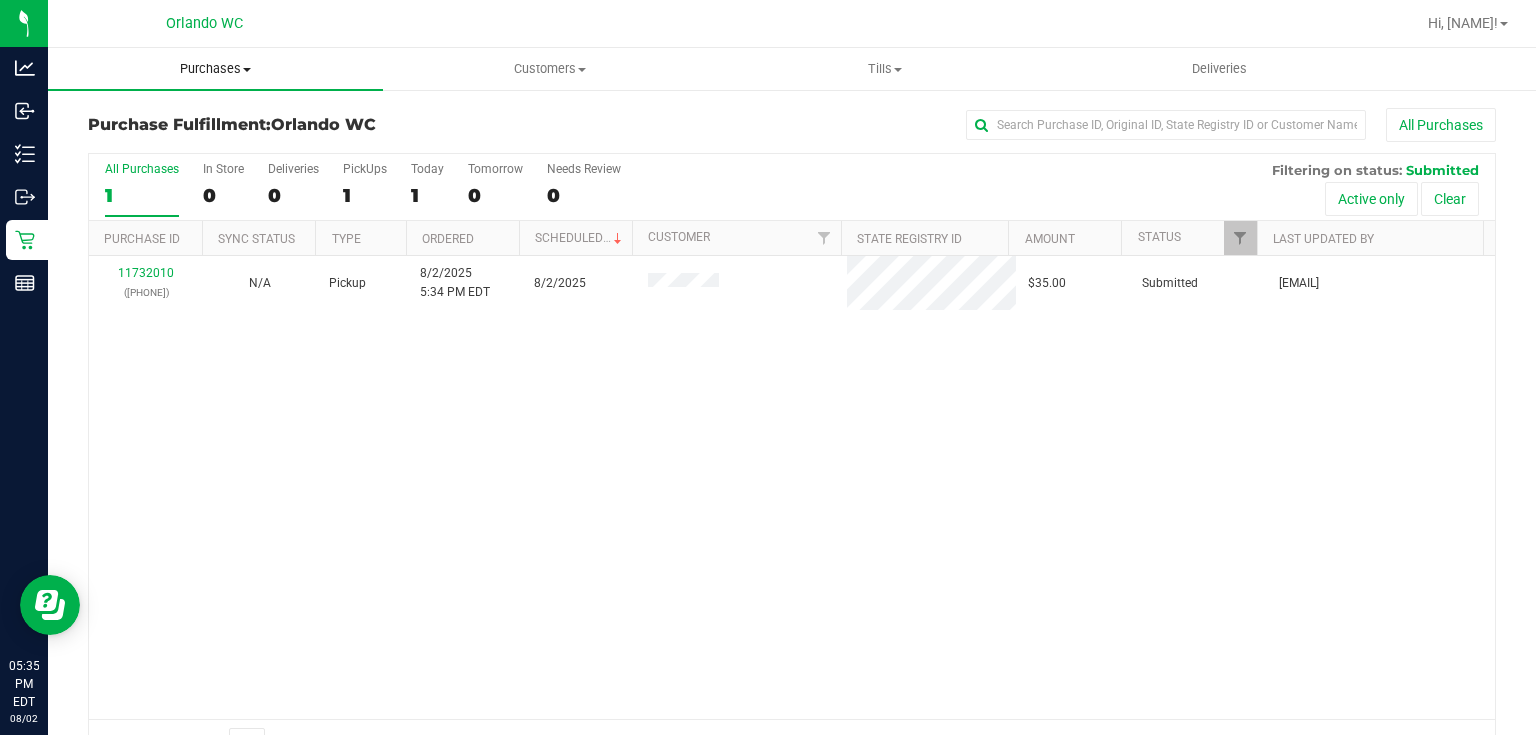 click on "Purchases" at bounding box center [215, 69] 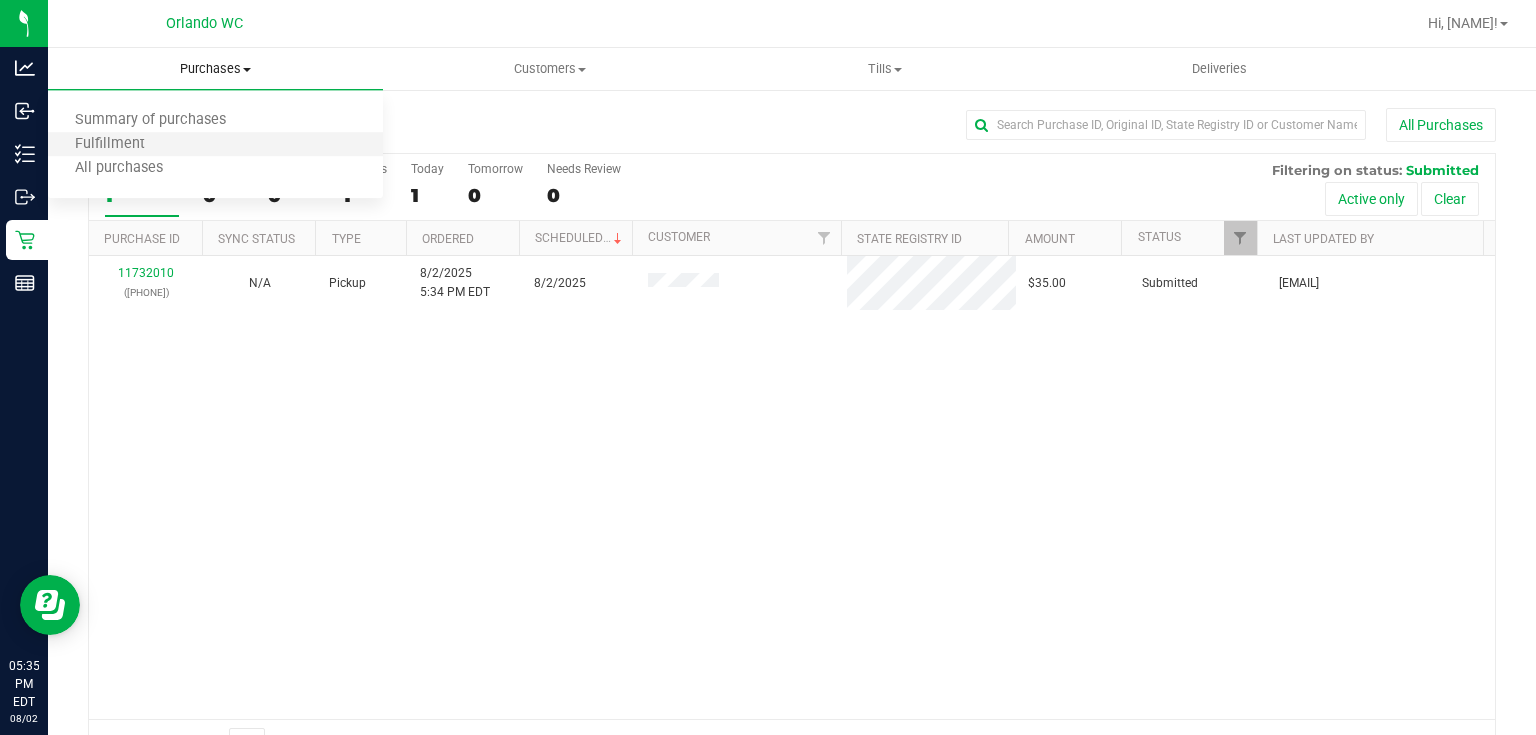 click on "Fulfillment" at bounding box center [215, 145] 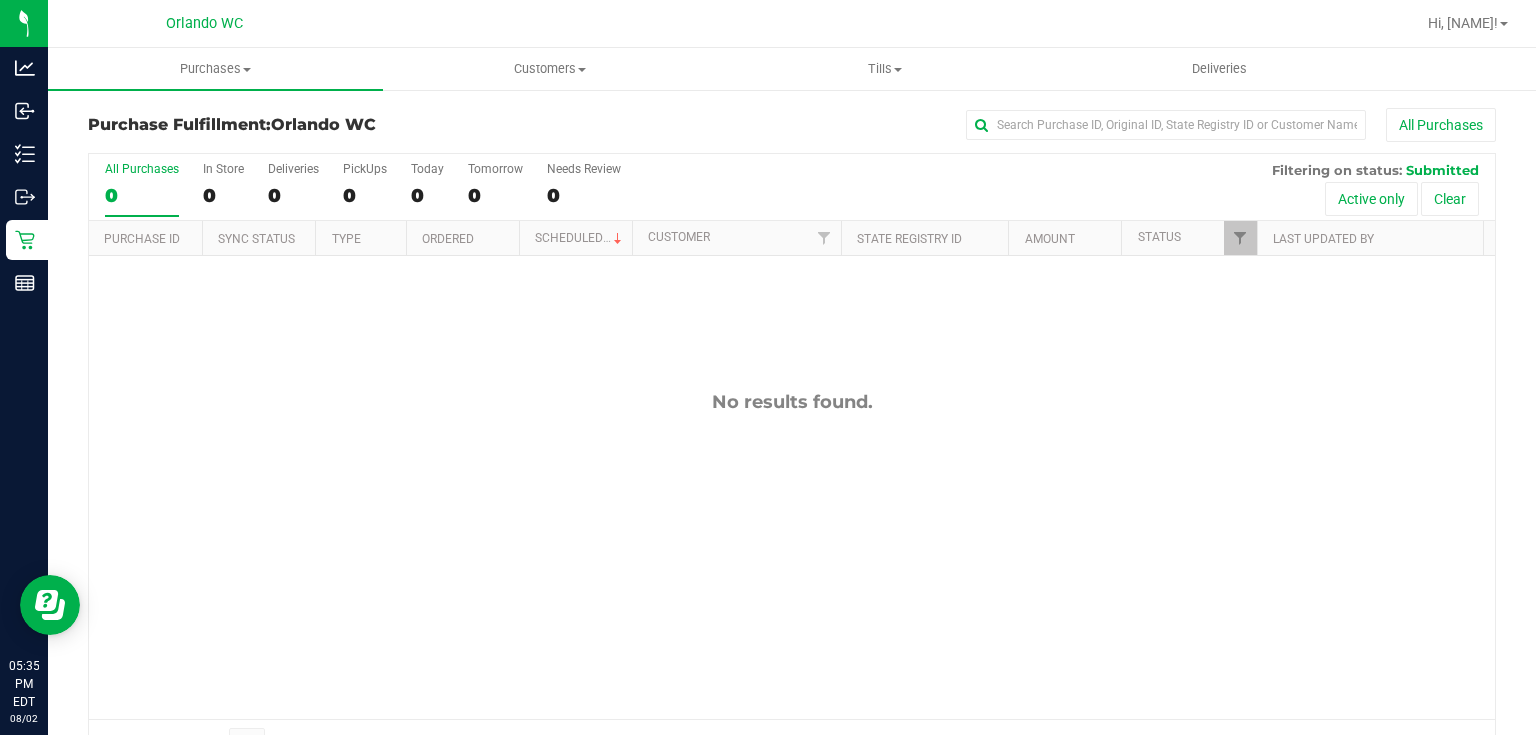 click on "No results found." at bounding box center [792, 402] 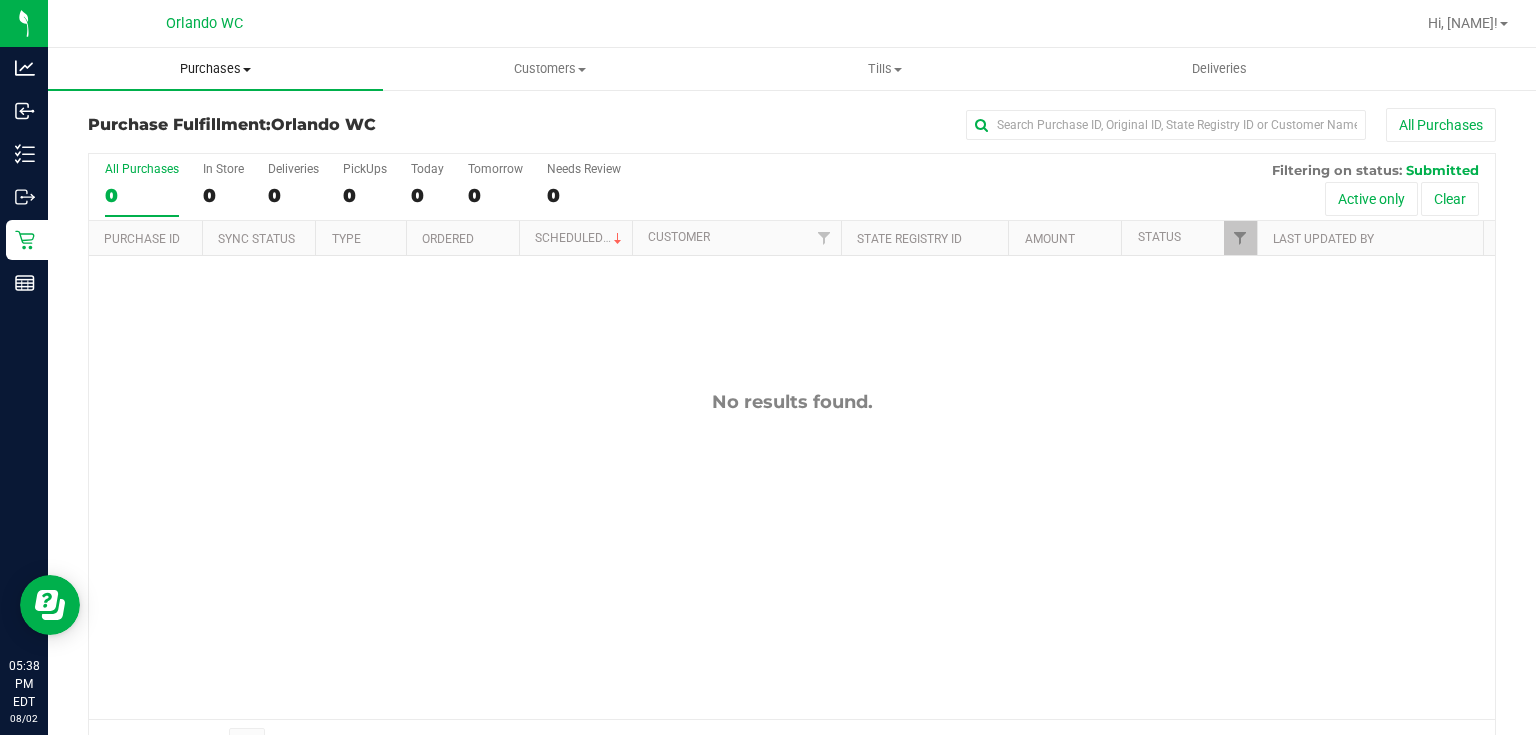 click on "Purchases" at bounding box center [215, 69] 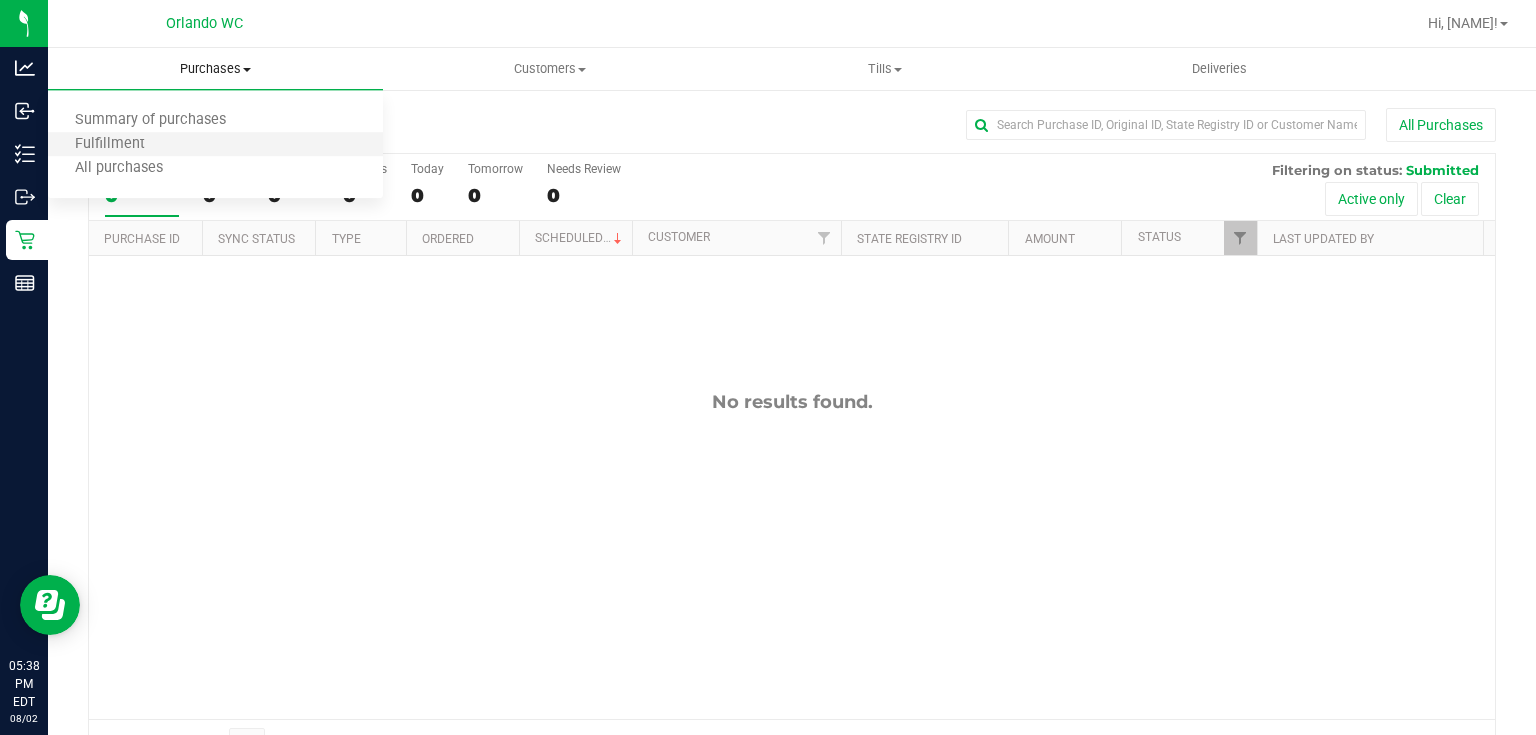 click on "Fulfillment" at bounding box center (215, 145) 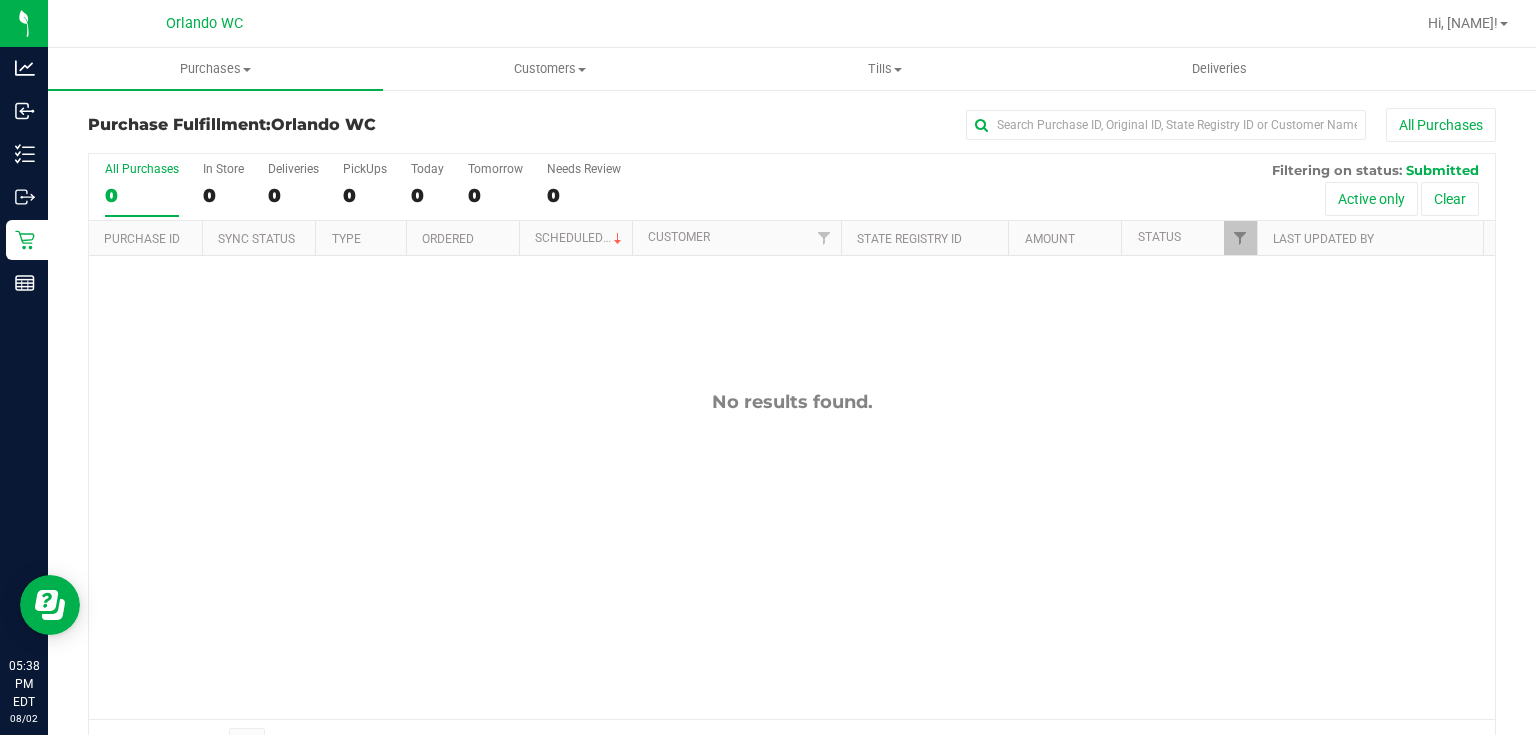 click on "No results found." at bounding box center (792, 402) 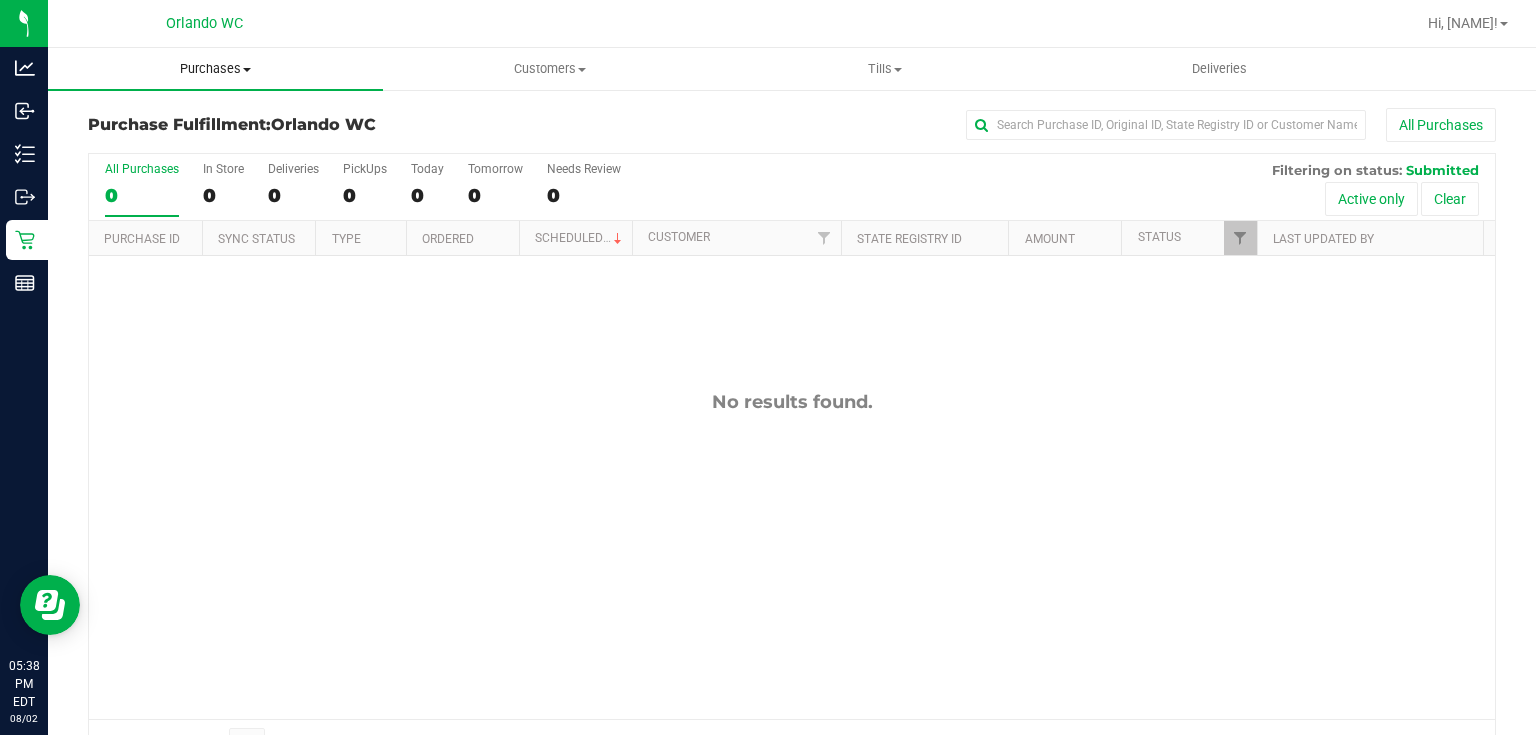 click on "Purchases" at bounding box center (215, 69) 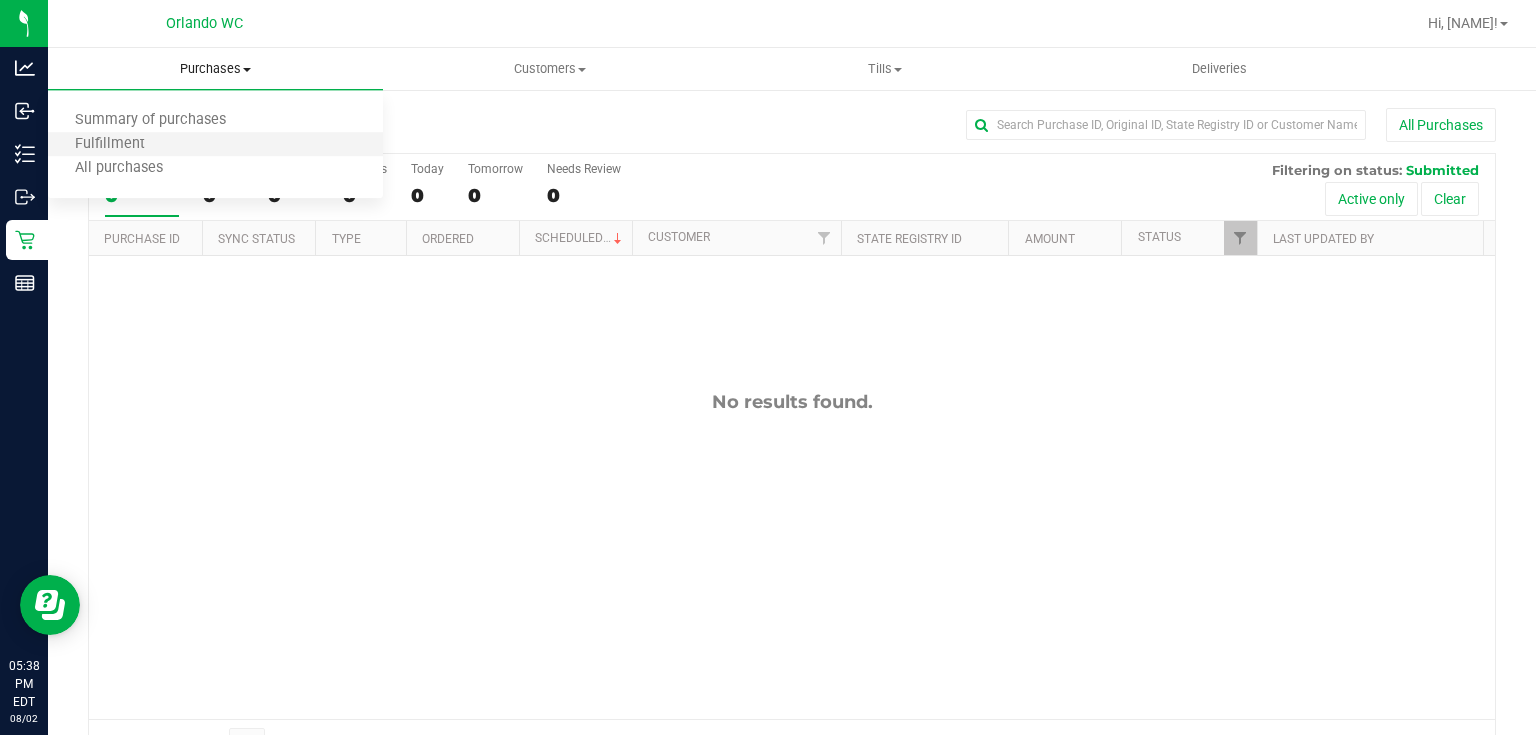 click on "Fulfillment" at bounding box center [215, 145] 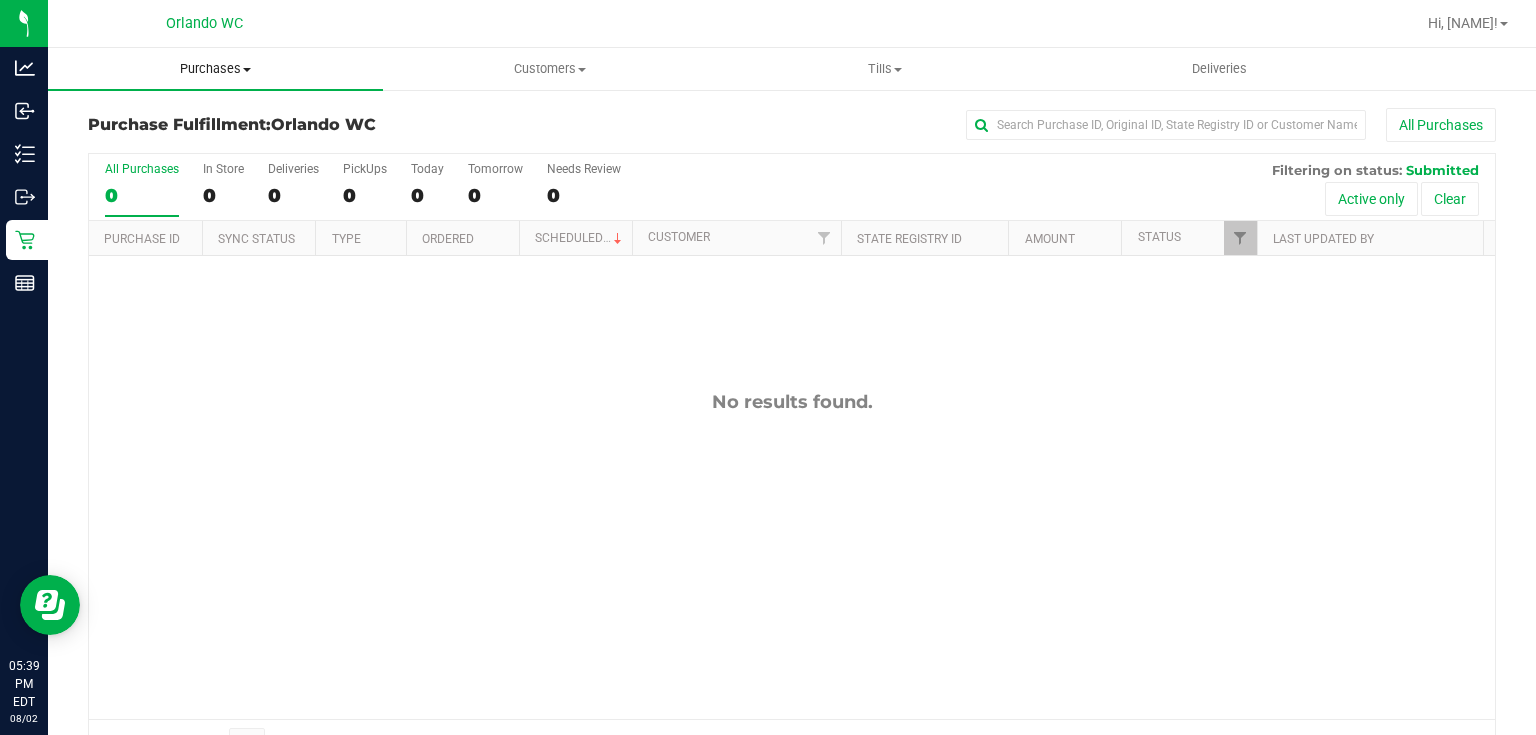 click on "Purchases" at bounding box center [215, 69] 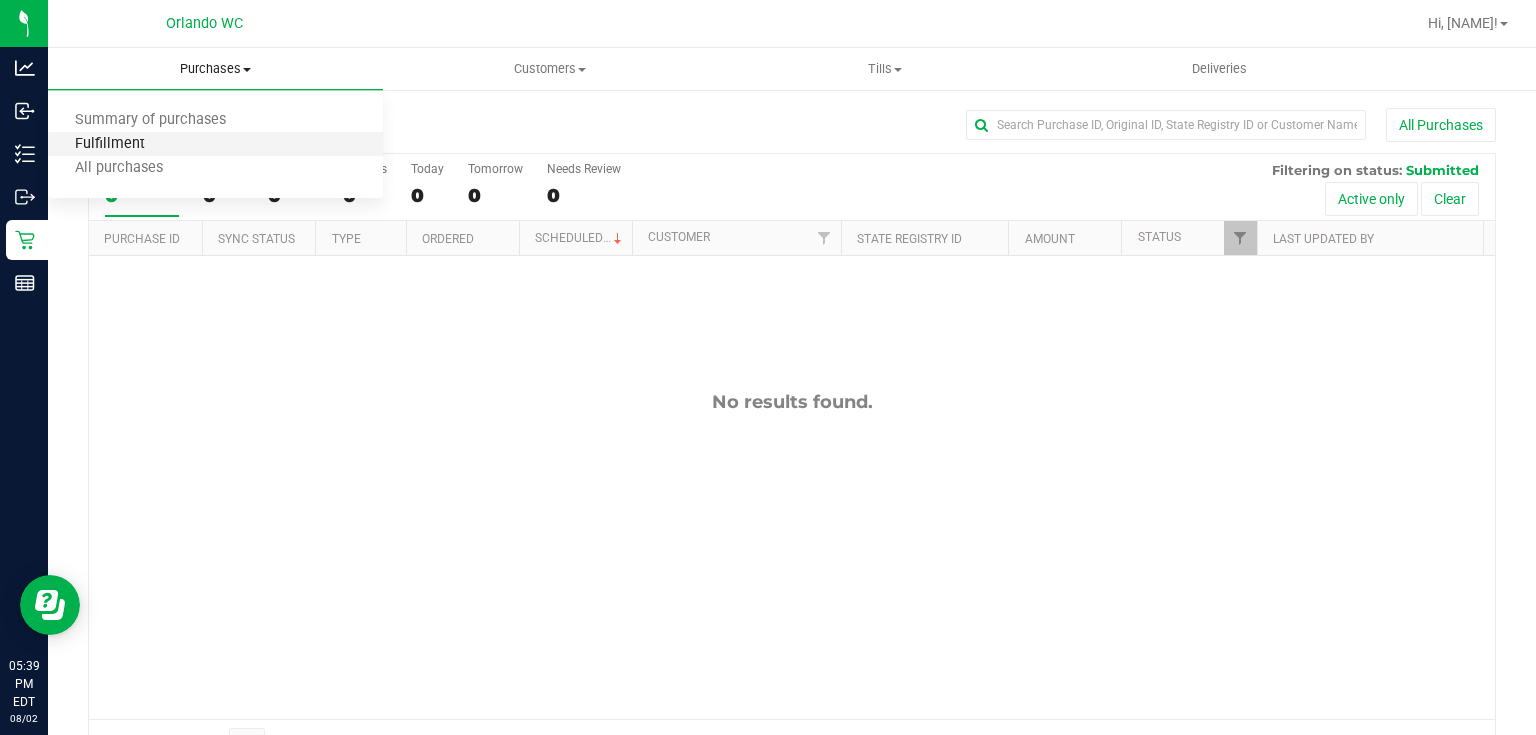 click on "Fulfillment" at bounding box center [110, 144] 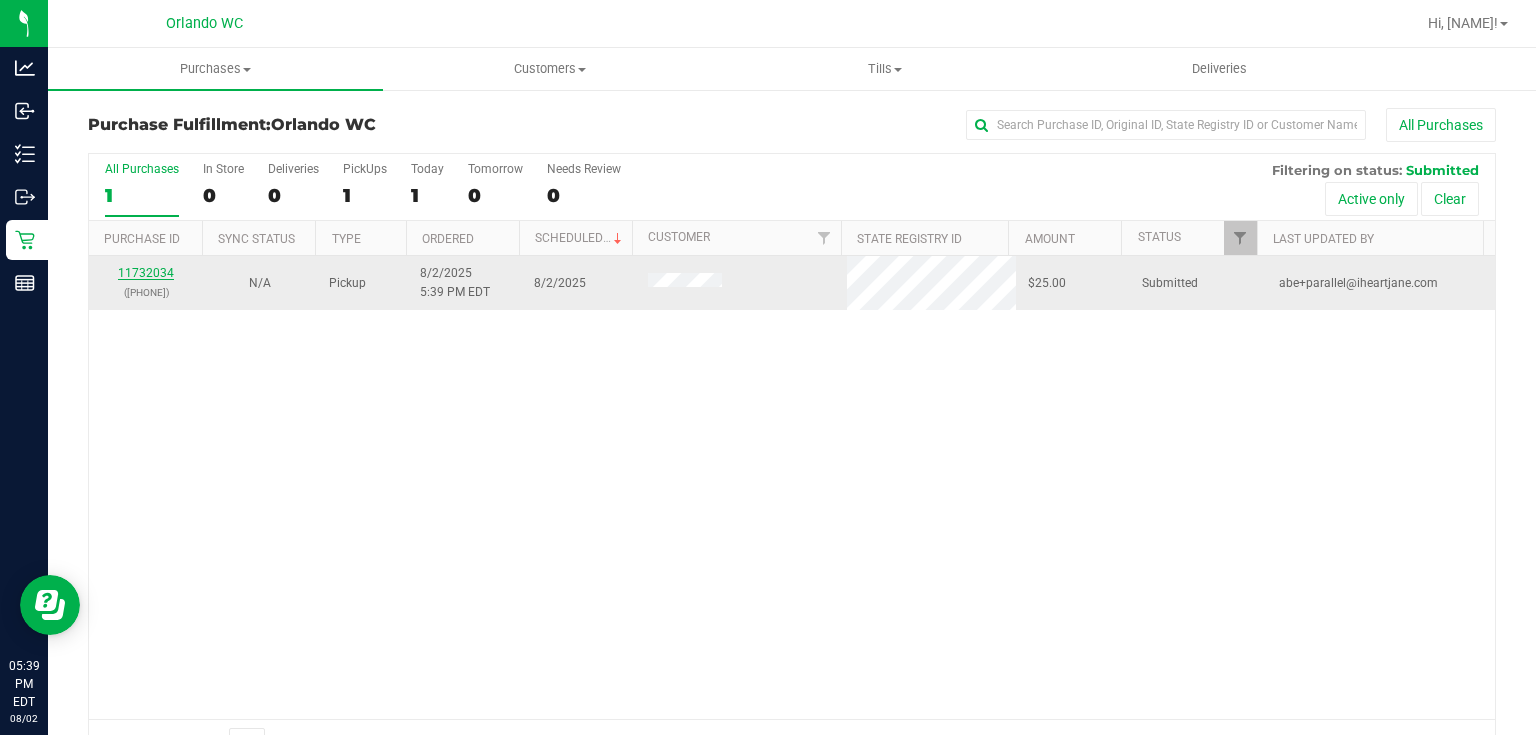 click on "11732034" at bounding box center (146, 273) 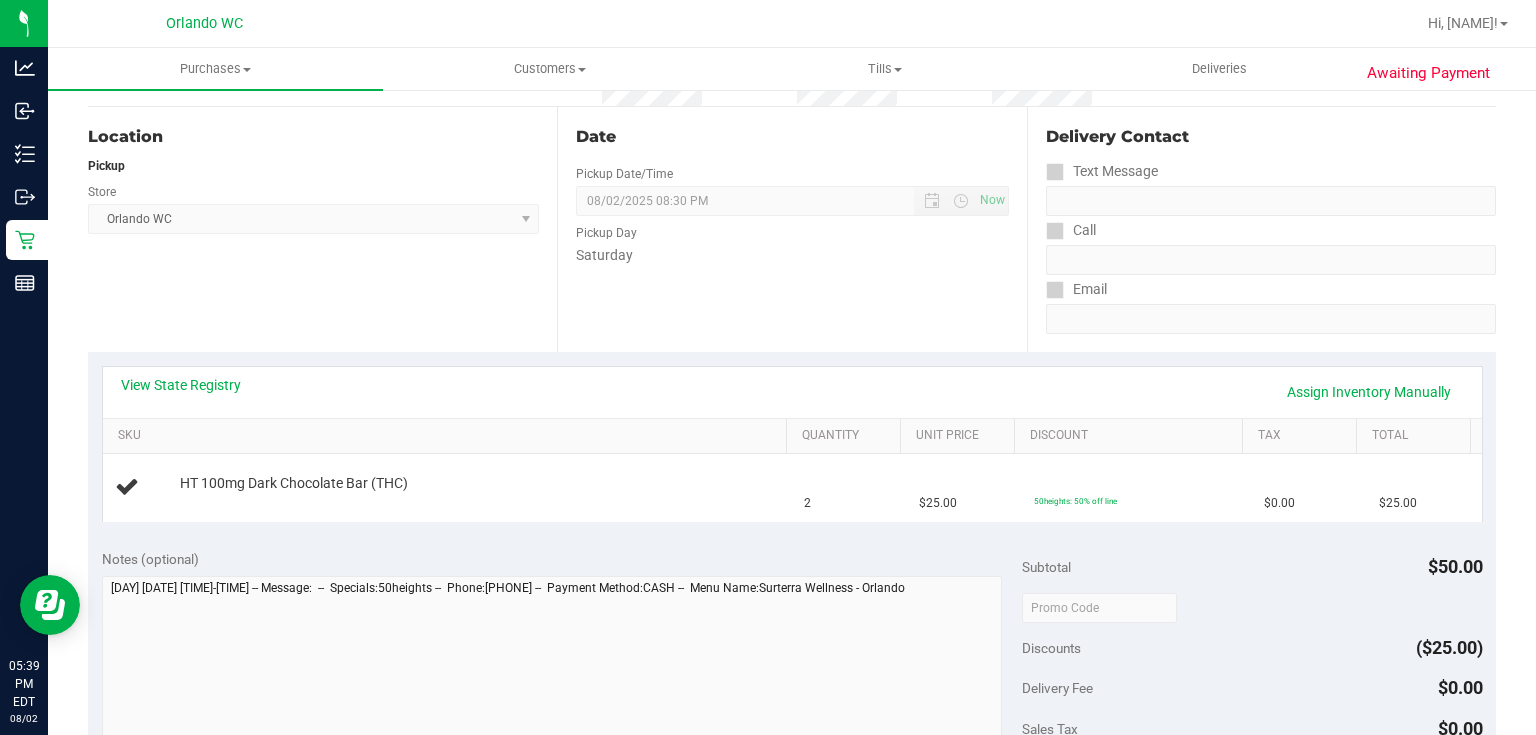 scroll, scrollTop: 232, scrollLeft: 0, axis: vertical 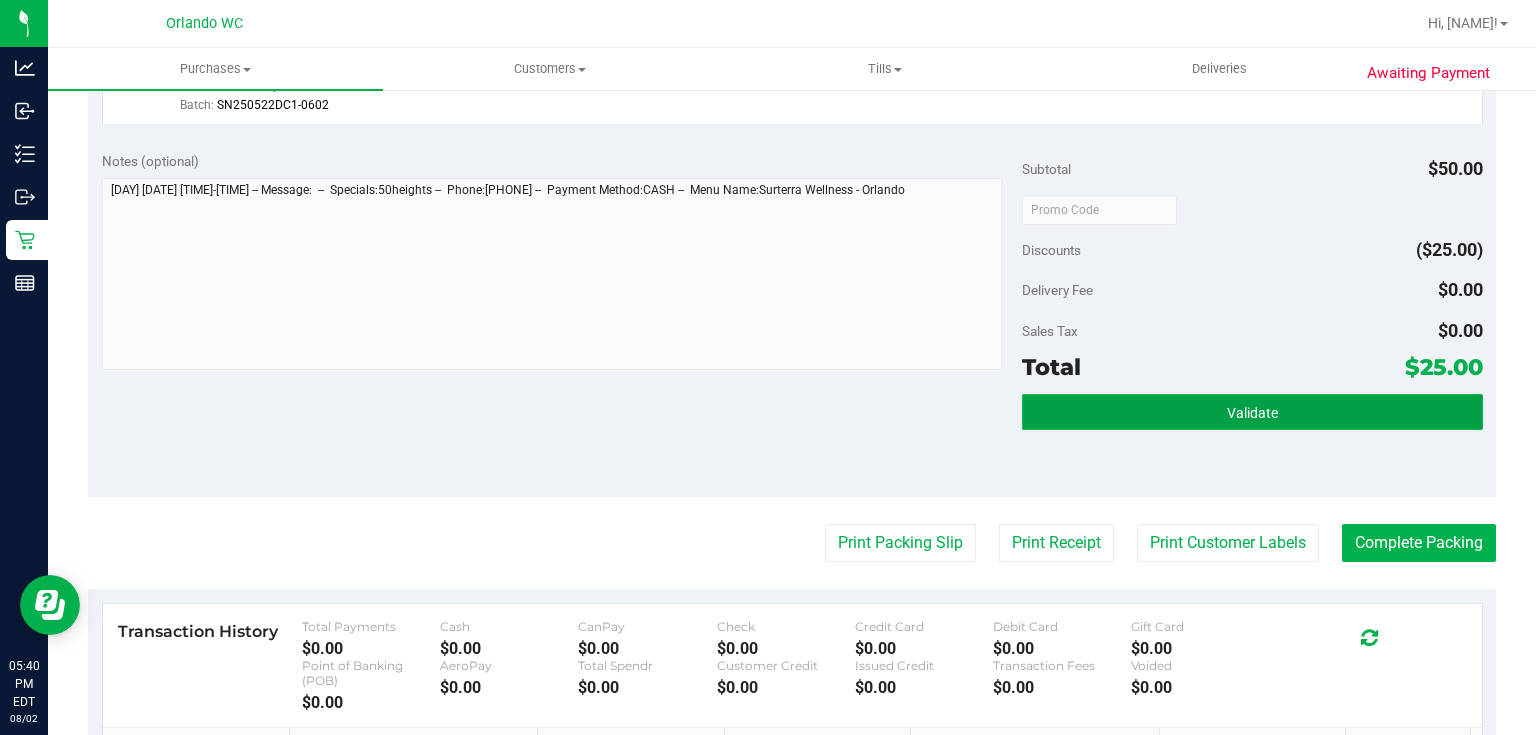 click on "Validate" at bounding box center [1252, 412] 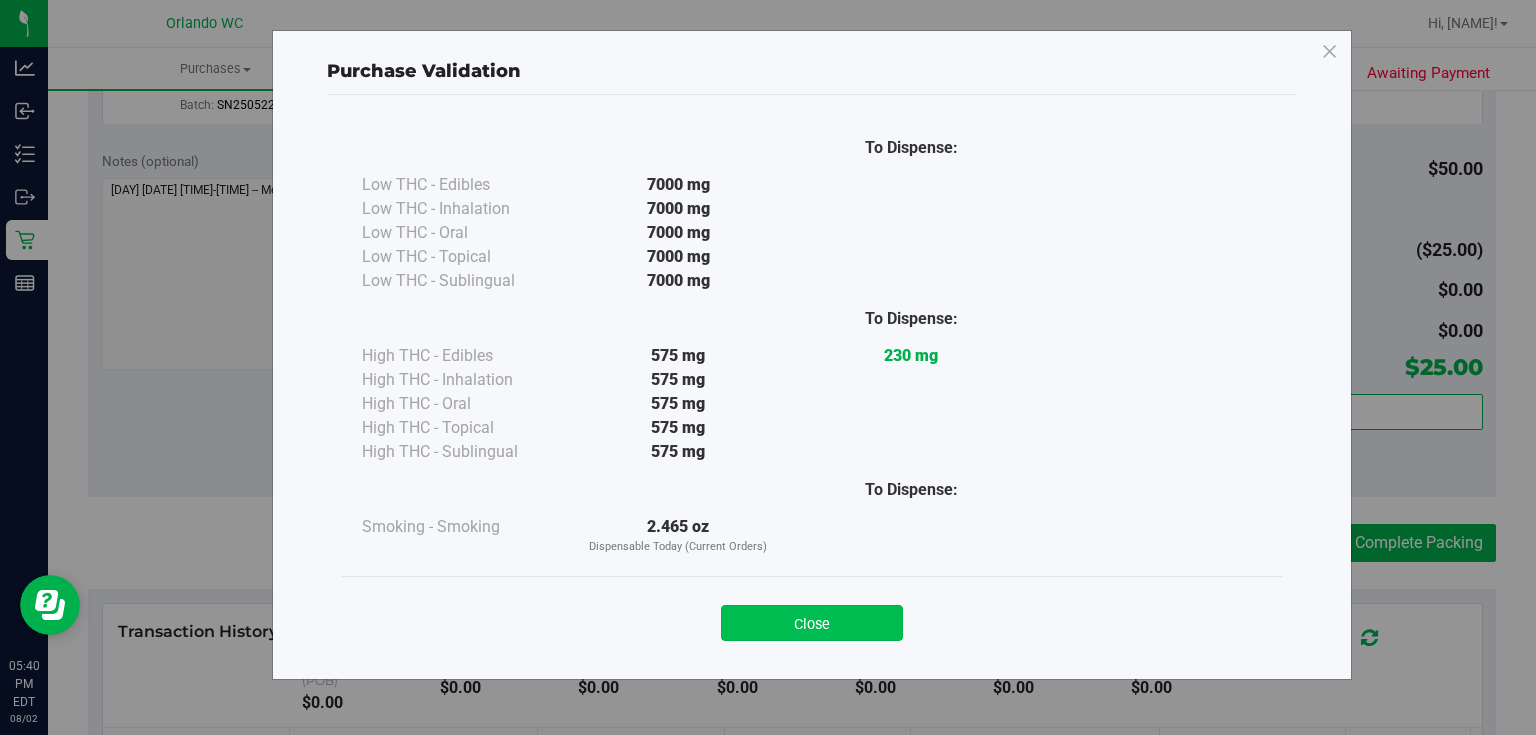 click on "Close" at bounding box center [812, 623] 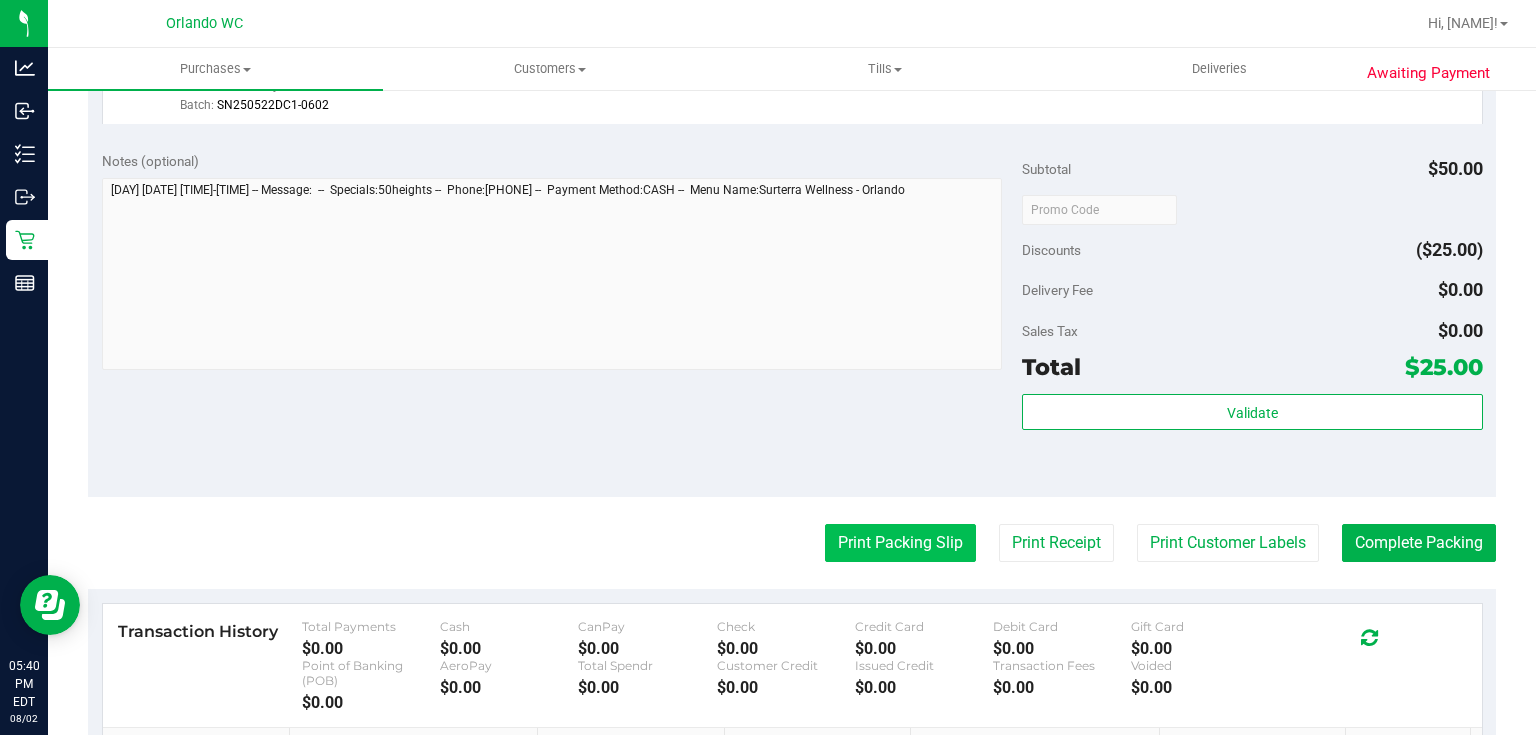 click on "Print Packing Slip" at bounding box center [900, 543] 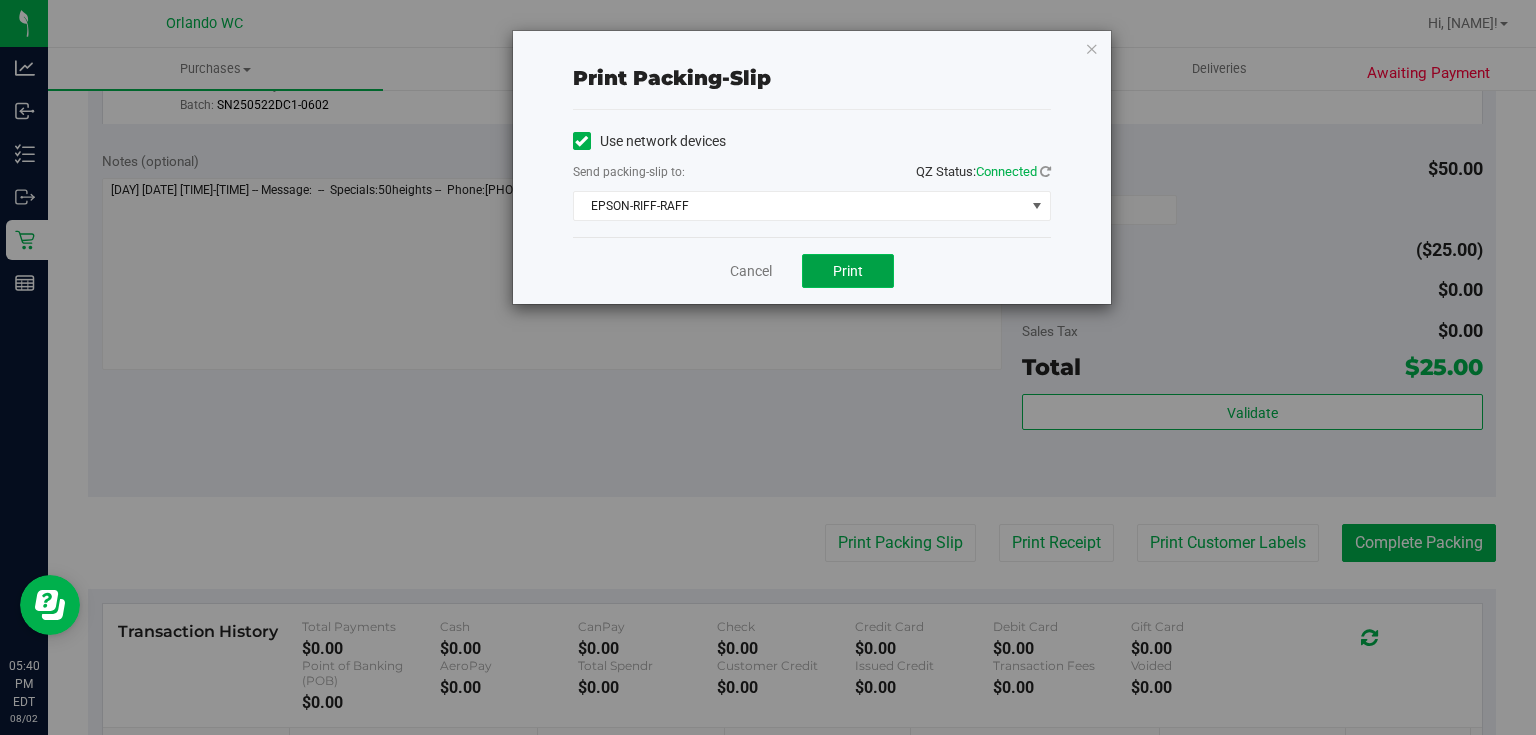 click on "Print" at bounding box center [848, 271] 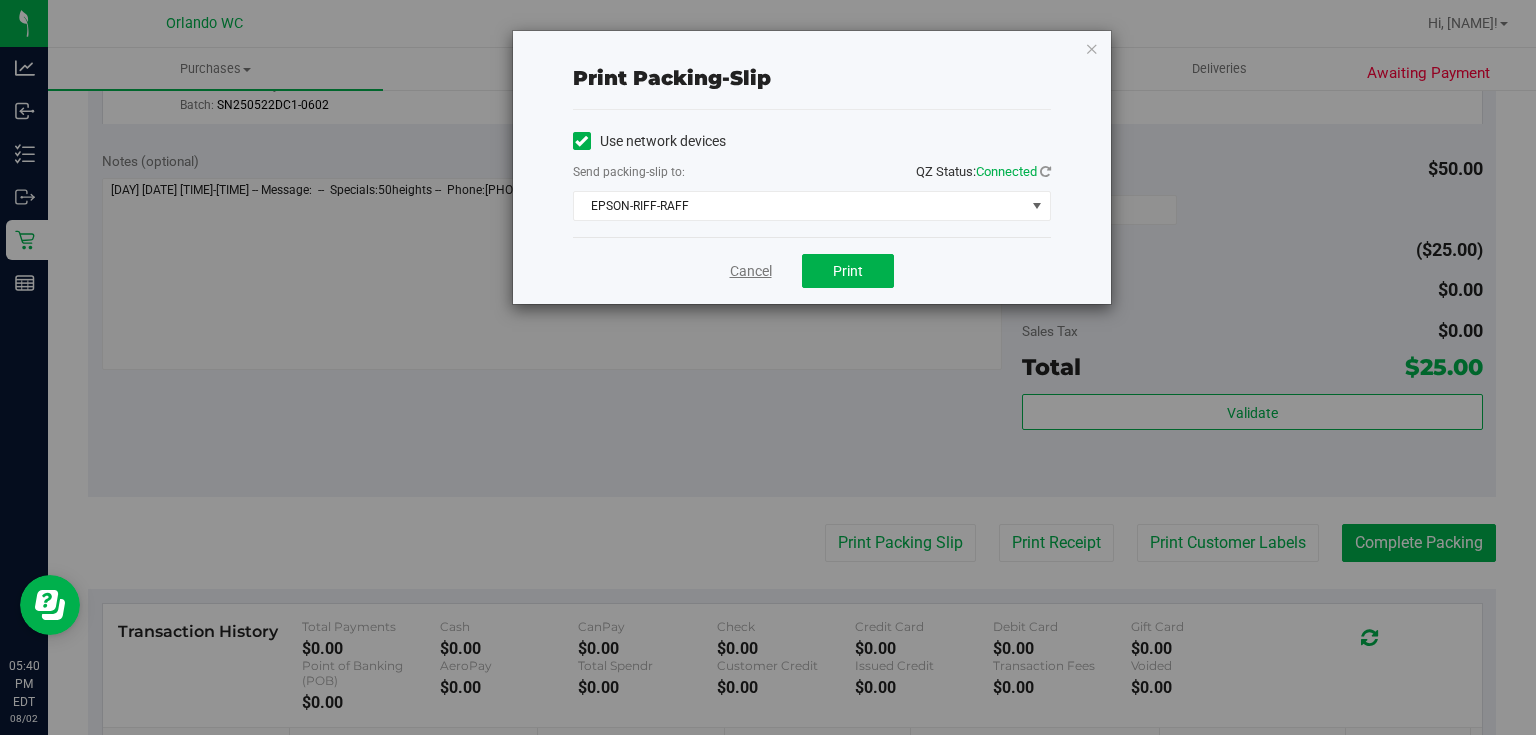 click on "Cancel" at bounding box center (751, 271) 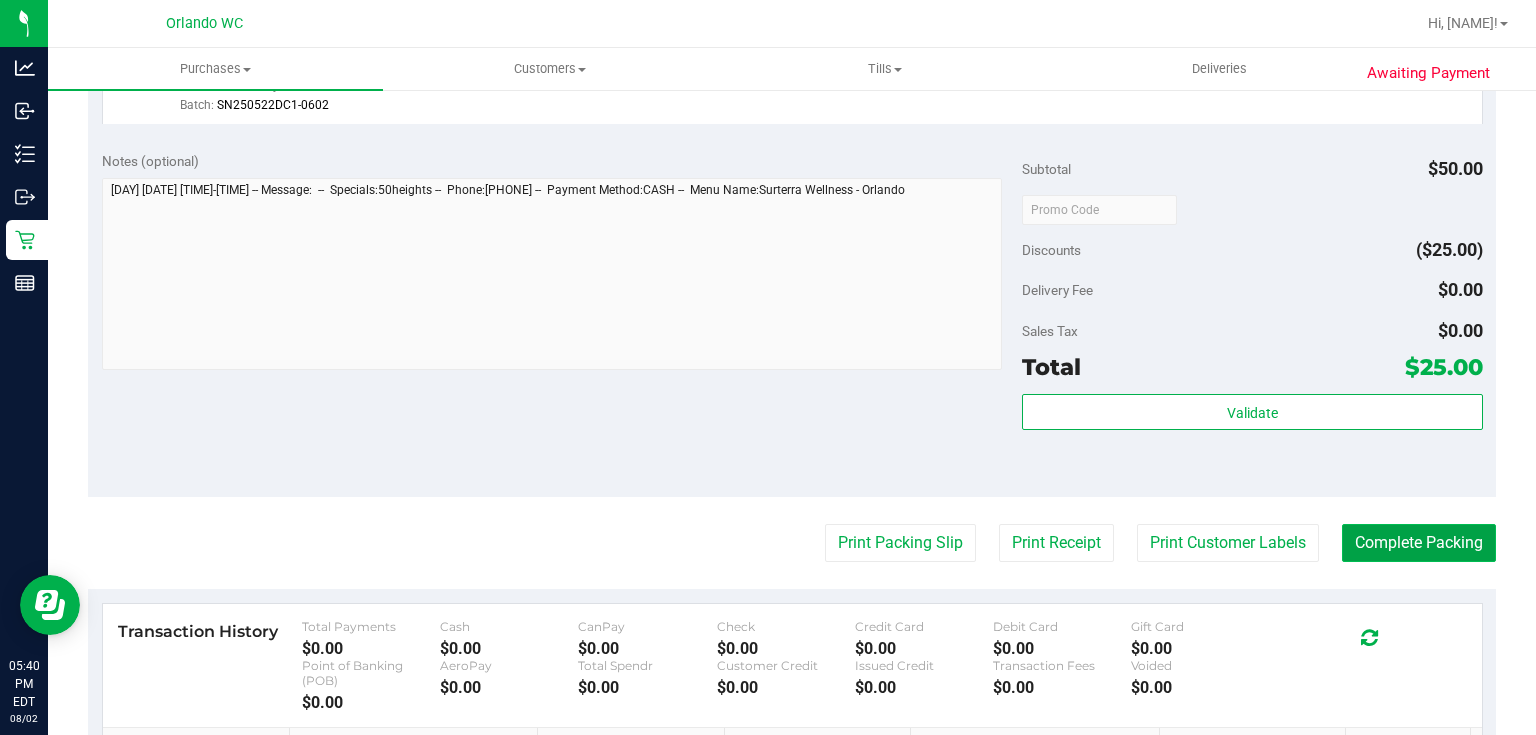 click on "Complete Packing" at bounding box center (1419, 543) 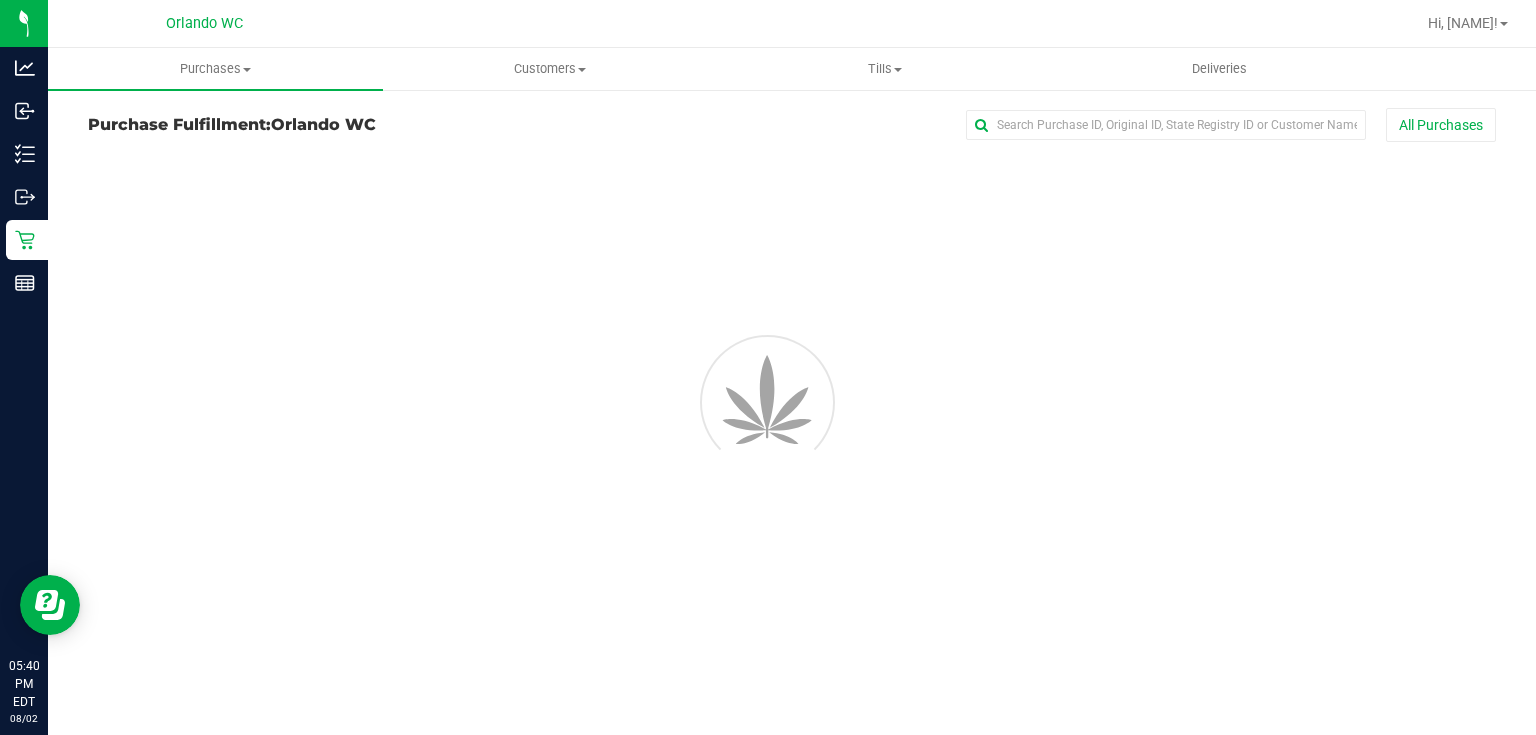 scroll, scrollTop: 0, scrollLeft: 0, axis: both 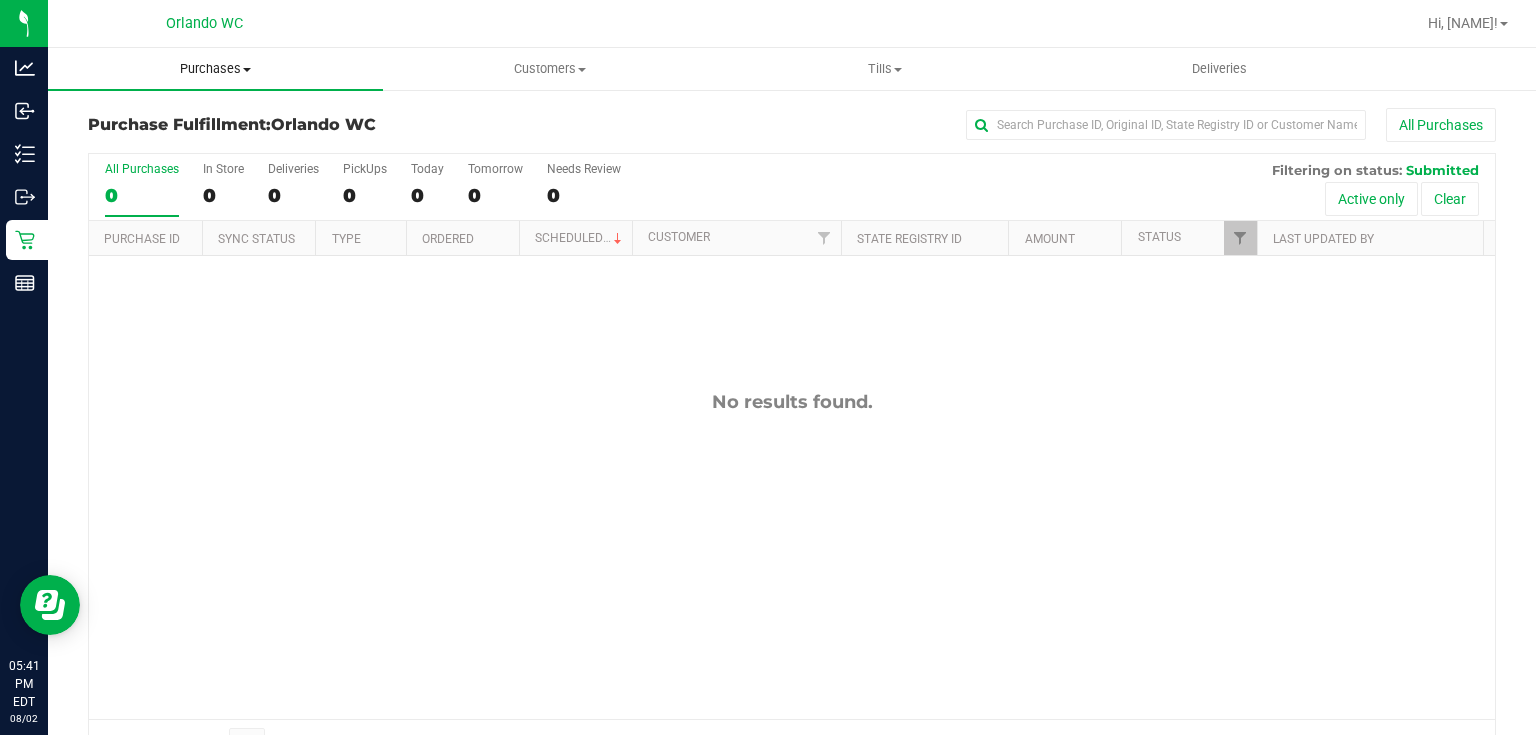 click on "Purchases" at bounding box center [215, 69] 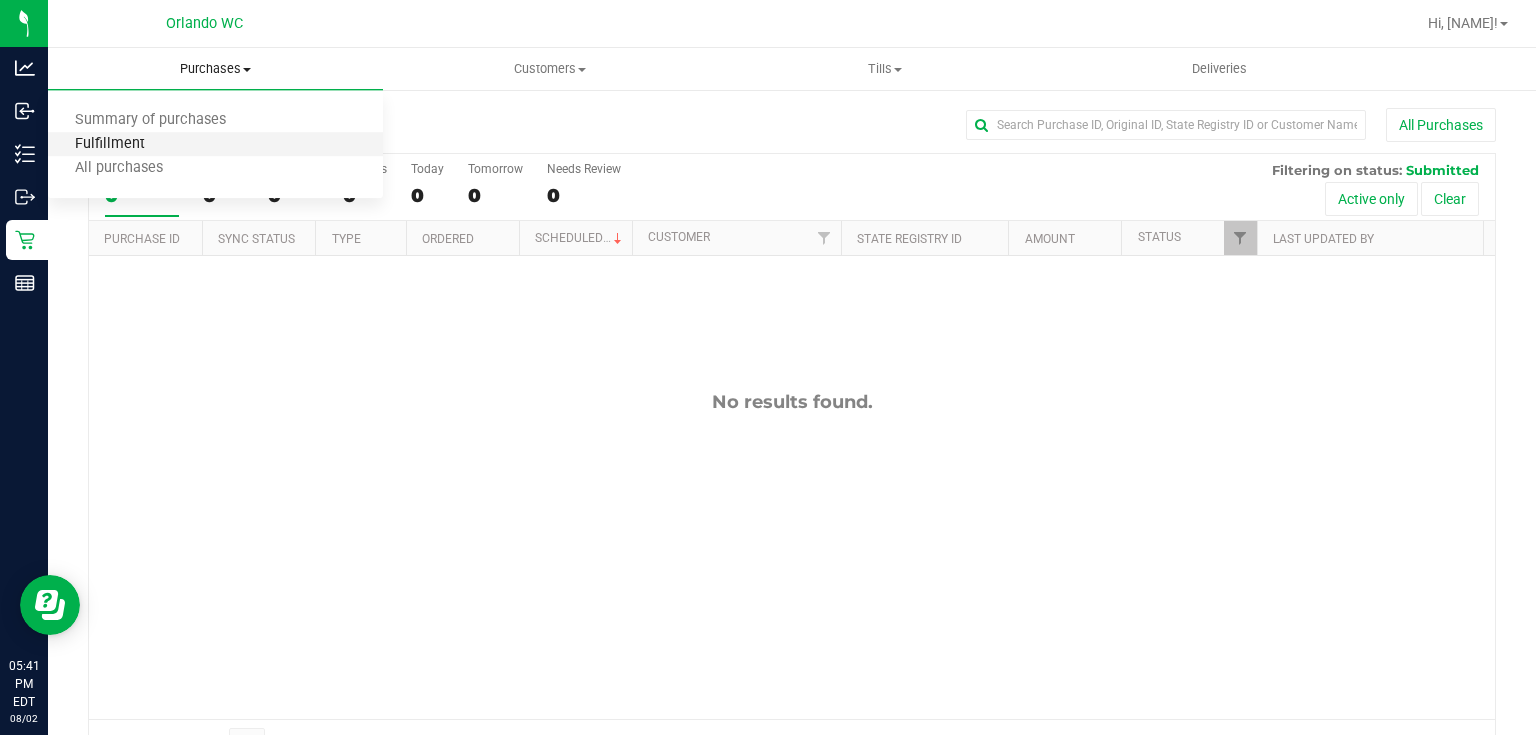 click on "Fulfillment" at bounding box center [110, 144] 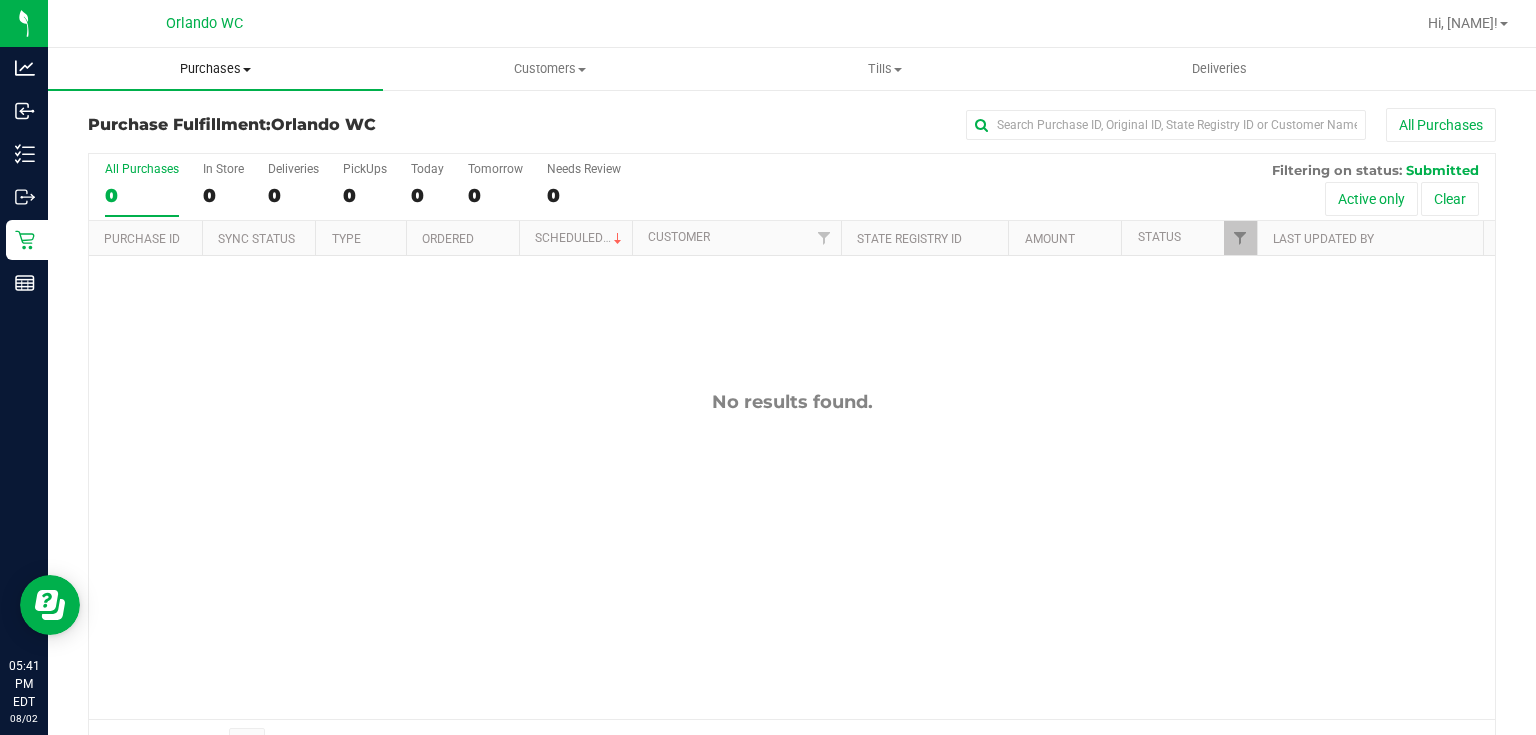 click on "Purchases" at bounding box center [215, 69] 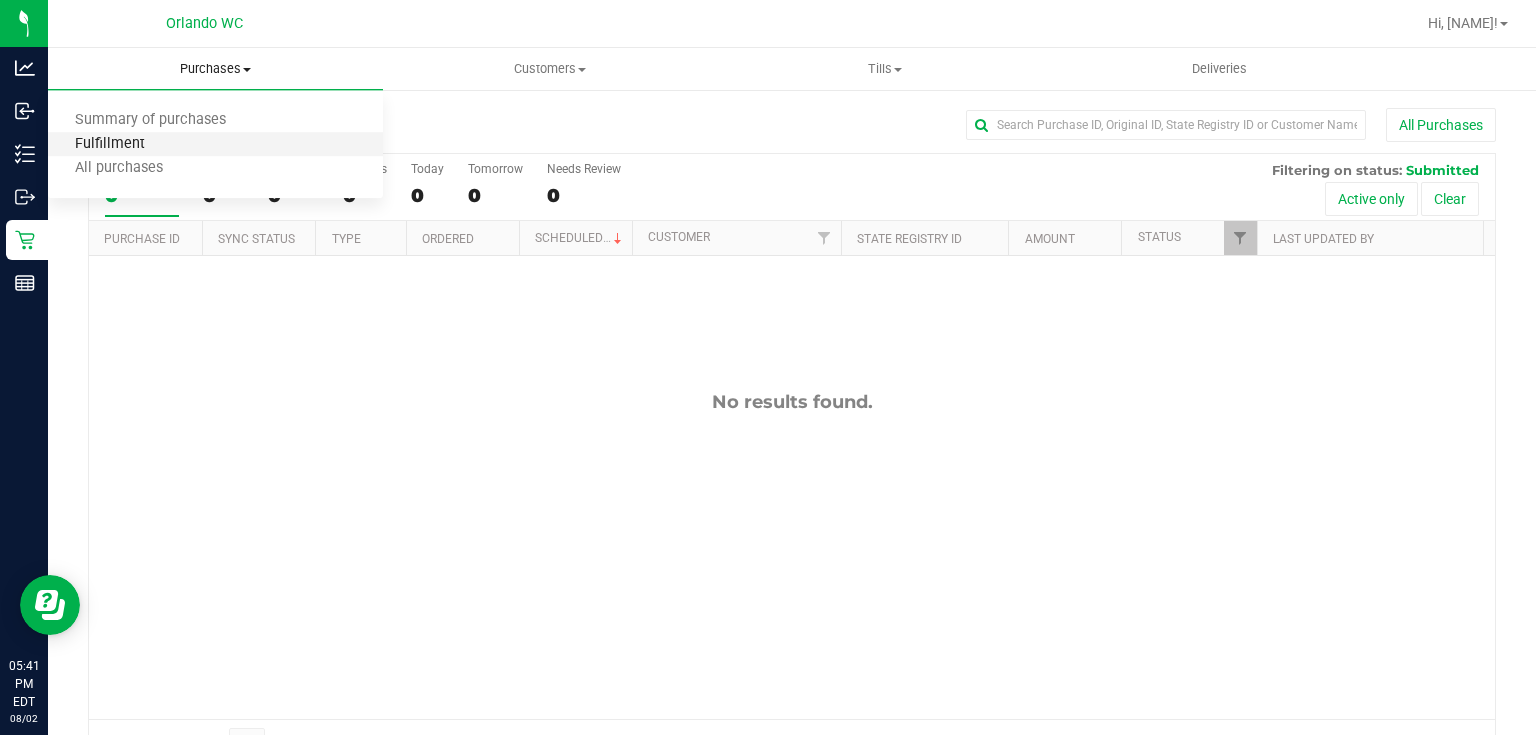 click on "Fulfillment" at bounding box center [110, 144] 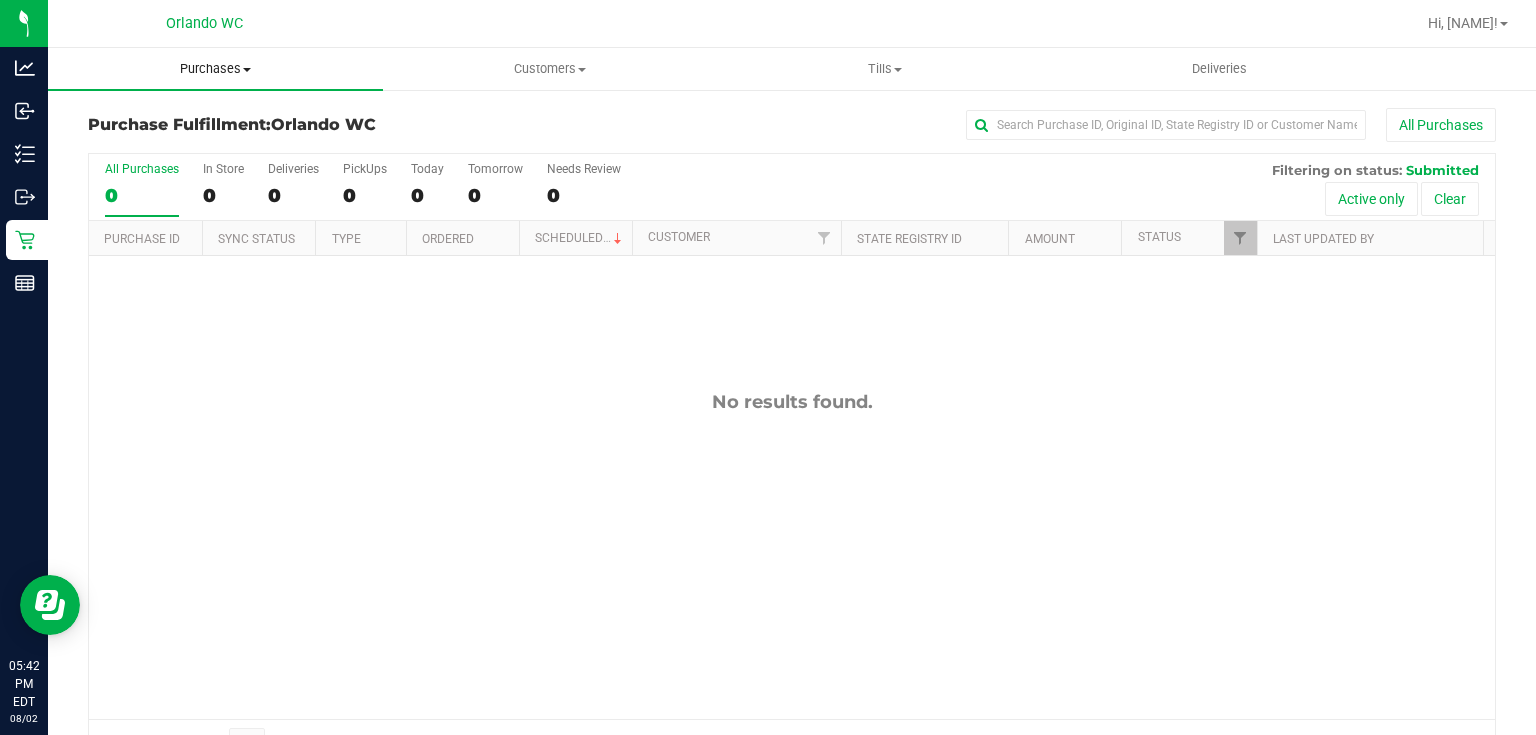 click on "Purchases" at bounding box center [215, 69] 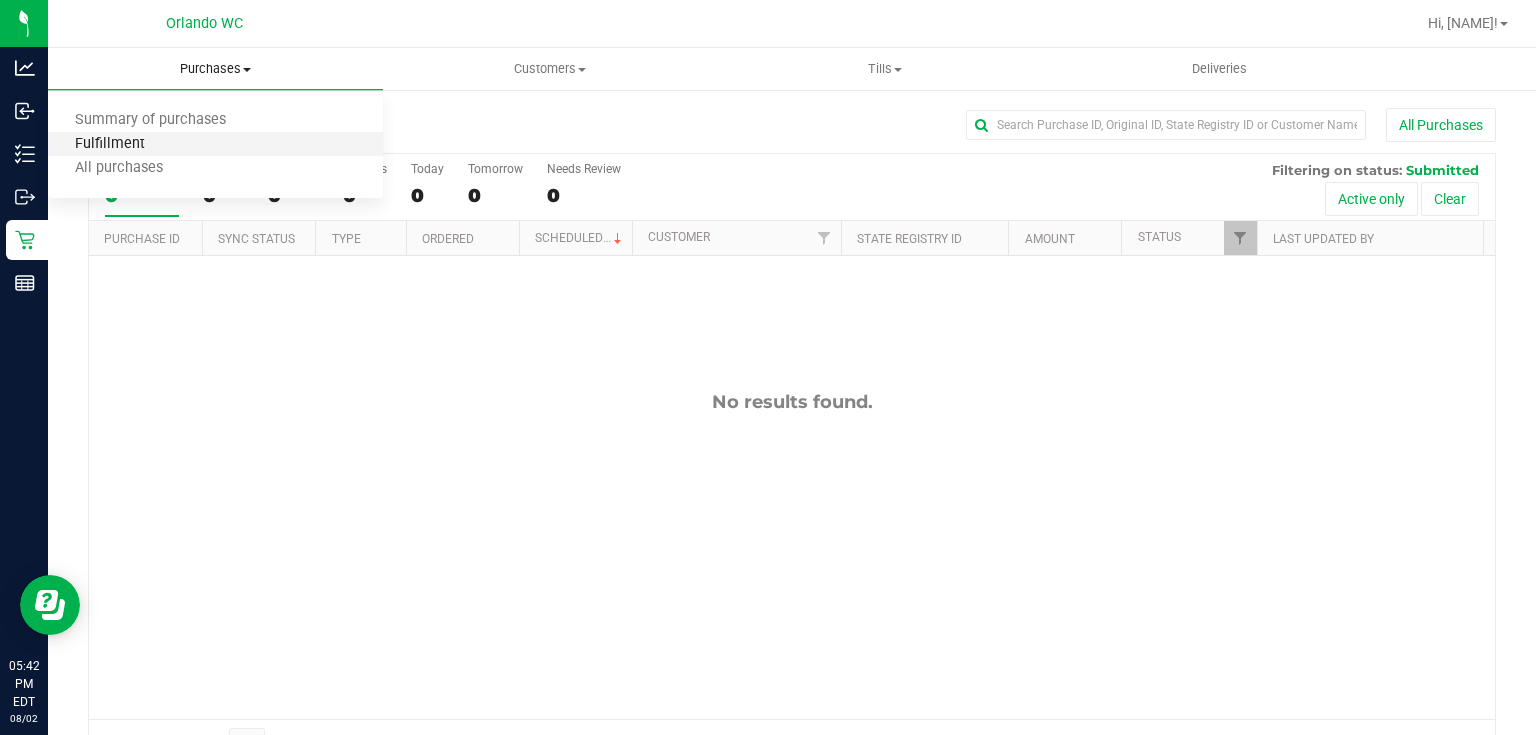 click on "Fulfillment" at bounding box center [110, 144] 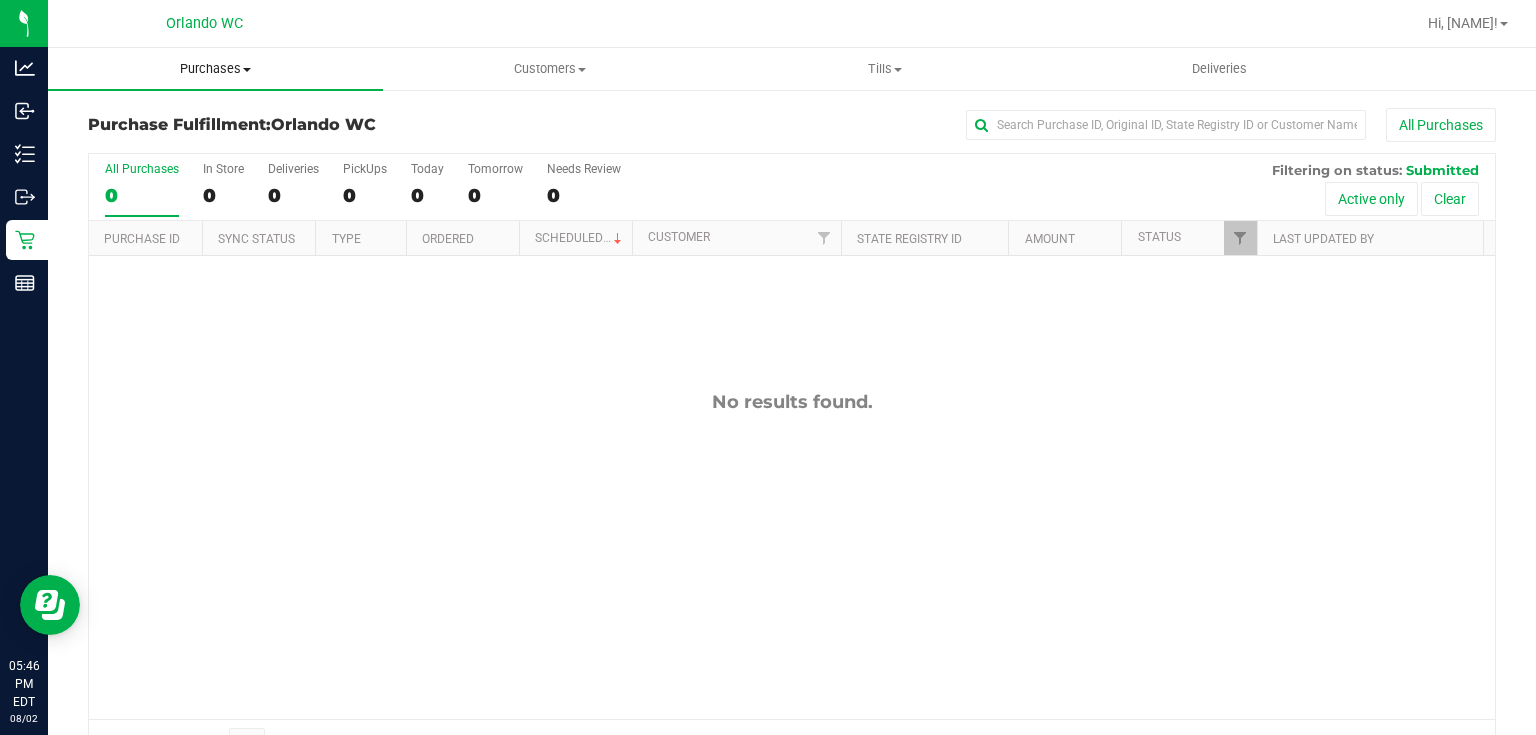 click on "Purchases" at bounding box center [215, 69] 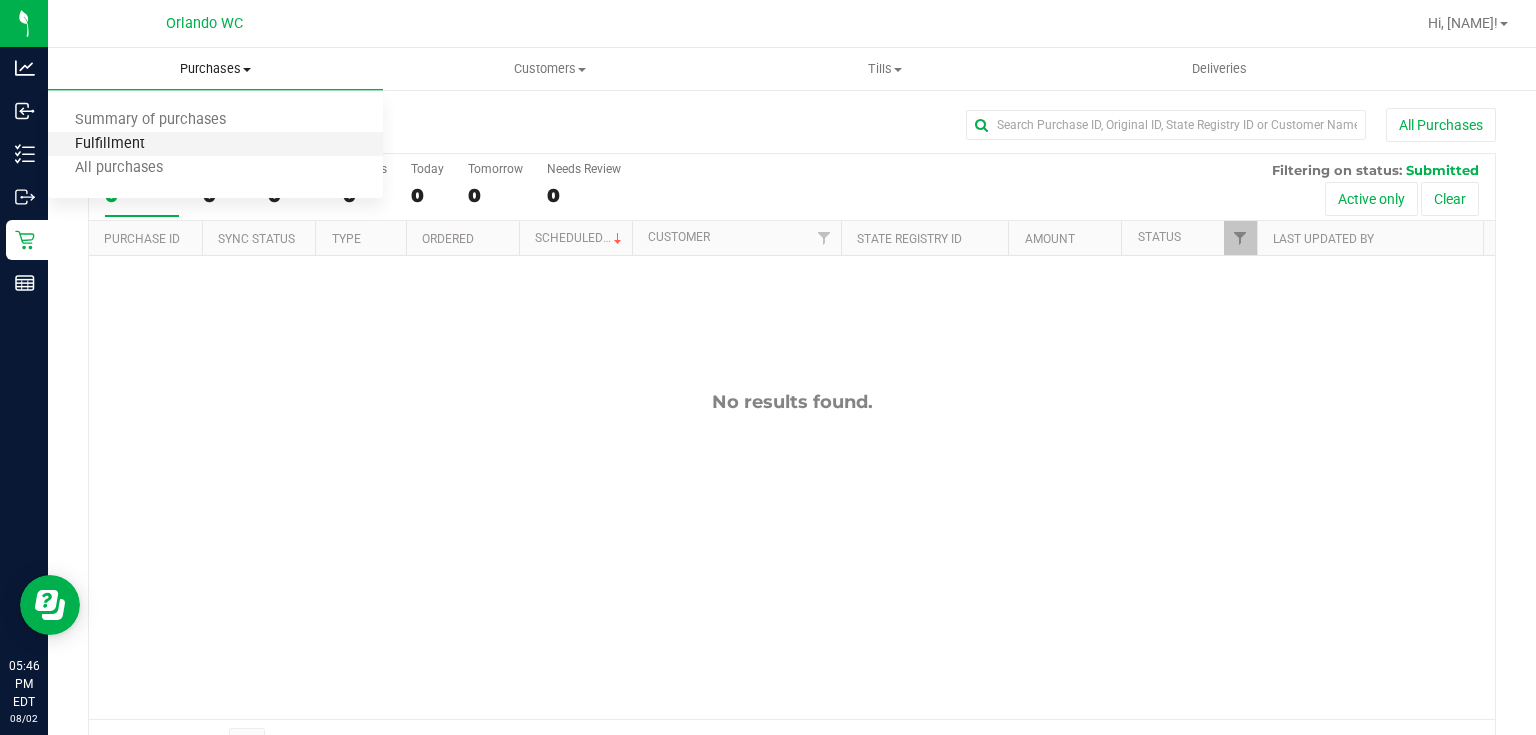 click on "Fulfillment" at bounding box center [110, 144] 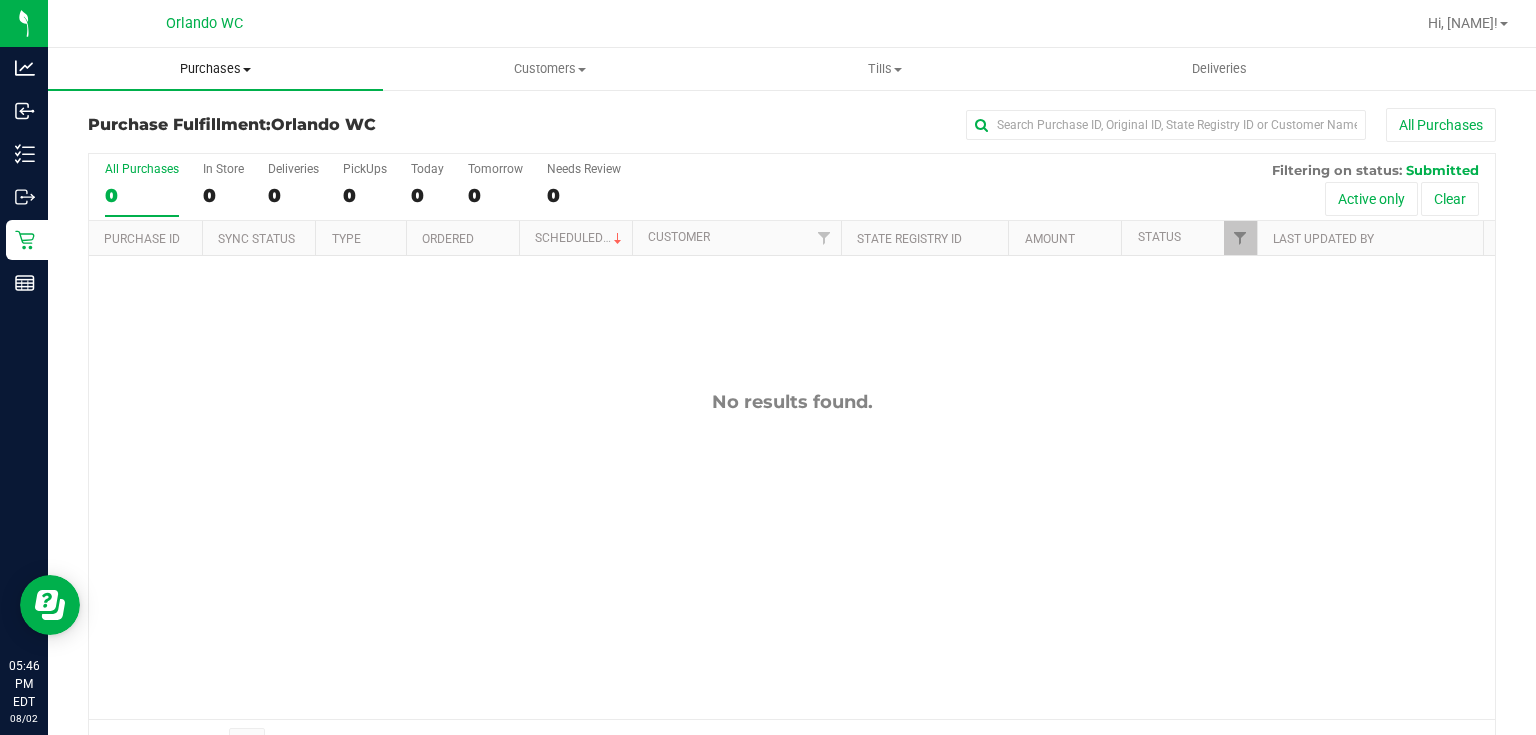 click on "Purchases" at bounding box center (215, 69) 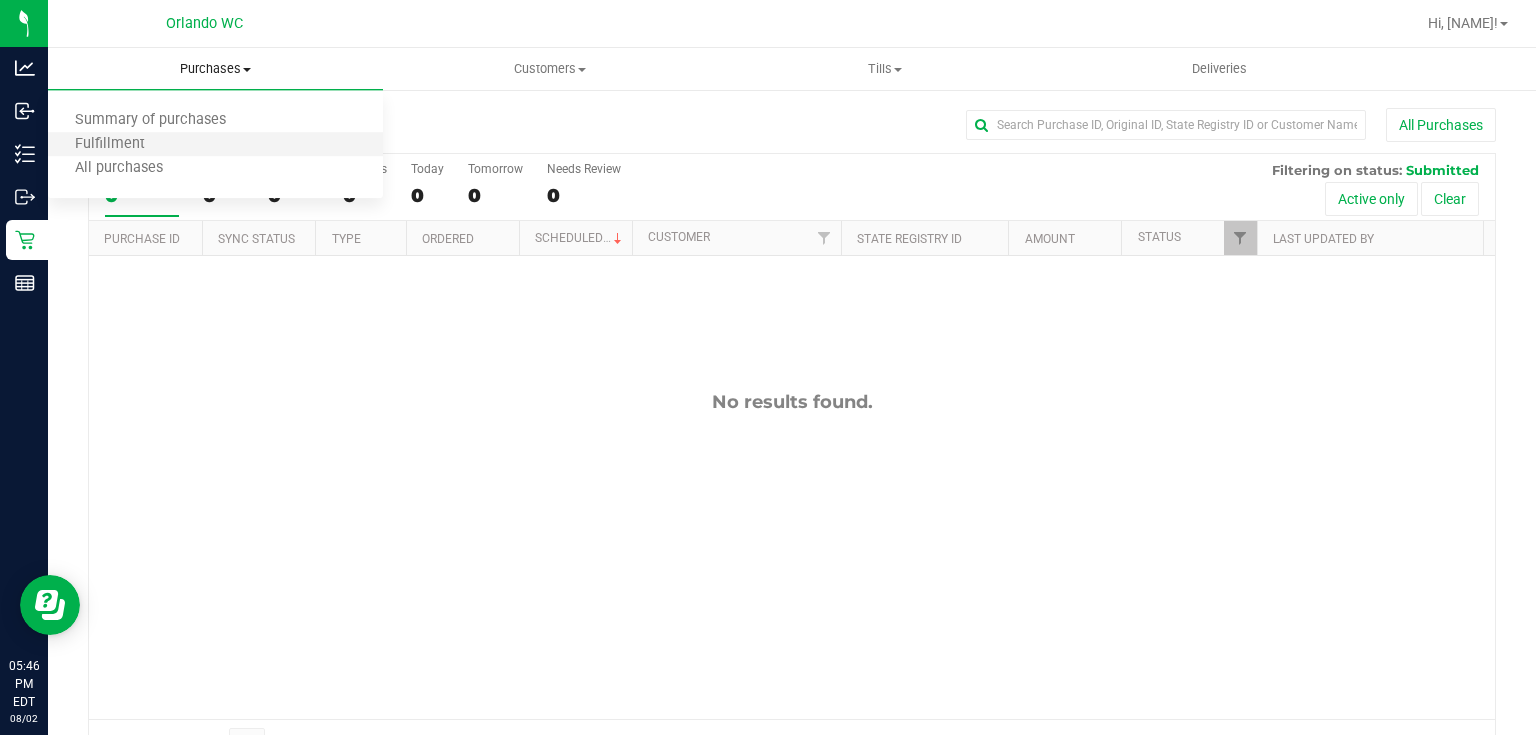 click on "Fulfillment" at bounding box center [215, 145] 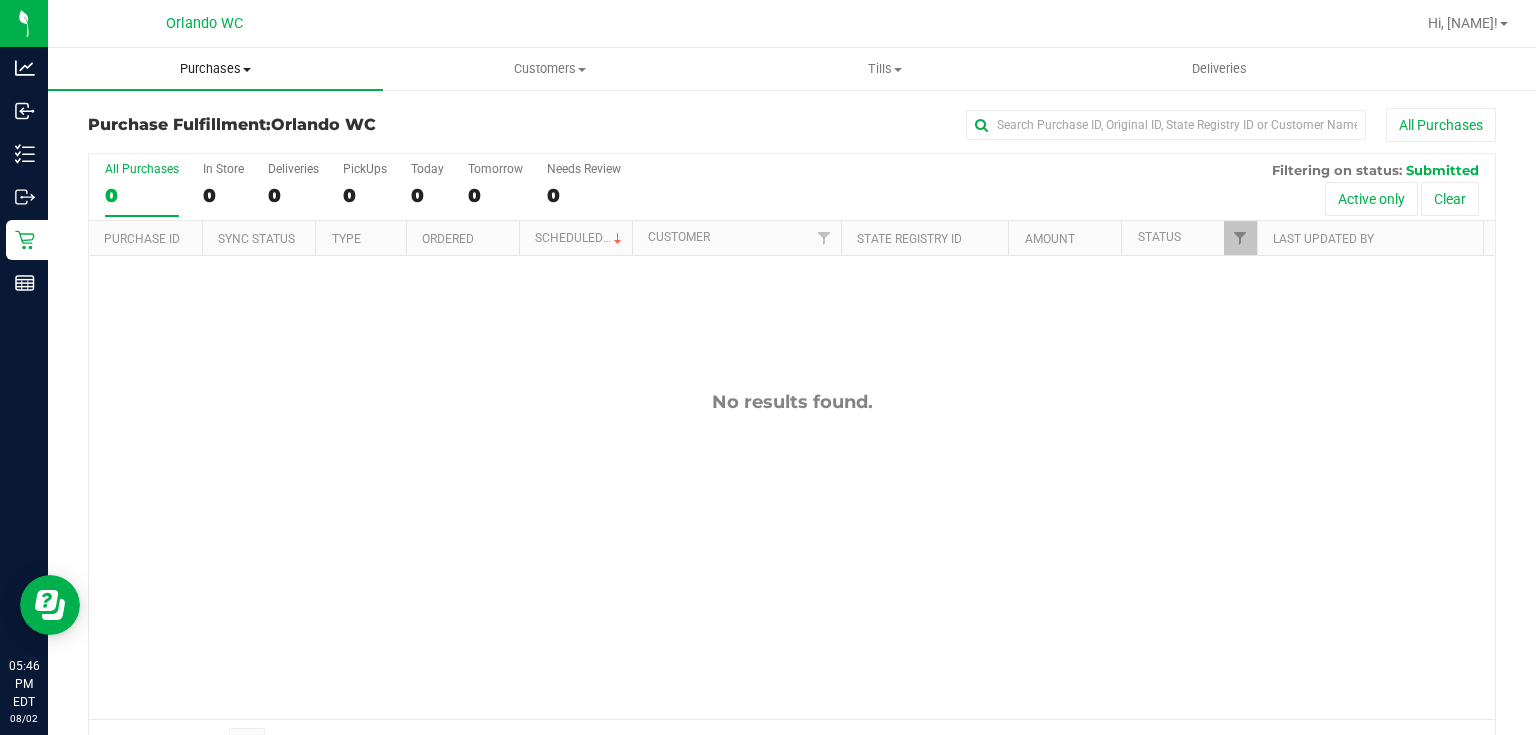 click on "Purchases" at bounding box center (215, 69) 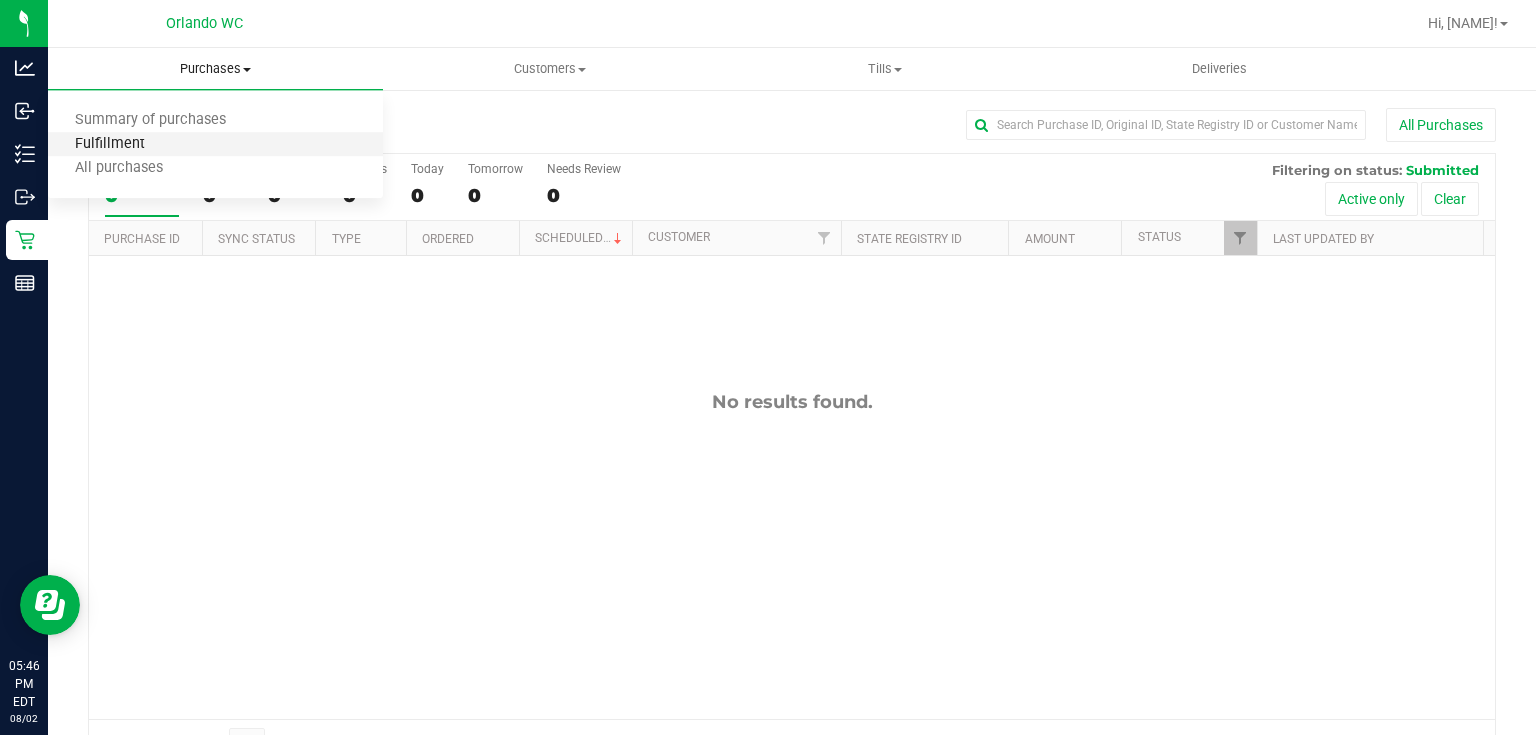 click on "Fulfillment" at bounding box center [110, 144] 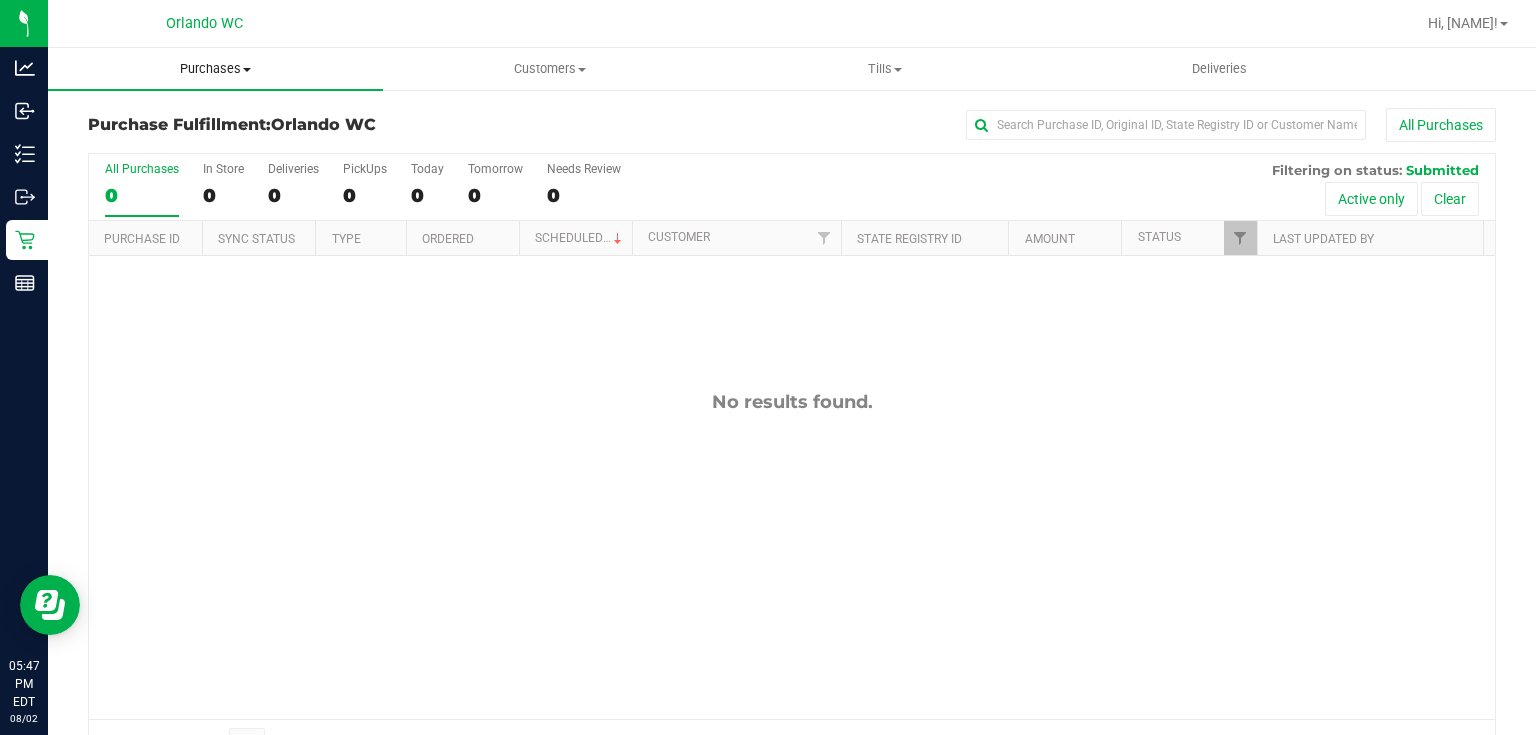 click on "Purchases" at bounding box center (215, 69) 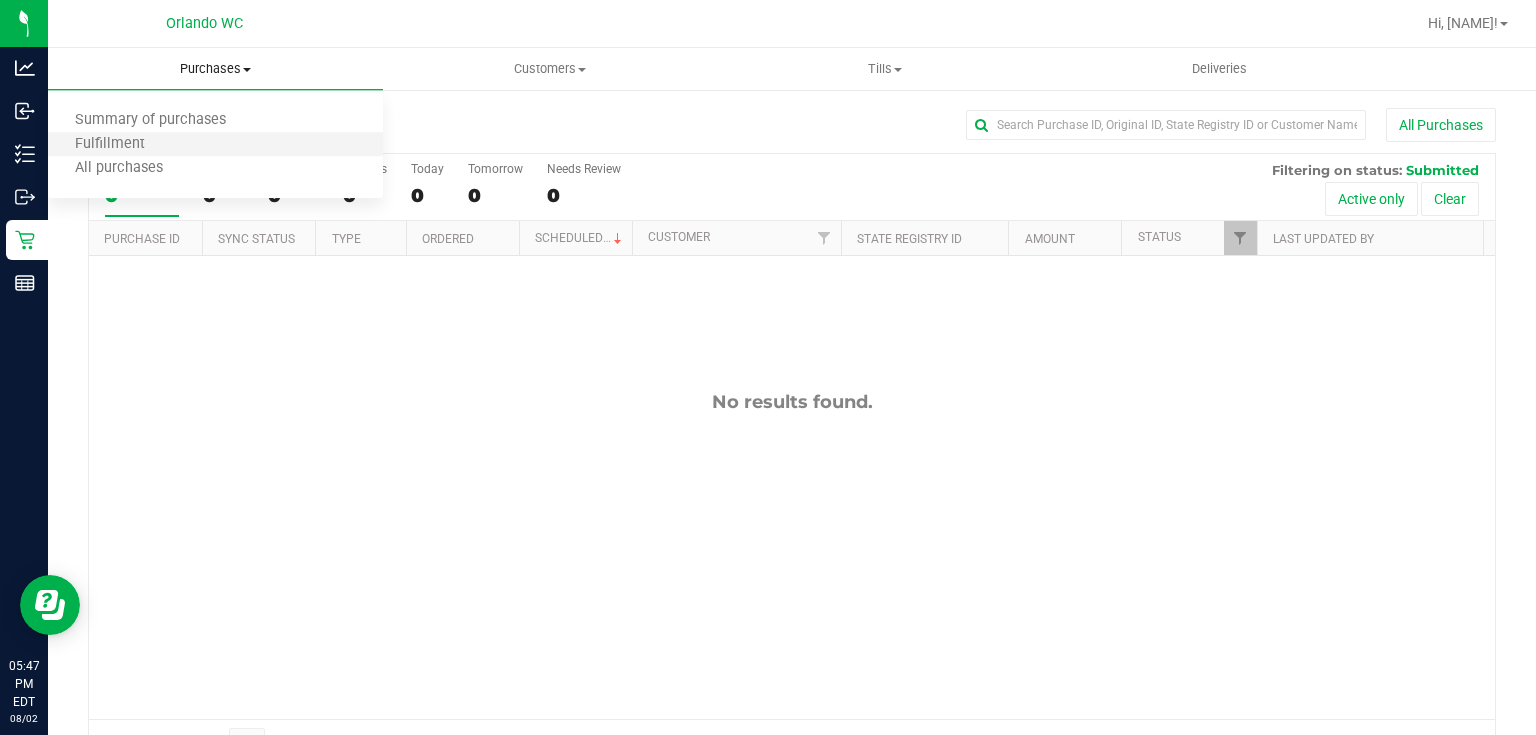 click on "Fulfillment" at bounding box center (215, 145) 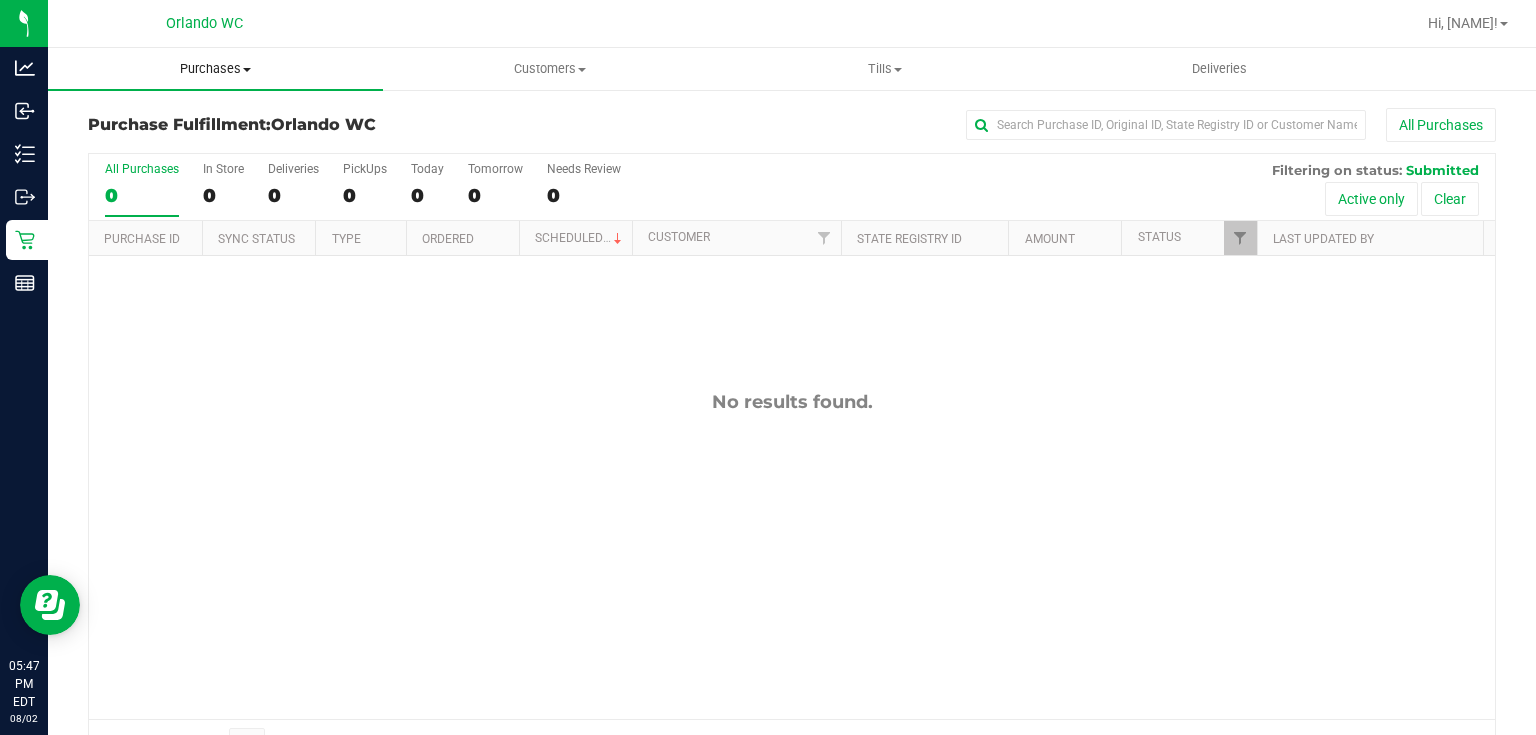 click on "Purchases" at bounding box center (215, 69) 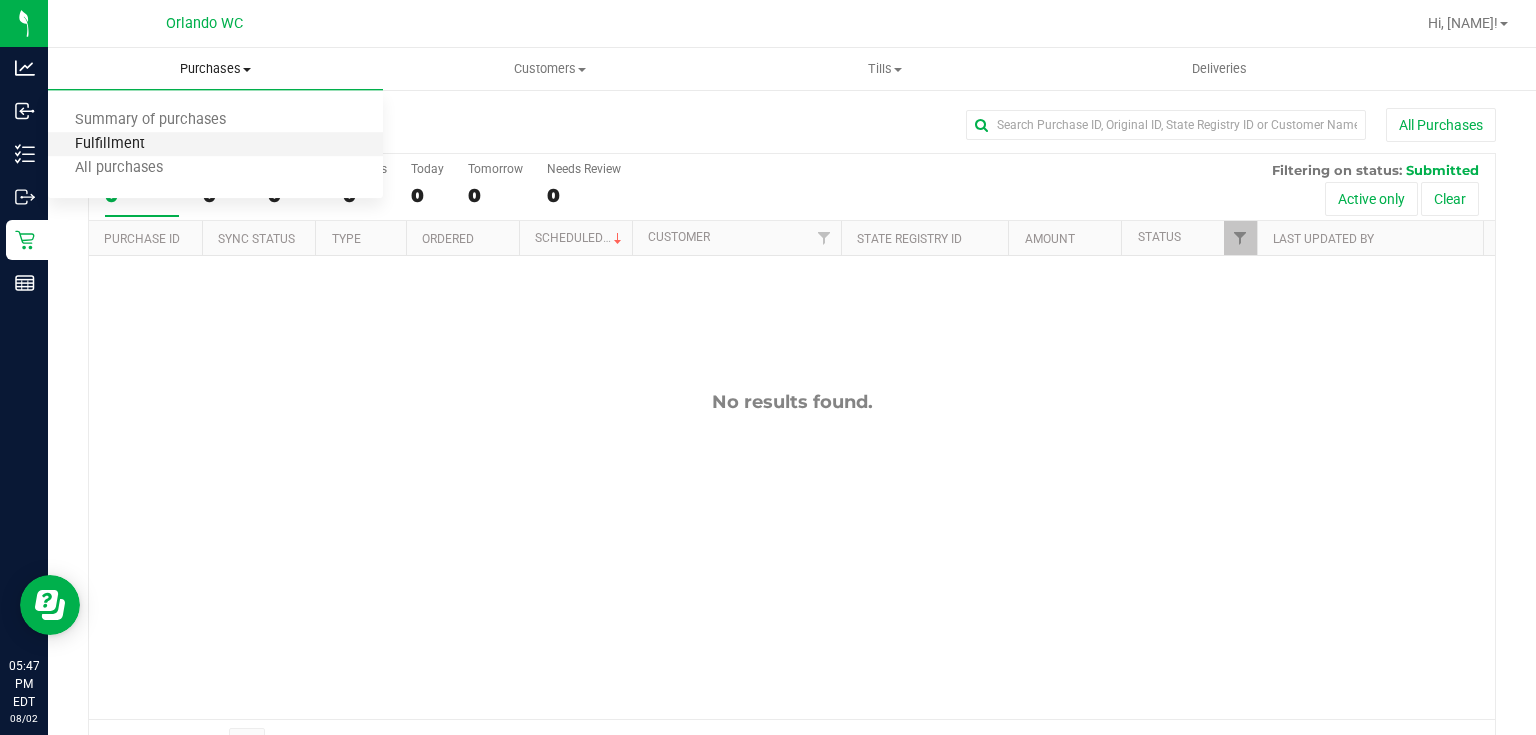 click on "Fulfillment" at bounding box center (110, 144) 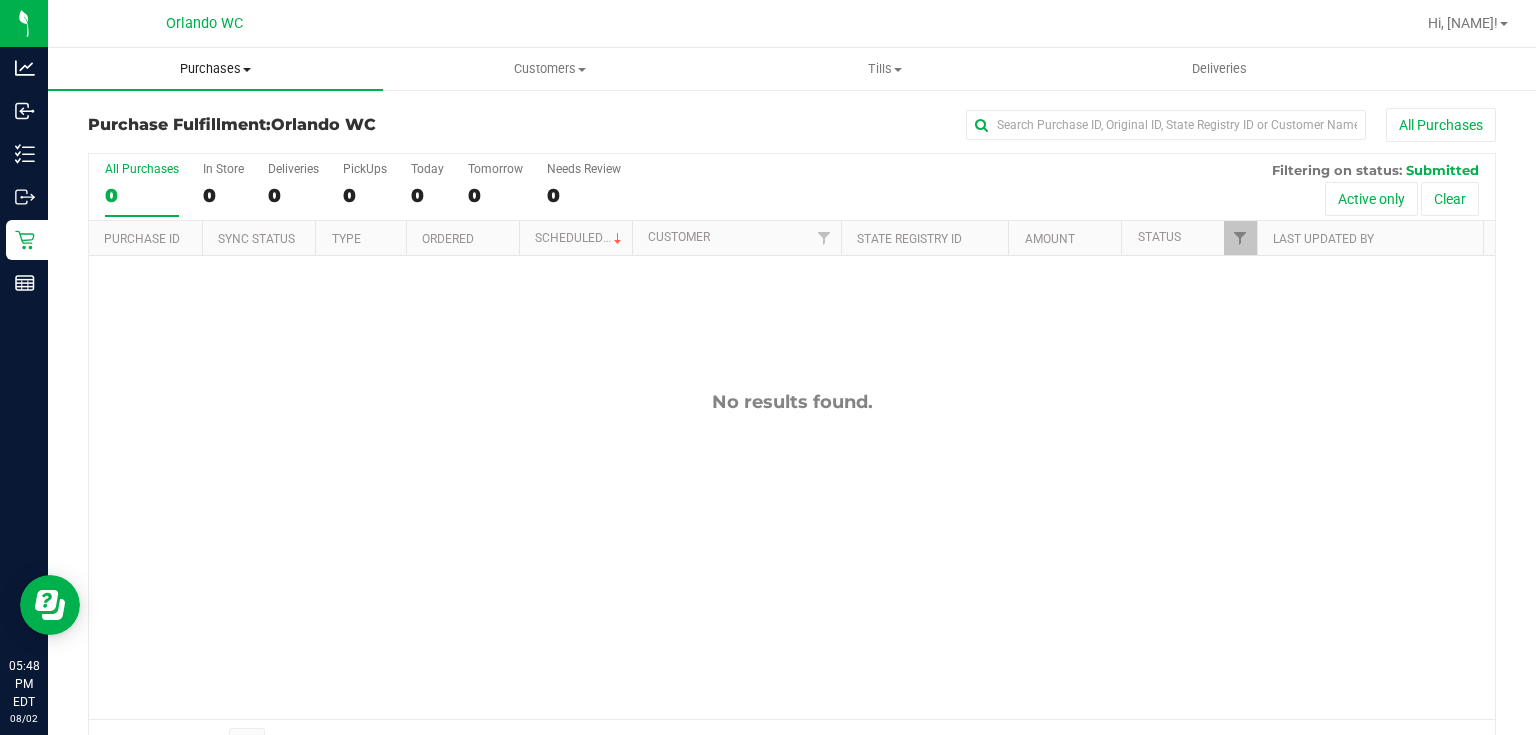click on "Purchases" at bounding box center (215, 69) 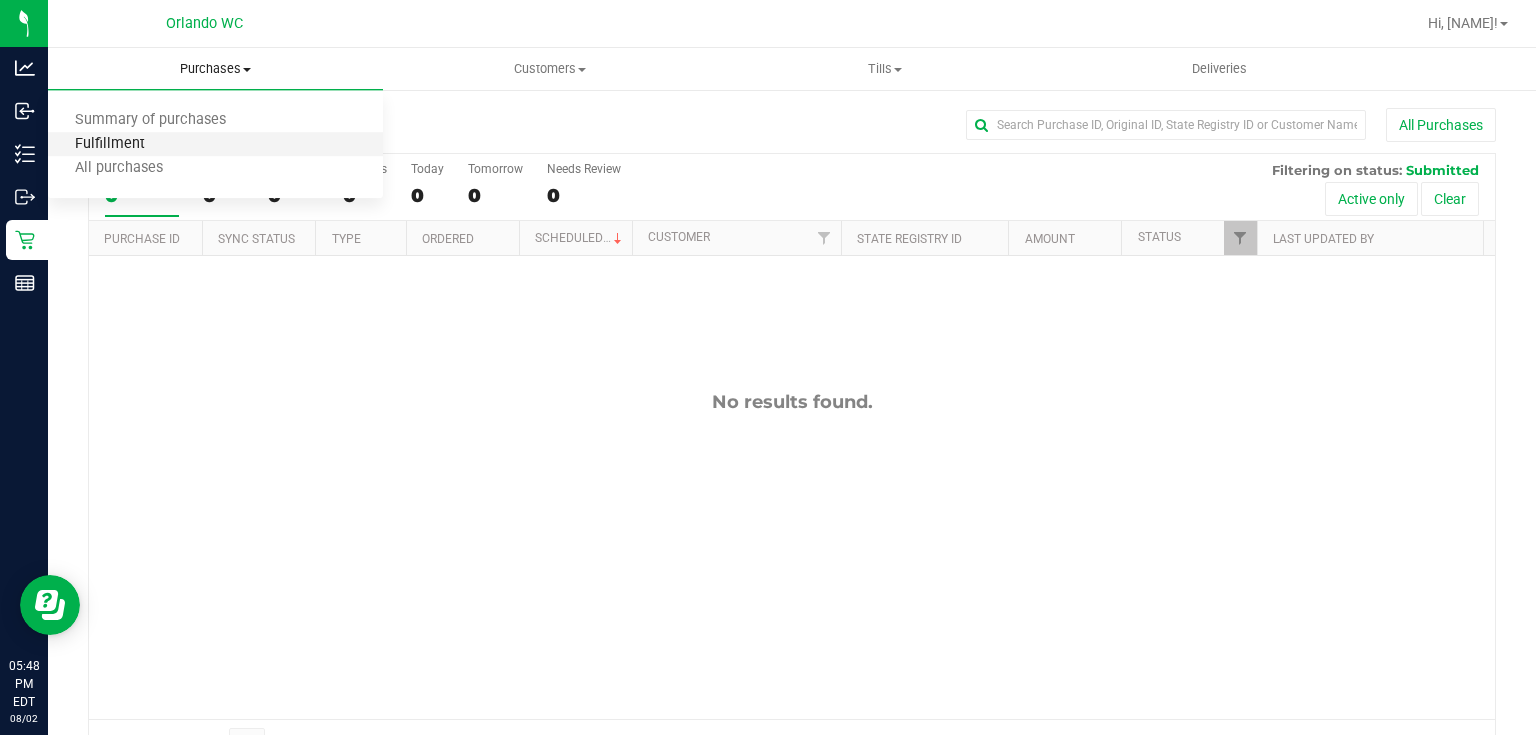 click on "Fulfillment" at bounding box center [110, 144] 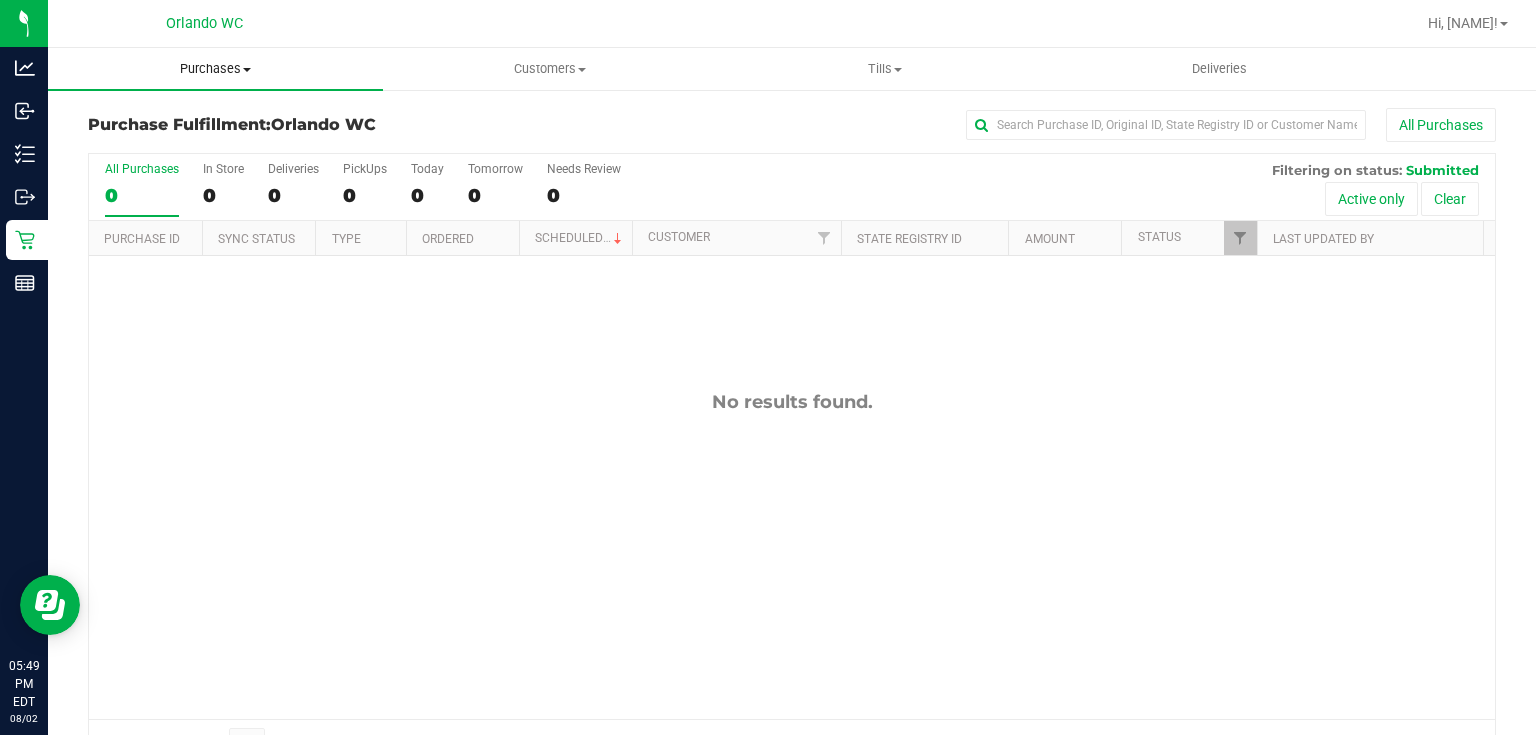 click on "Purchases" at bounding box center [215, 69] 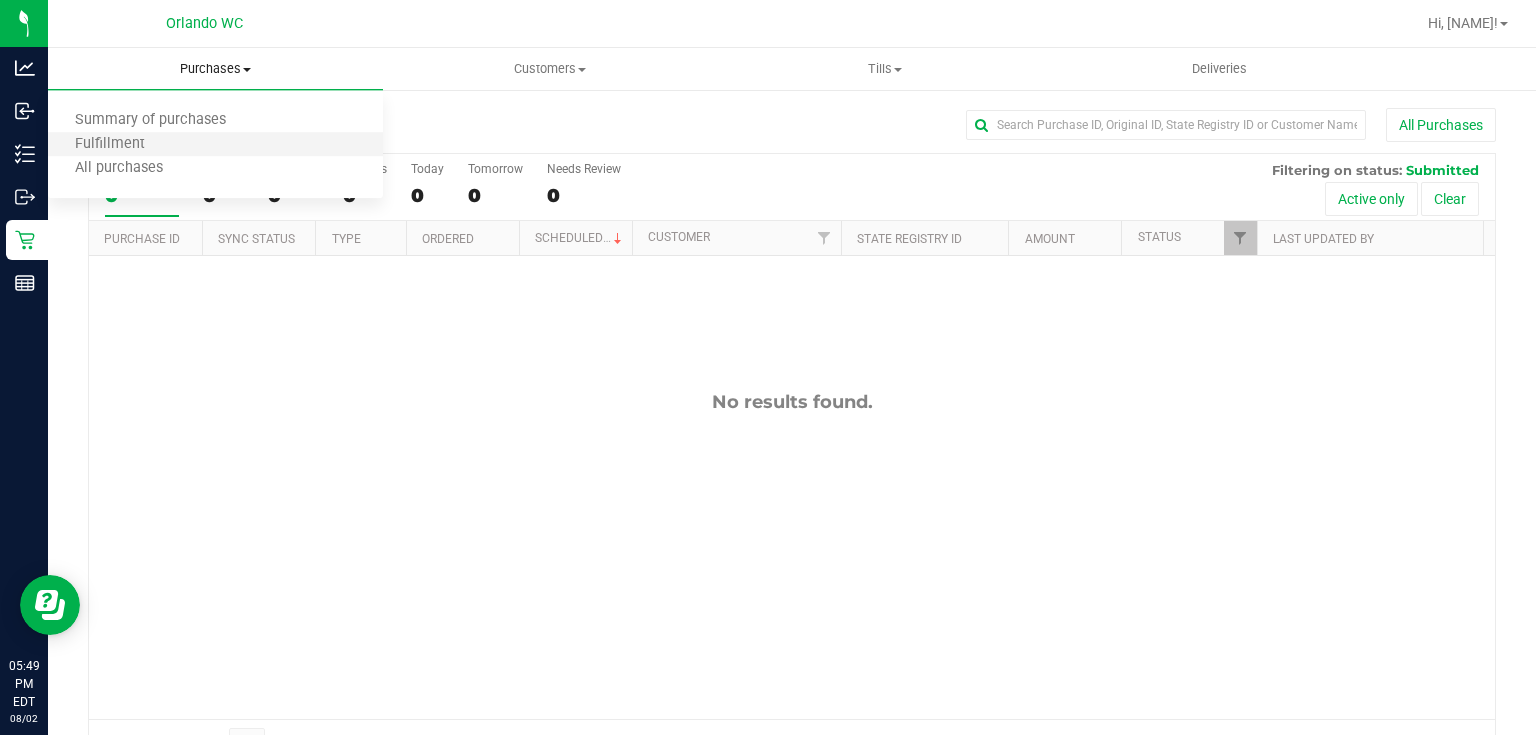 click on "Fulfillment" at bounding box center (215, 145) 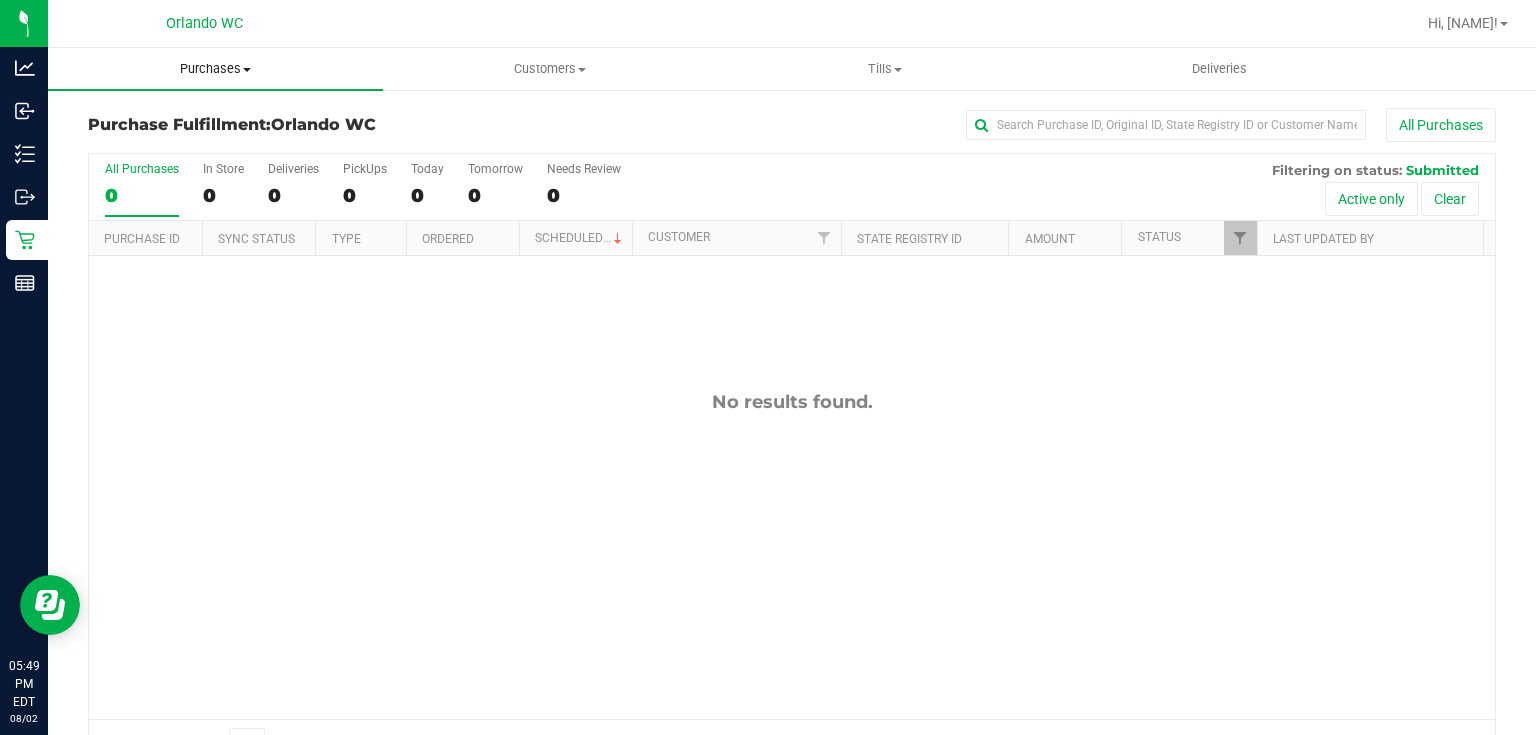 click on "Purchases" at bounding box center [215, 69] 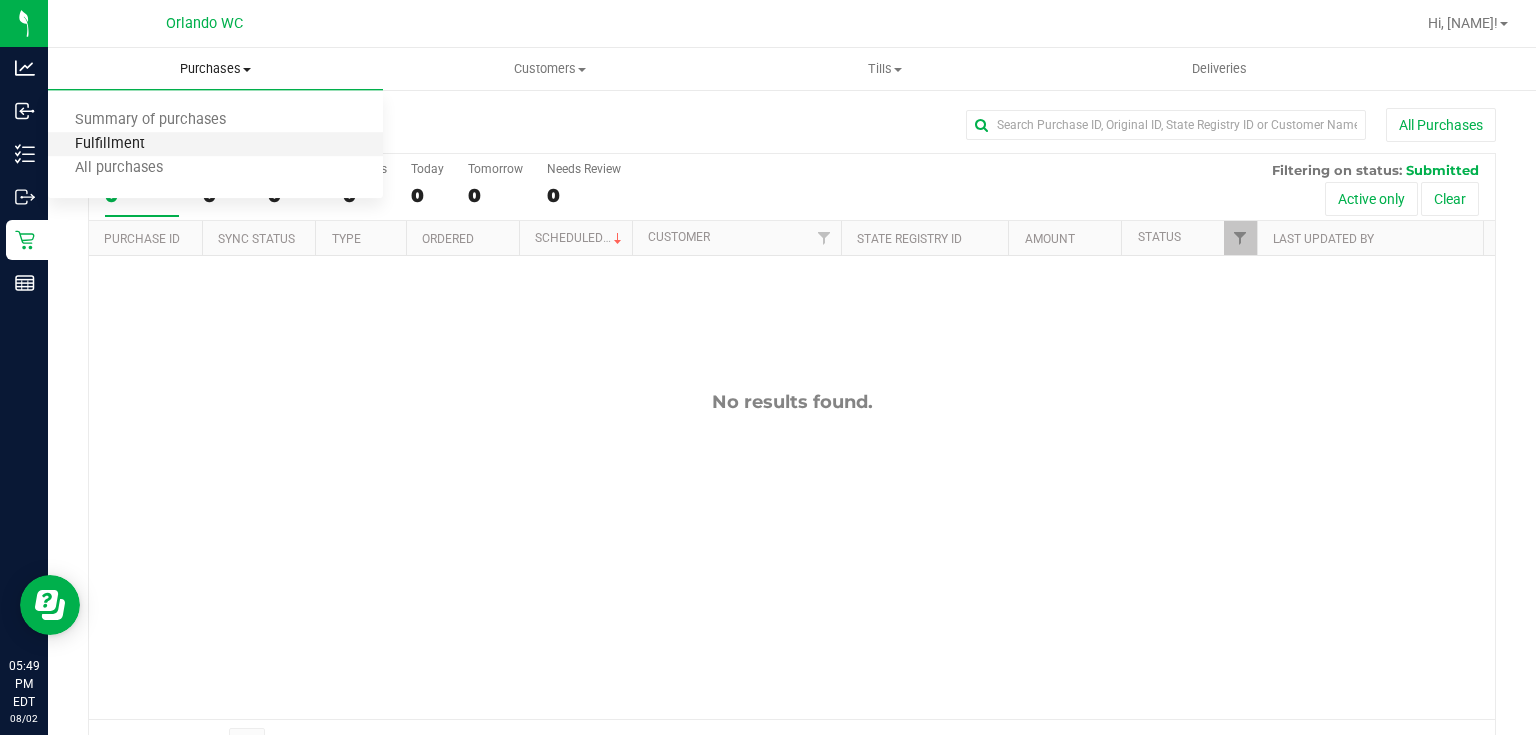click on "Fulfillment" at bounding box center [110, 144] 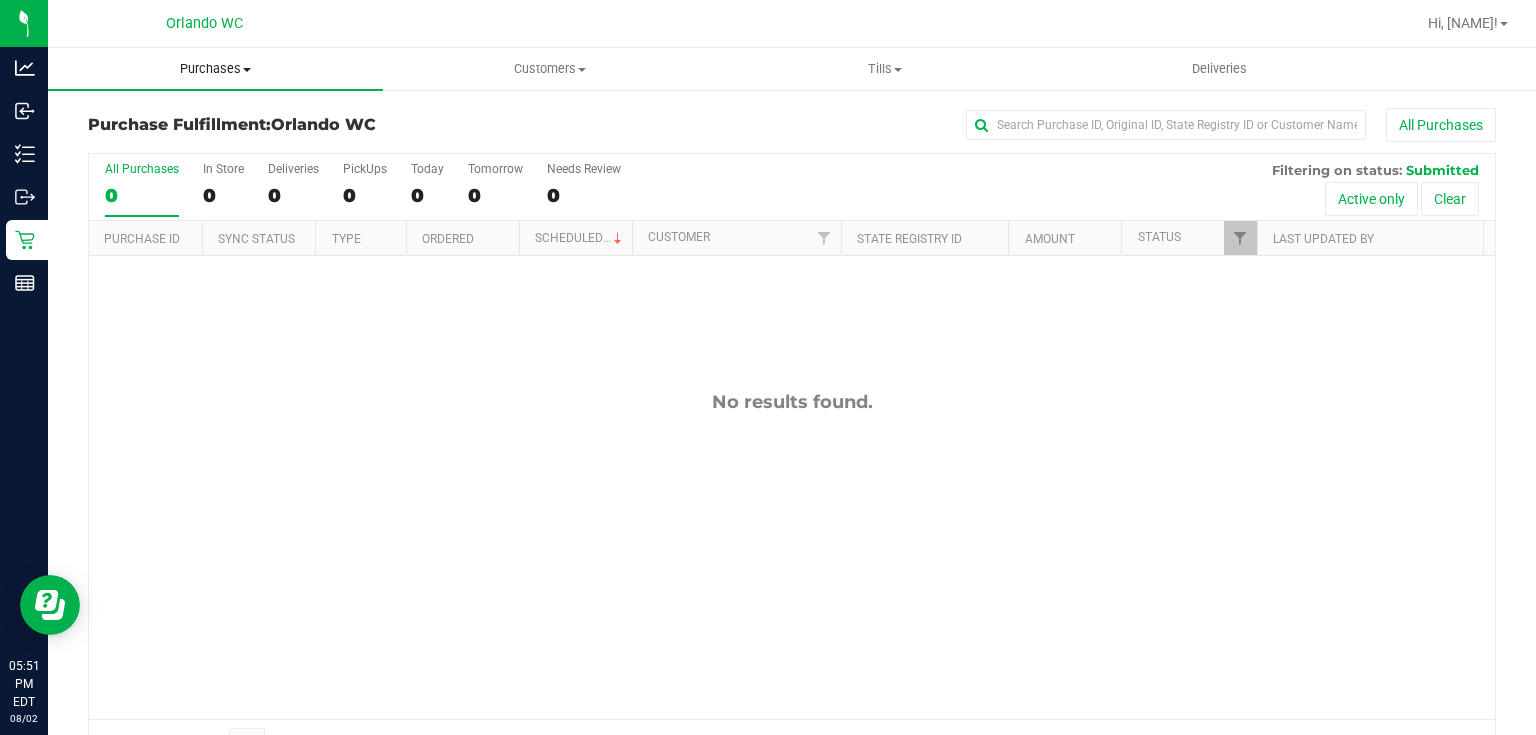 click on "Purchases" at bounding box center (215, 69) 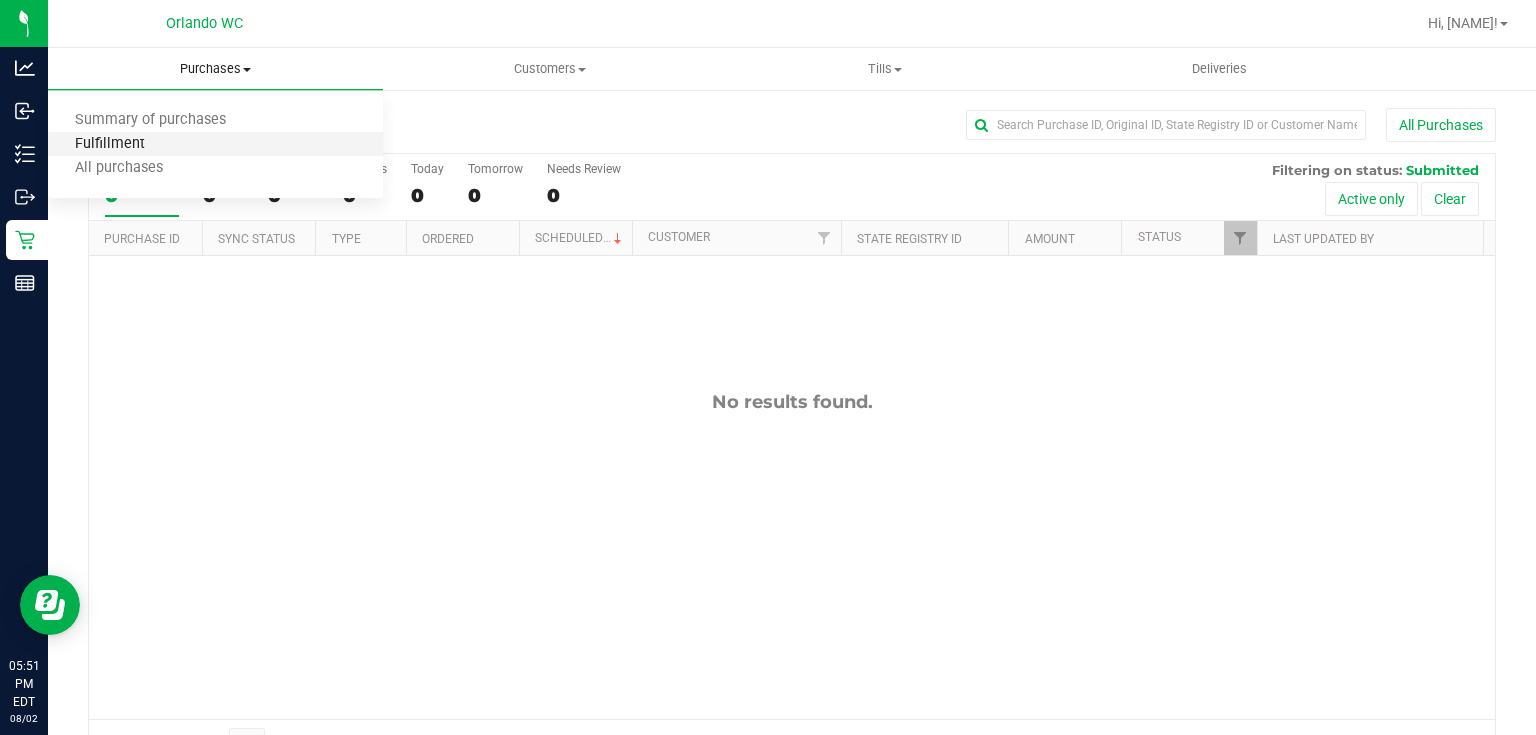 click on "Fulfillment" at bounding box center [110, 144] 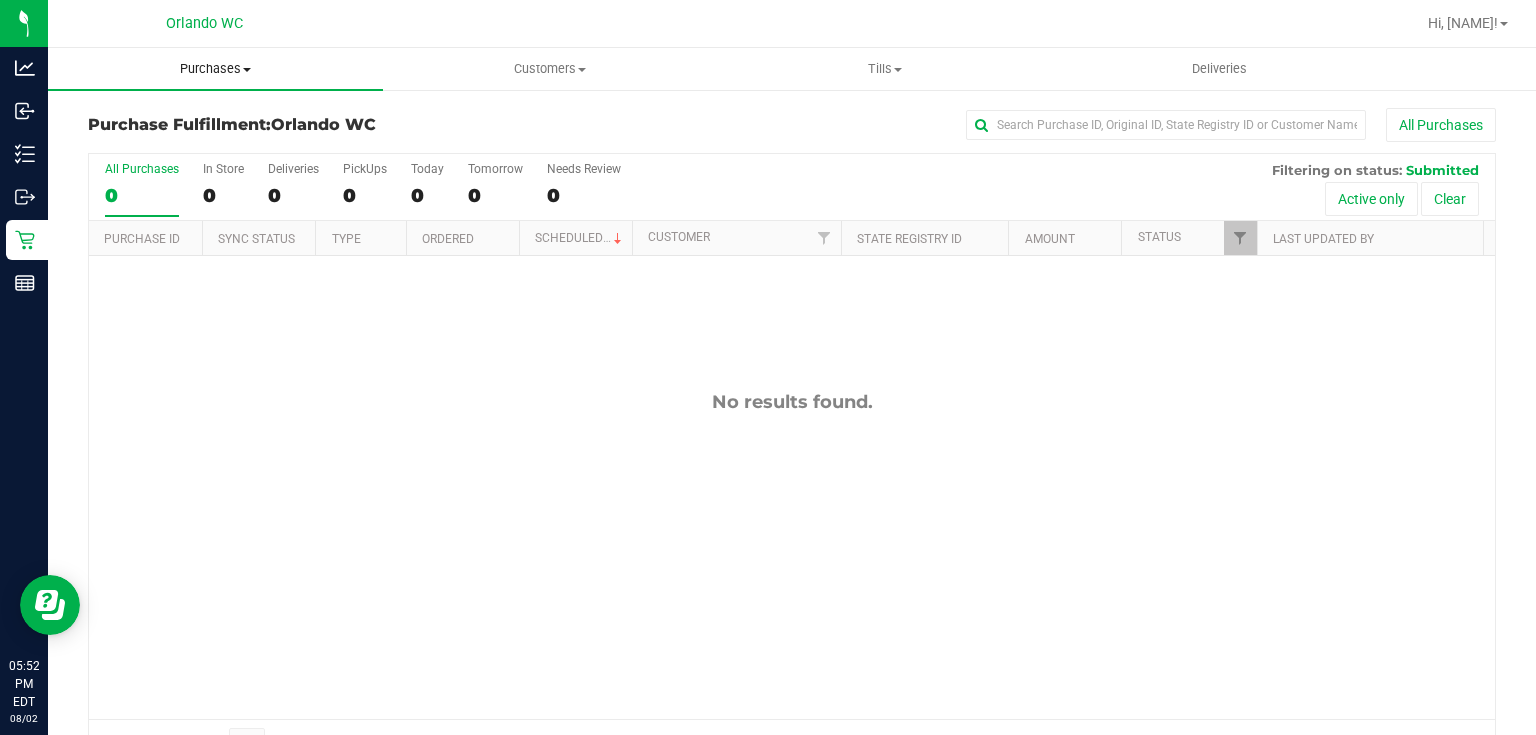 click on "Purchases" at bounding box center [215, 69] 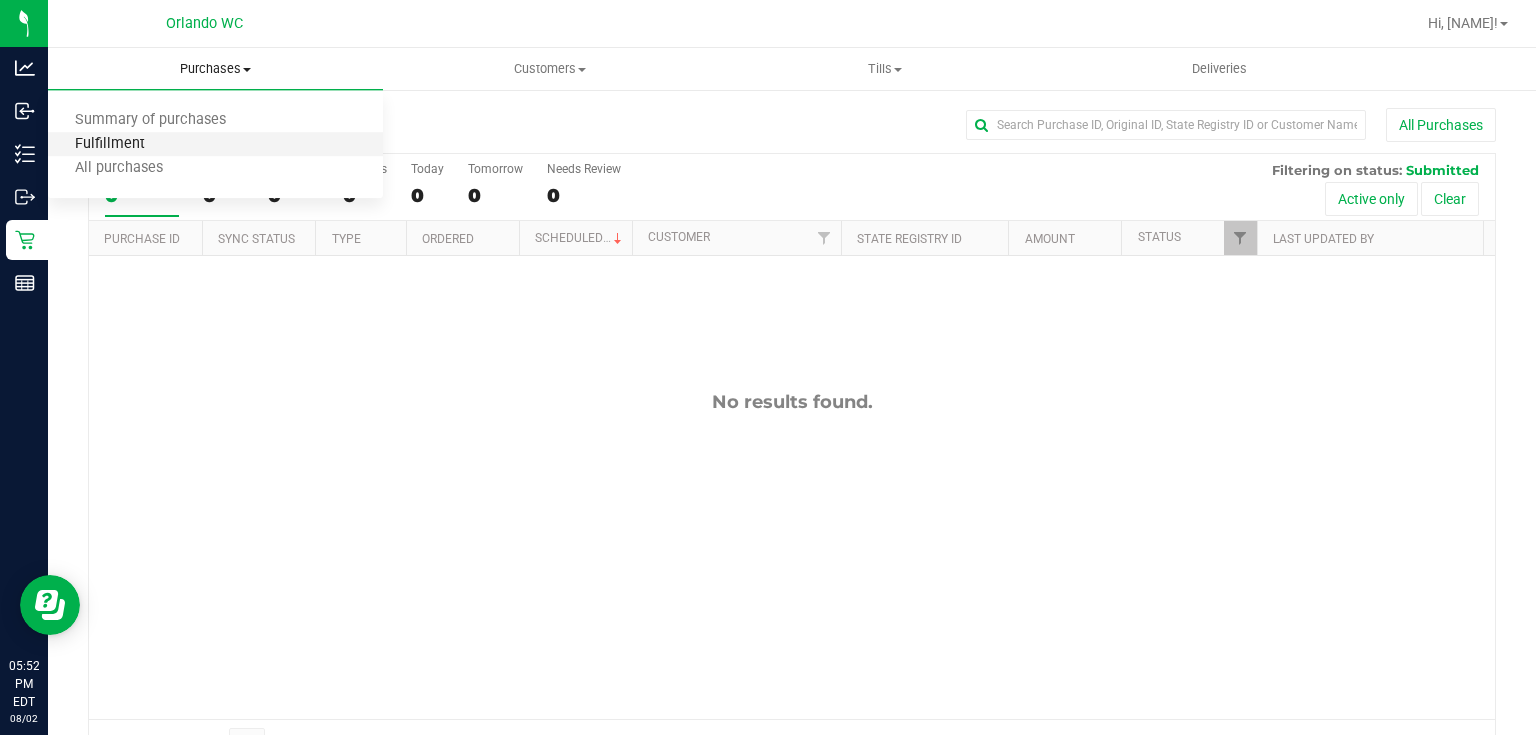 click on "Fulfillment" at bounding box center (110, 144) 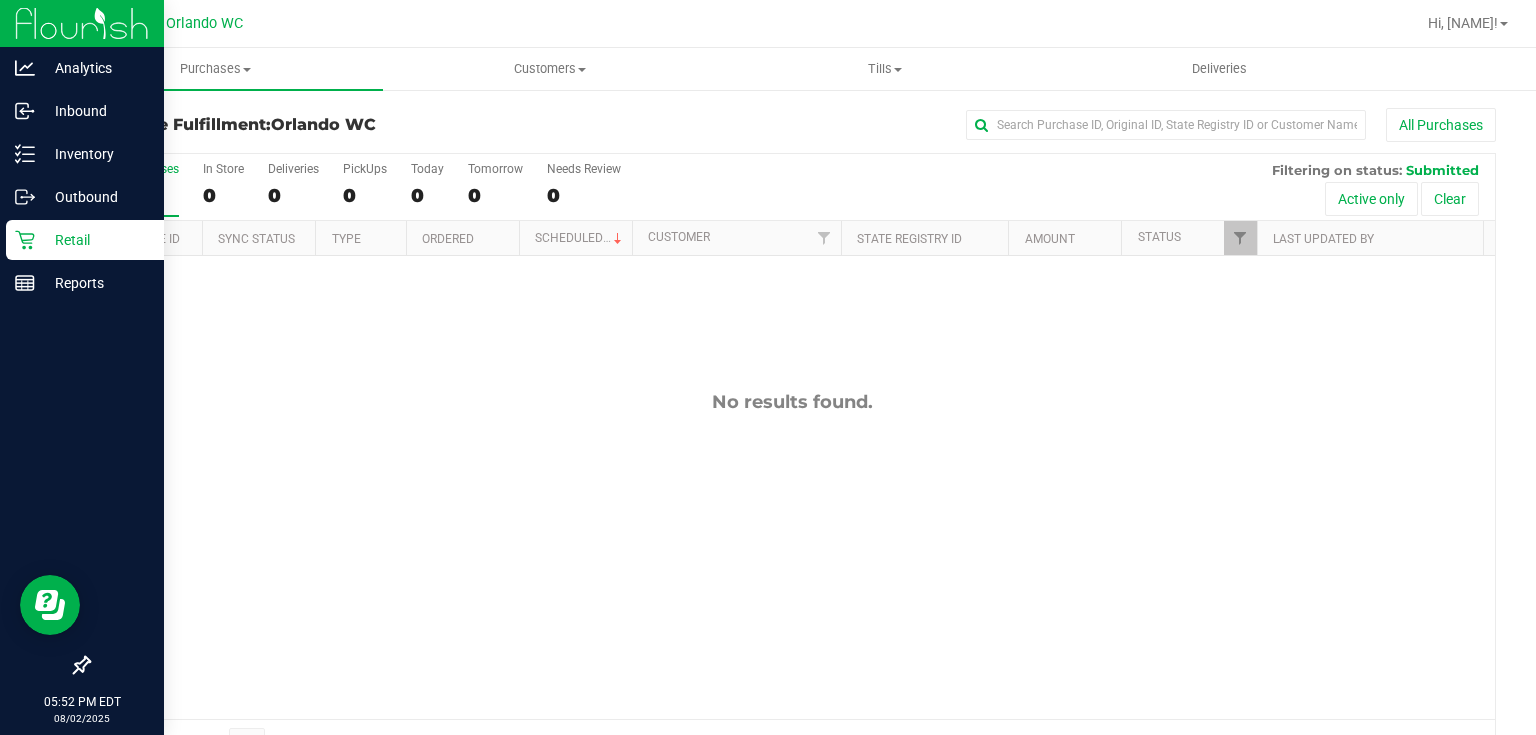 click 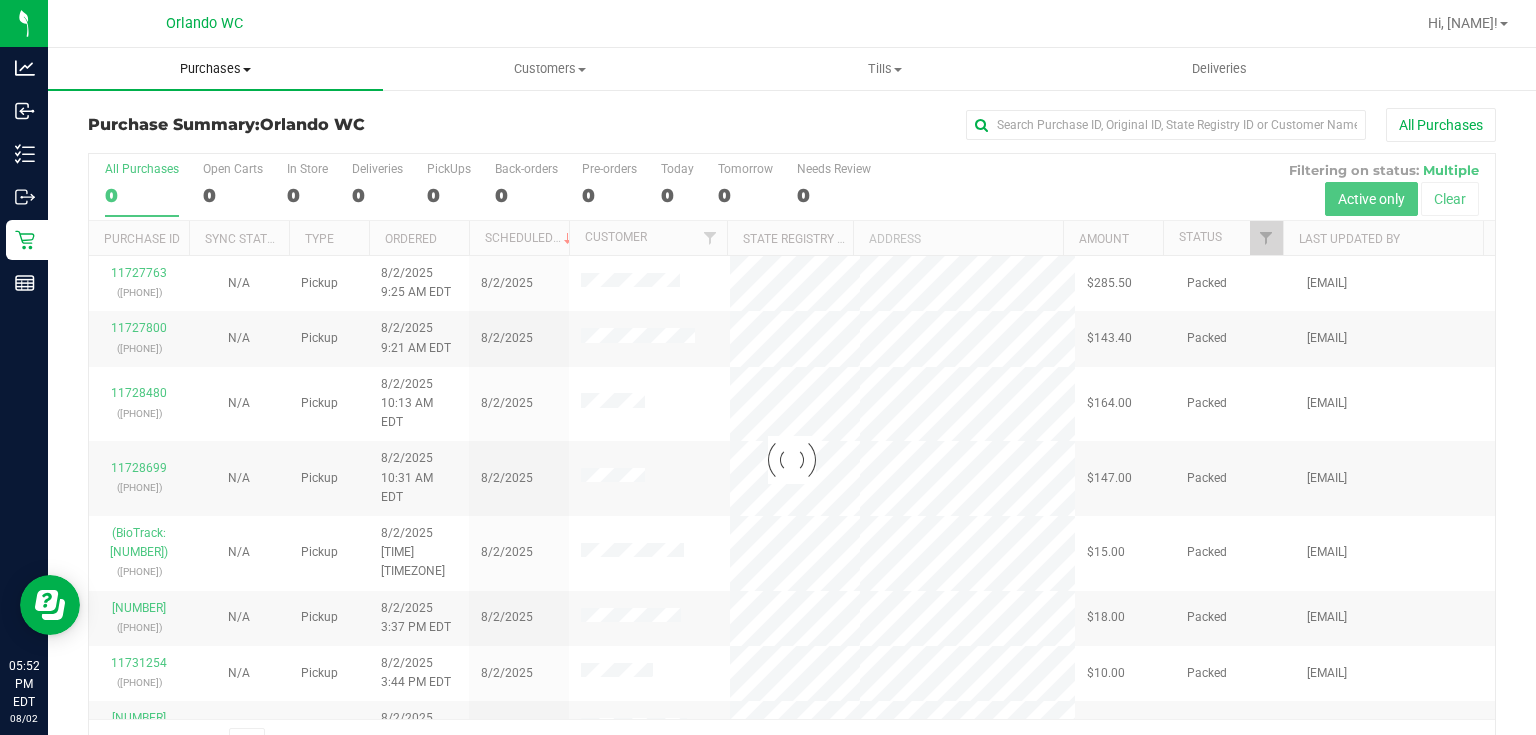 click on "Purchases" at bounding box center [215, 69] 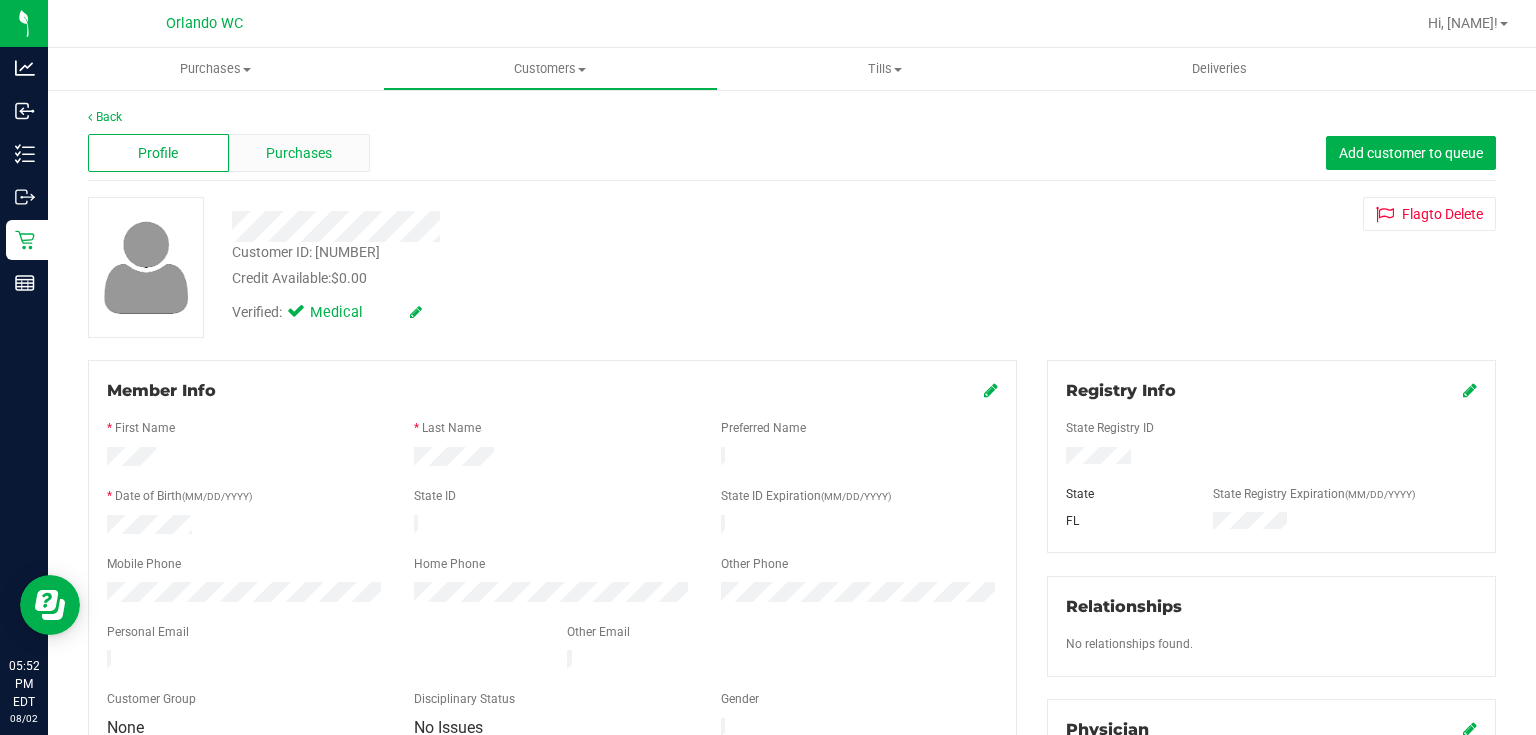 click on "Purchases" at bounding box center [299, 153] 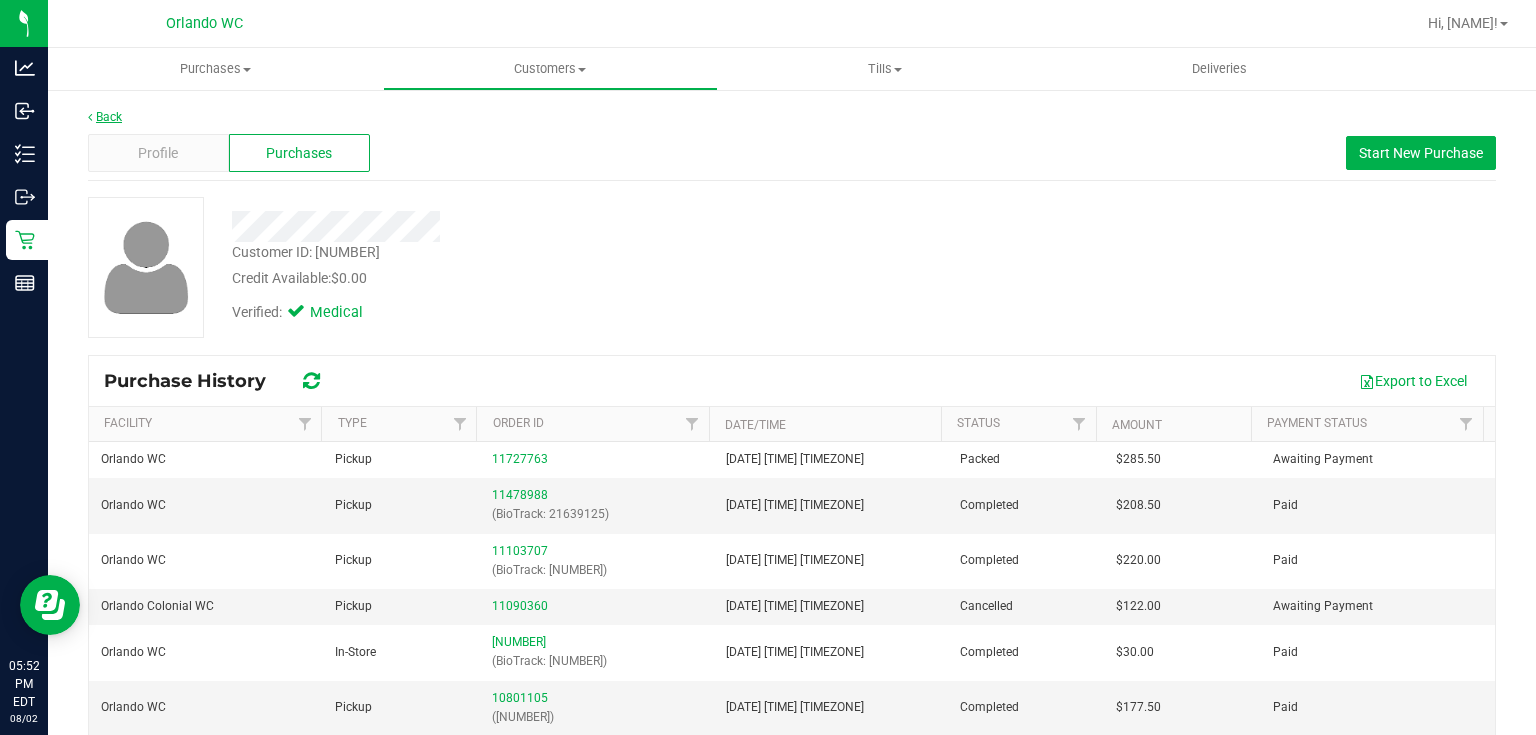 click on "Back" at bounding box center [105, 117] 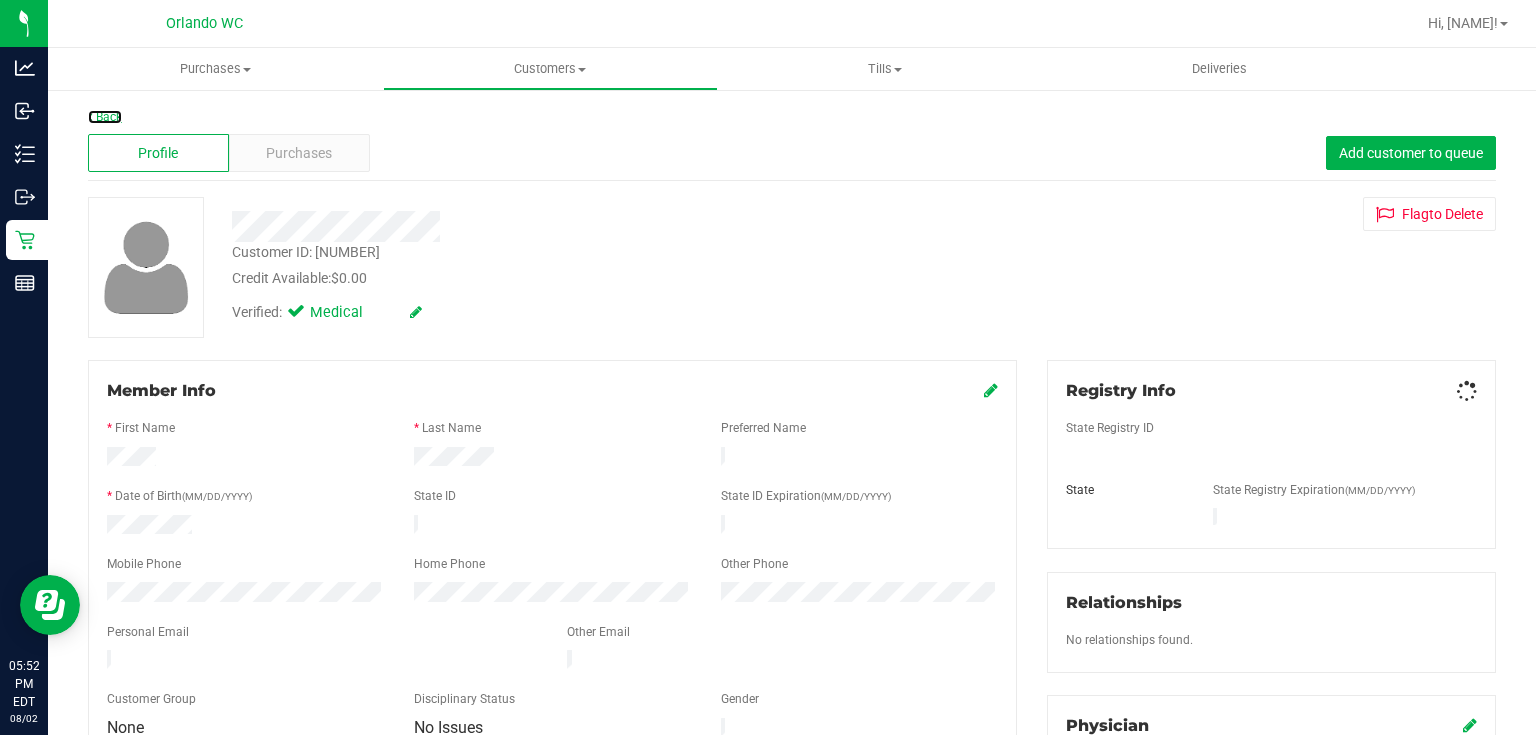 click on "Back" at bounding box center [105, 117] 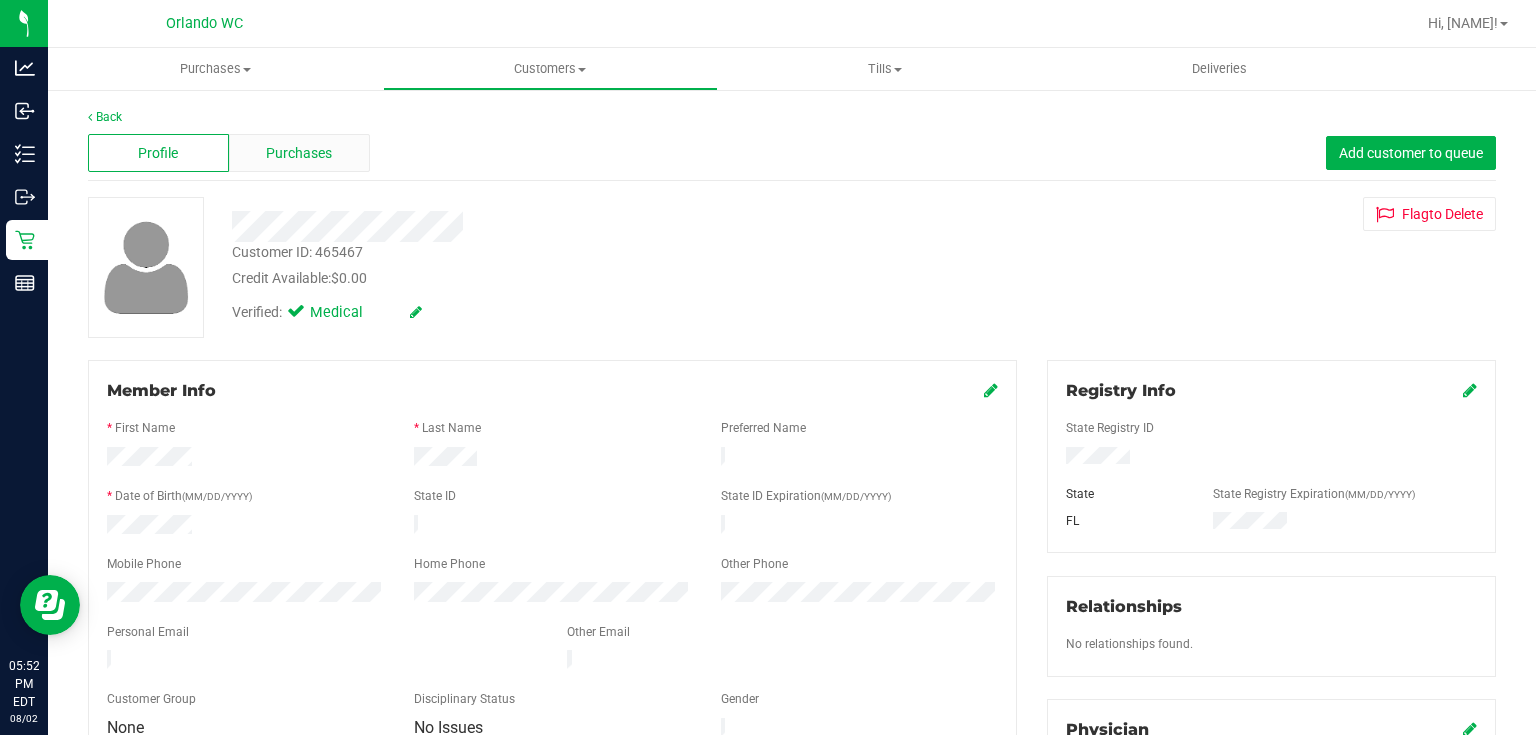 click on "Purchases" at bounding box center (299, 153) 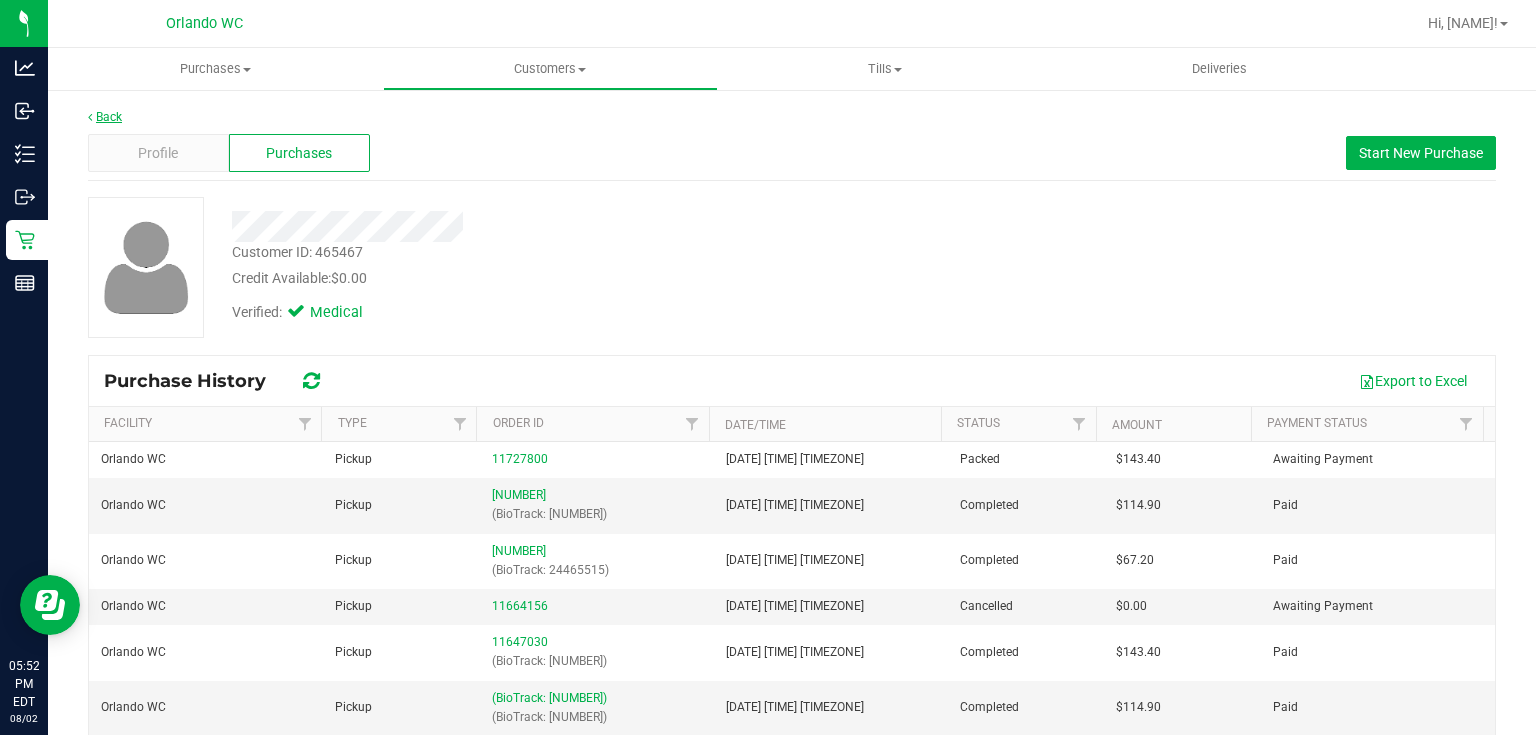 click on "Back" at bounding box center (105, 117) 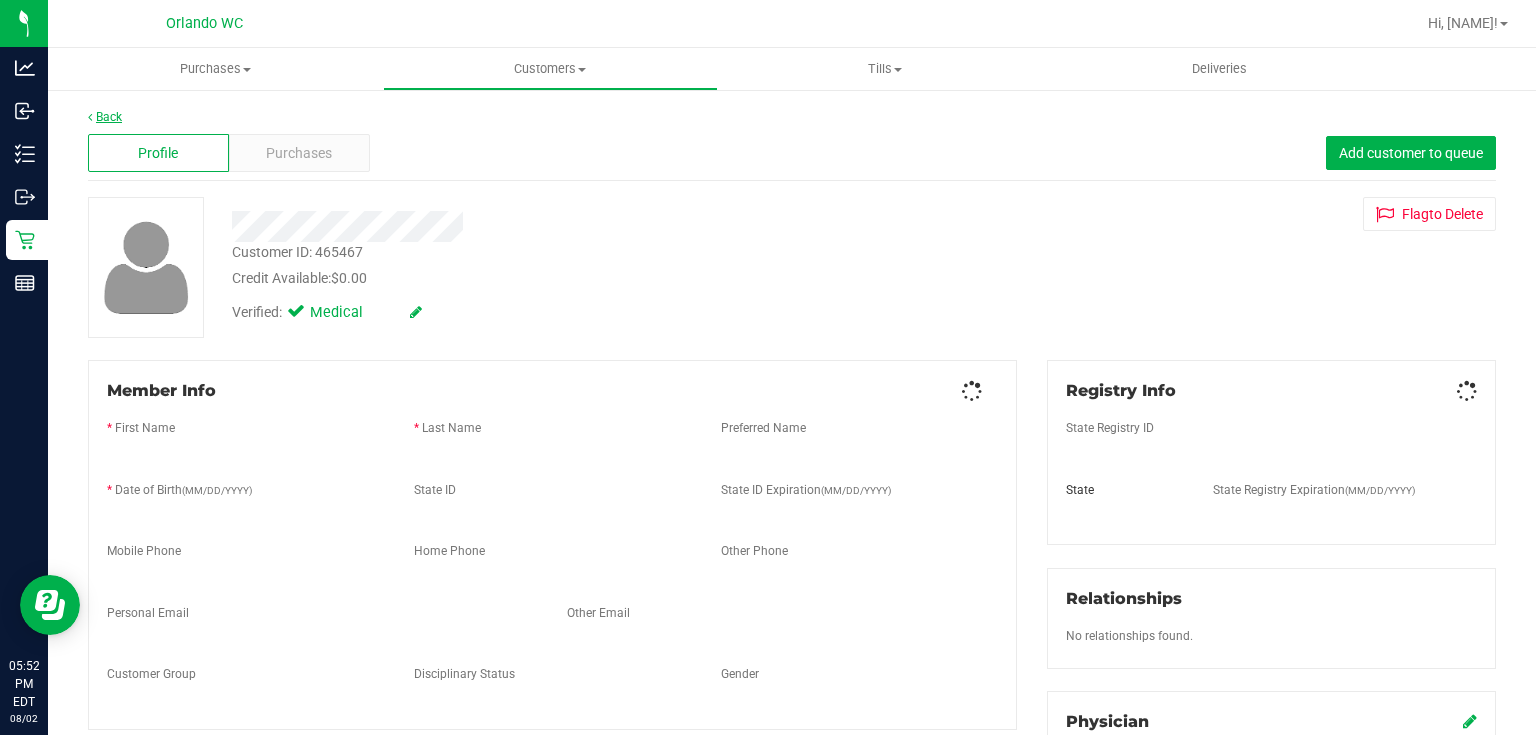 click on "Back" at bounding box center [105, 117] 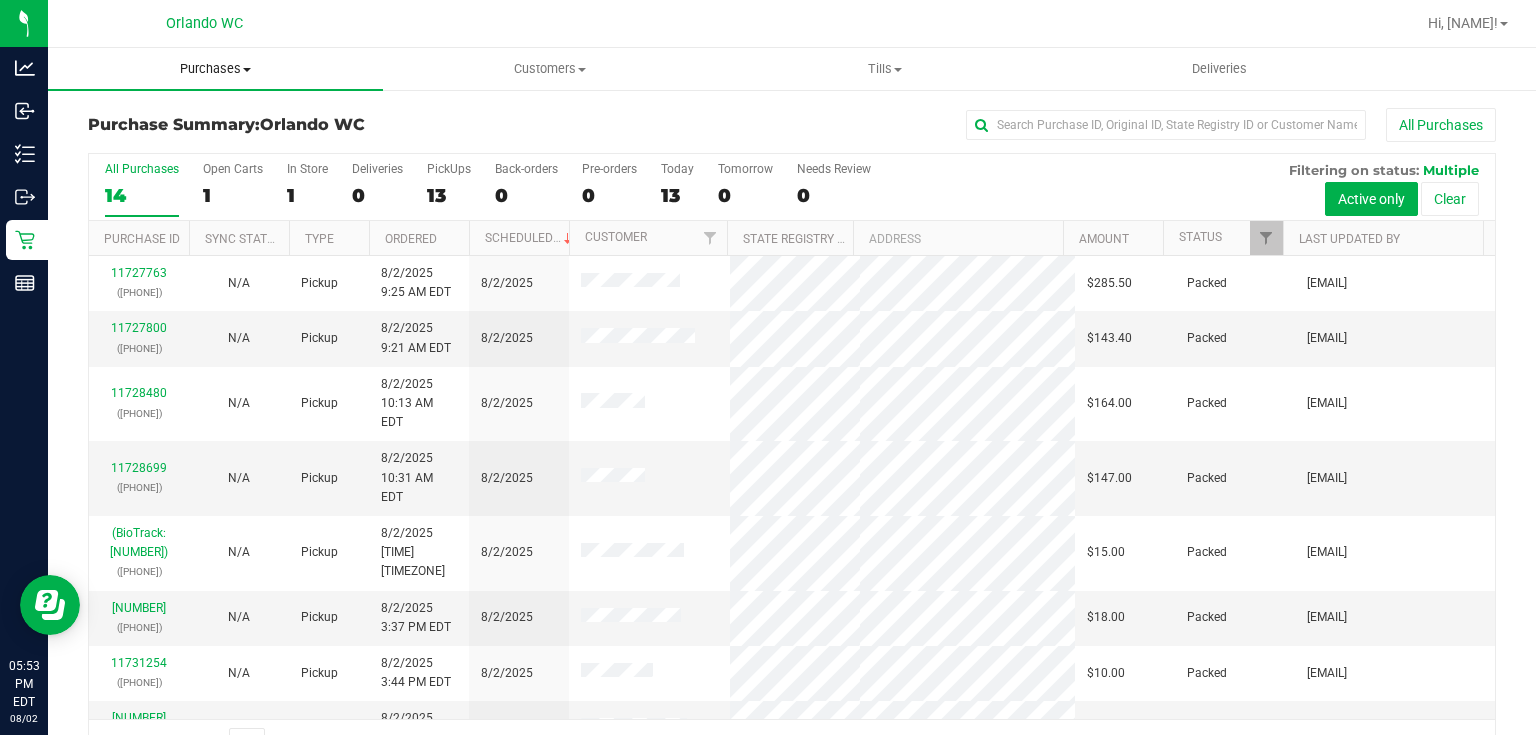 click on "Purchases" at bounding box center (215, 69) 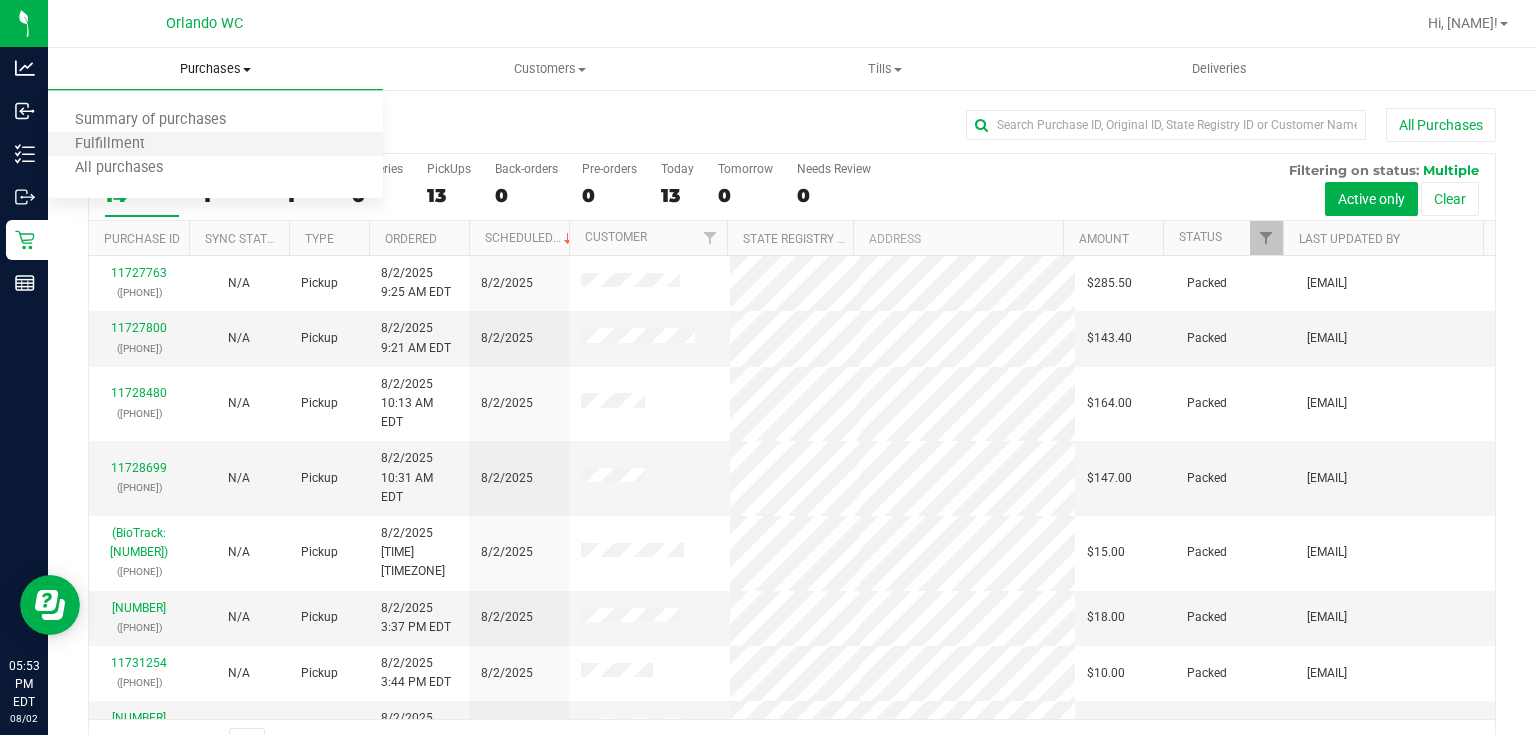 click on "Fulfillment" at bounding box center (215, 145) 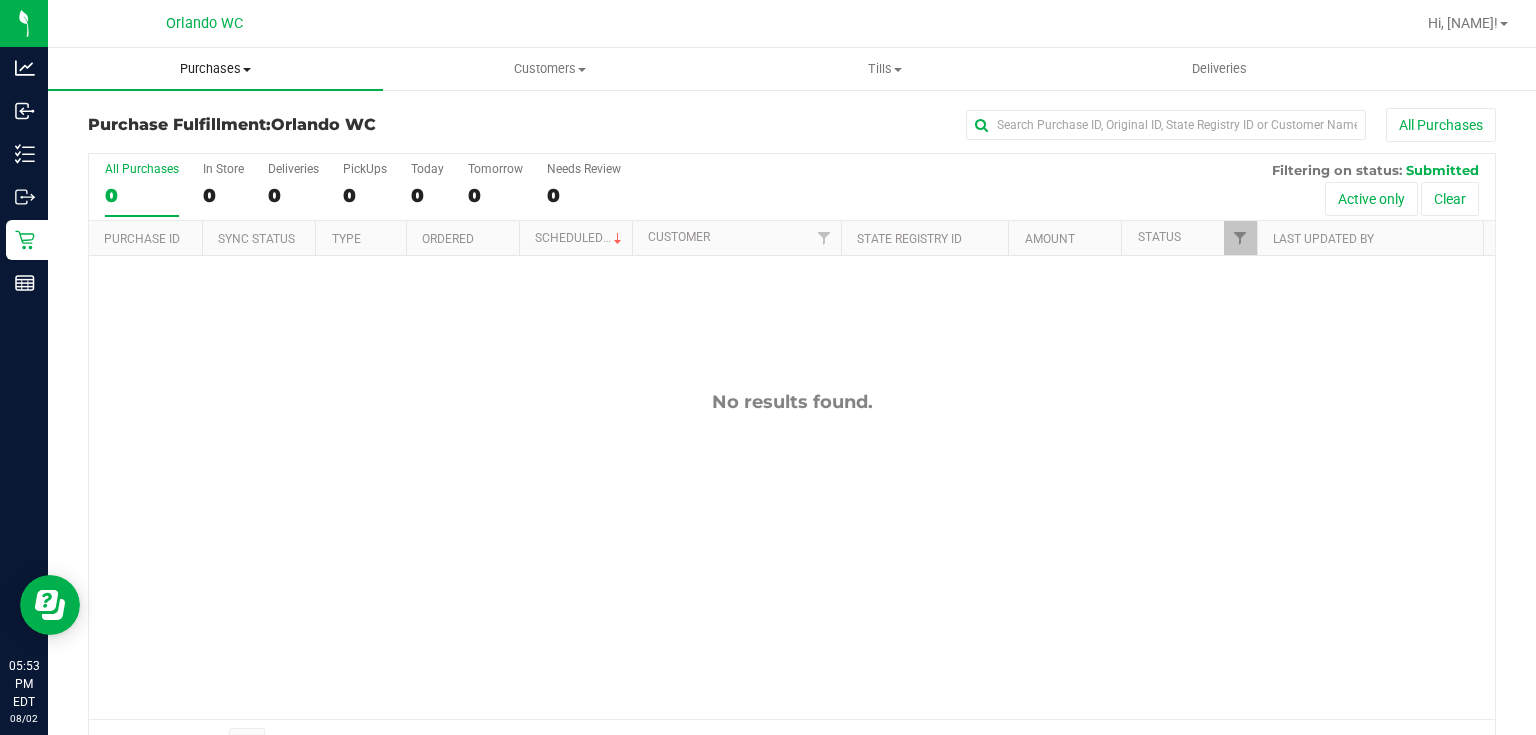 click on "Purchases" at bounding box center (215, 69) 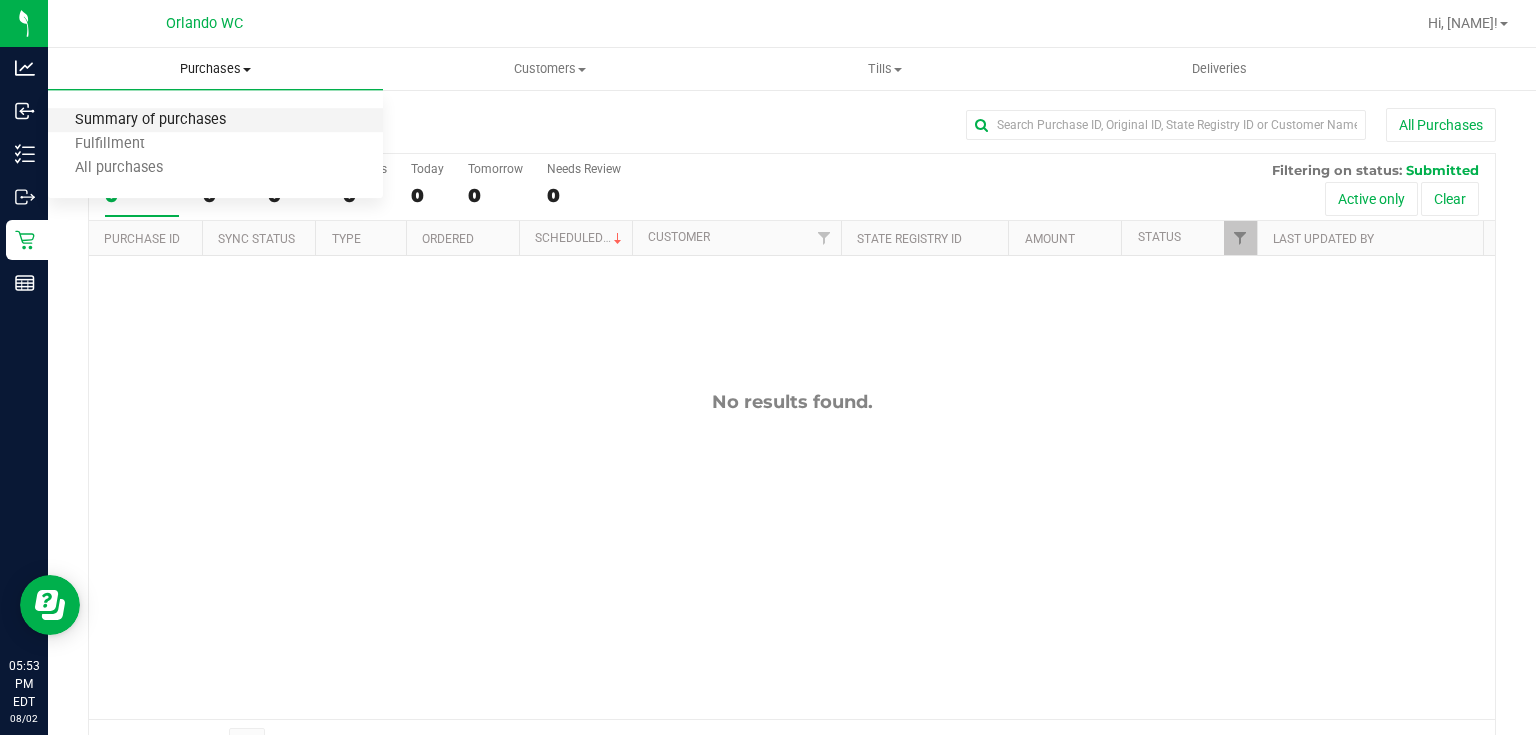 click on "Summary of purchases" at bounding box center [150, 120] 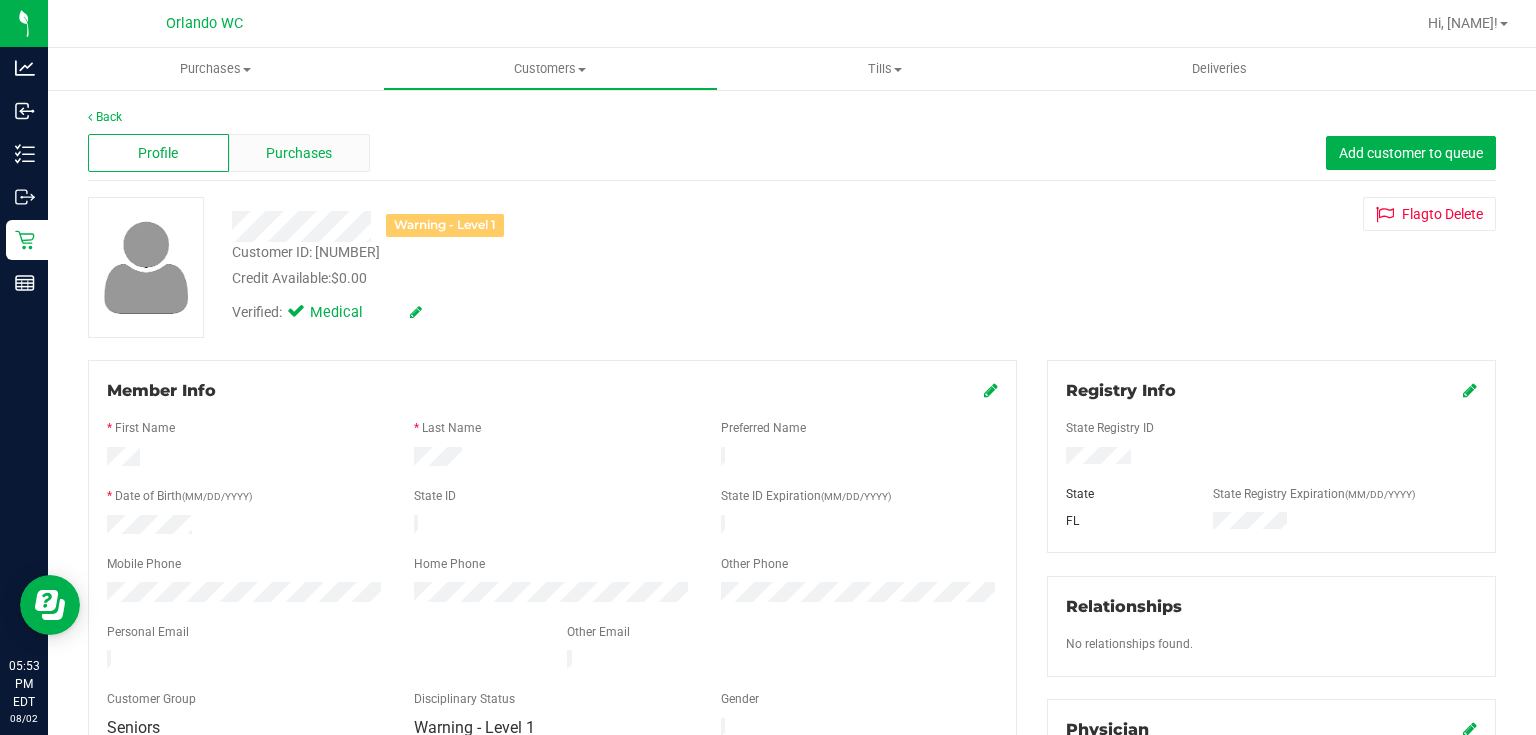 click on "Purchases" at bounding box center (299, 153) 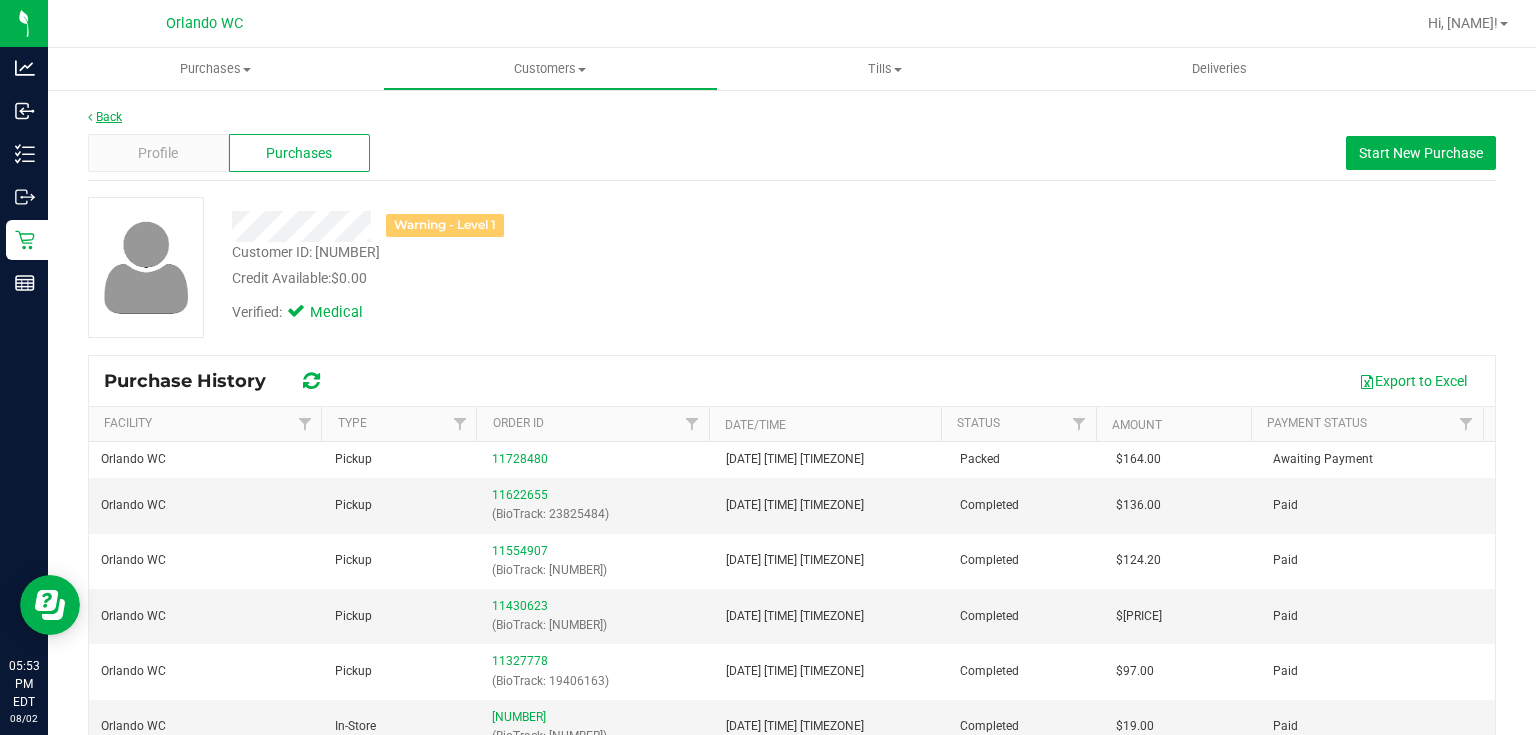 click on "Back" at bounding box center [105, 117] 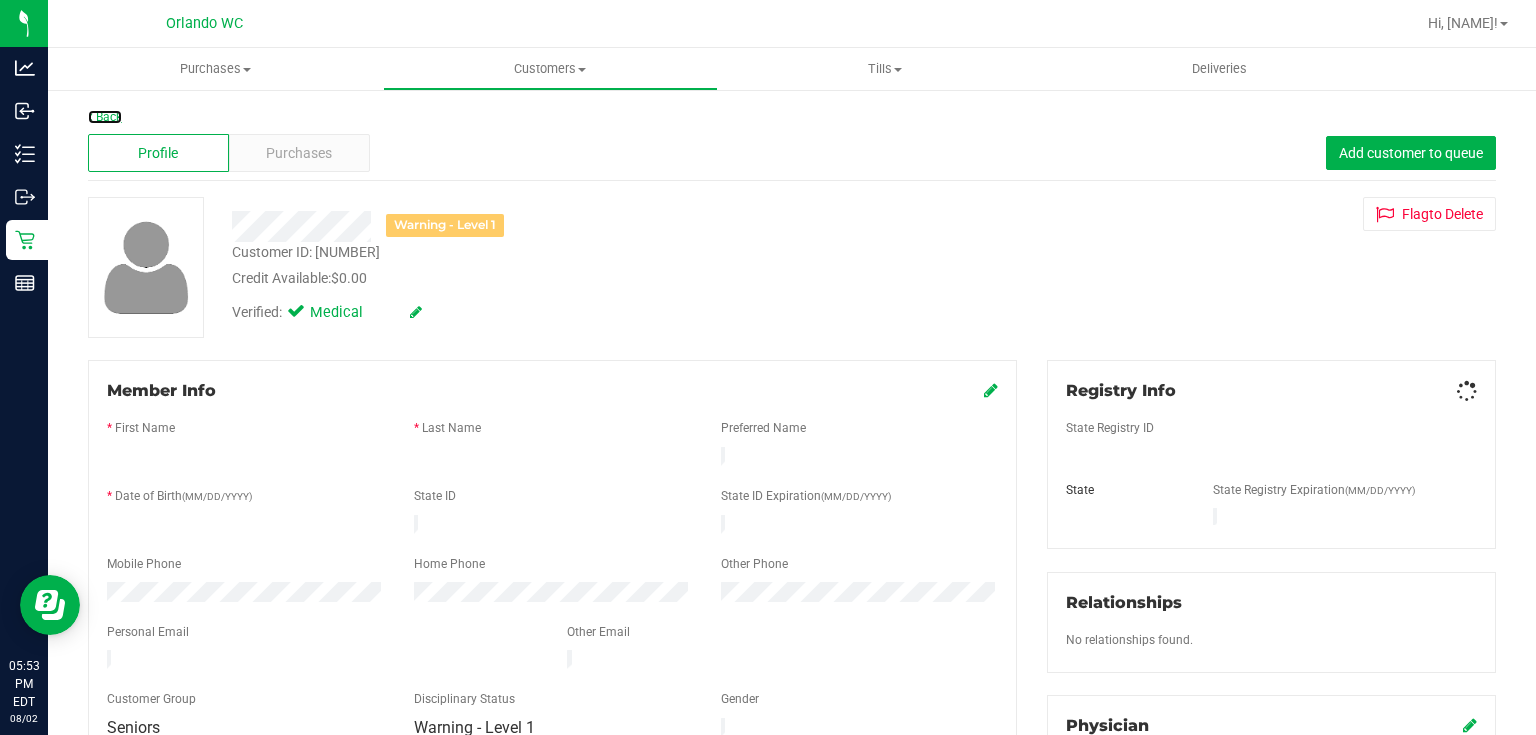 click on "Back" at bounding box center [105, 117] 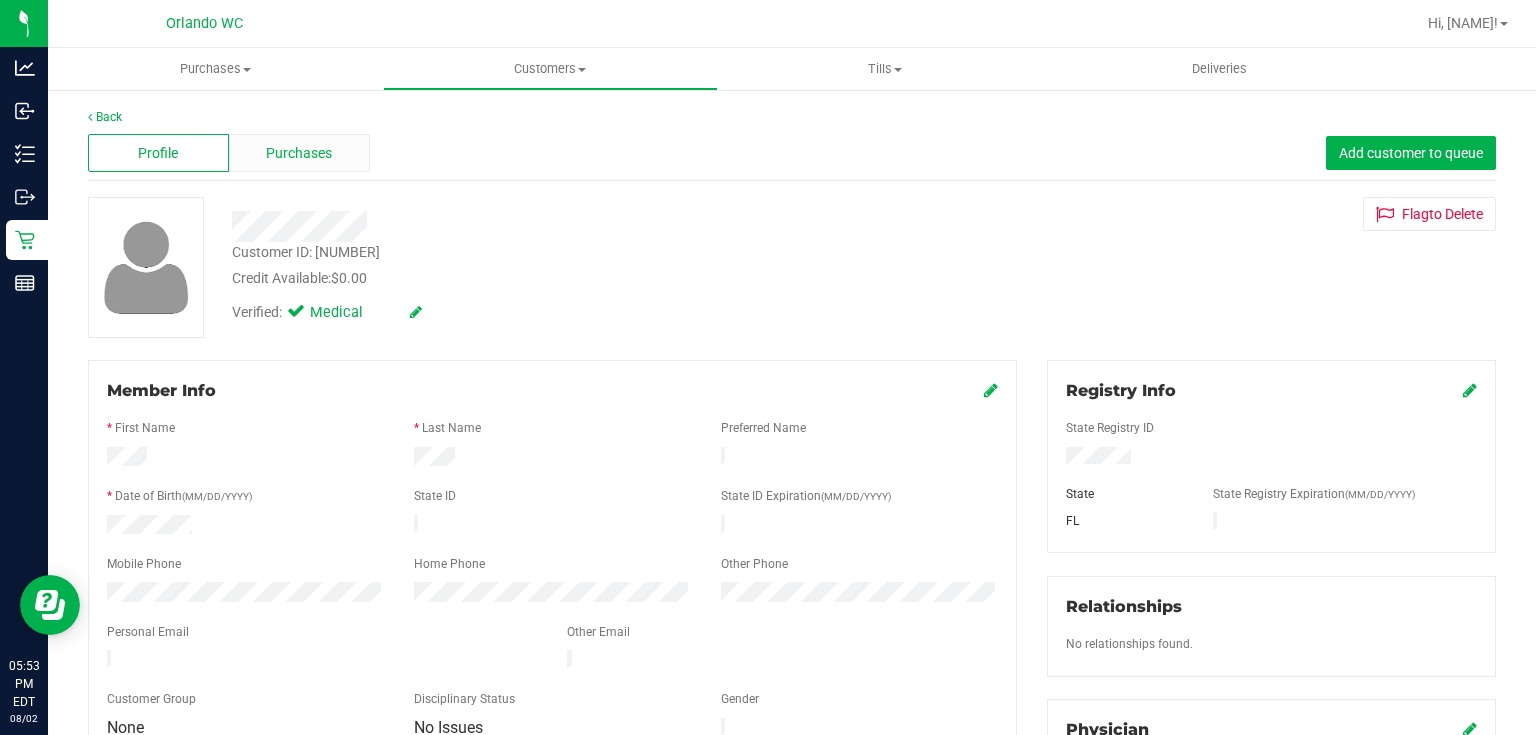 click on "Purchases" at bounding box center (299, 153) 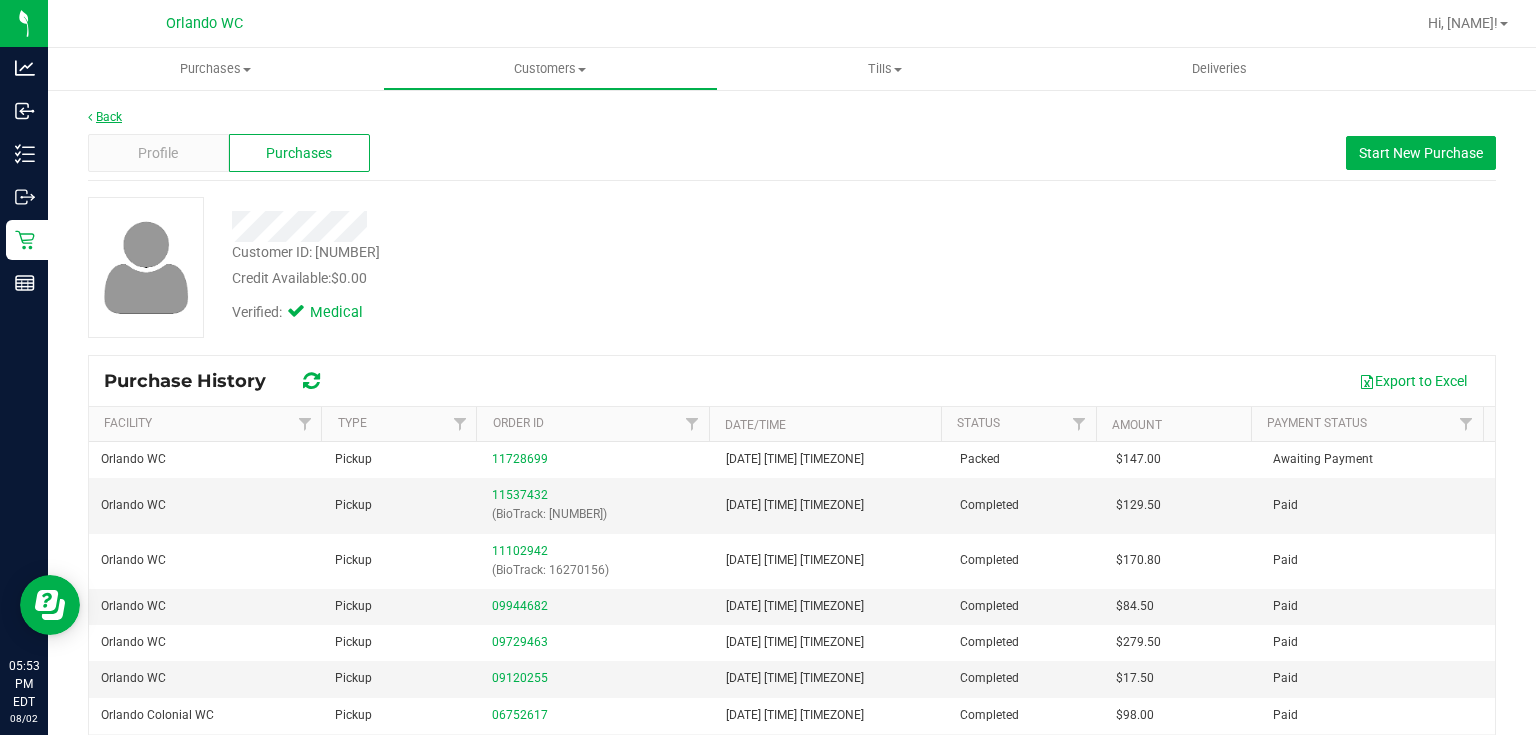 click on "Back" at bounding box center (105, 117) 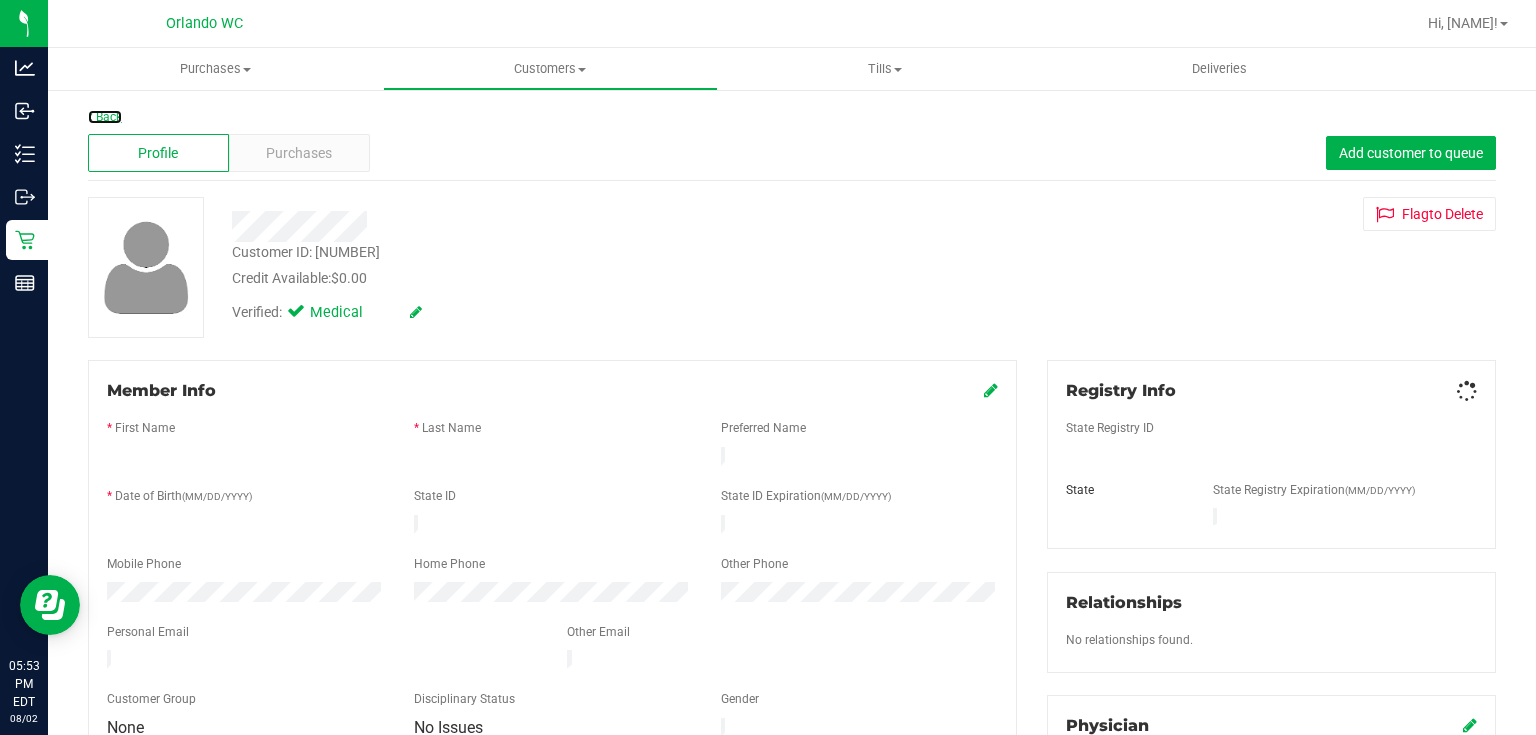click on "Back" at bounding box center [105, 117] 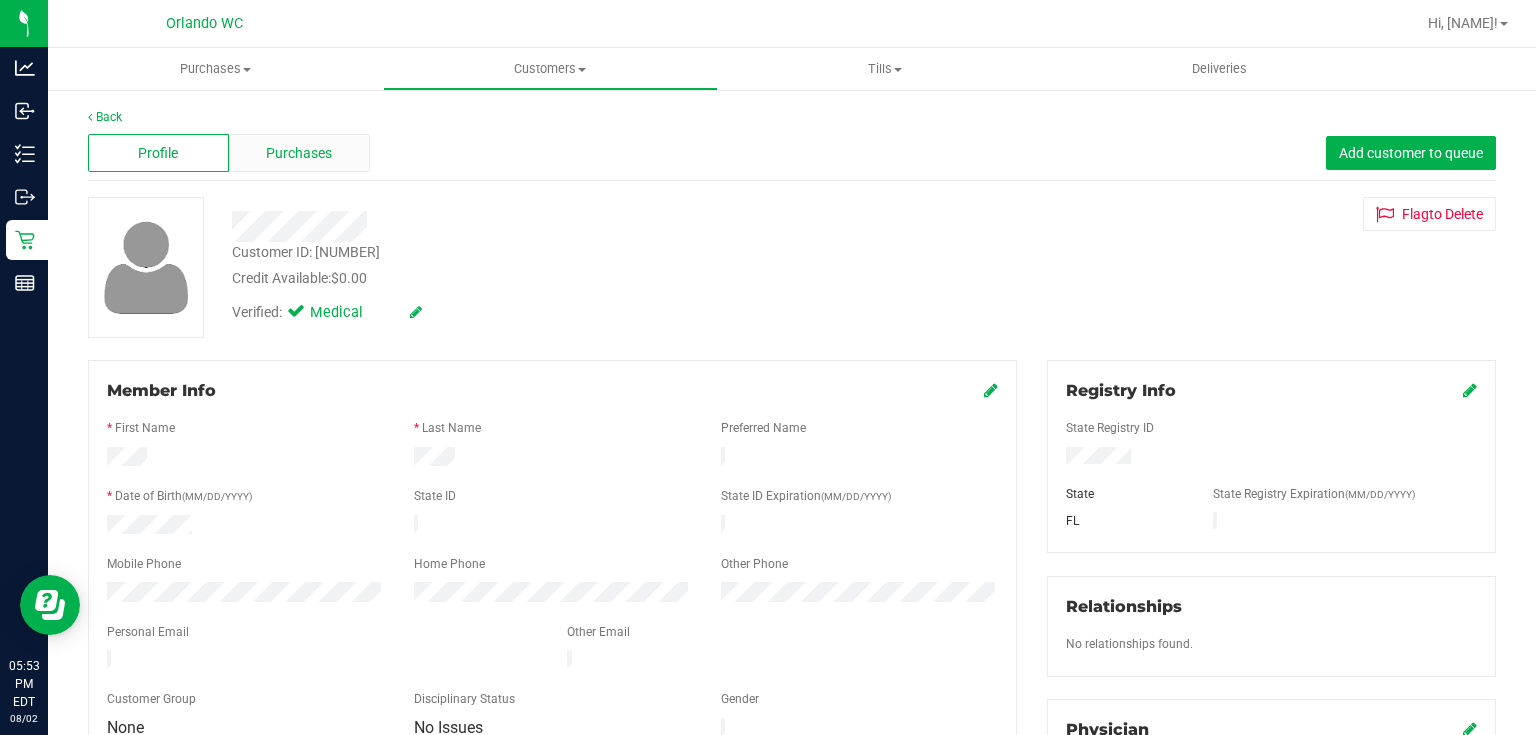 click on "Purchases" at bounding box center [299, 153] 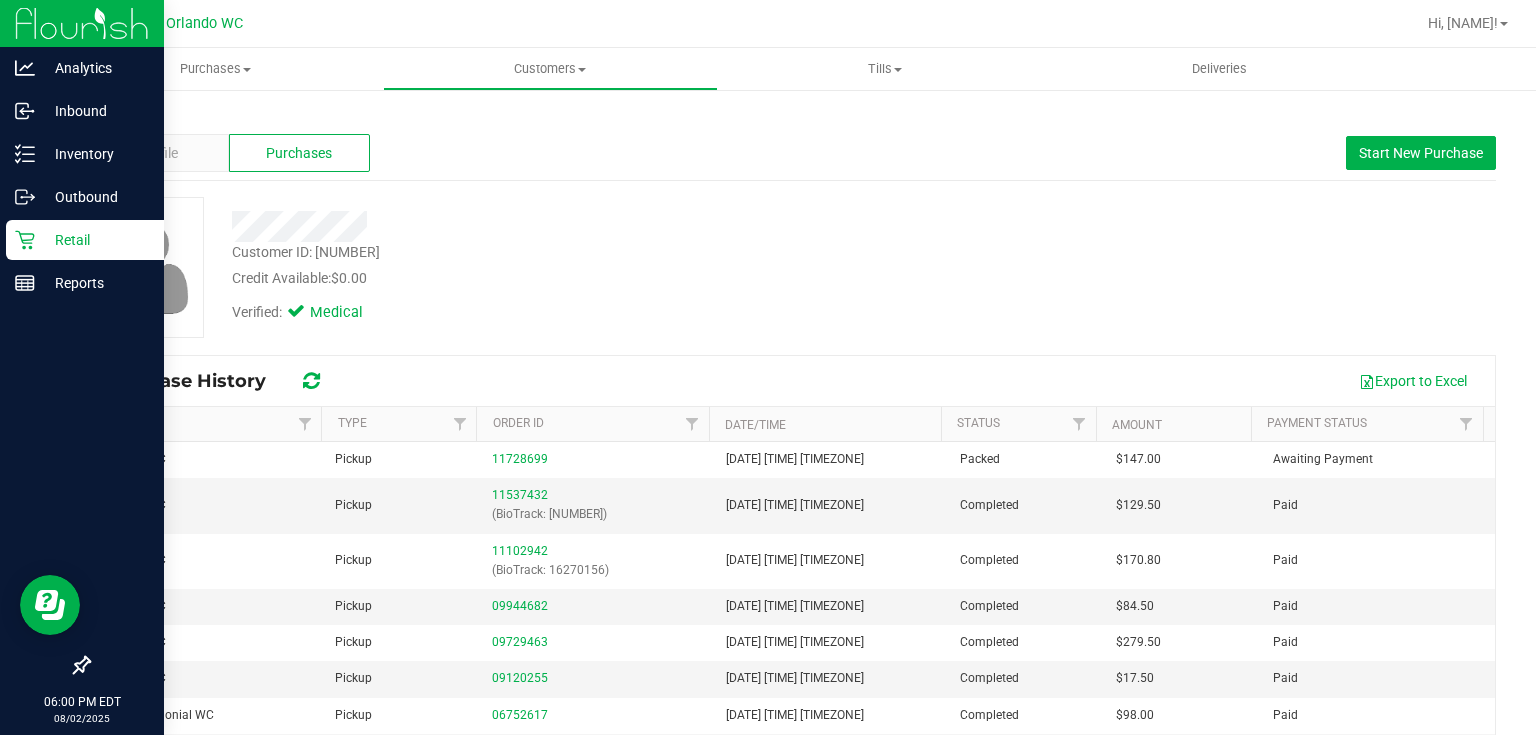 click 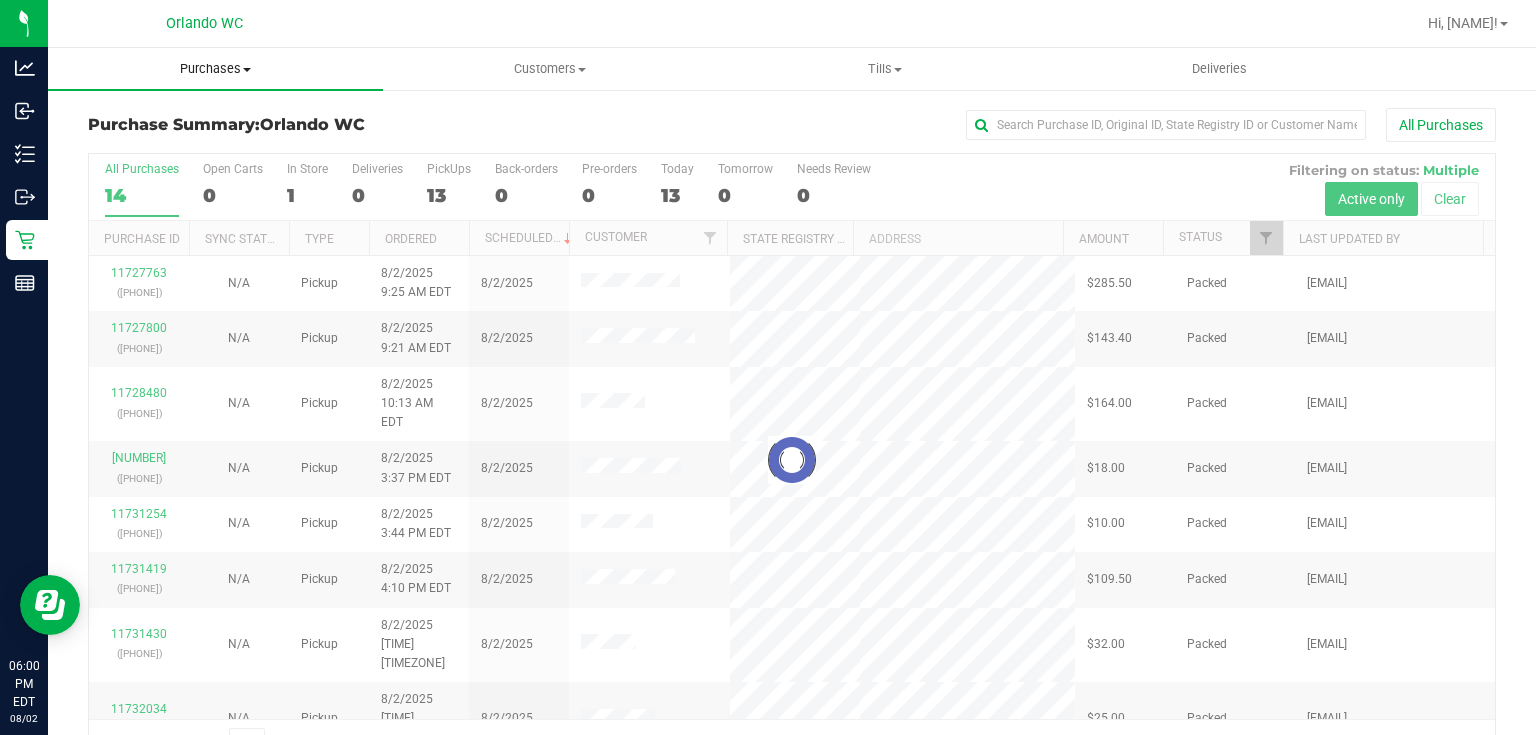 click on "Purchases" at bounding box center [215, 69] 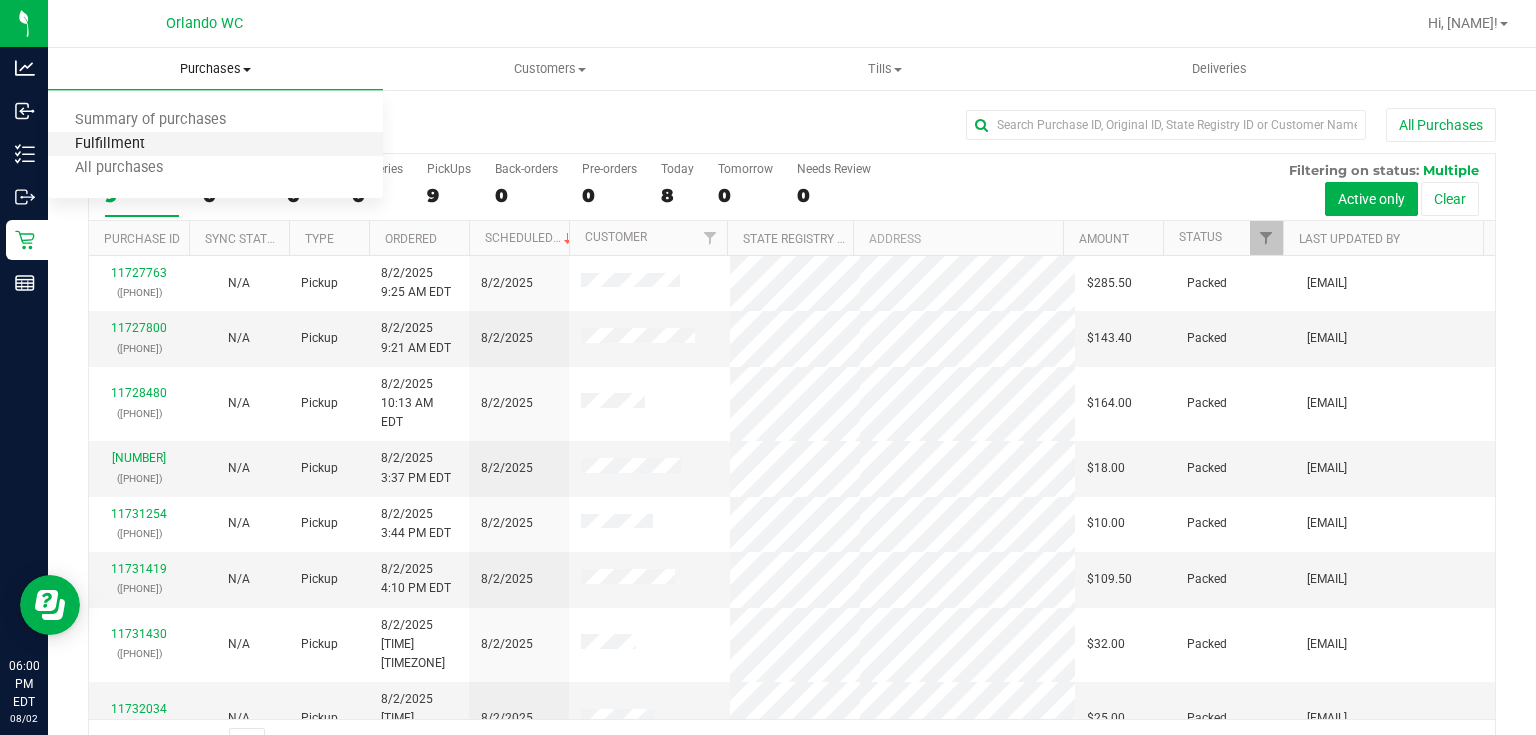 click on "Fulfillment" at bounding box center (110, 144) 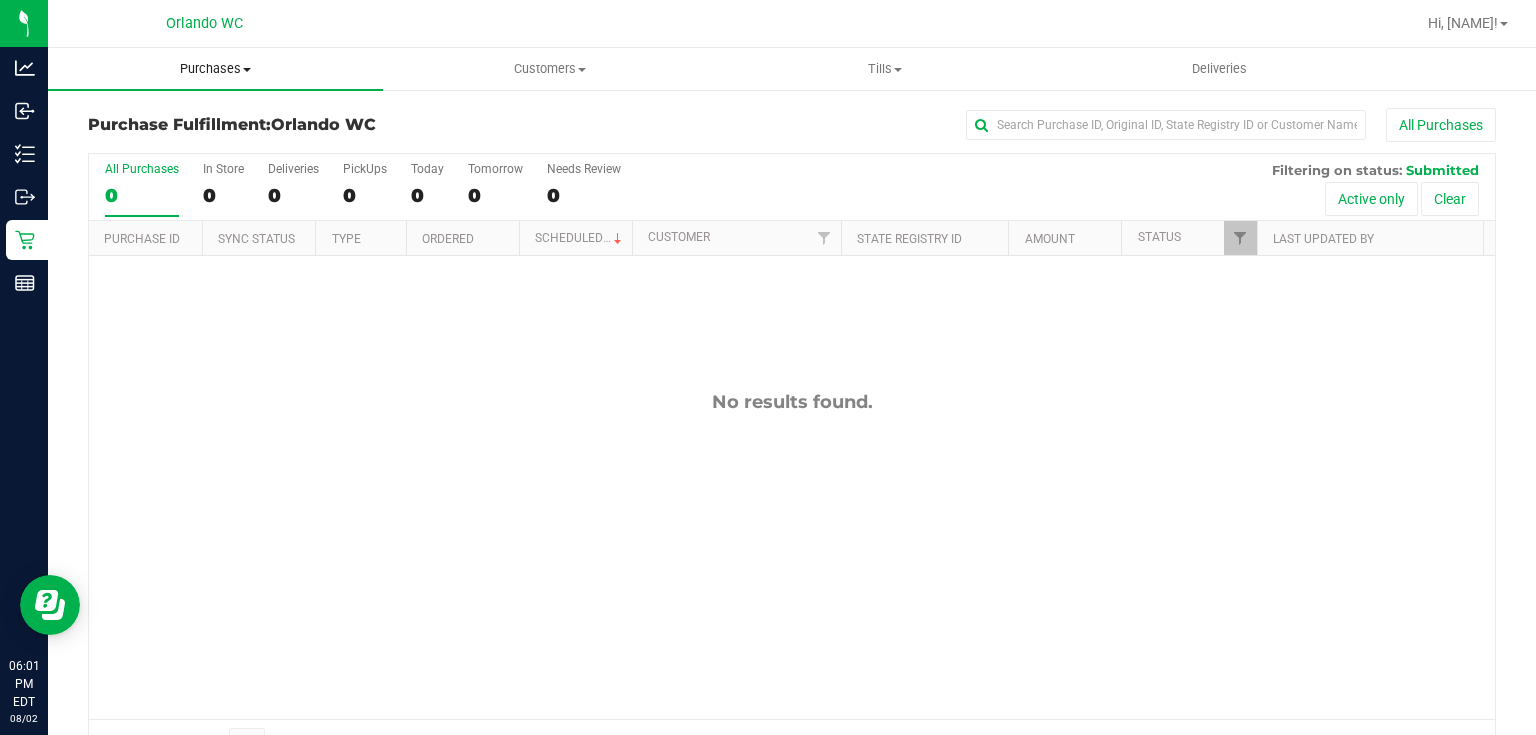 click on "Purchases" at bounding box center [215, 69] 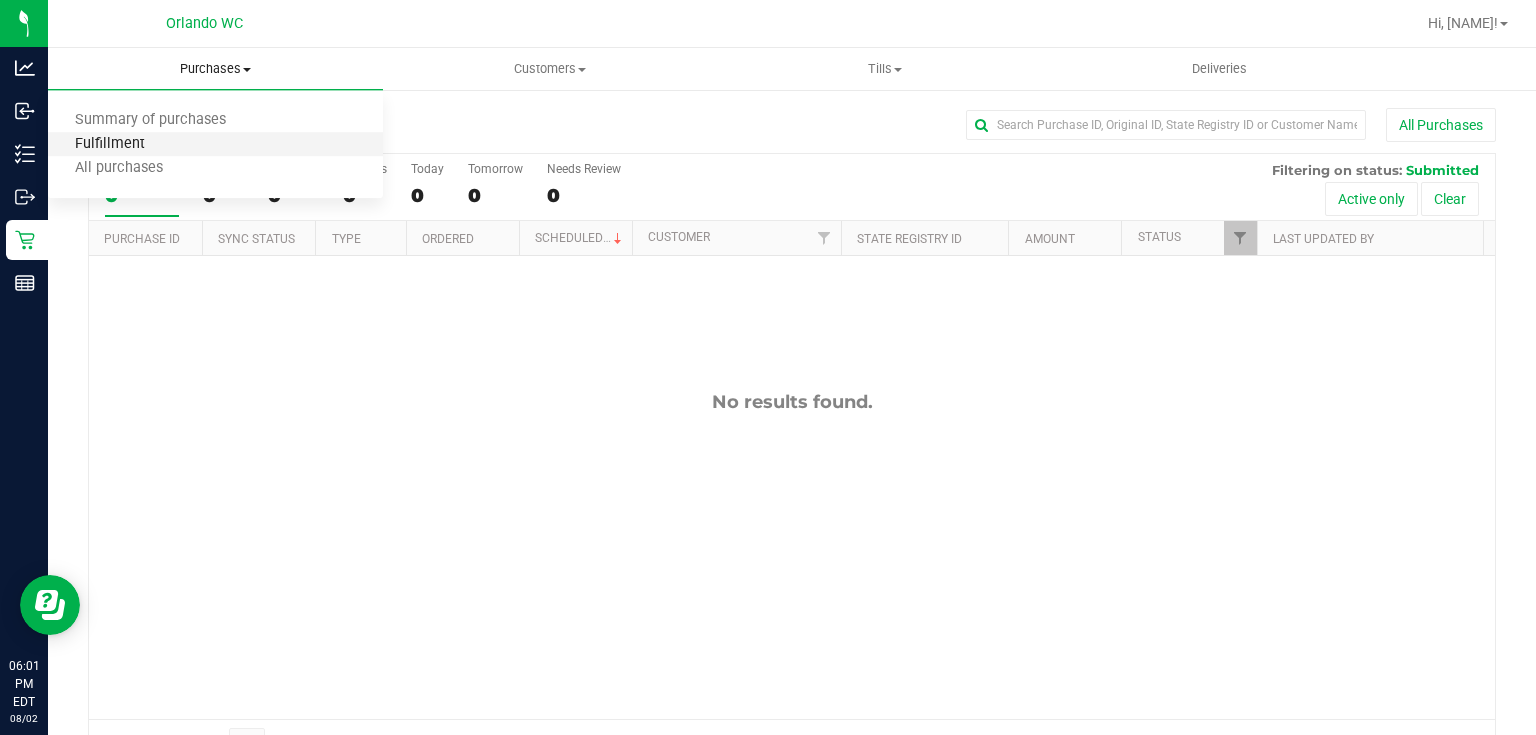 click on "Fulfillment" at bounding box center [110, 144] 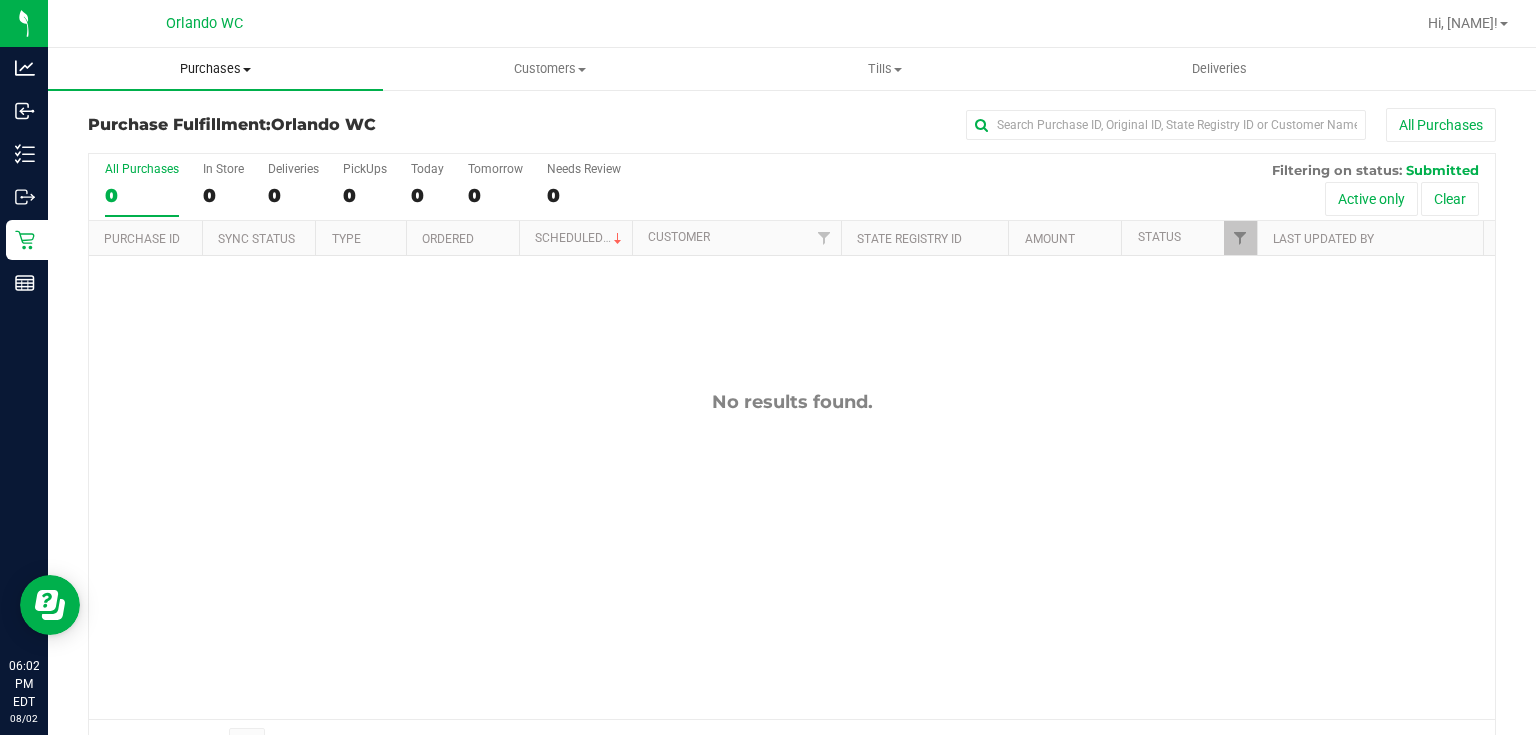 click on "Purchases" at bounding box center (215, 69) 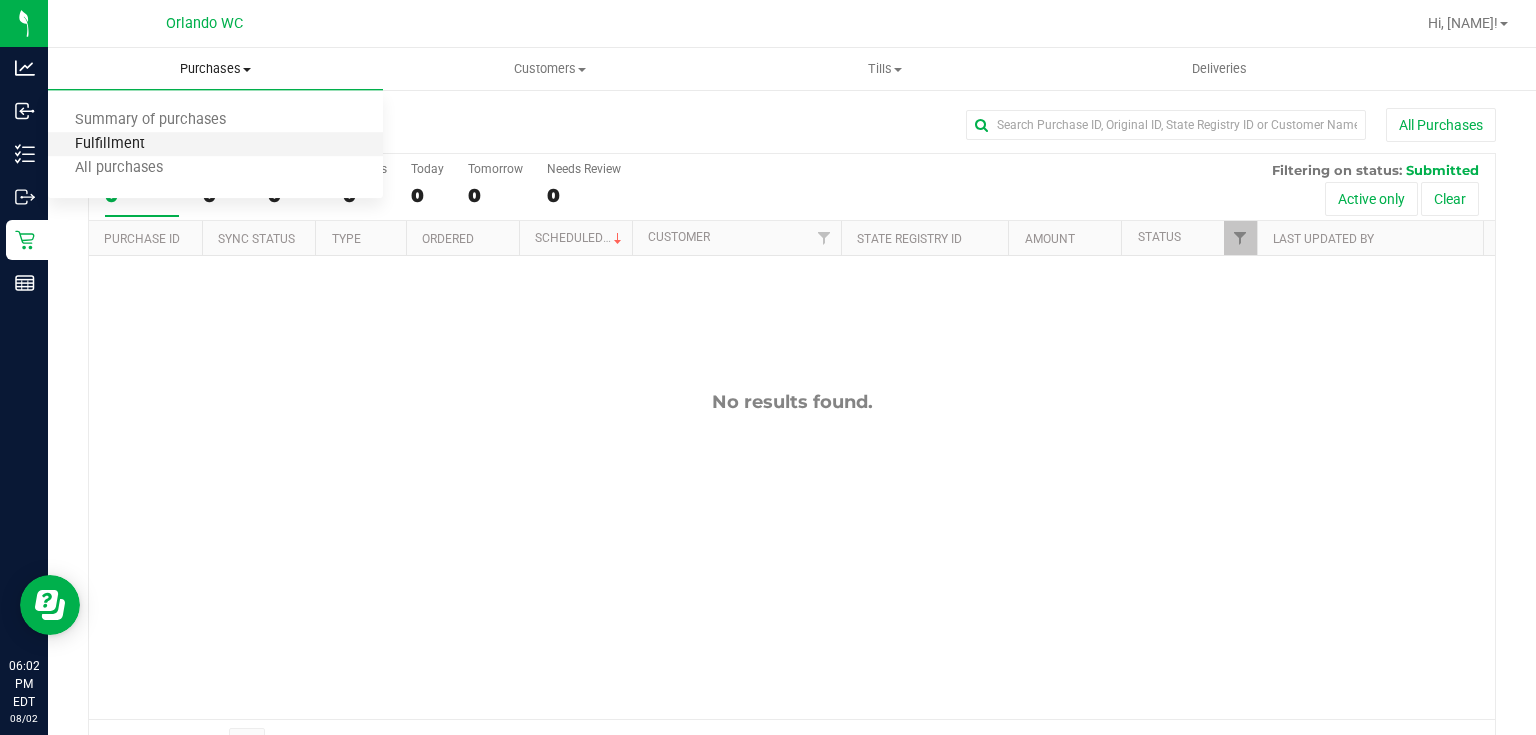click on "Fulfillment" at bounding box center [110, 144] 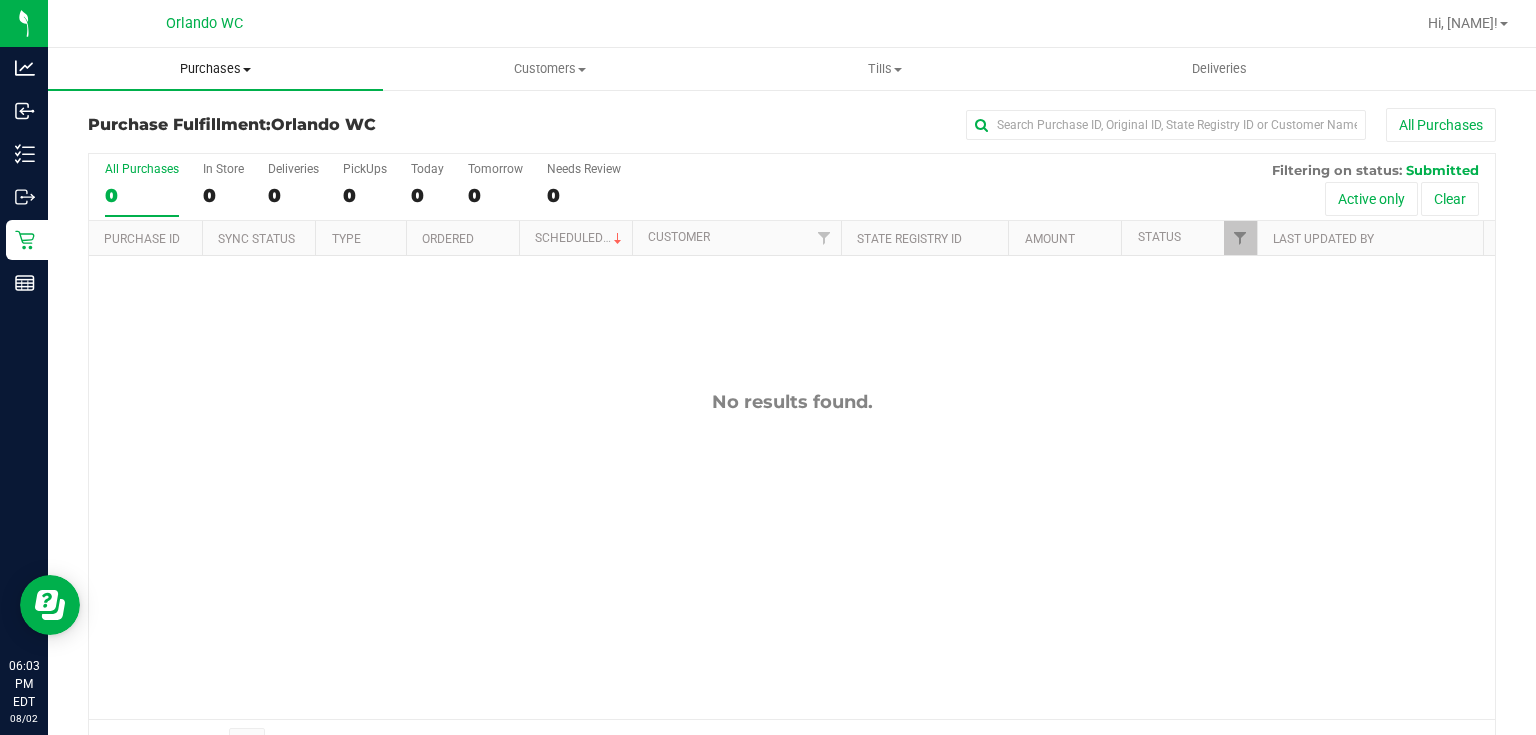 click on "Purchases" at bounding box center [215, 69] 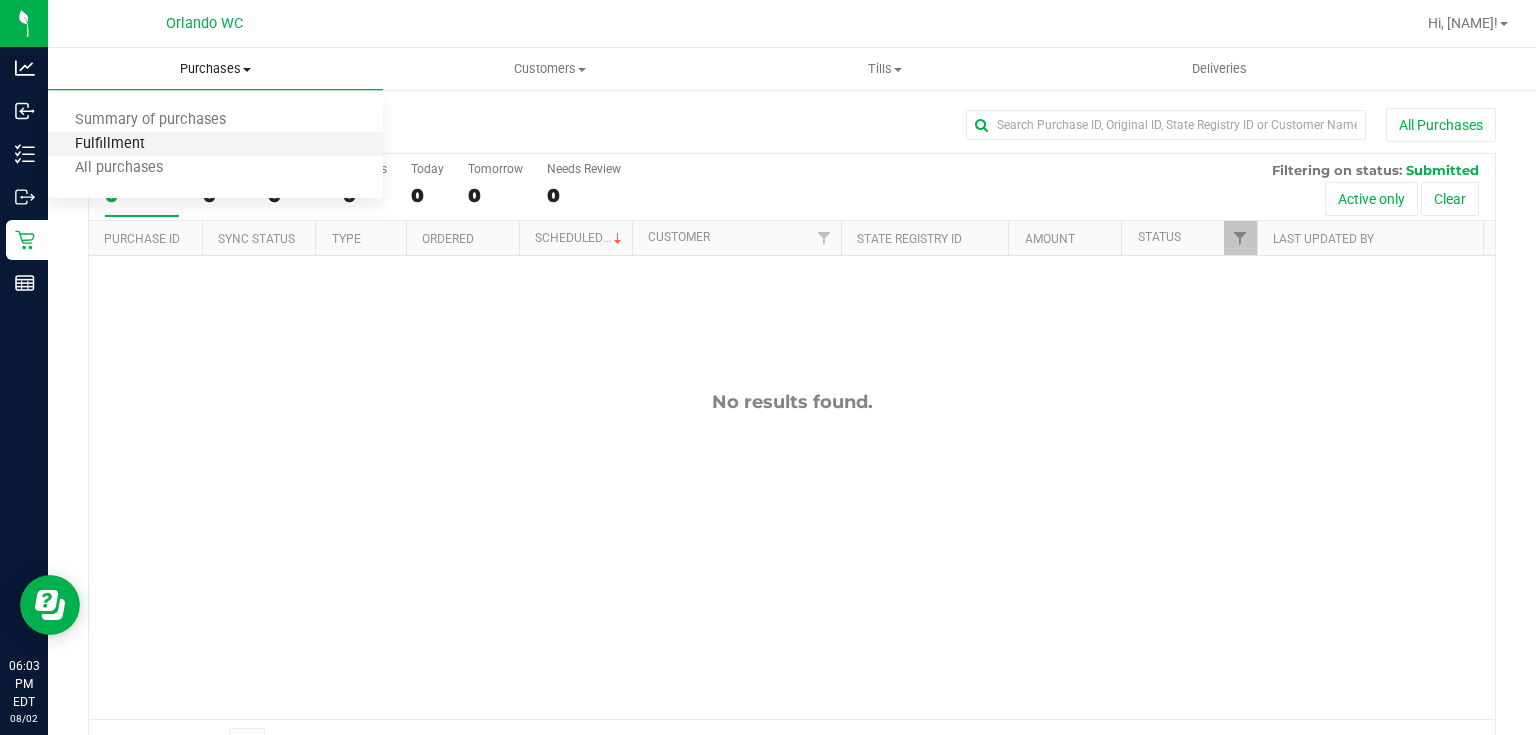 click on "Fulfillment" at bounding box center [110, 144] 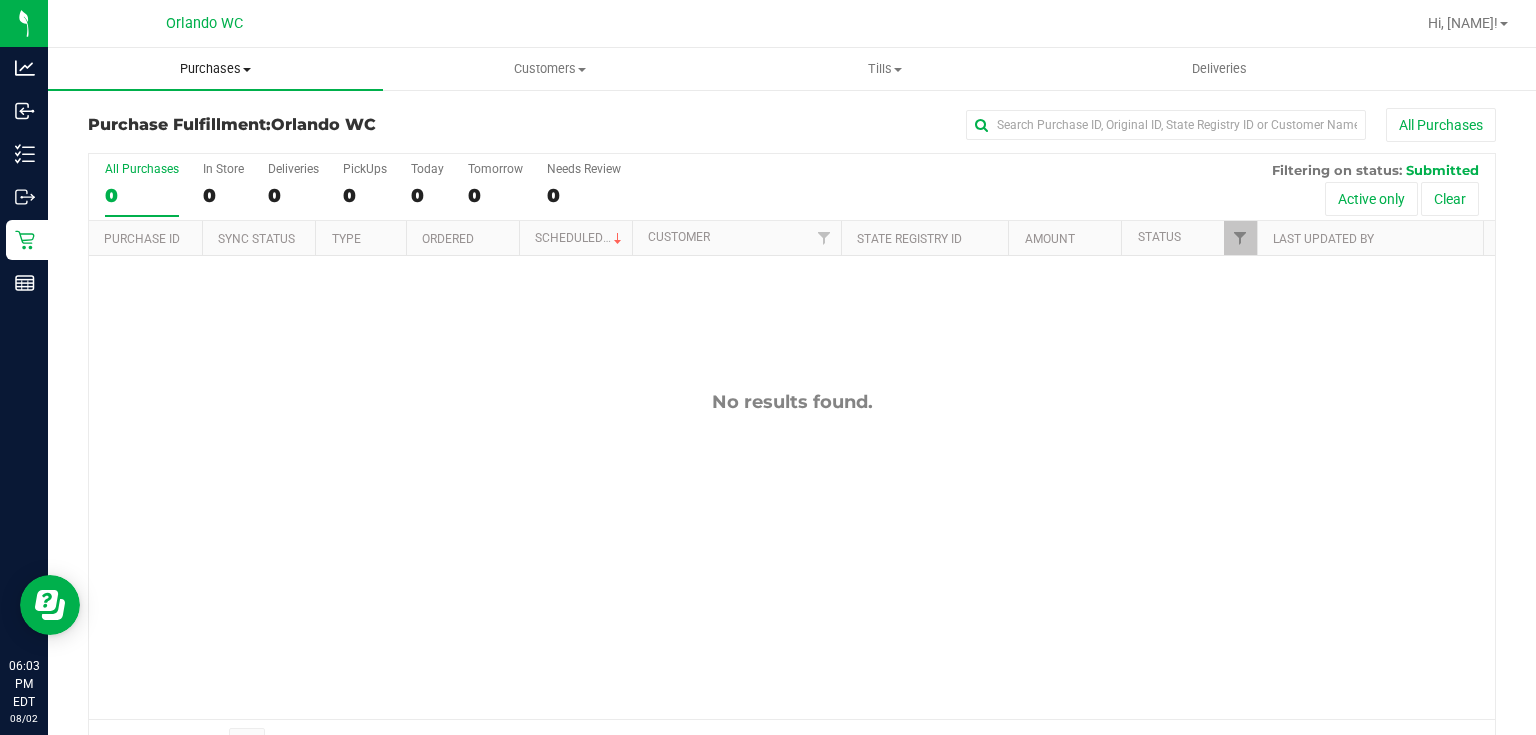 click on "Purchases" at bounding box center (215, 69) 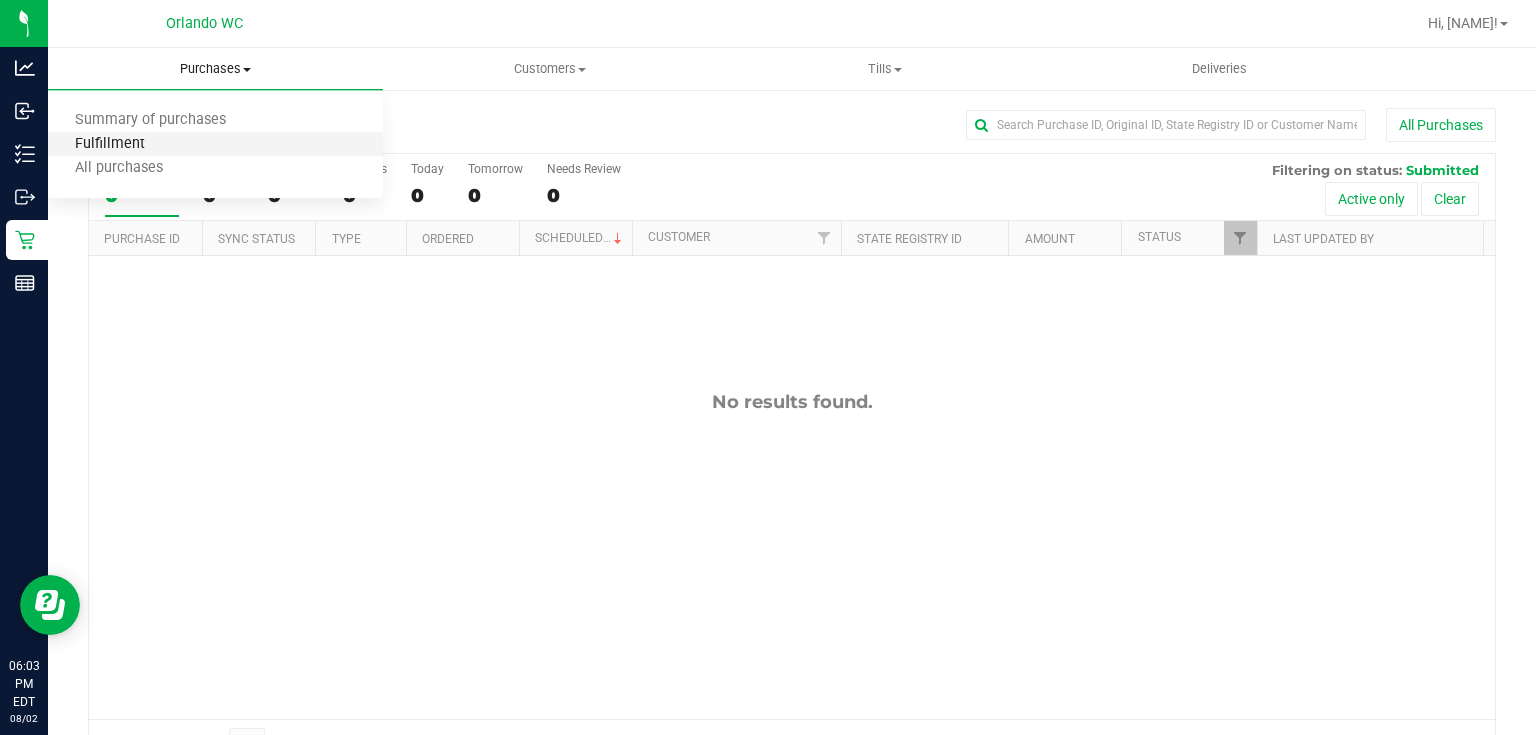 click on "Fulfillment" at bounding box center [110, 144] 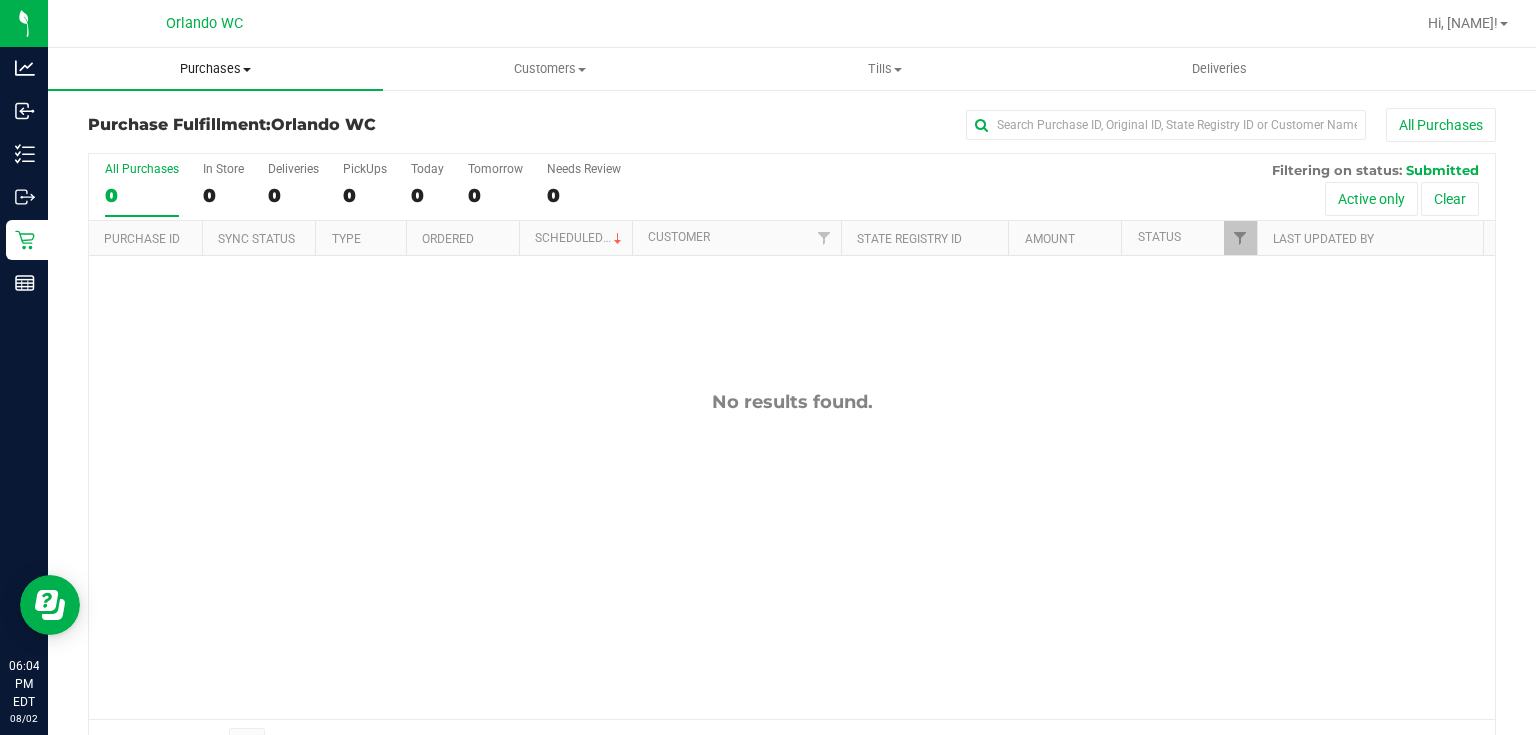 click on "Purchases" at bounding box center [215, 69] 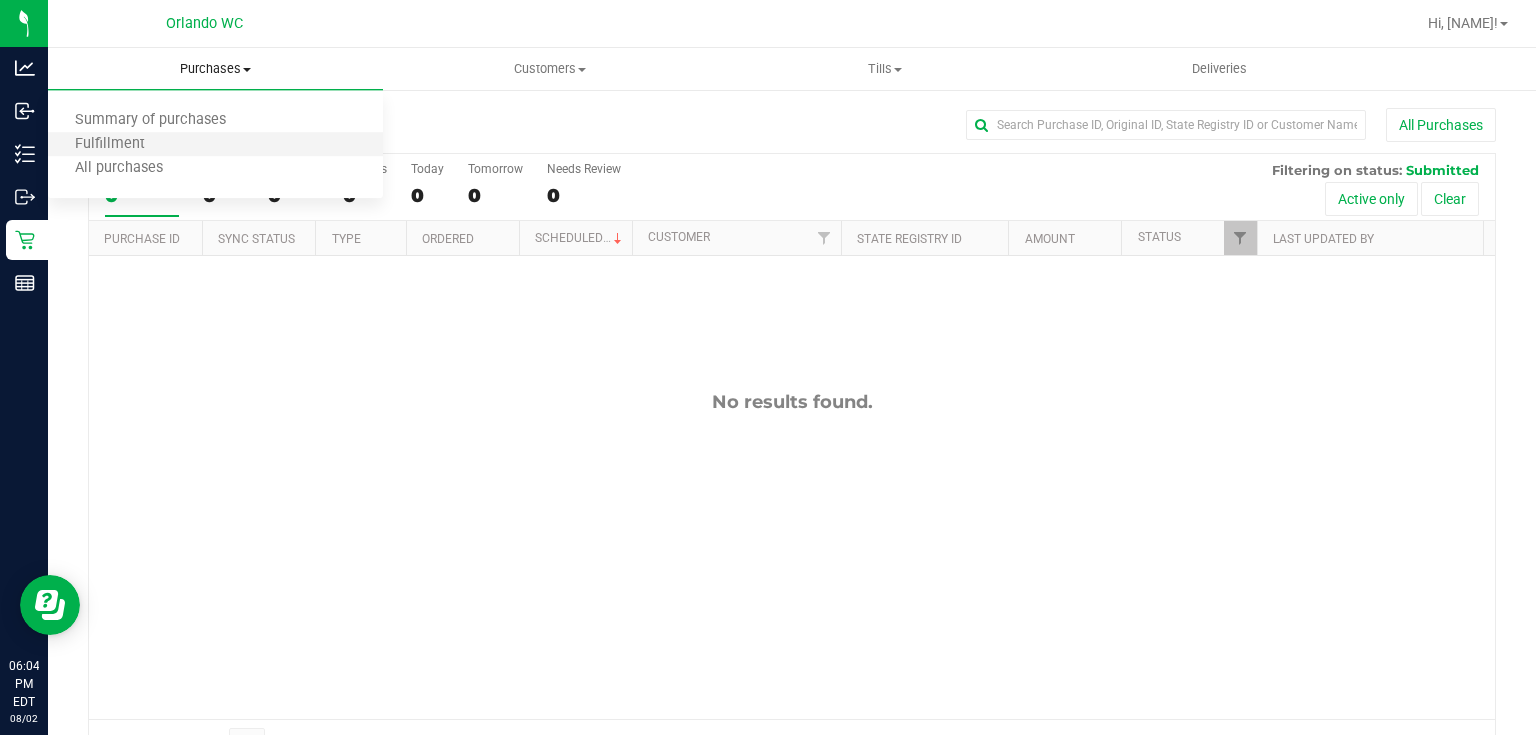 click on "Fulfillment" at bounding box center (215, 145) 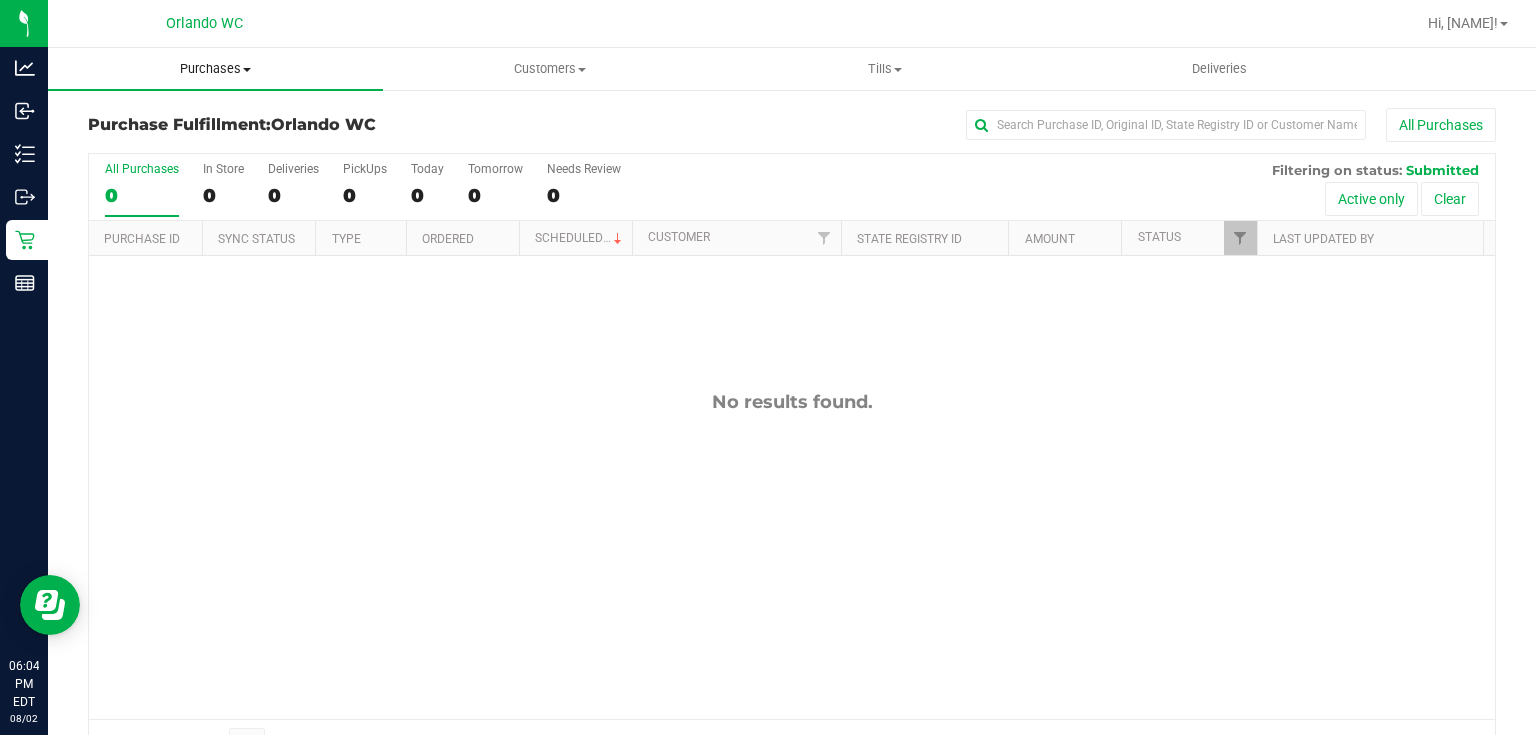 click on "Purchases" at bounding box center (215, 69) 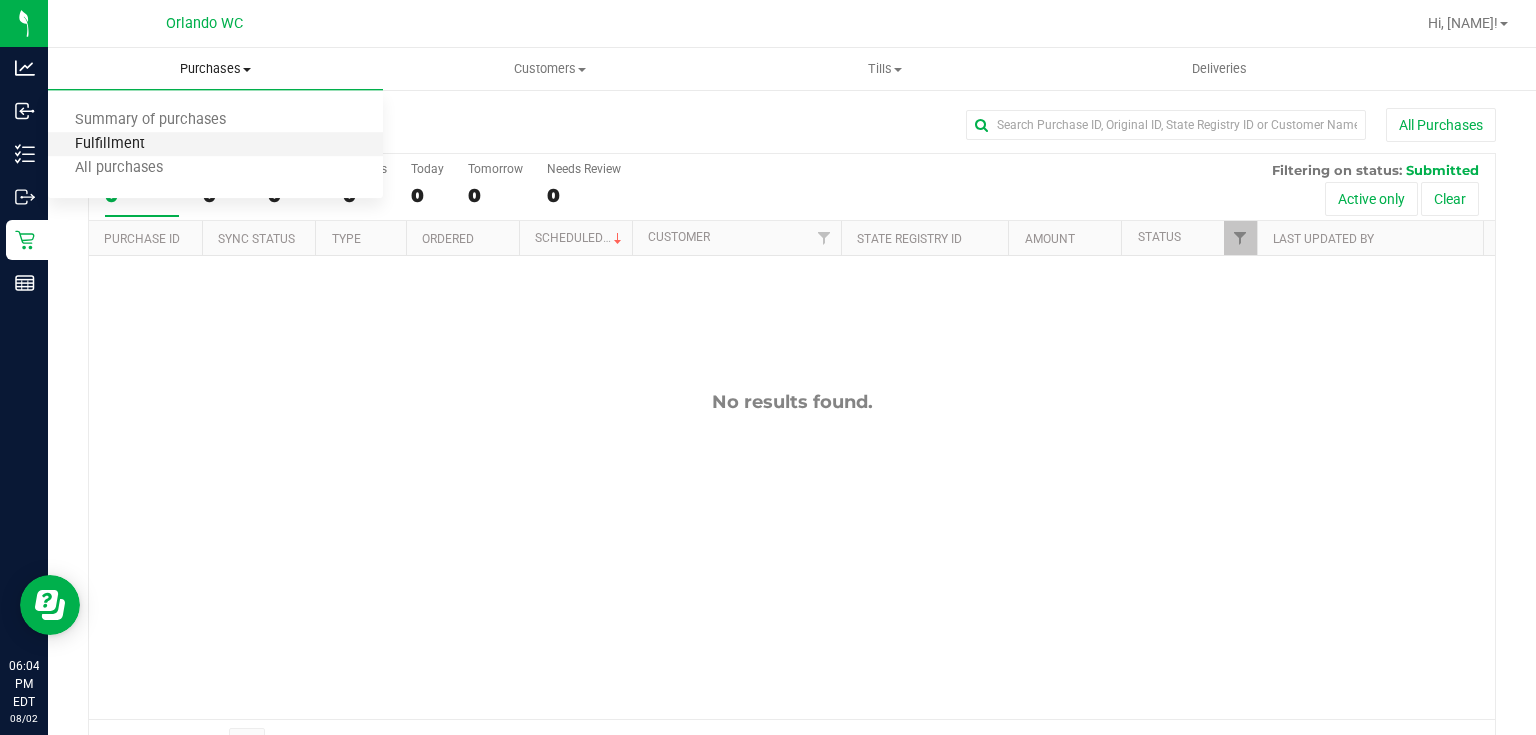 click on "Fulfillment" at bounding box center (110, 144) 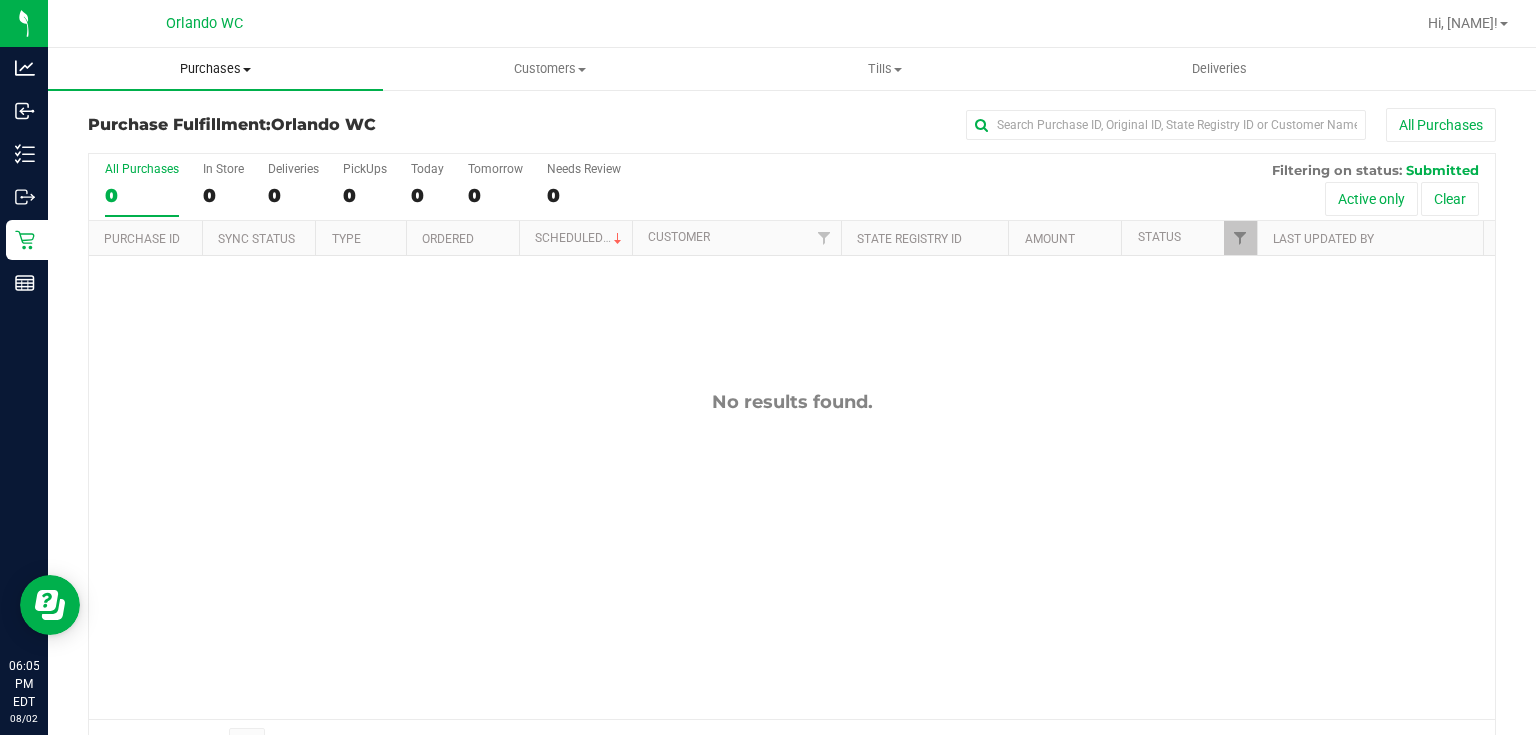click on "Purchases" at bounding box center (215, 69) 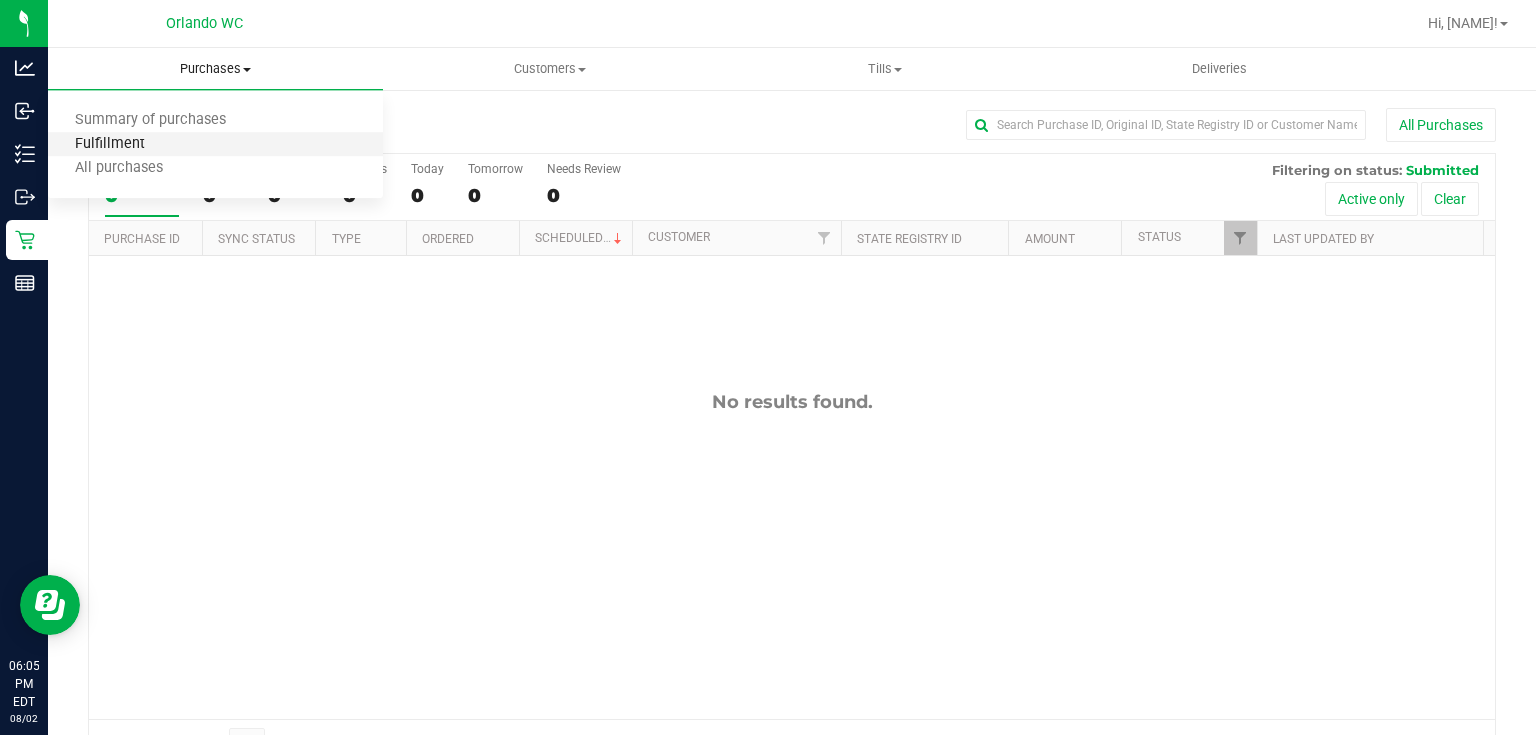 click on "Fulfillment" at bounding box center [110, 144] 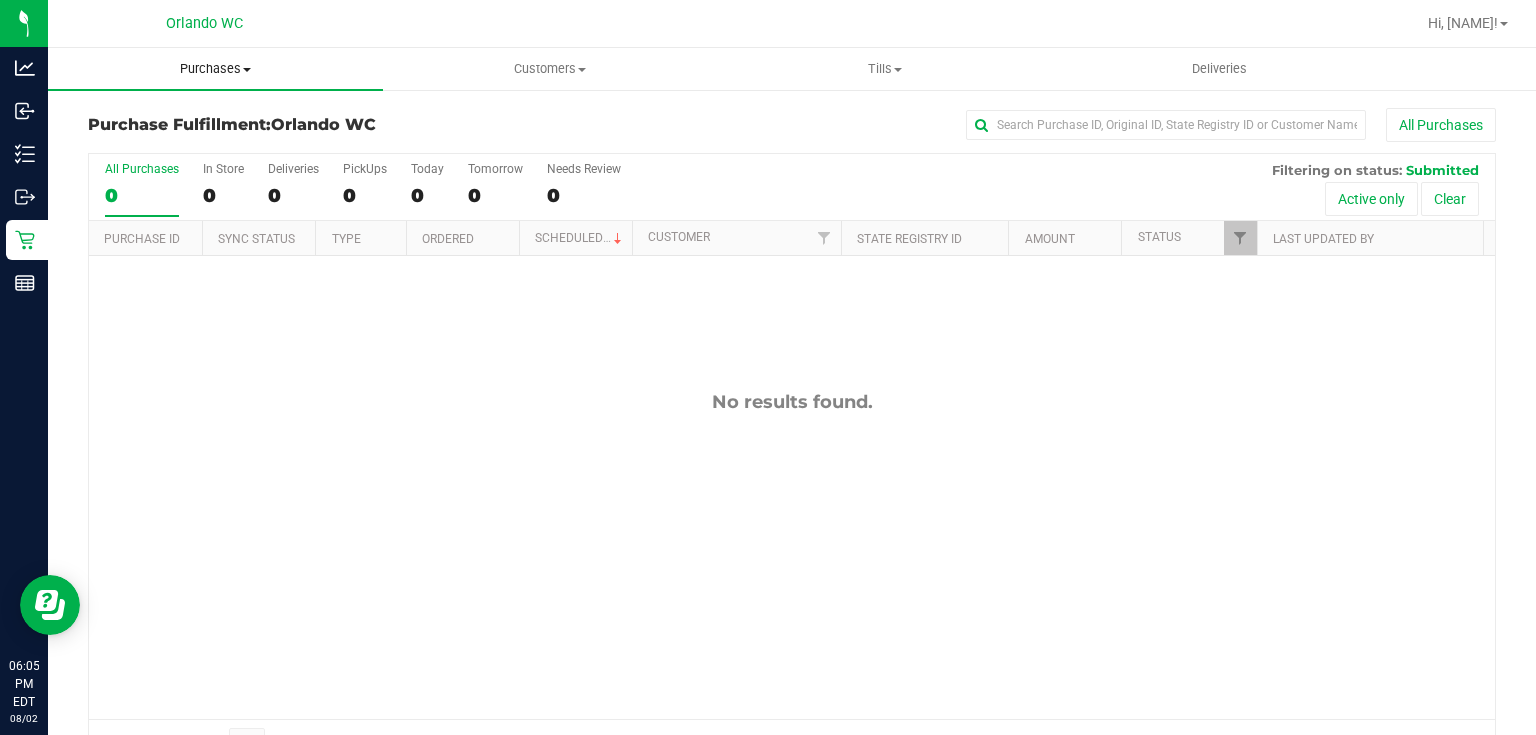 click on "Purchases" at bounding box center (215, 69) 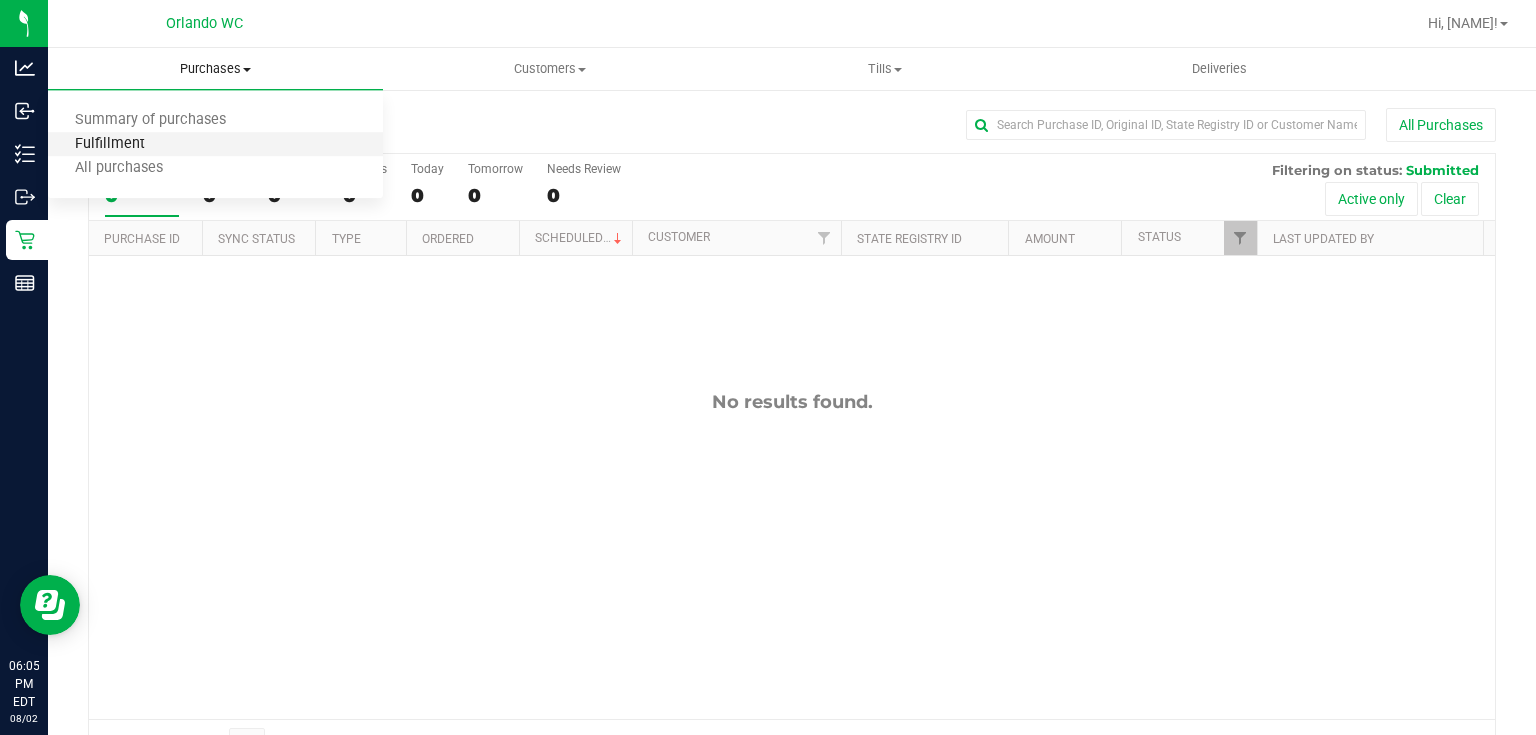 click on "Fulfillment" at bounding box center (110, 144) 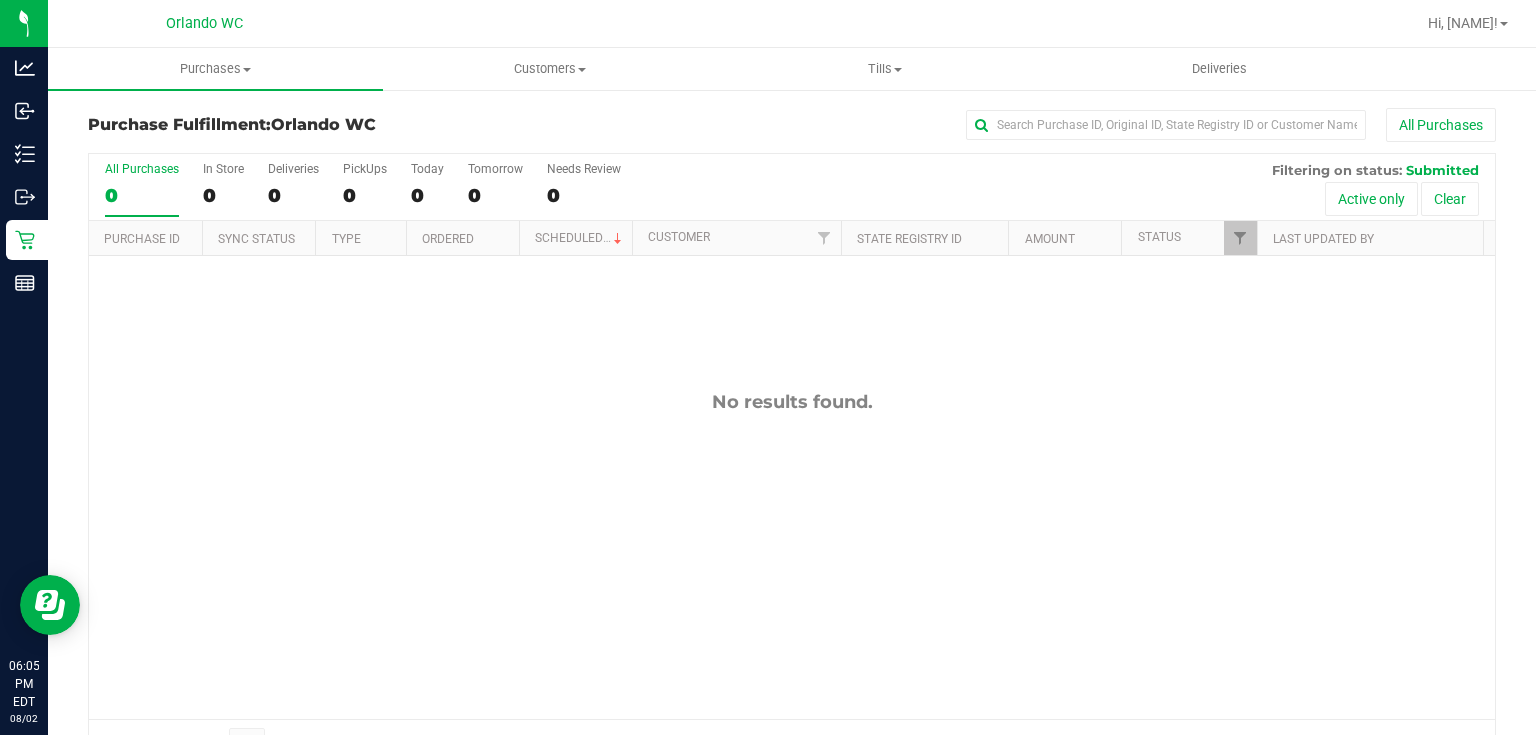 click on "No results found." at bounding box center [792, 555] 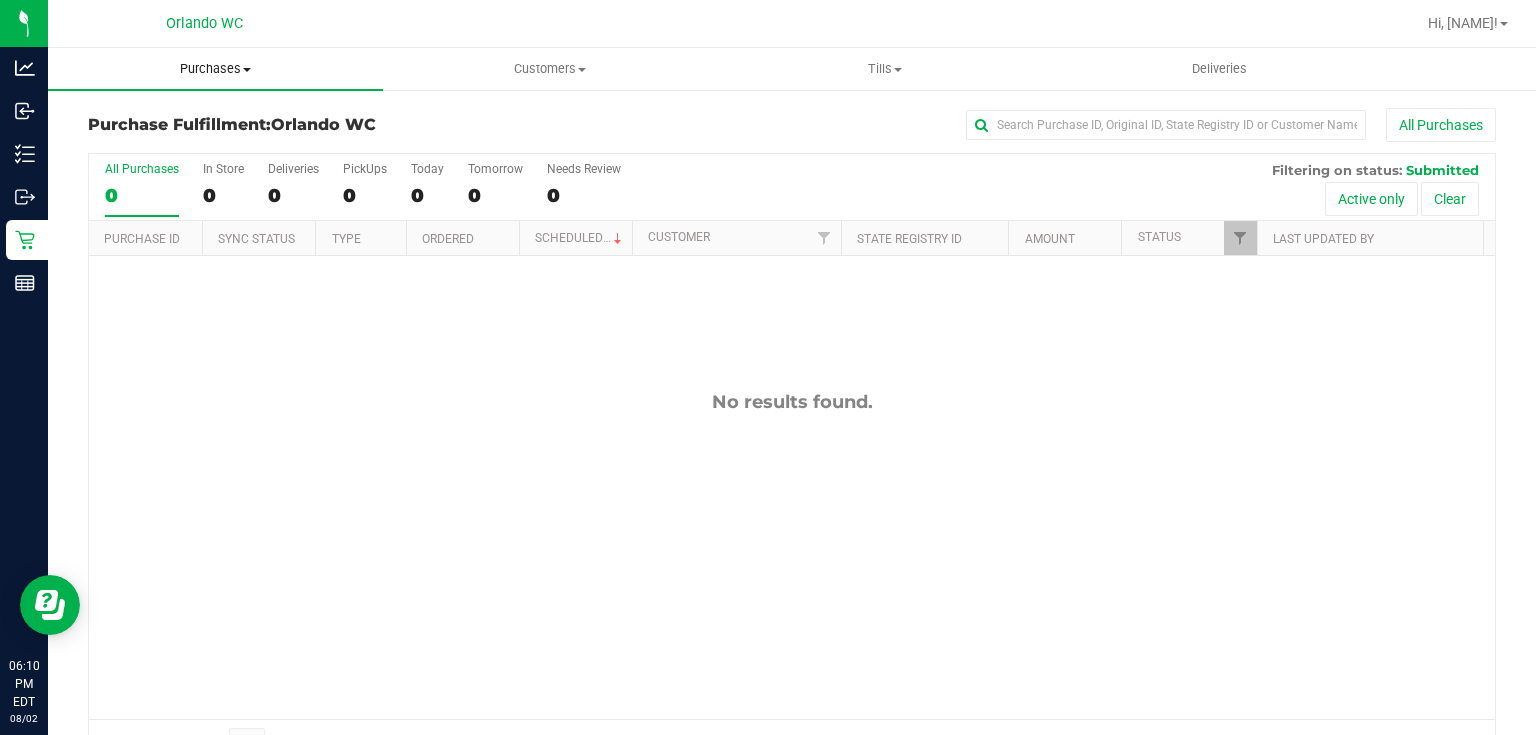 click on "Purchases" at bounding box center [215, 69] 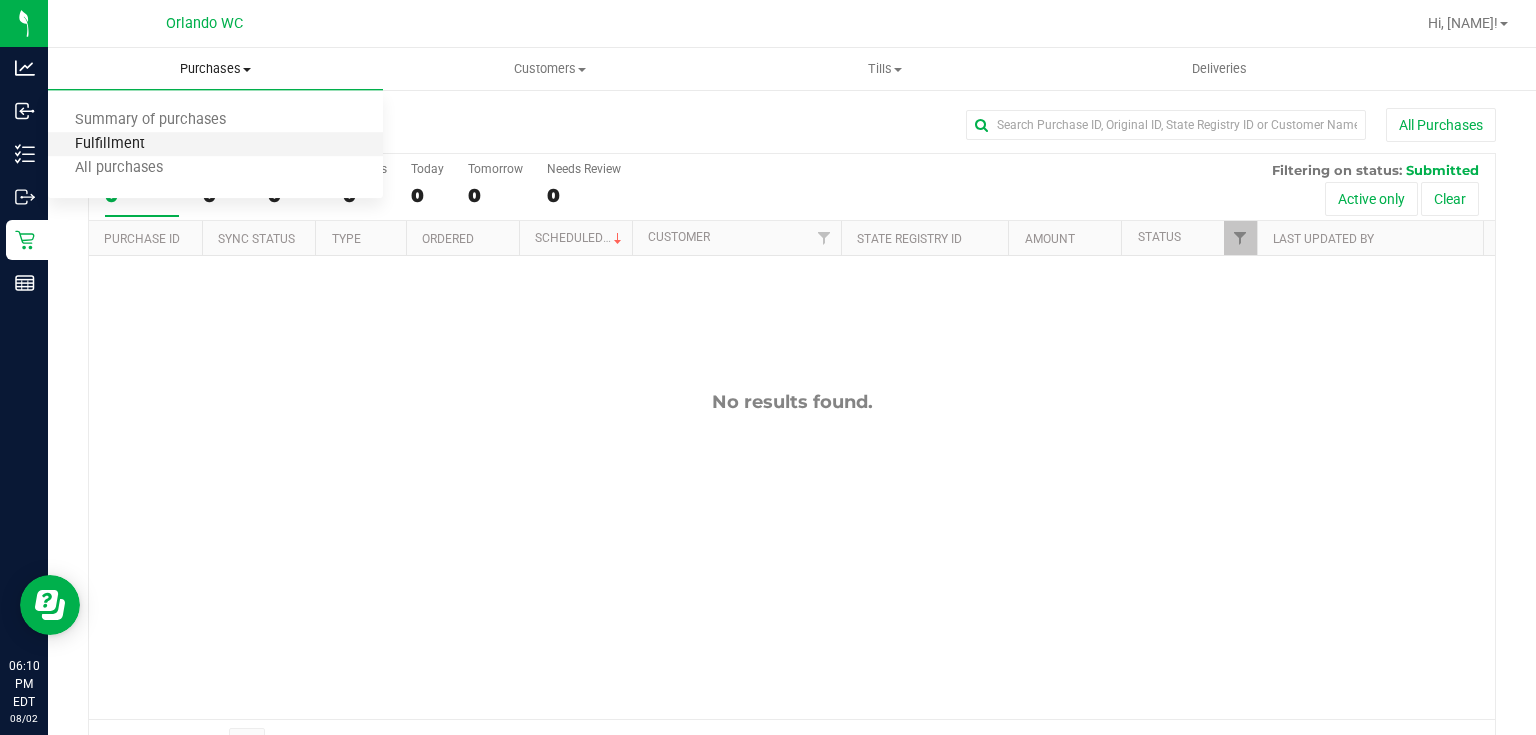 click on "Fulfillment" at bounding box center [110, 144] 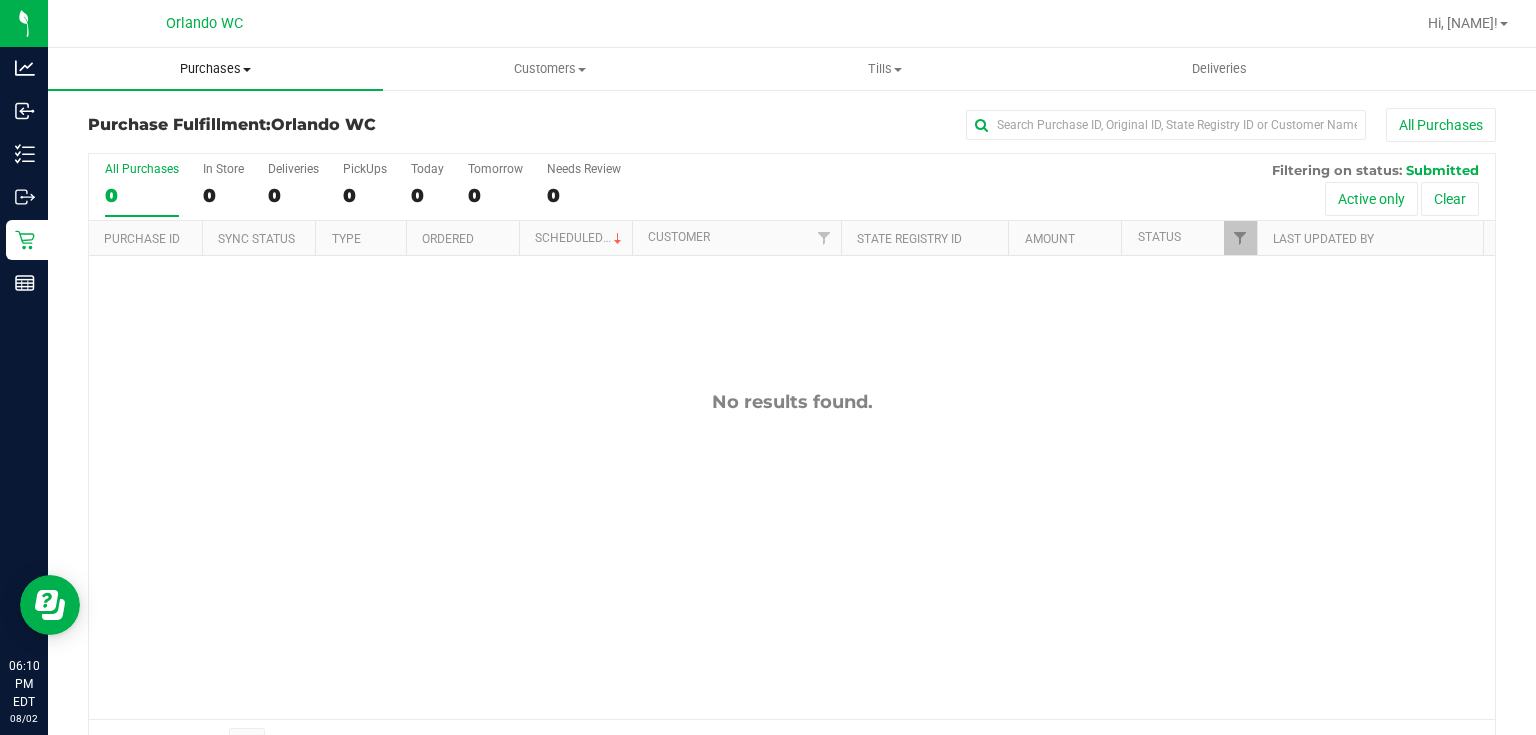 click on "Purchases" at bounding box center [215, 69] 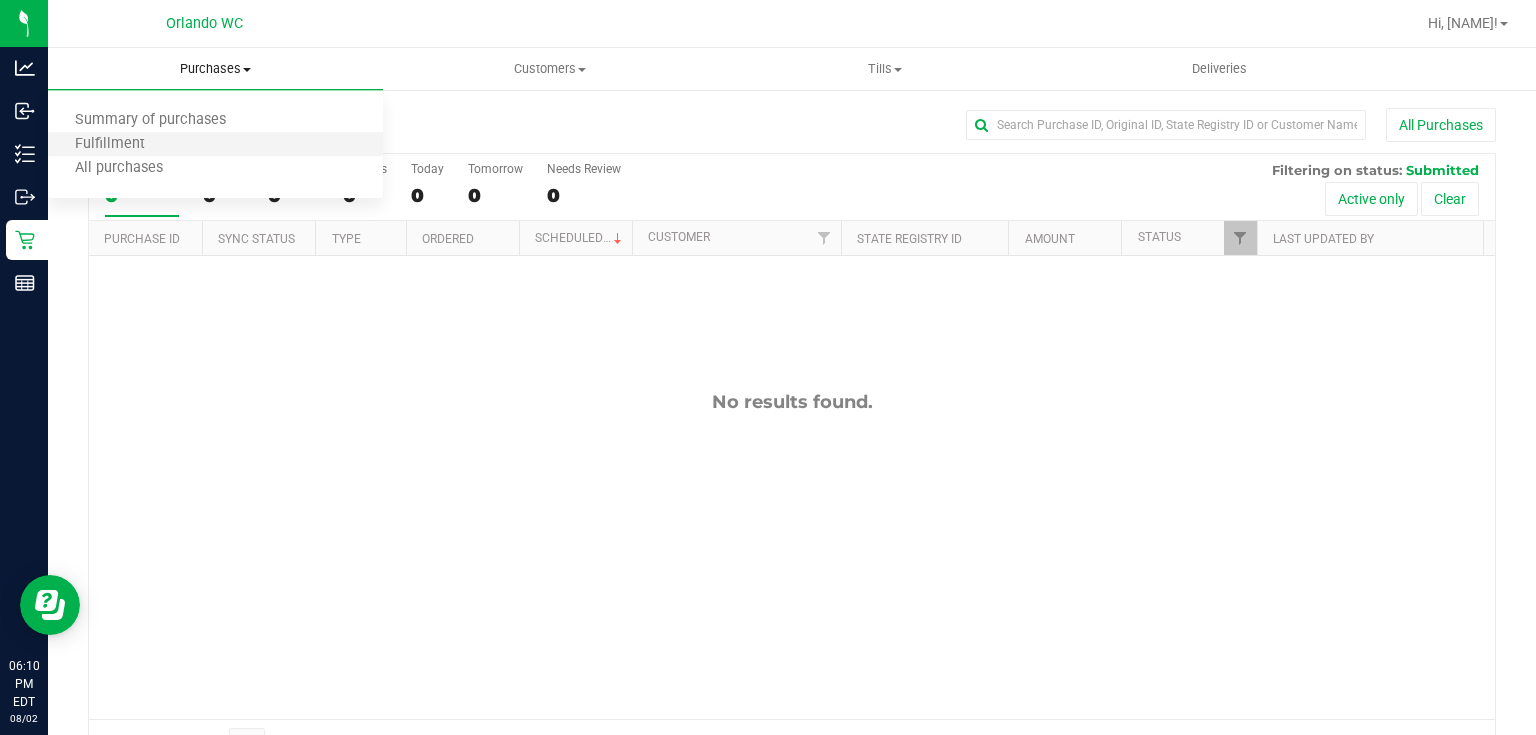 click on "Fulfillment" at bounding box center [215, 145] 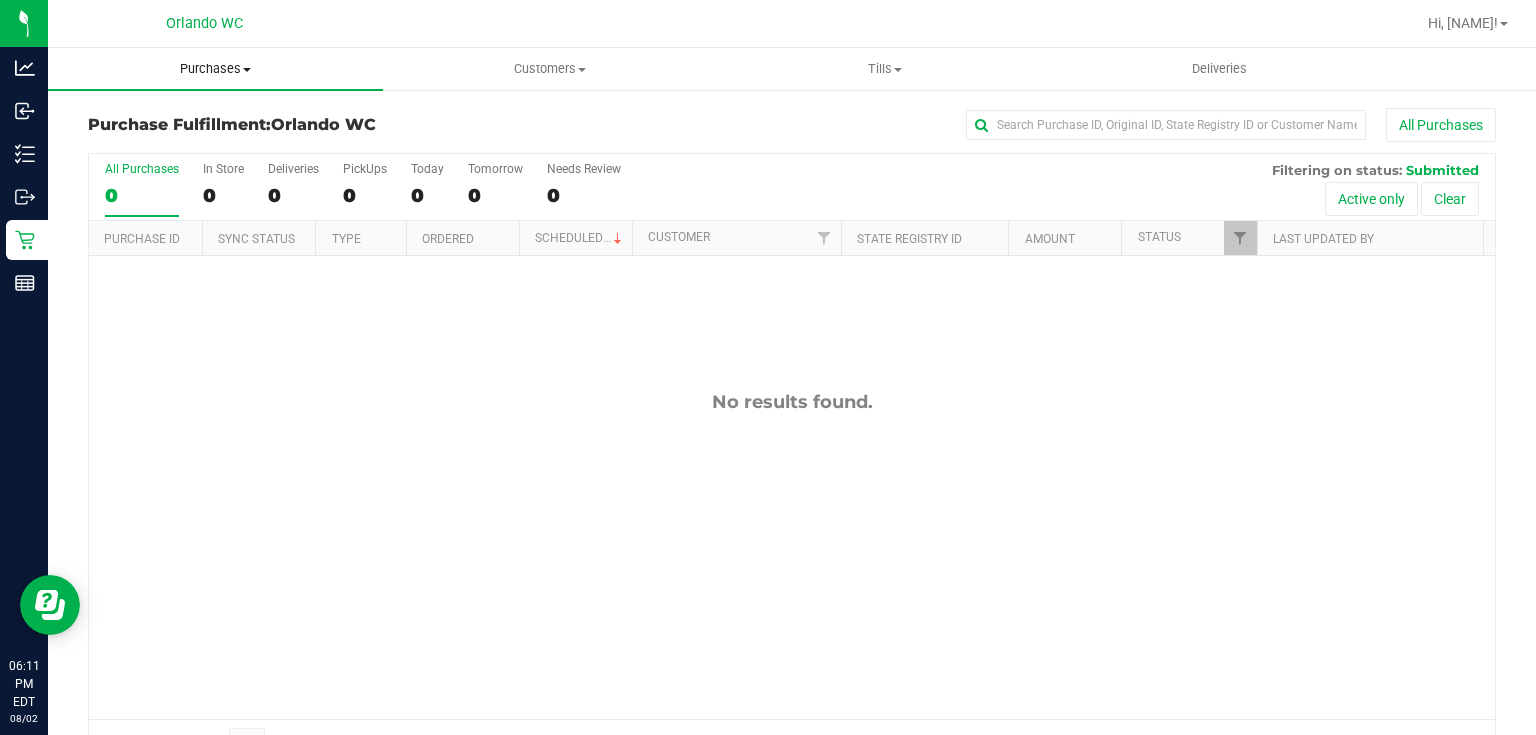 click on "Purchases" at bounding box center [215, 69] 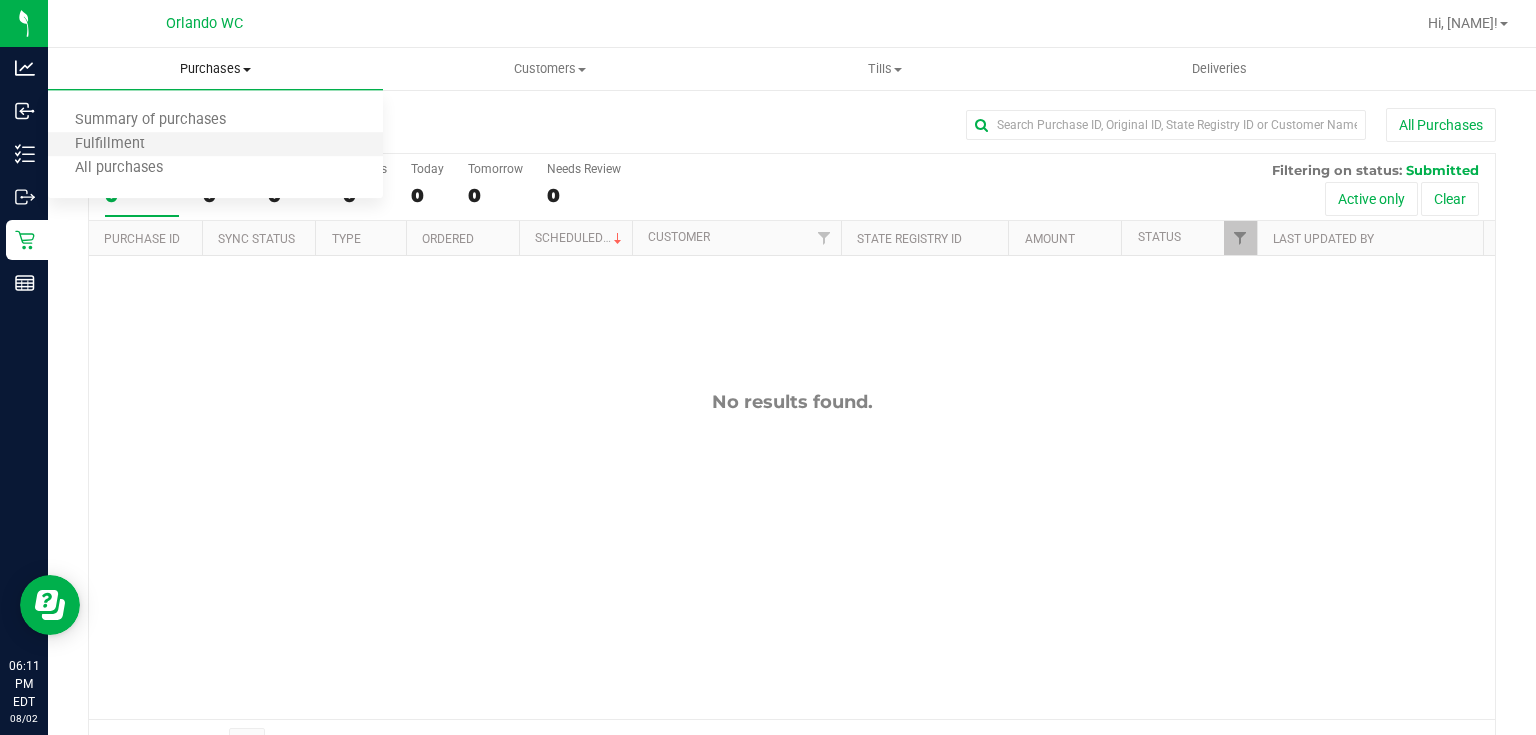 click on "Fulfillment" at bounding box center [215, 145] 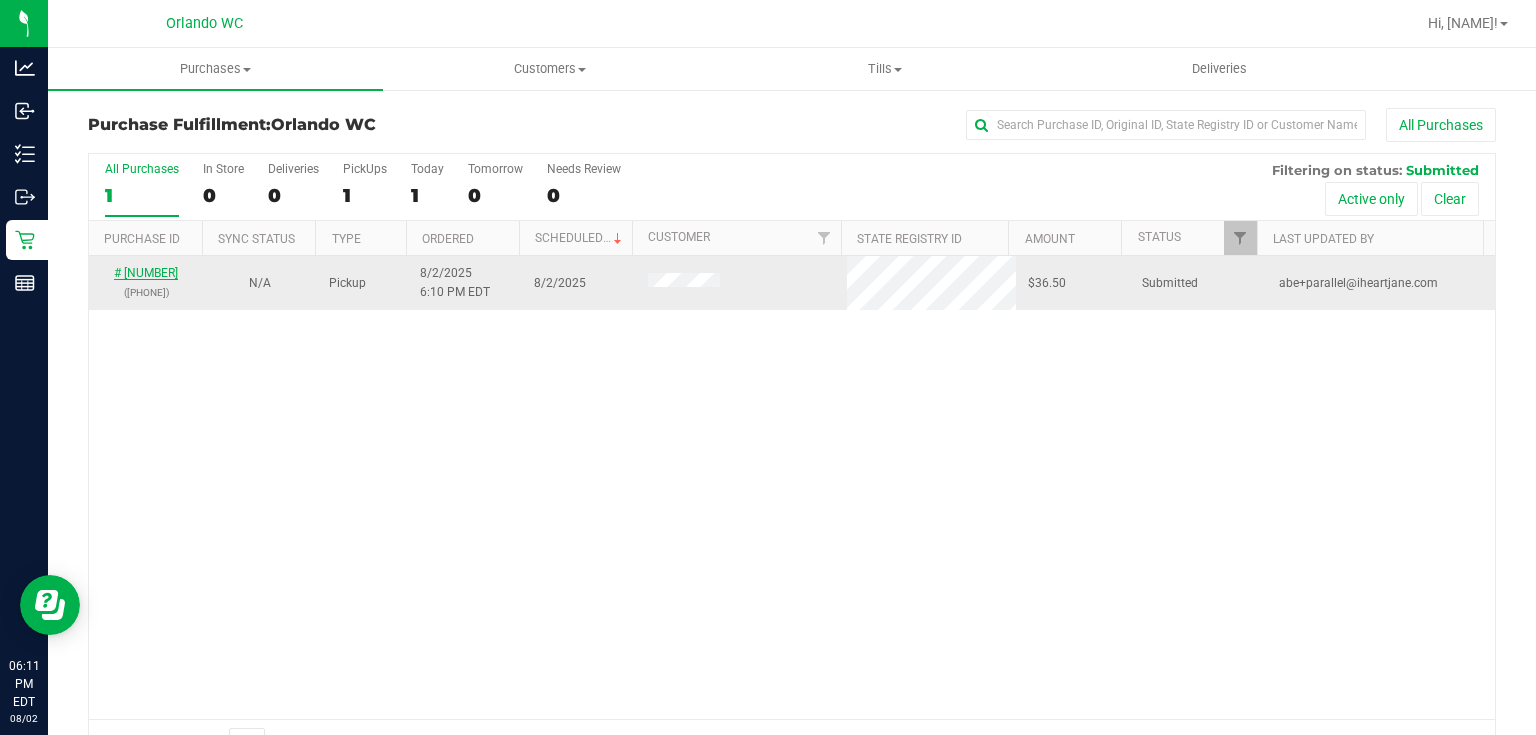 click on "# [NUMBER]" at bounding box center (146, 273) 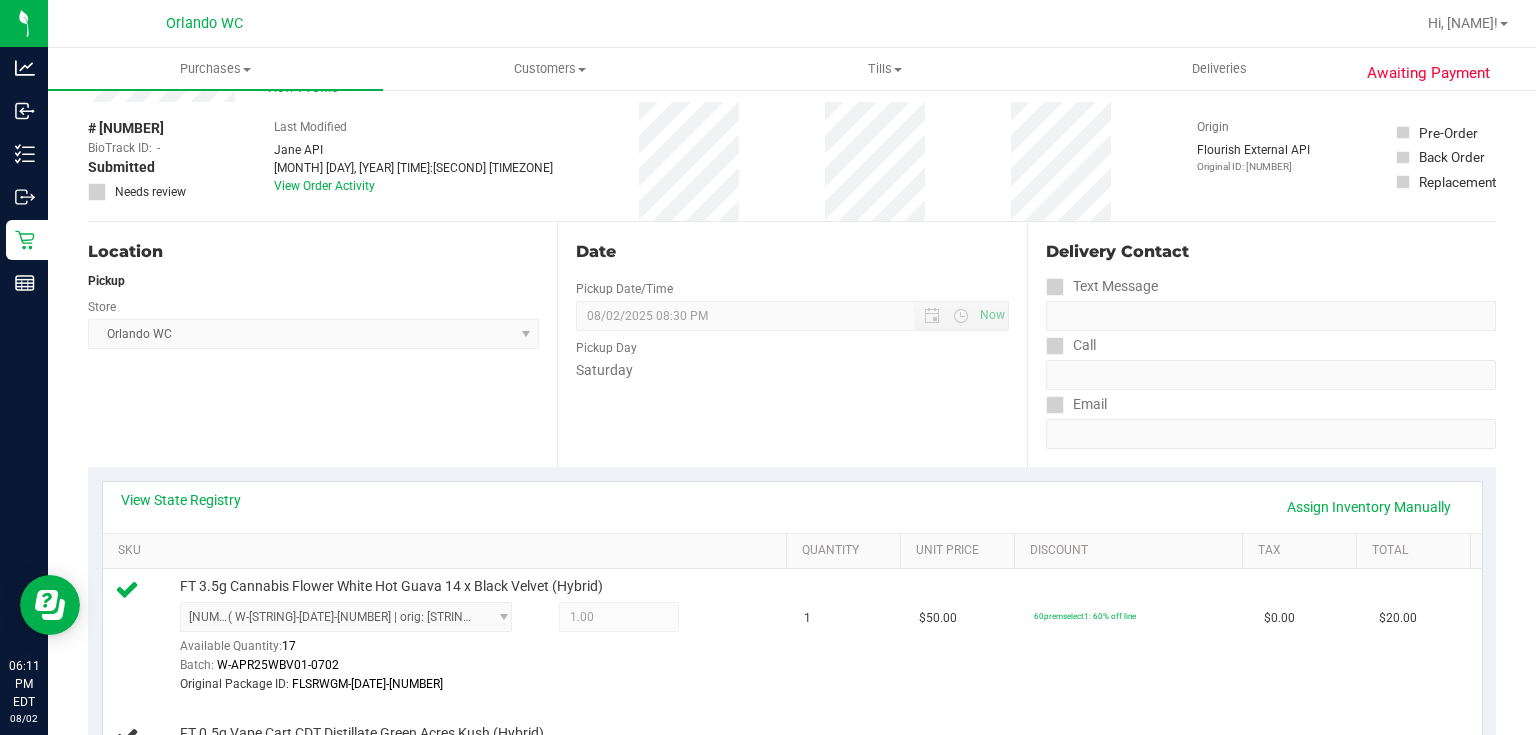 scroll, scrollTop: 0, scrollLeft: 0, axis: both 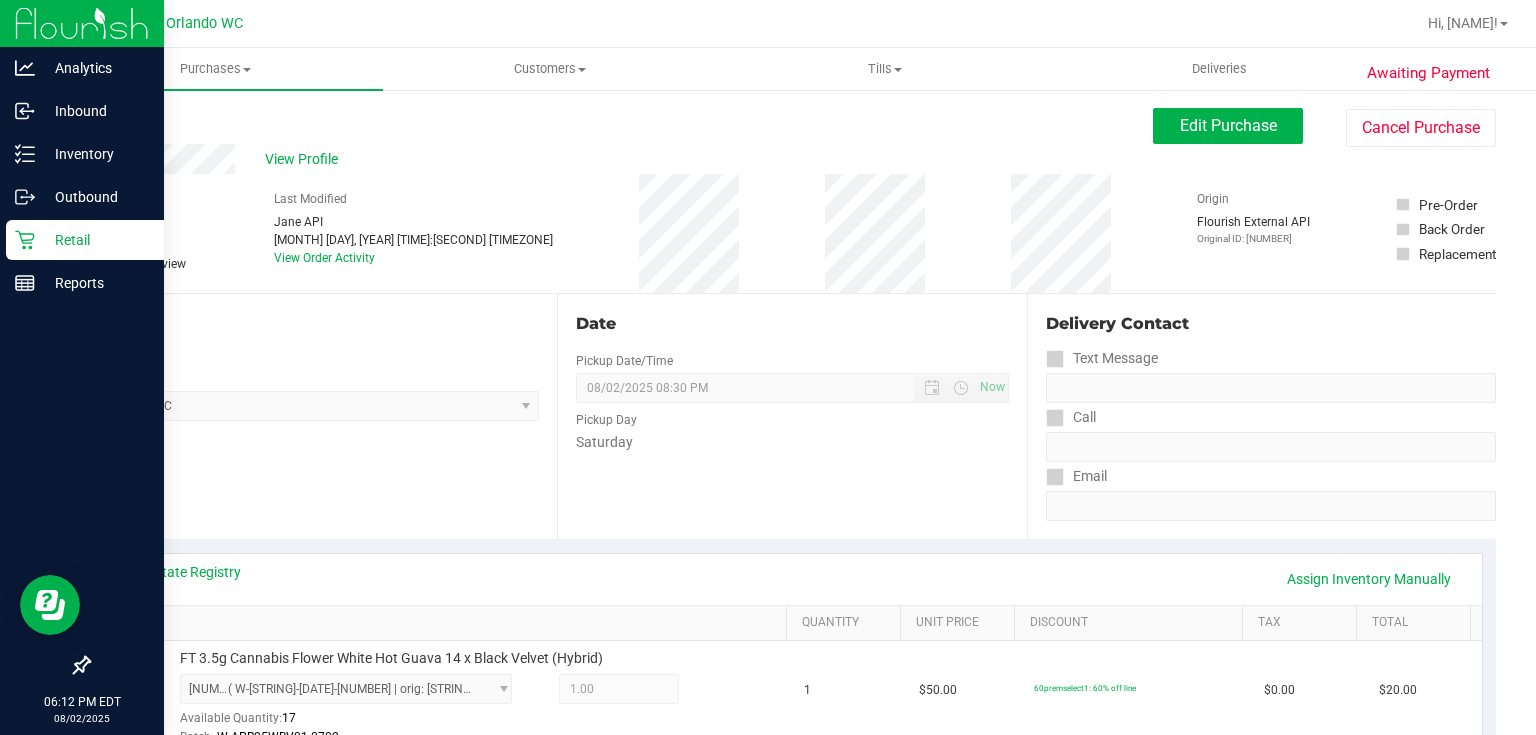 click 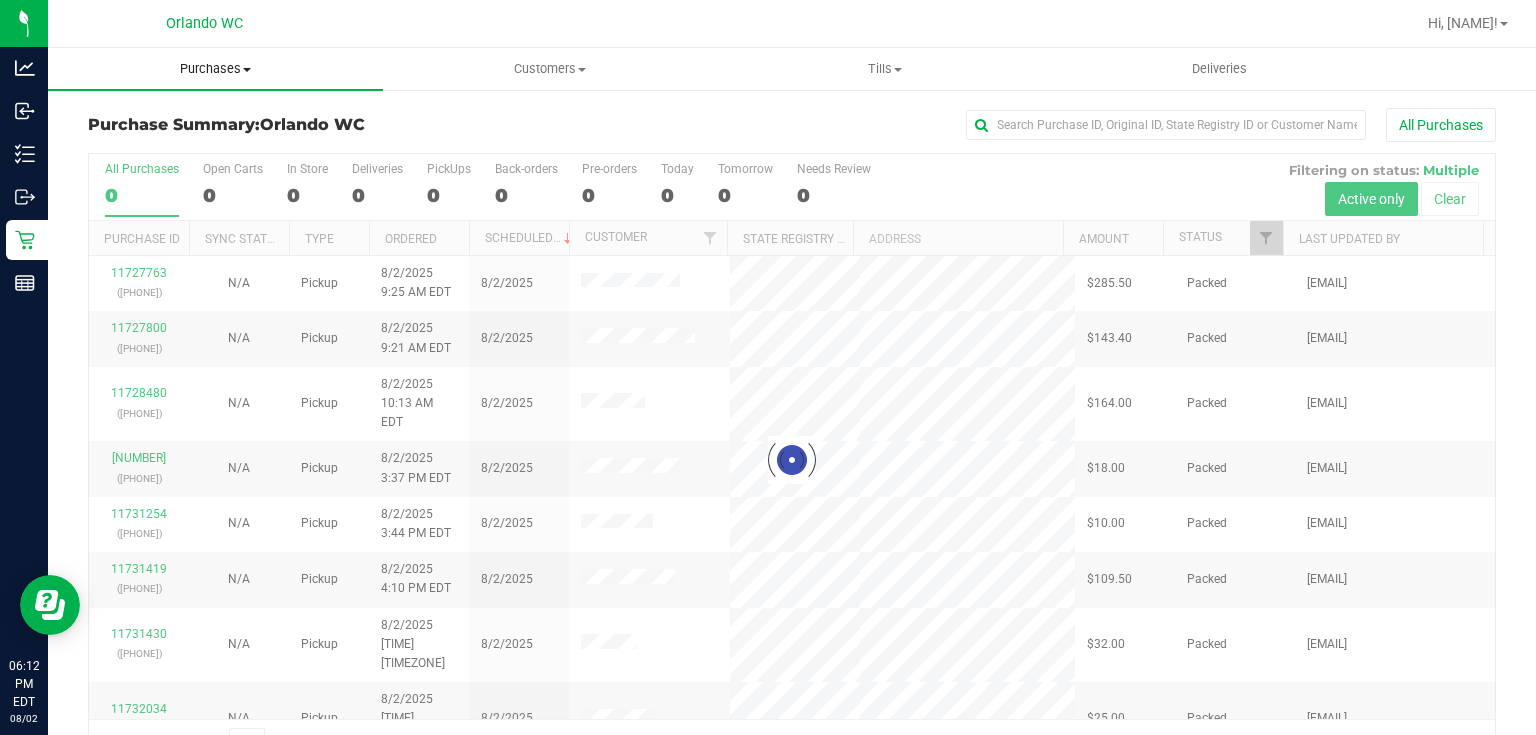 click on "Purchases" at bounding box center [215, 69] 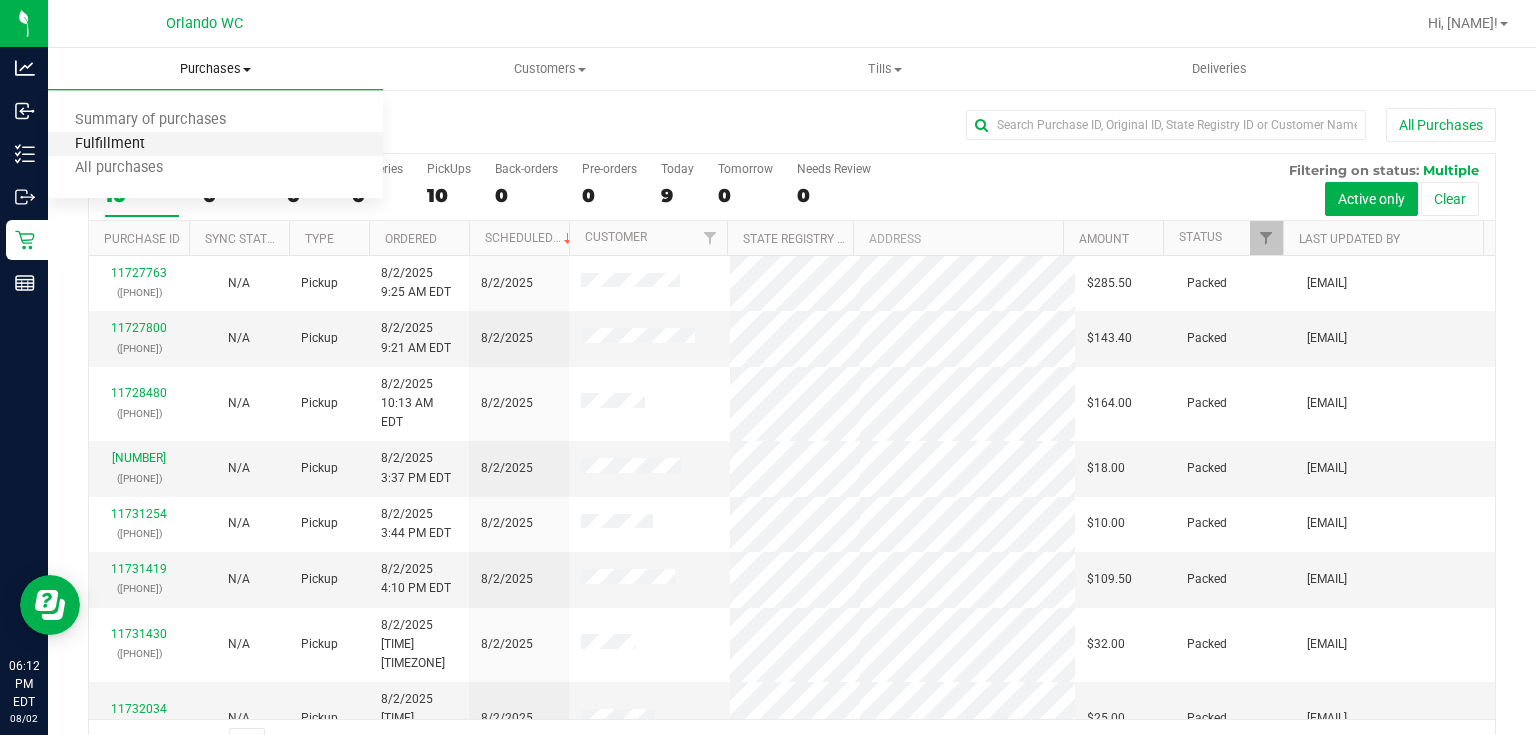 click on "Fulfillment" at bounding box center (110, 144) 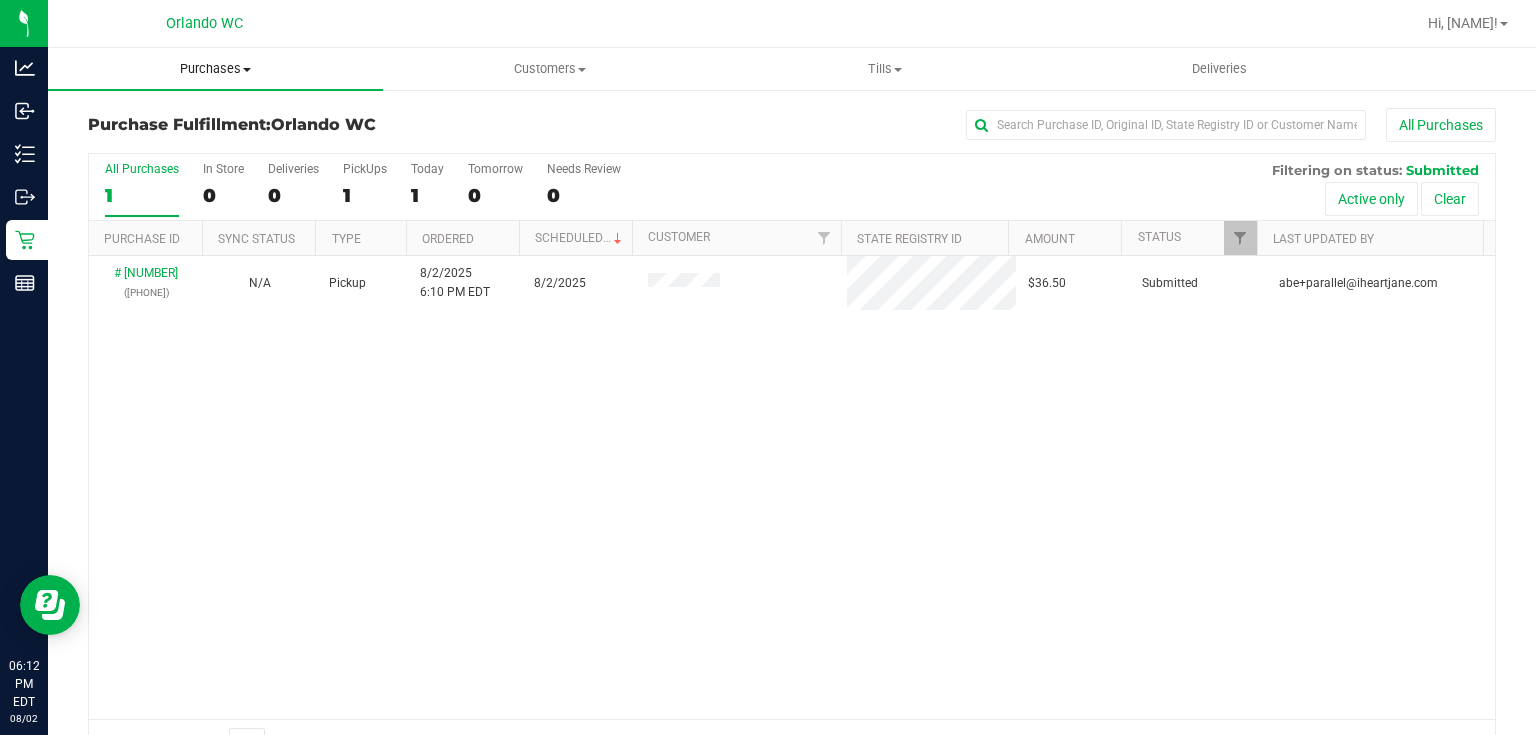 click on "Purchases" at bounding box center (215, 69) 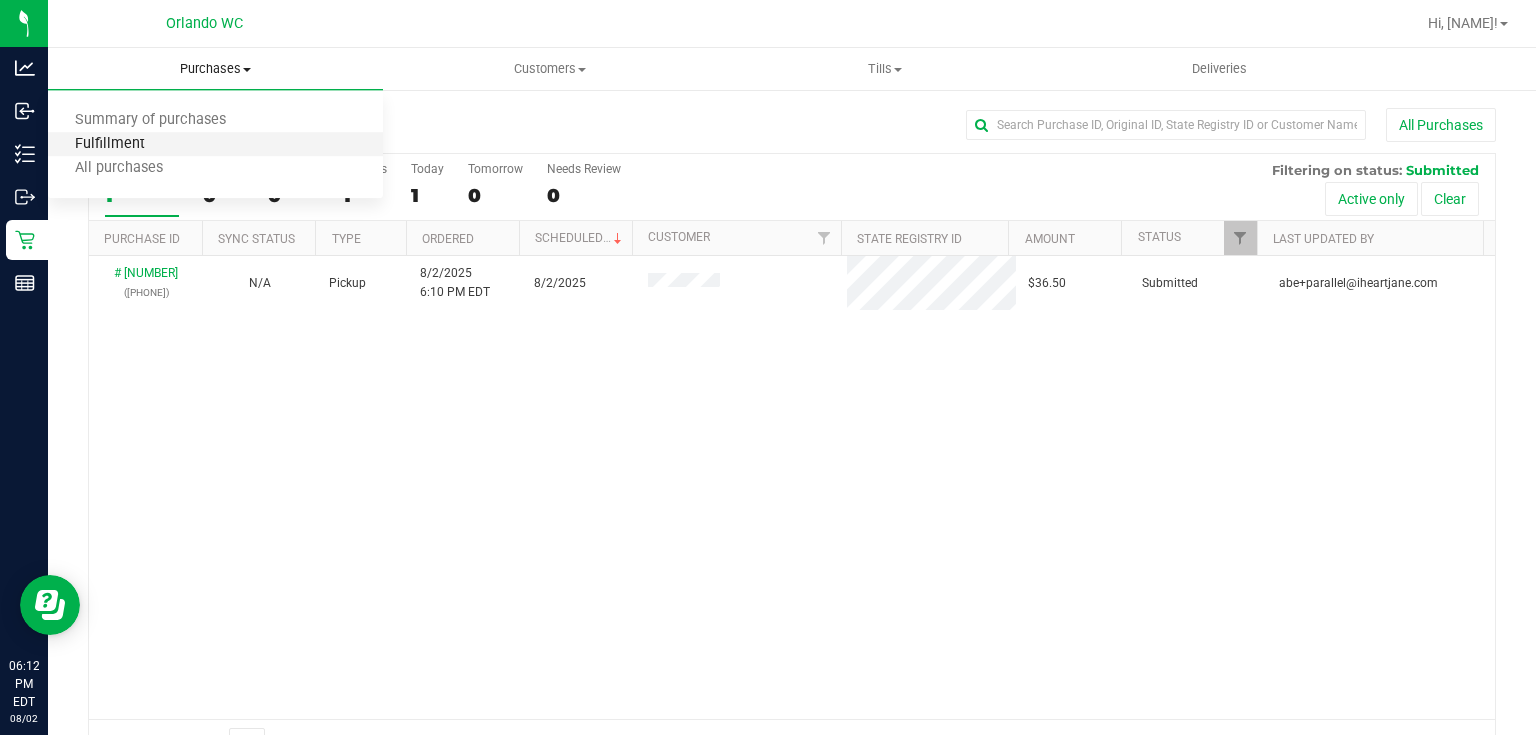 click on "Fulfillment" at bounding box center [110, 144] 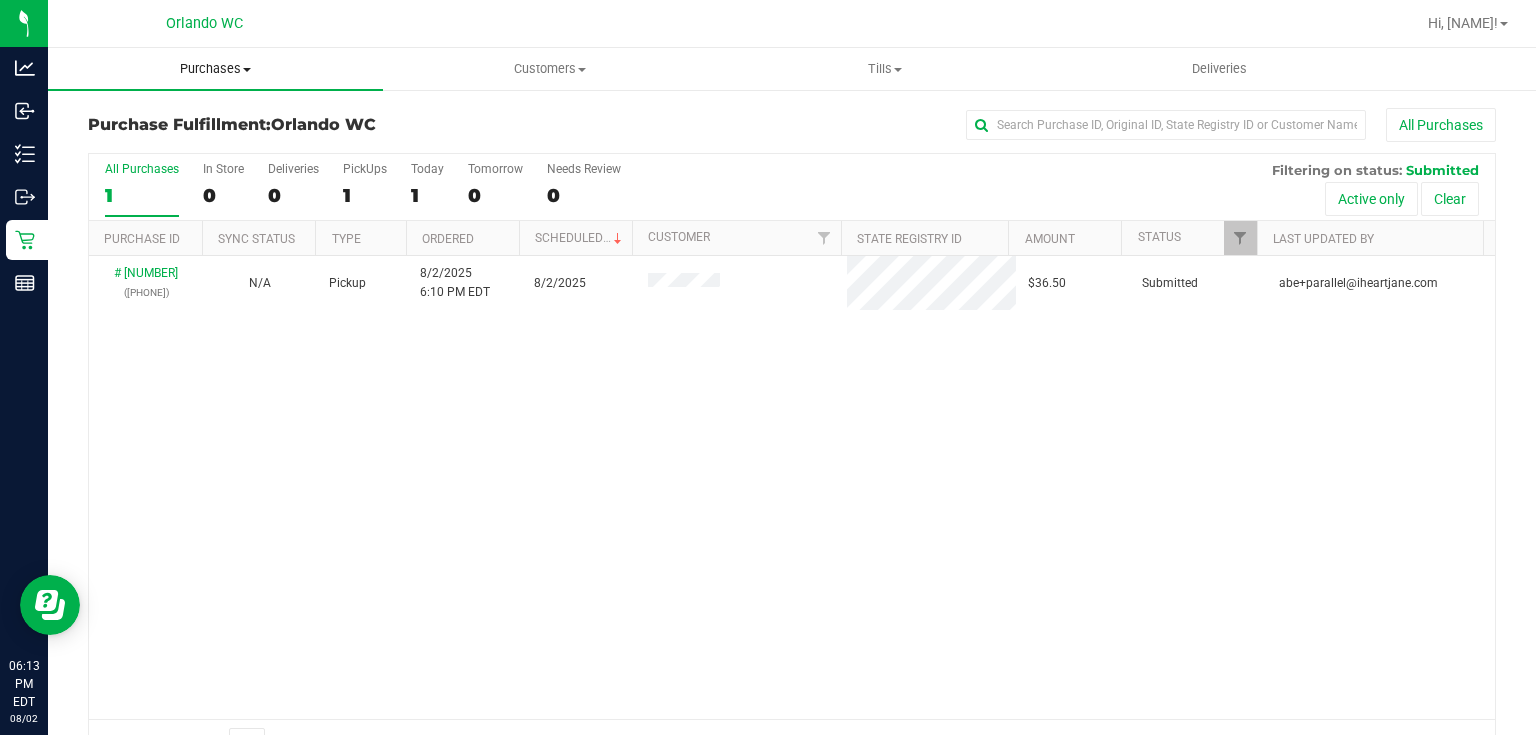 click on "Purchases" at bounding box center [215, 69] 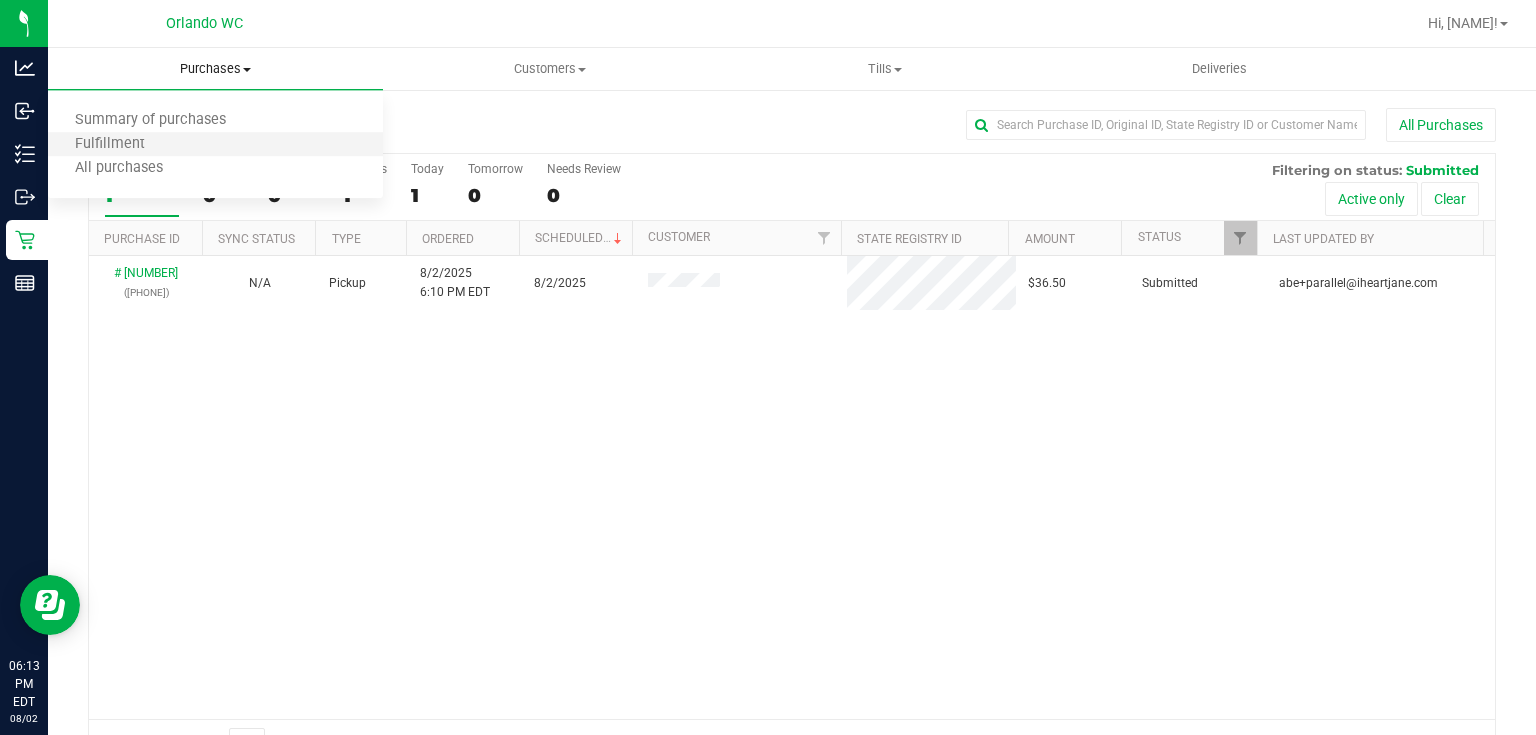 click on "Fulfillment" at bounding box center [215, 145] 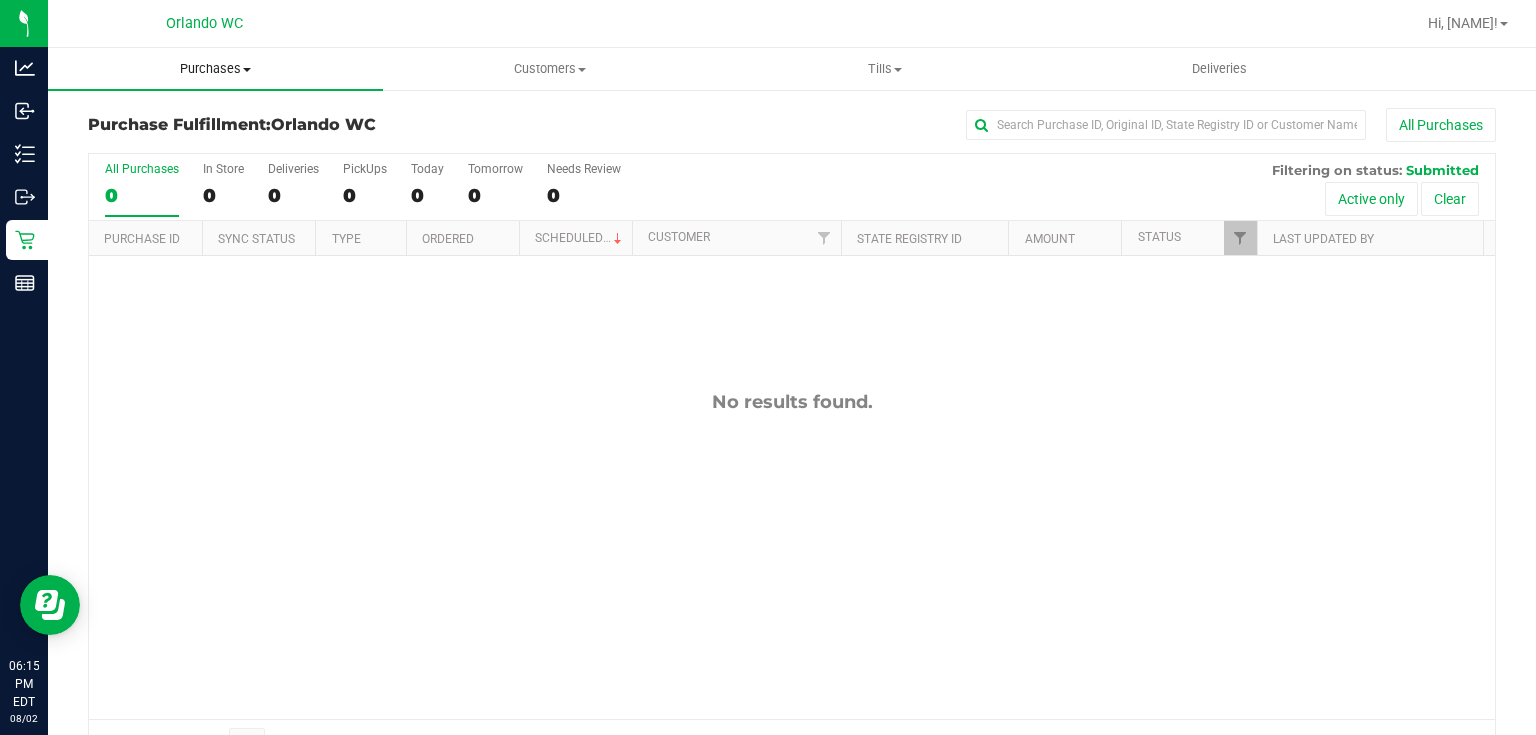 click on "Purchases" at bounding box center (215, 69) 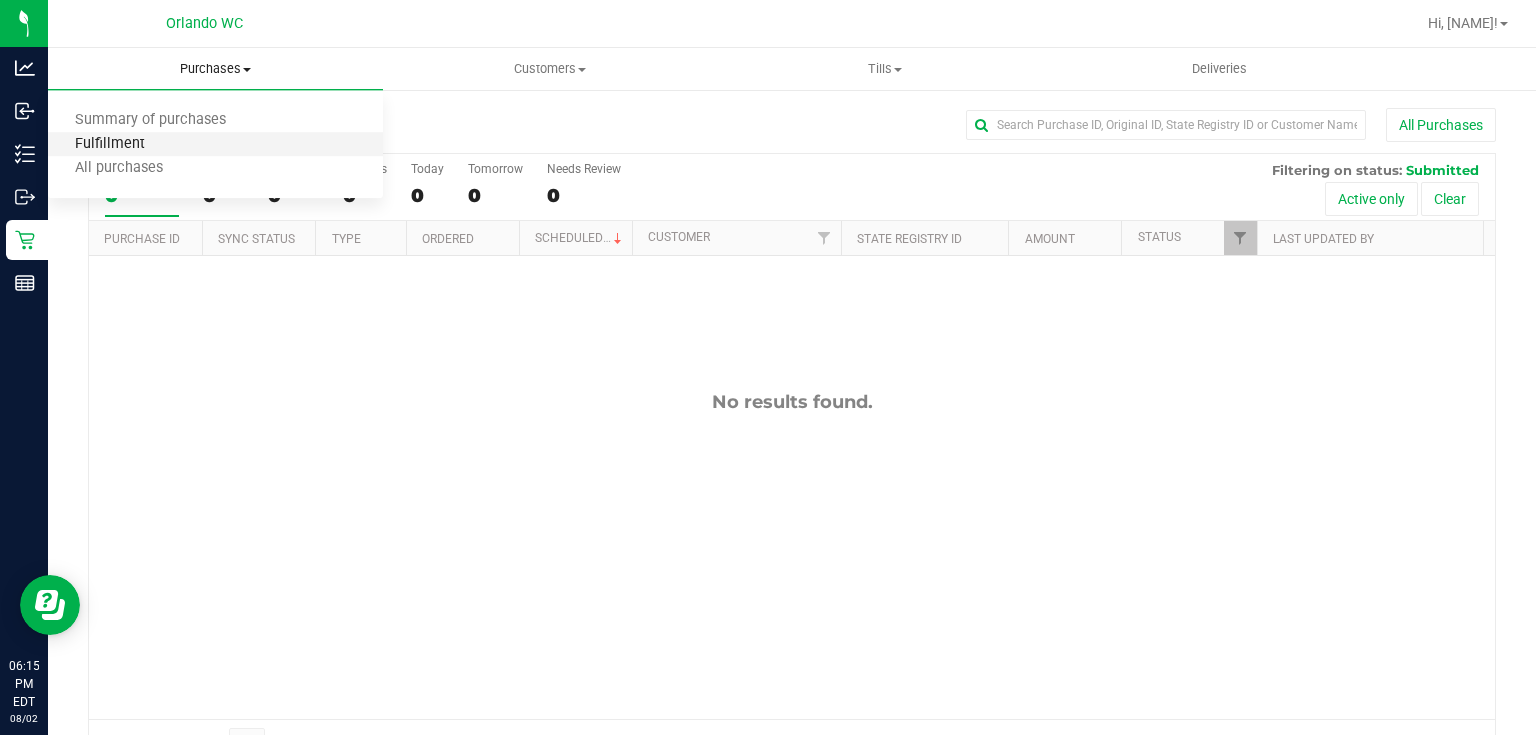 click on "Fulfillment" at bounding box center (110, 144) 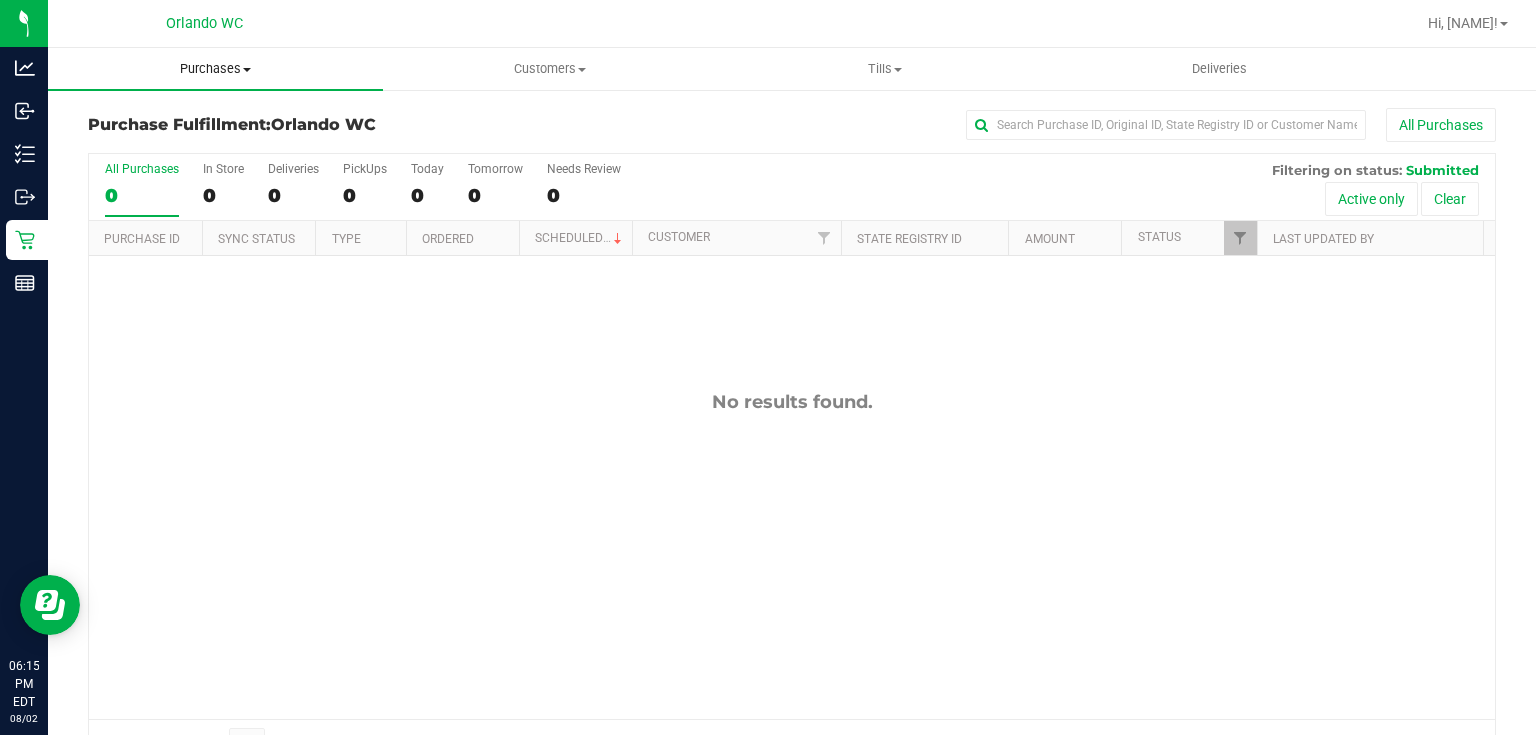 click on "Purchases" at bounding box center (215, 69) 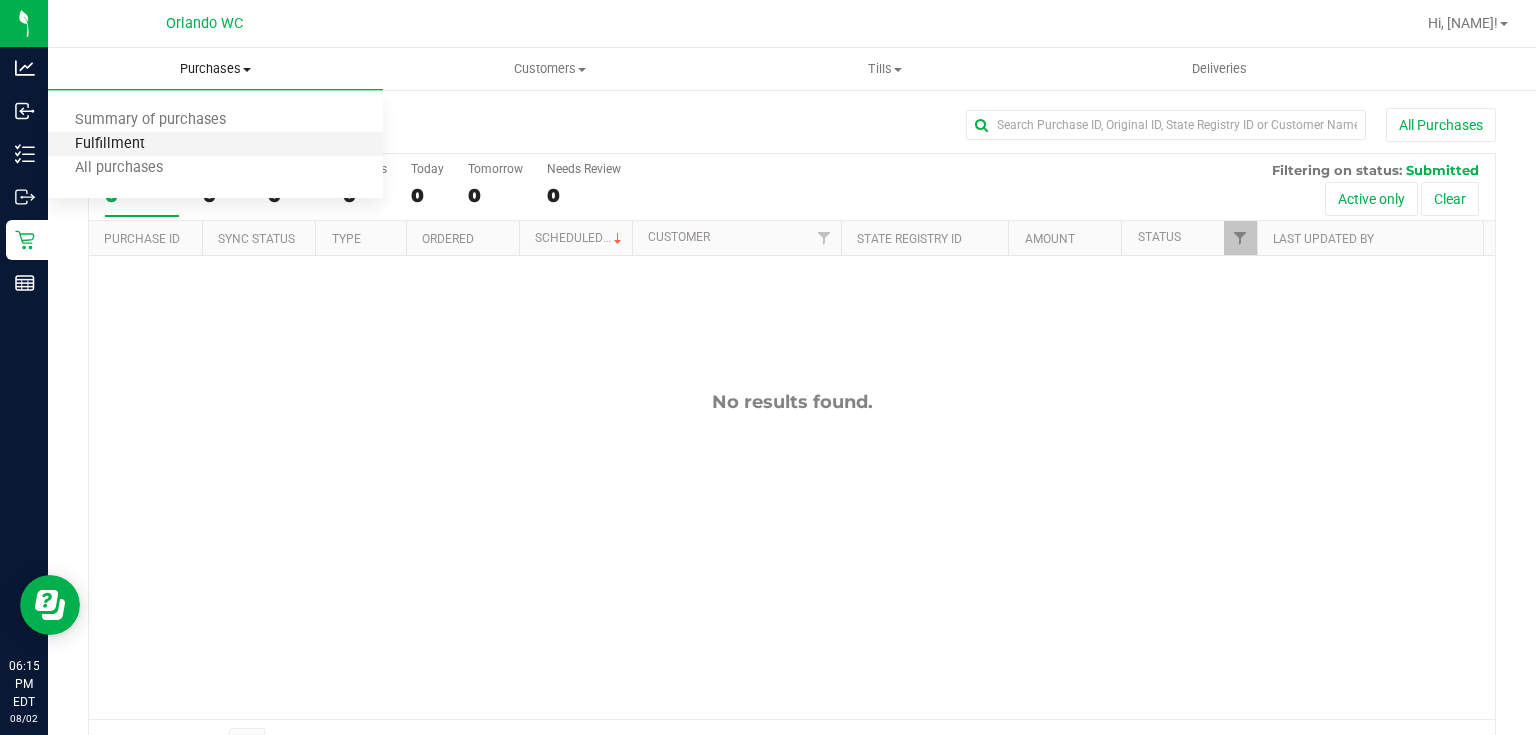 click on "Fulfillment" at bounding box center [110, 144] 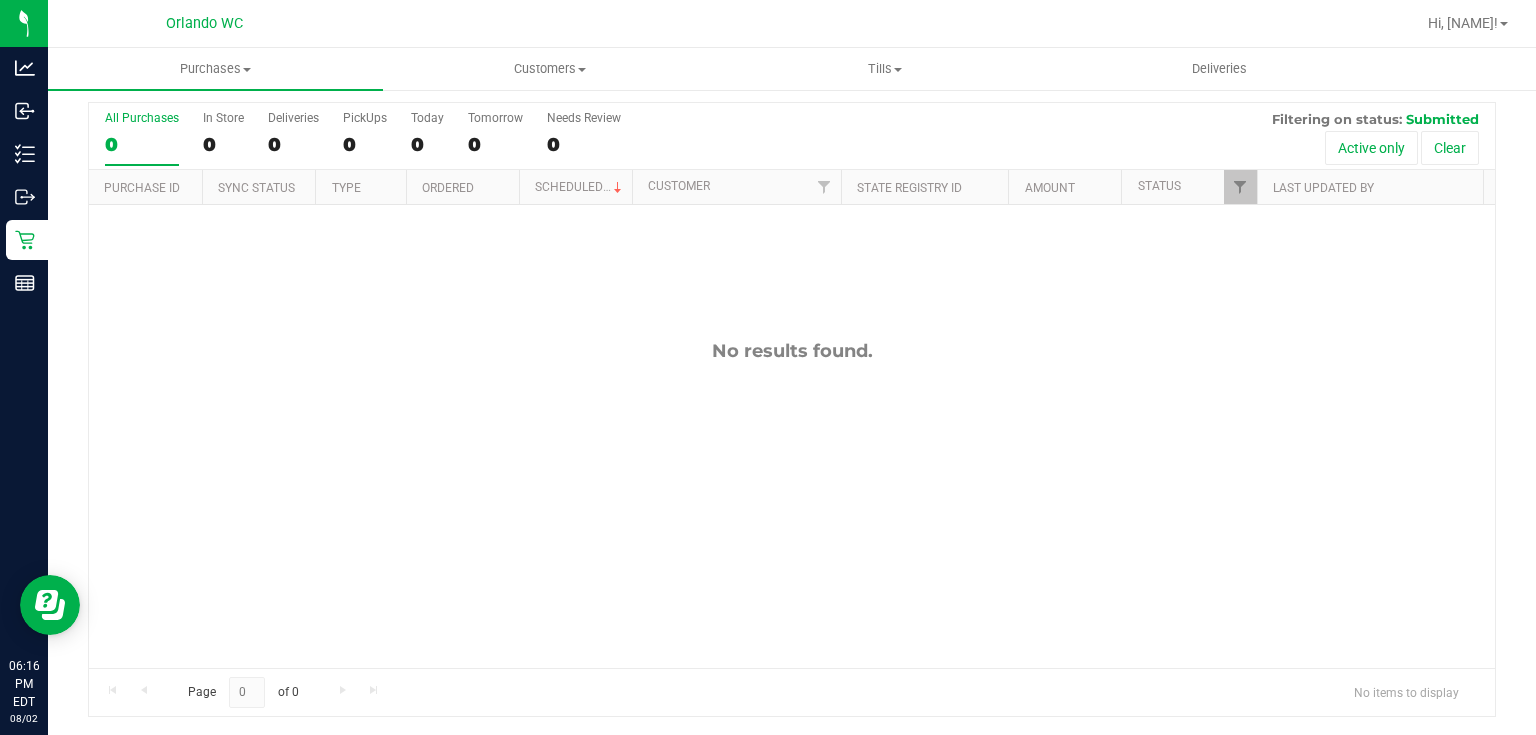scroll, scrollTop: 0, scrollLeft: 0, axis: both 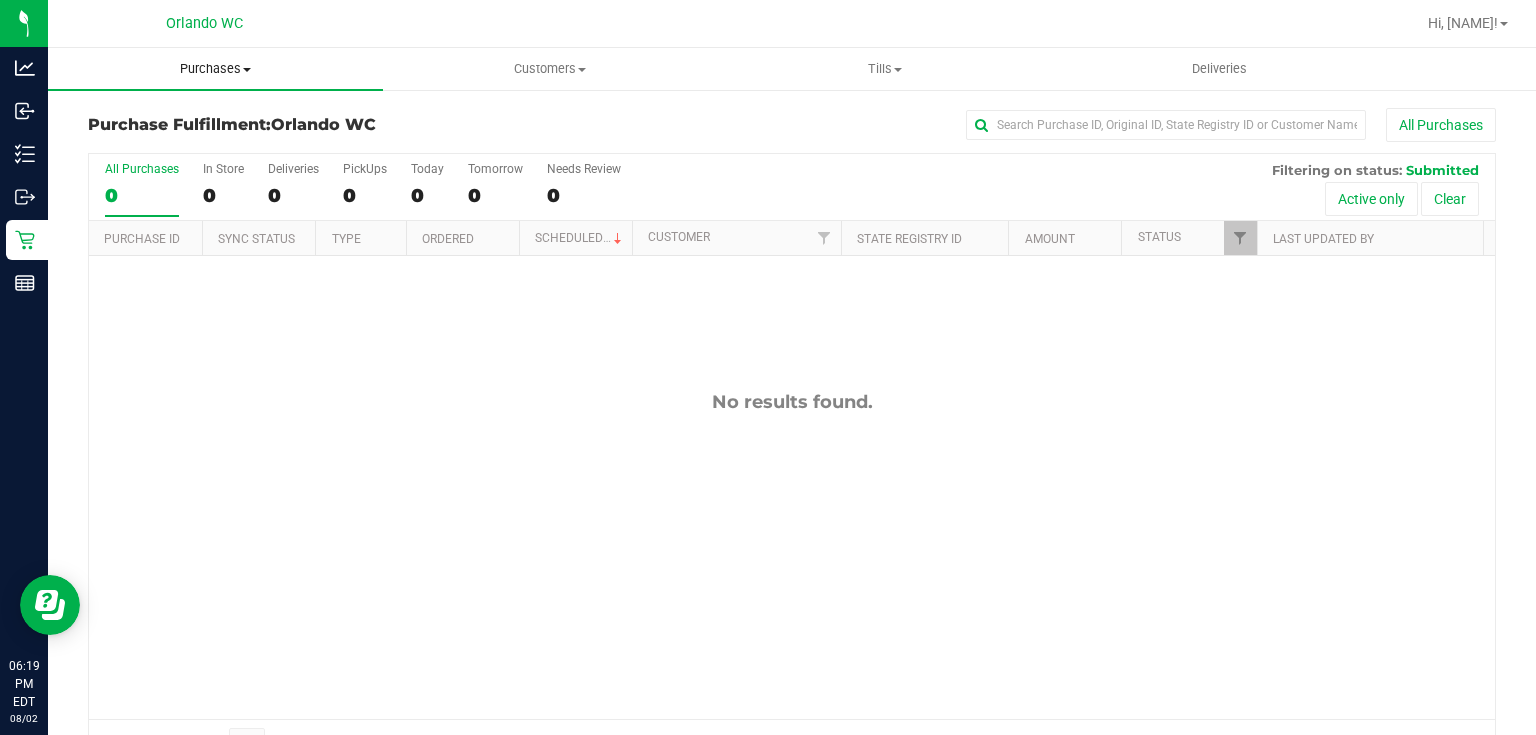 click on "Purchases" at bounding box center [215, 69] 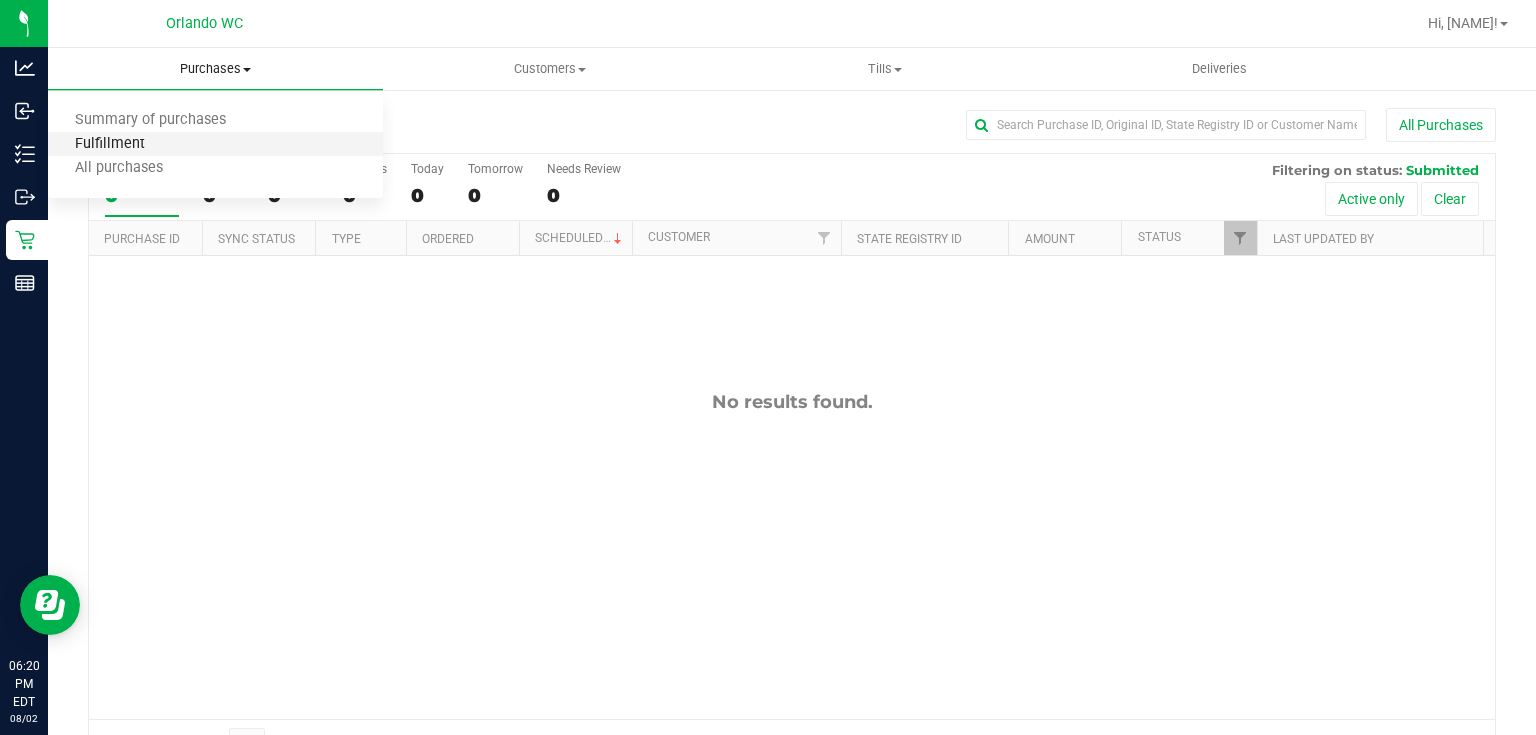 click on "Fulfillment" at bounding box center [110, 144] 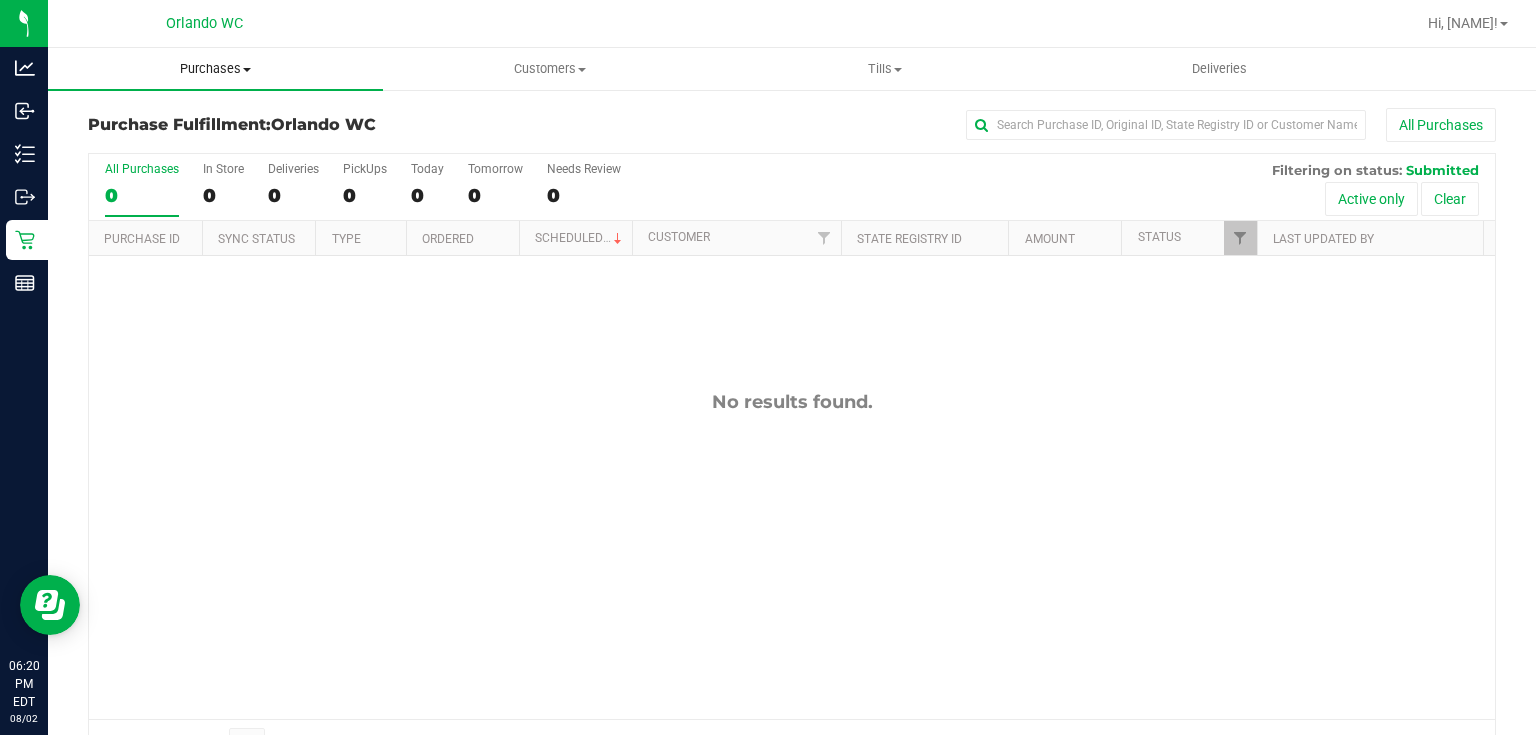 click on "Purchases" at bounding box center [215, 69] 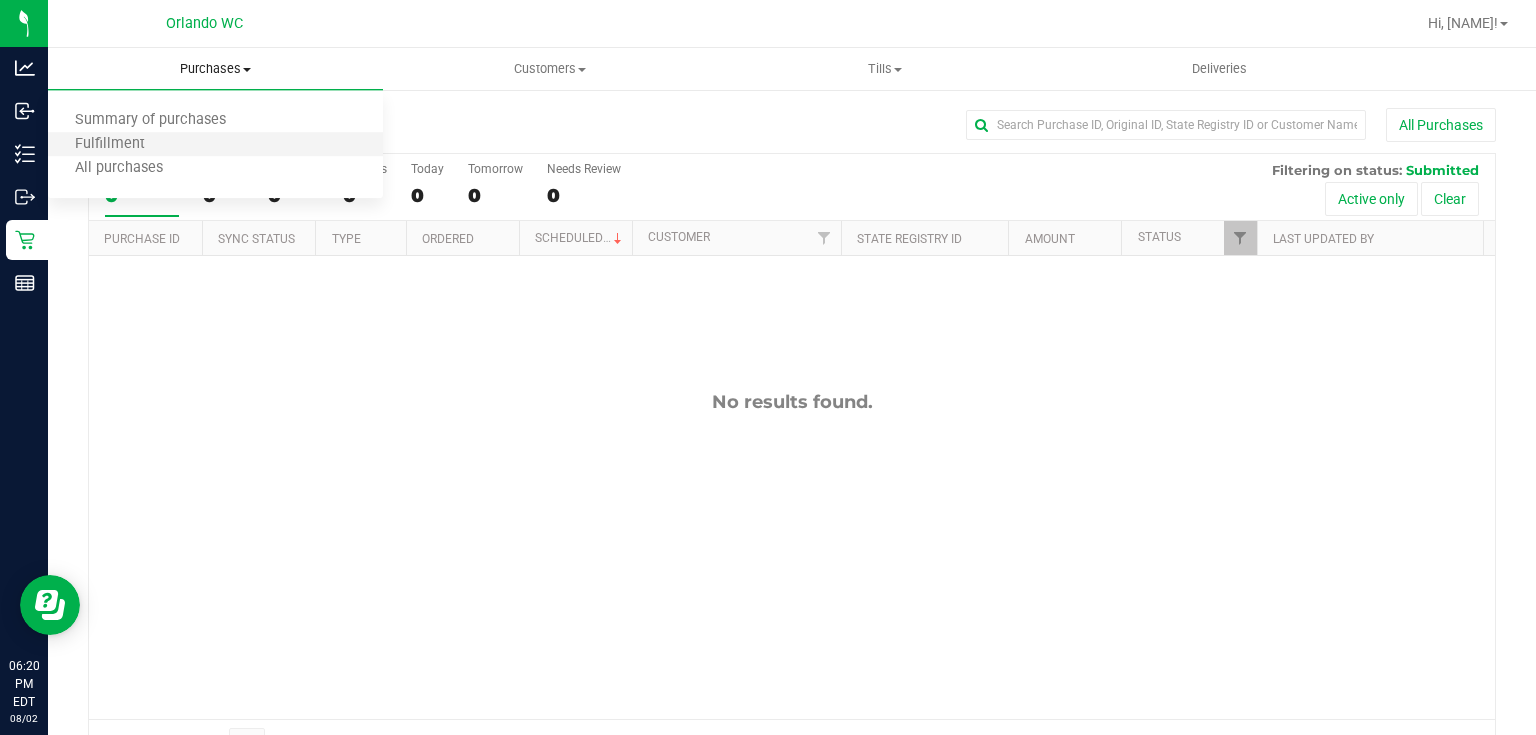 click on "Fulfillment" at bounding box center [215, 145] 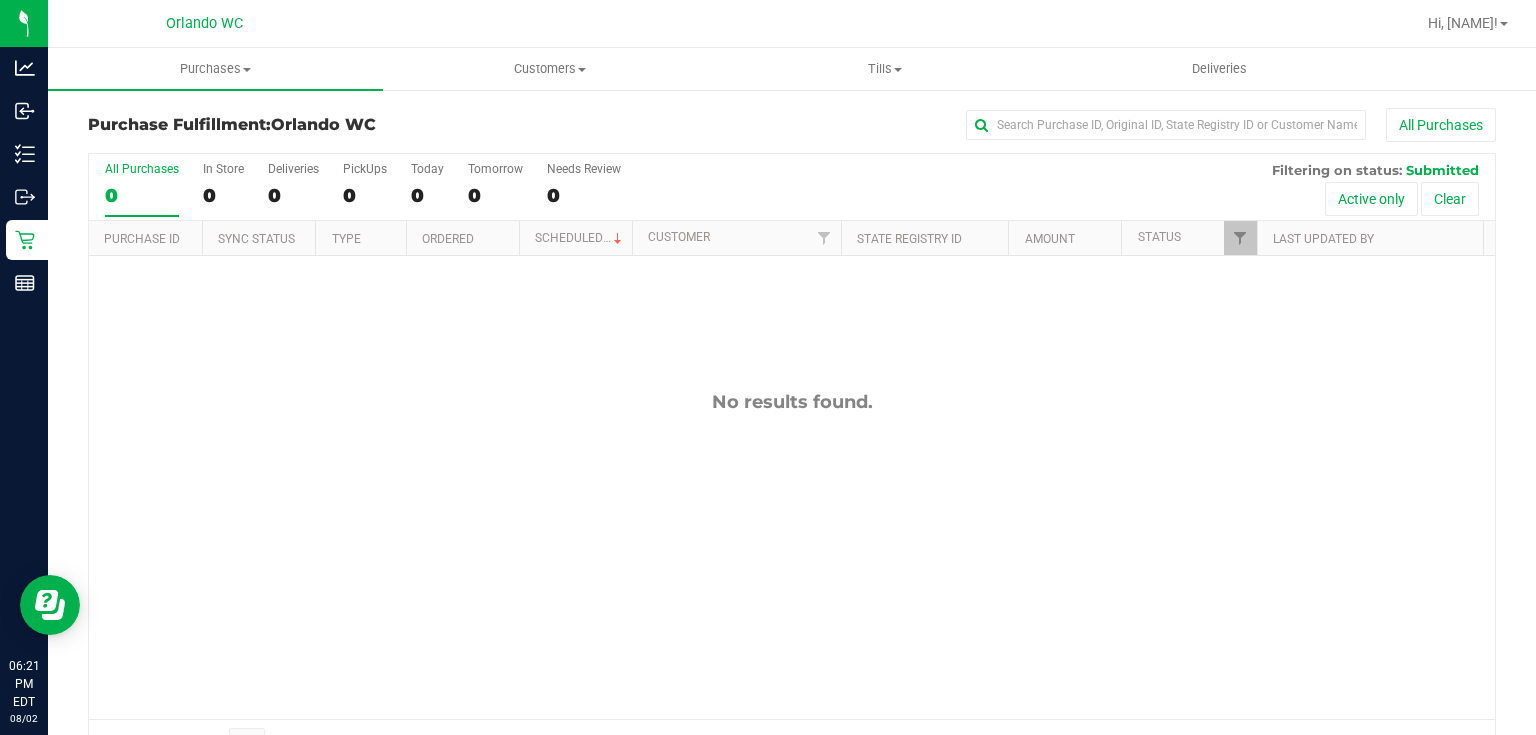 scroll, scrollTop: 6, scrollLeft: 0, axis: vertical 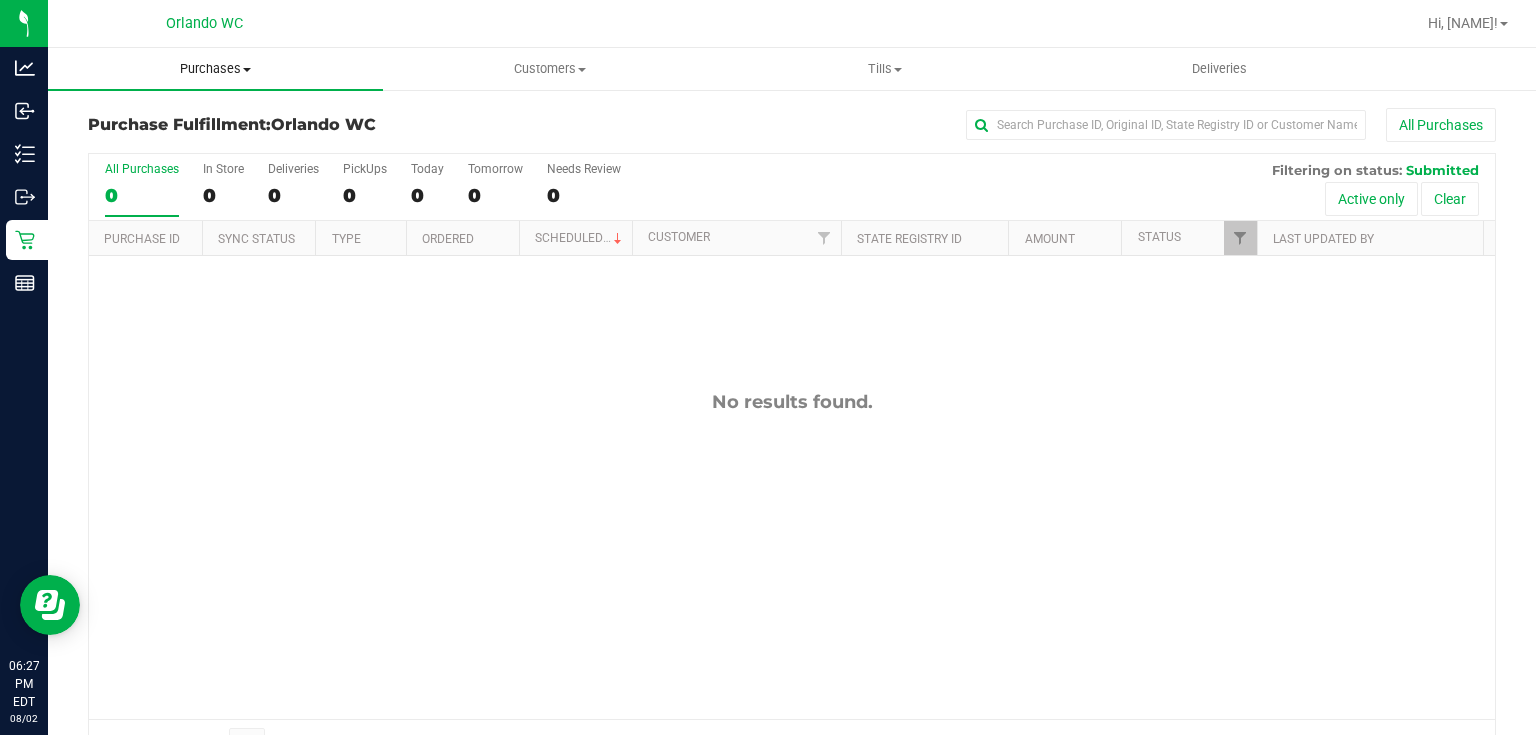 click on "Purchases
Summary of purchases
Fulfillment
All purchases" at bounding box center [215, 69] 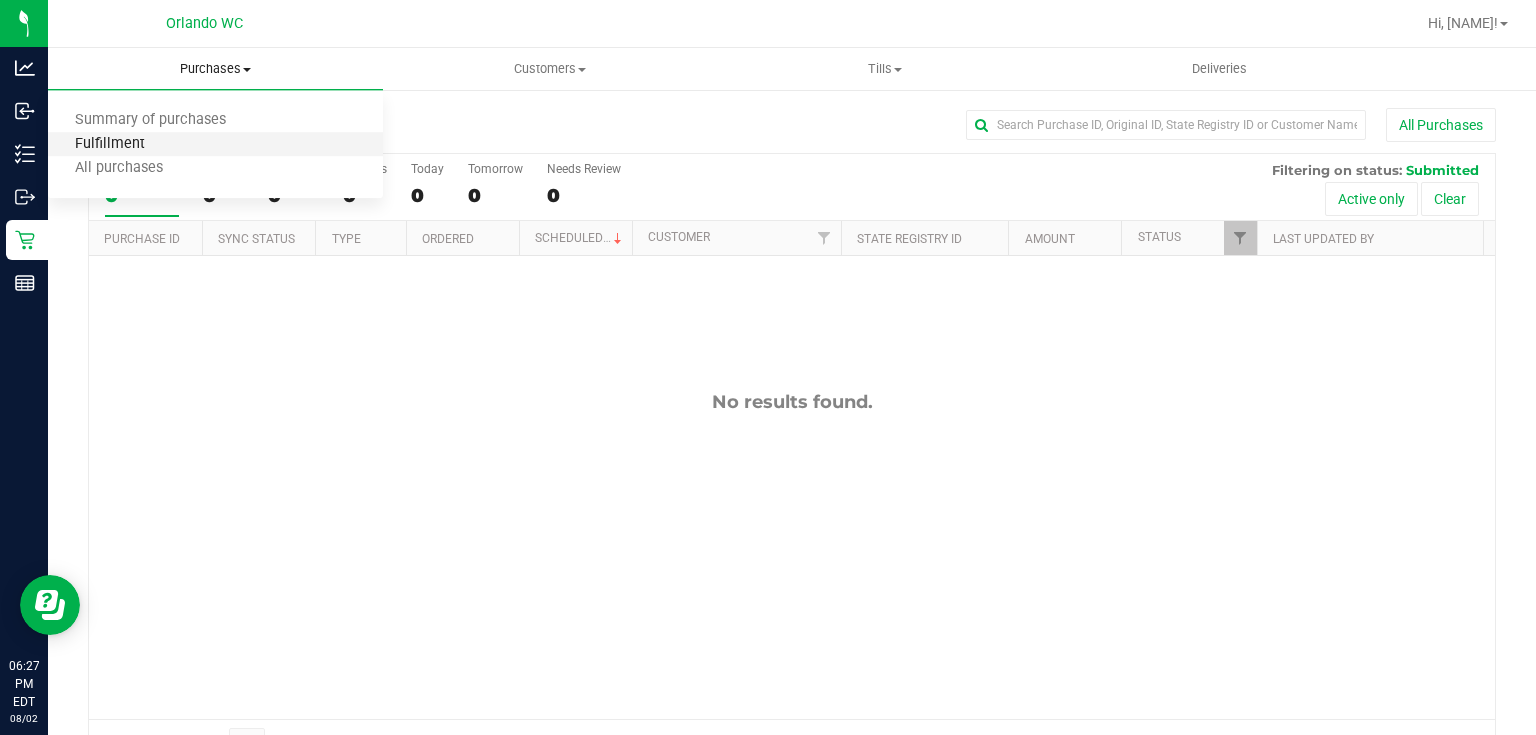 click on "Fulfillment" at bounding box center [110, 144] 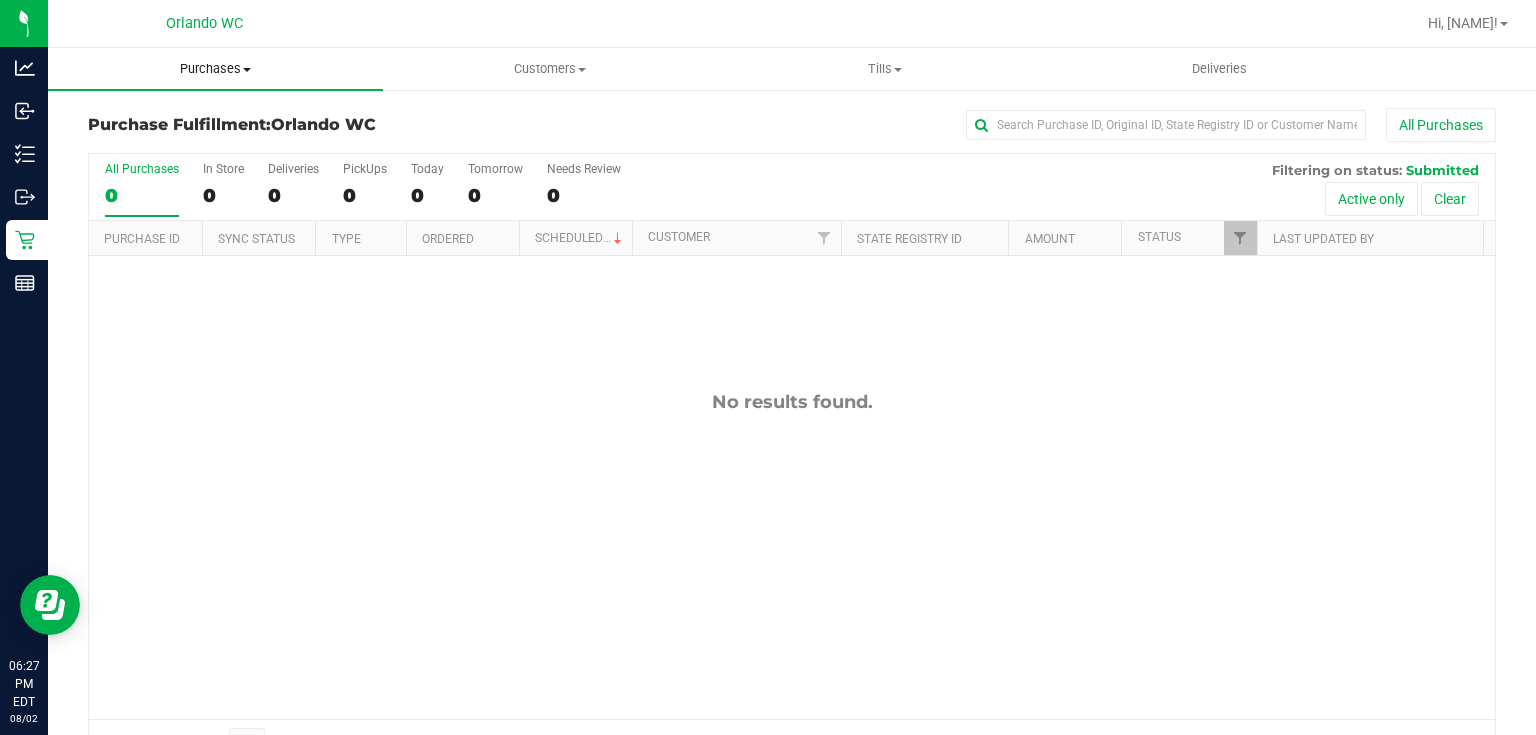 click on "Purchases" at bounding box center (215, 69) 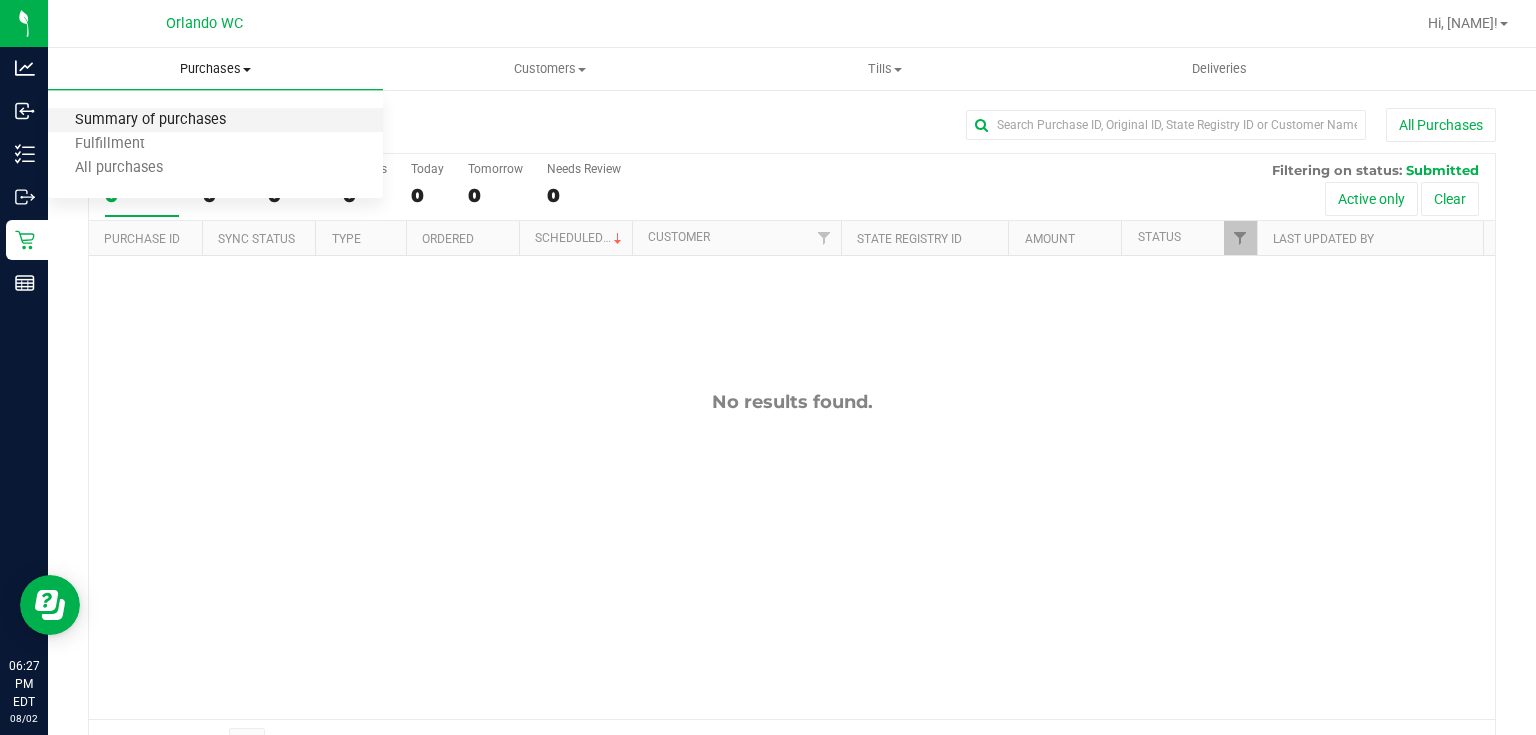 click on "Summary of purchases" at bounding box center (150, 120) 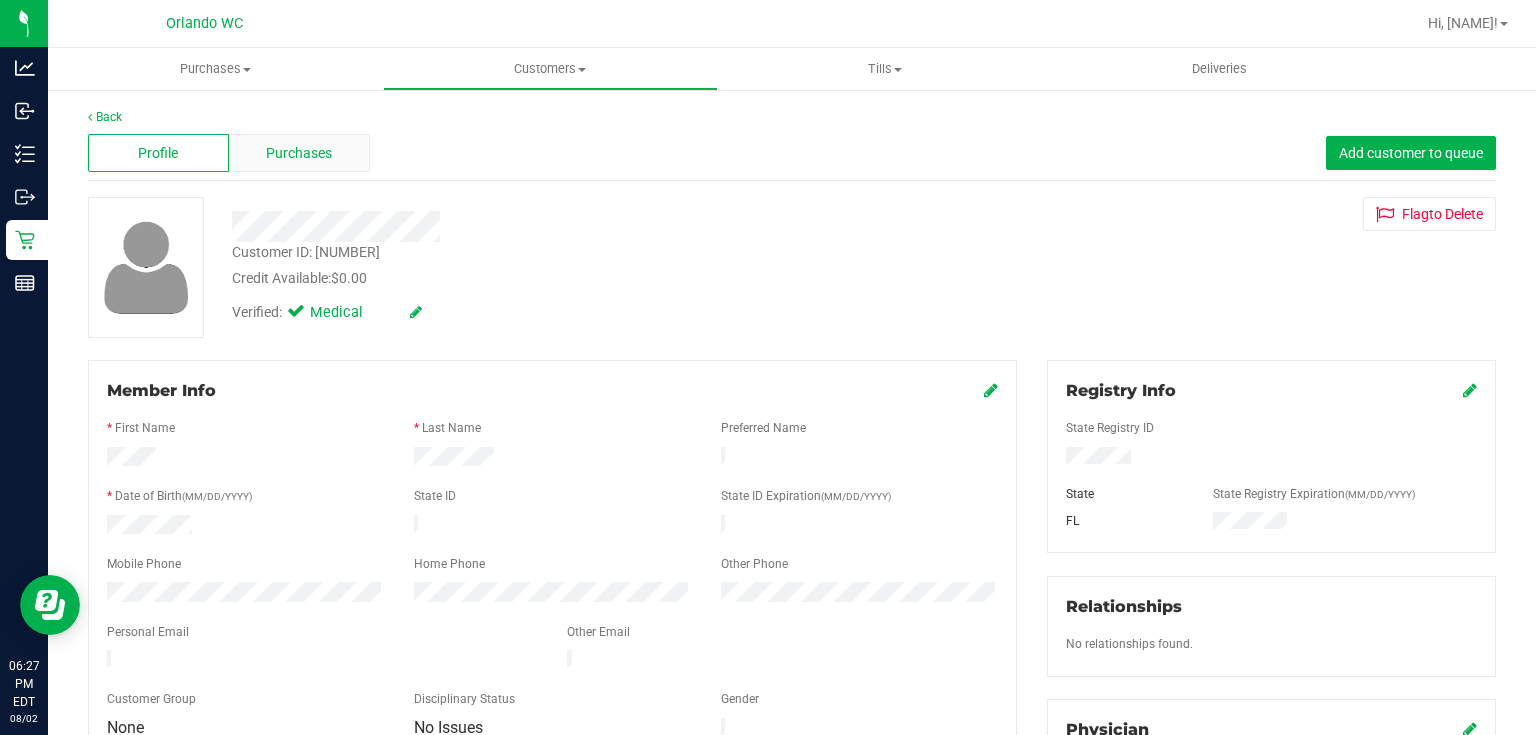 click on "Purchases" at bounding box center (299, 153) 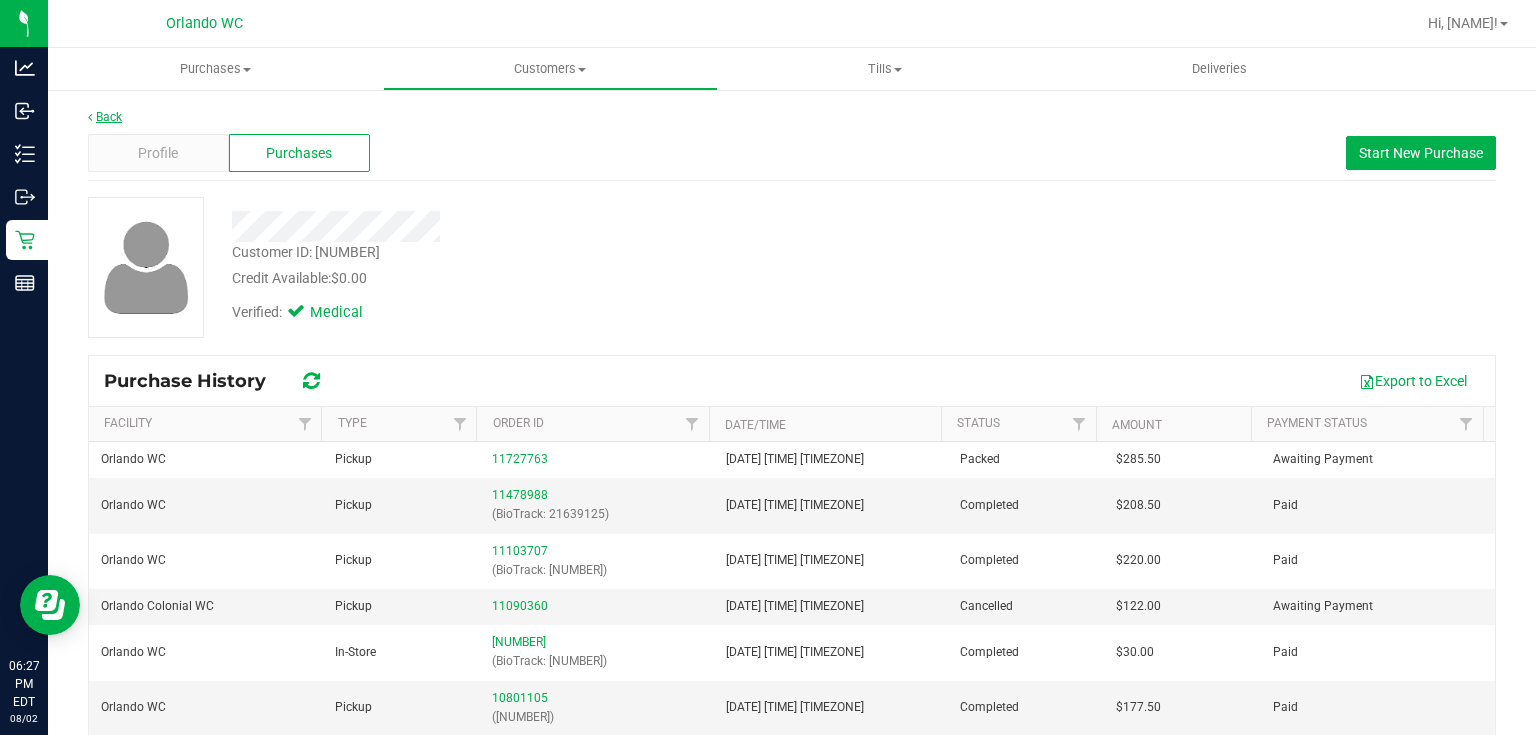 click on "Back" at bounding box center (105, 117) 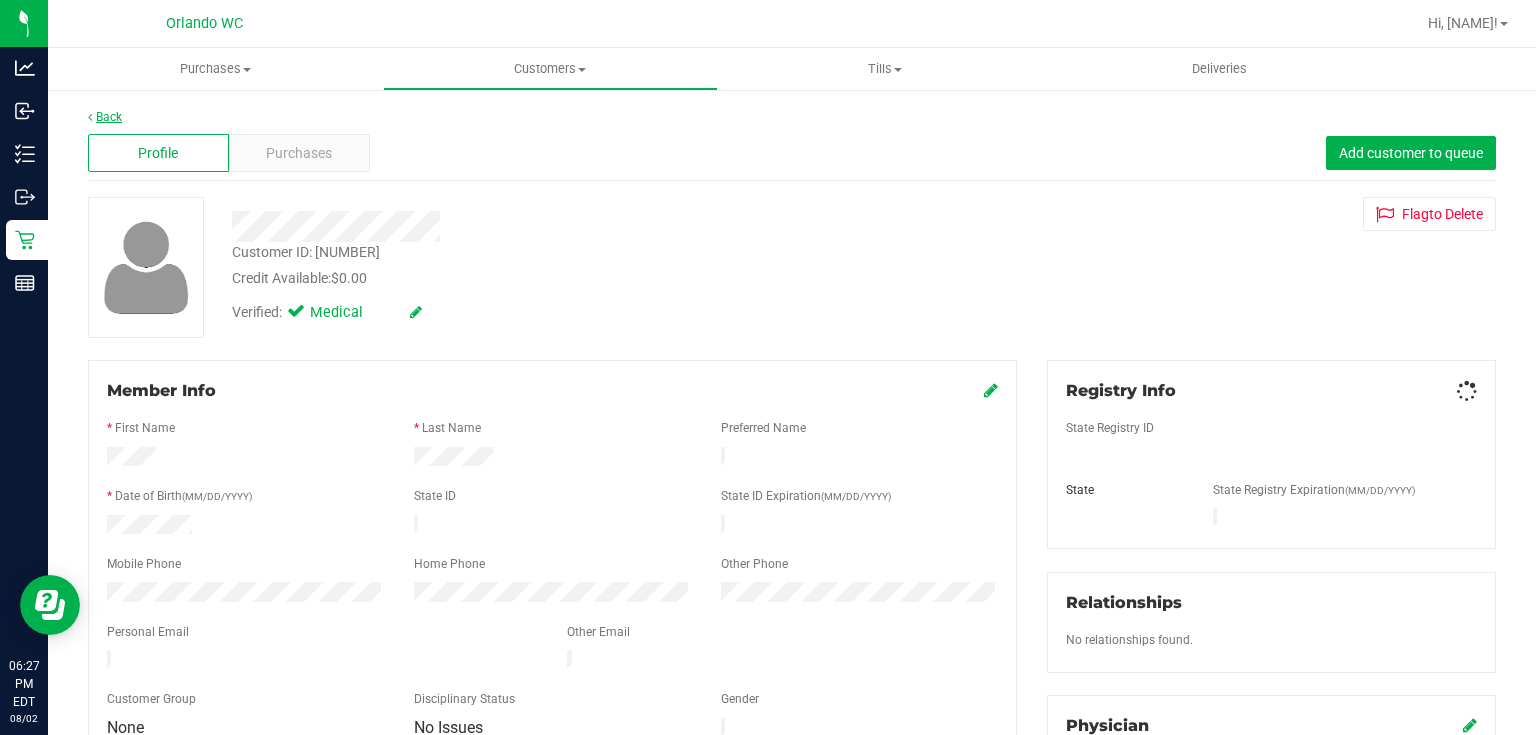 click on "Back" at bounding box center (105, 117) 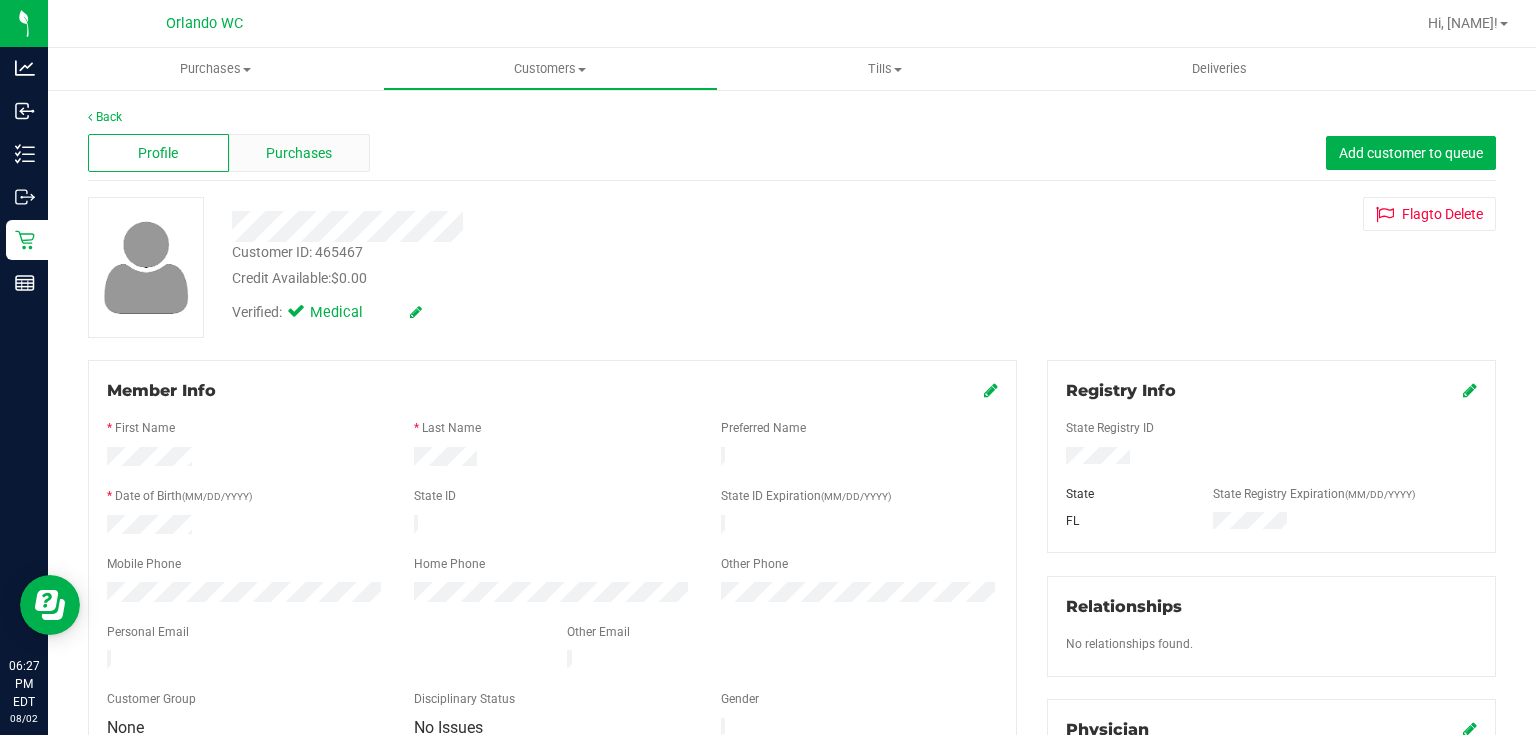 click on "Purchases" at bounding box center (299, 153) 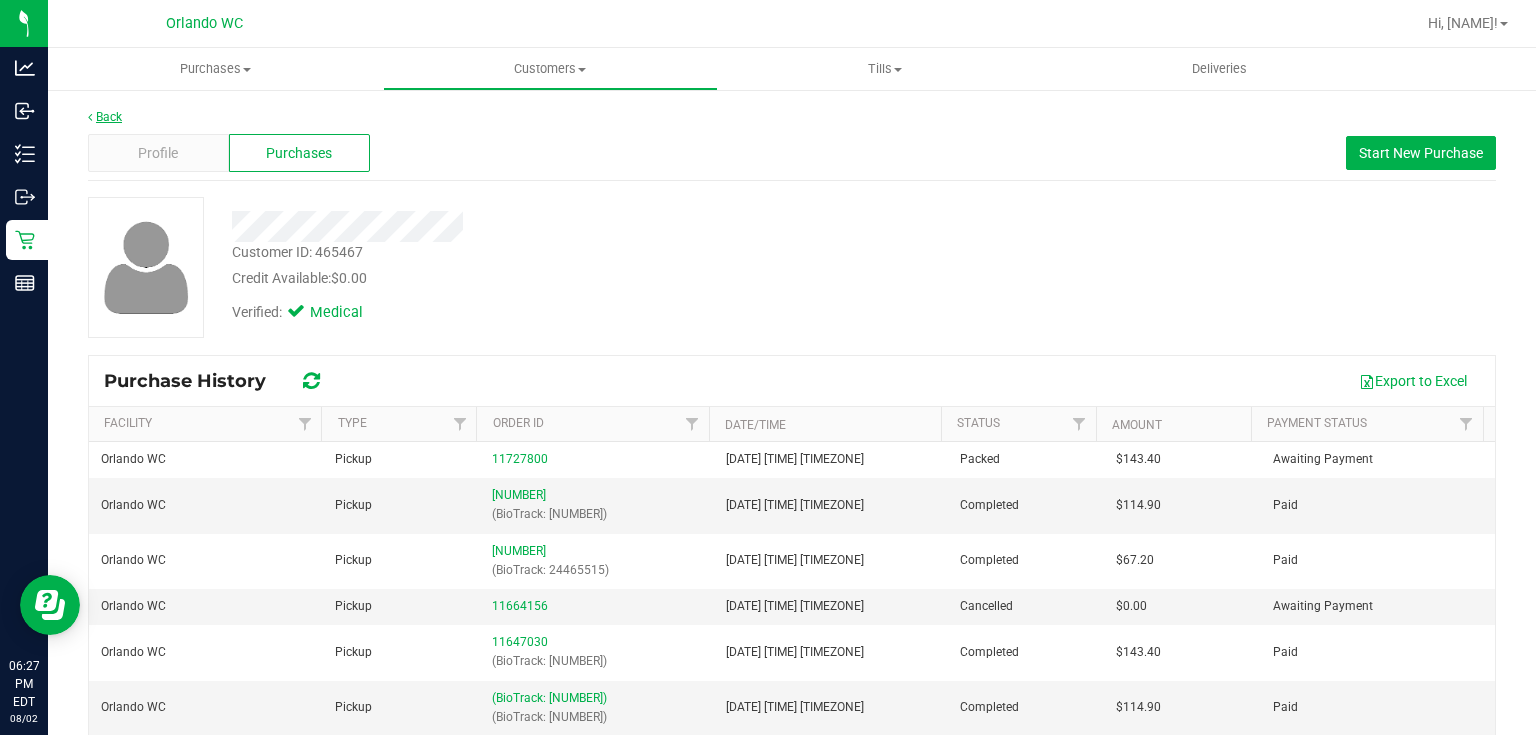 click on "Back" at bounding box center [105, 117] 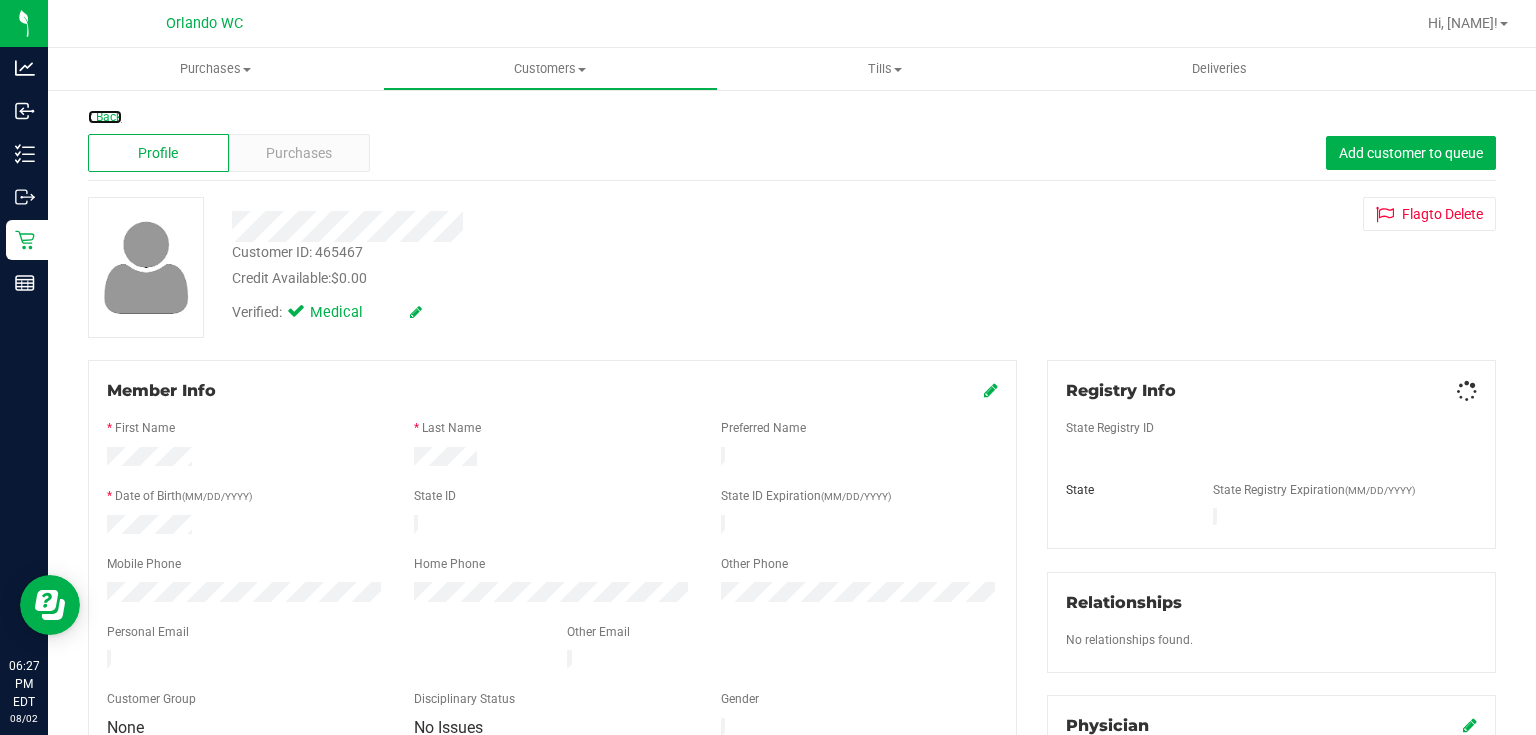 click on "Back" at bounding box center (105, 117) 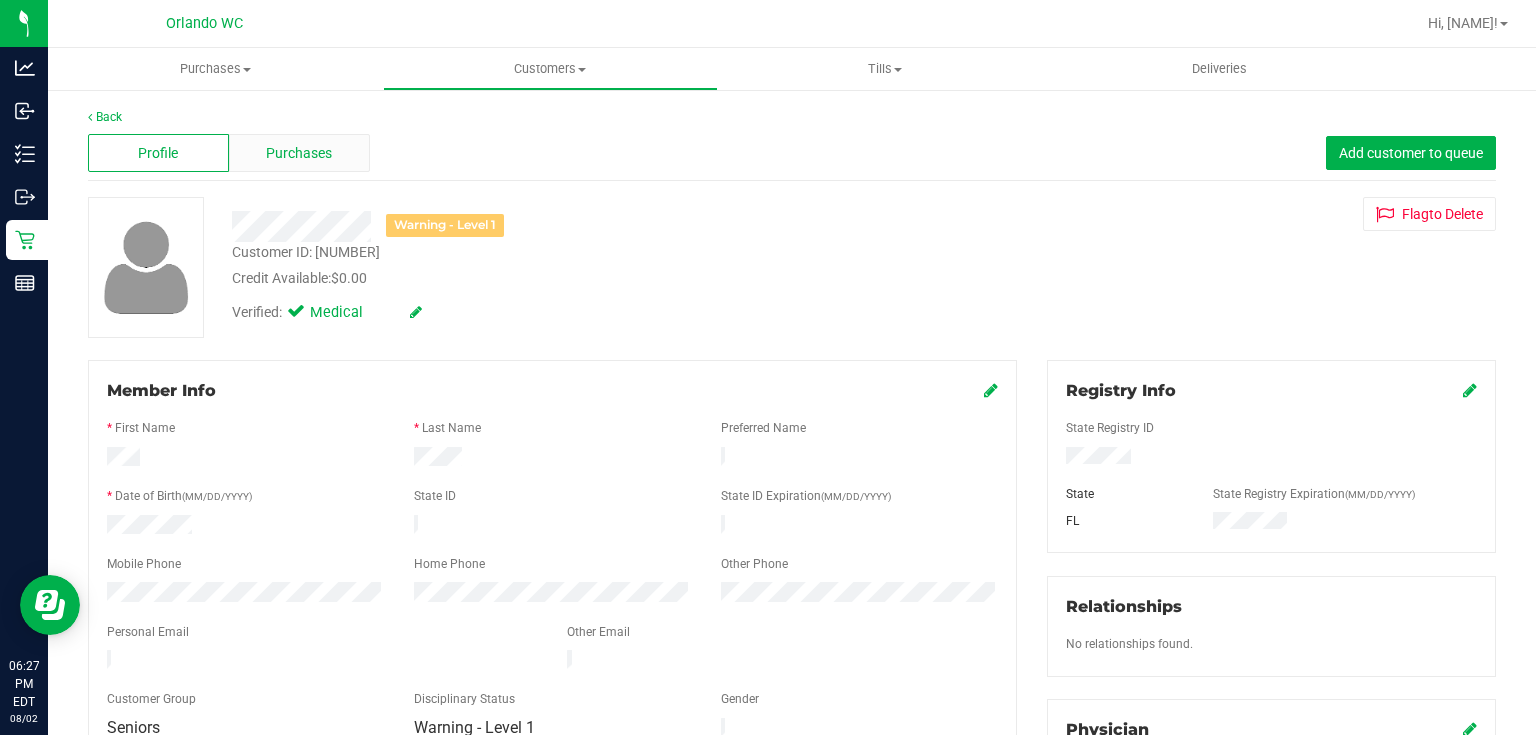 click on "Purchases" at bounding box center [299, 153] 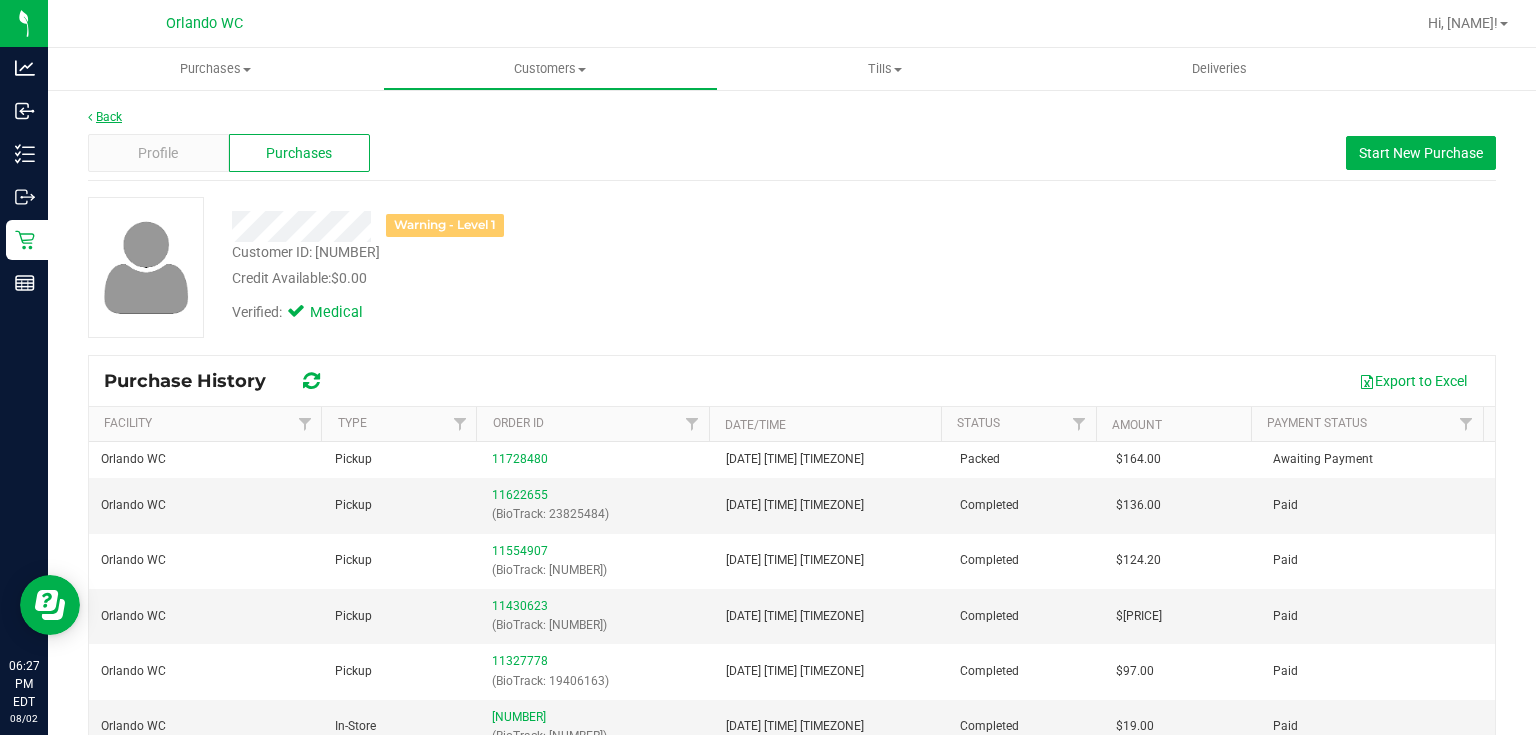 click on "Back" at bounding box center [105, 117] 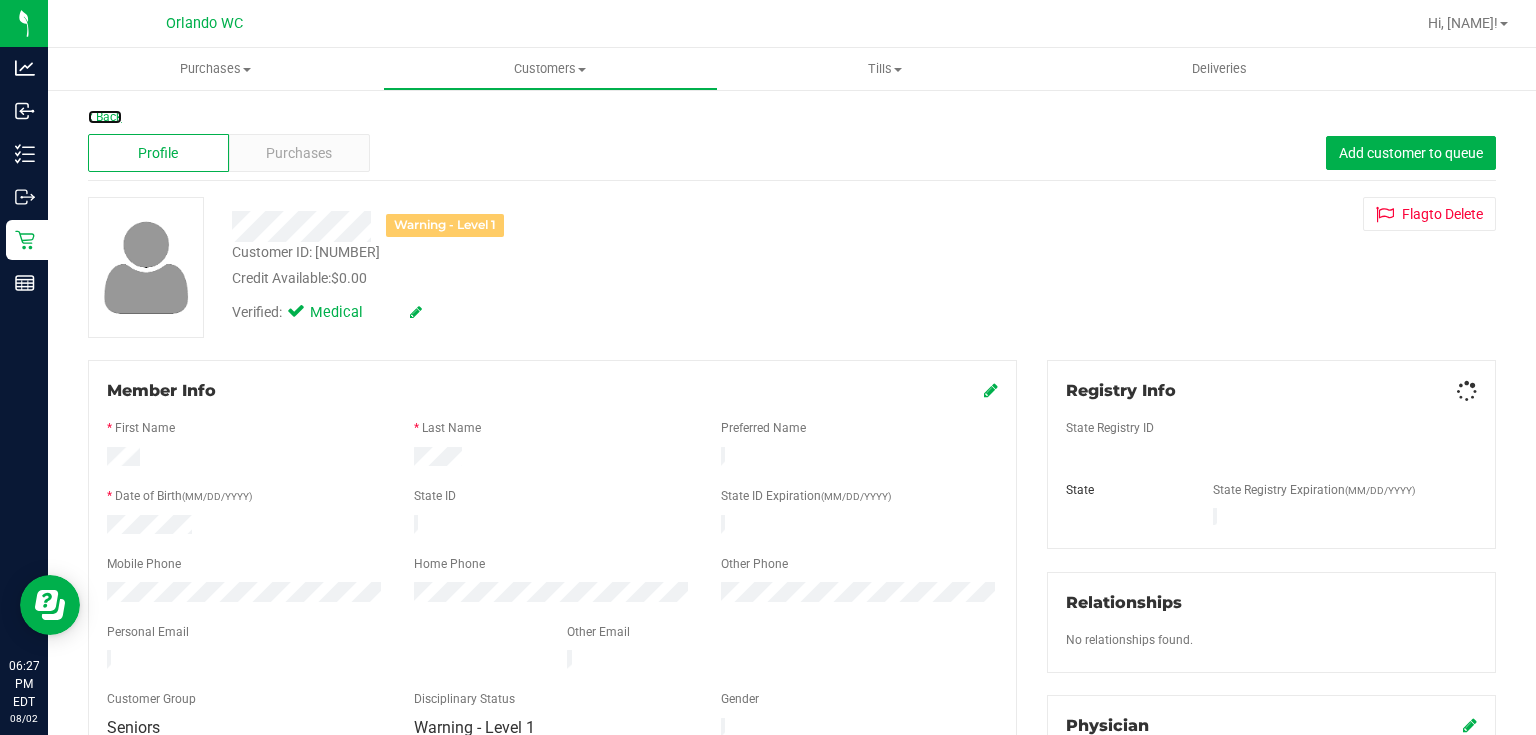 click on "Back" at bounding box center (105, 117) 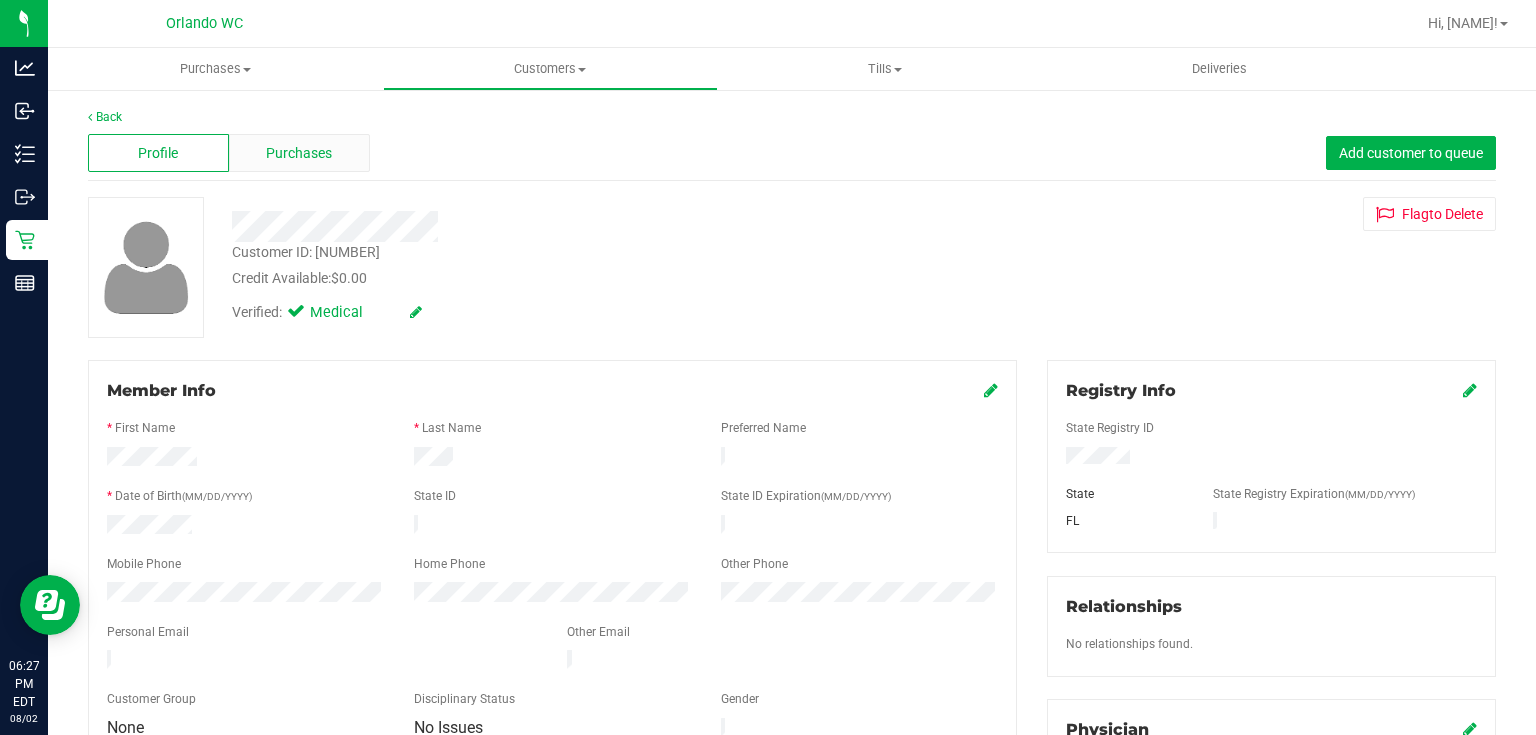 click on "Purchases" at bounding box center [299, 153] 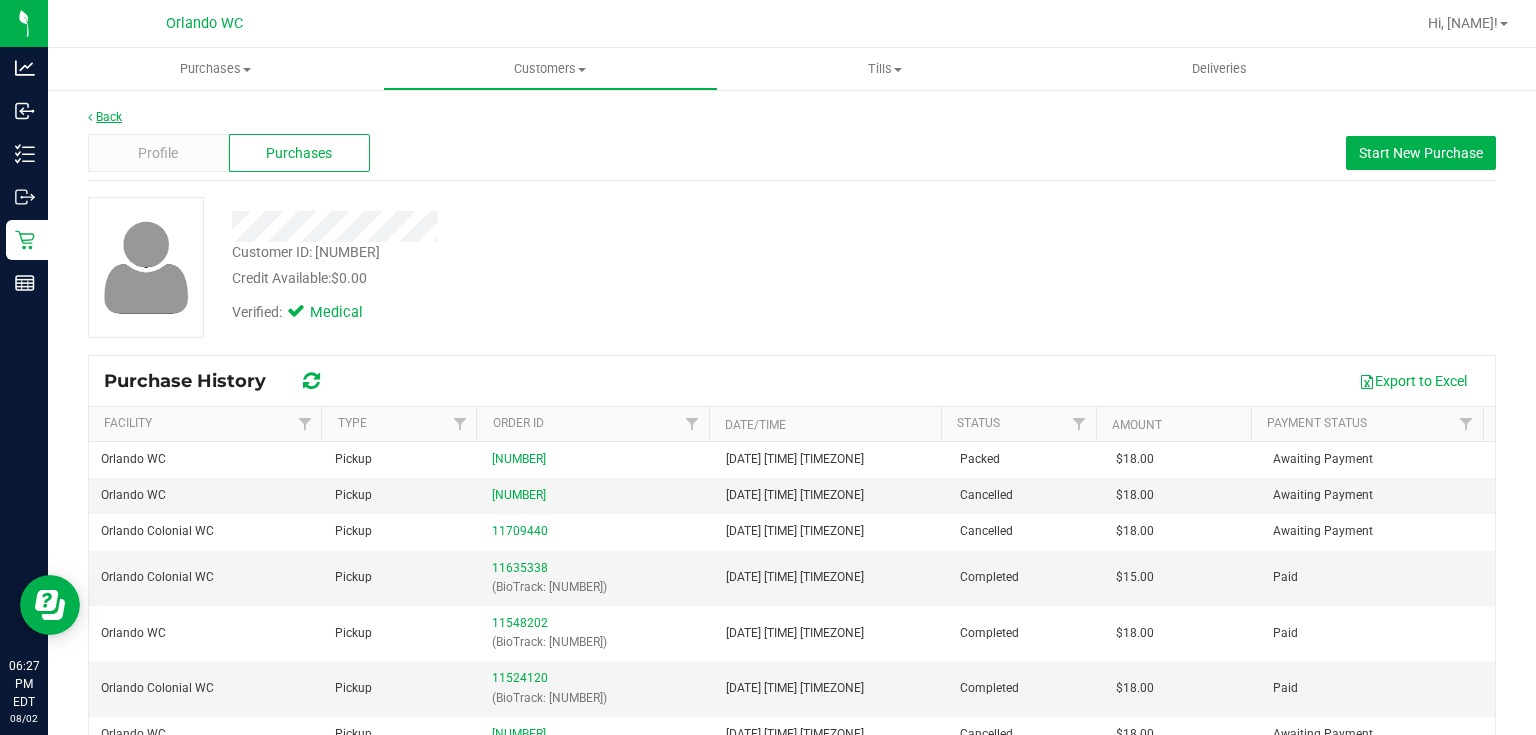 click on "Back" at bounding box center (105, 117) 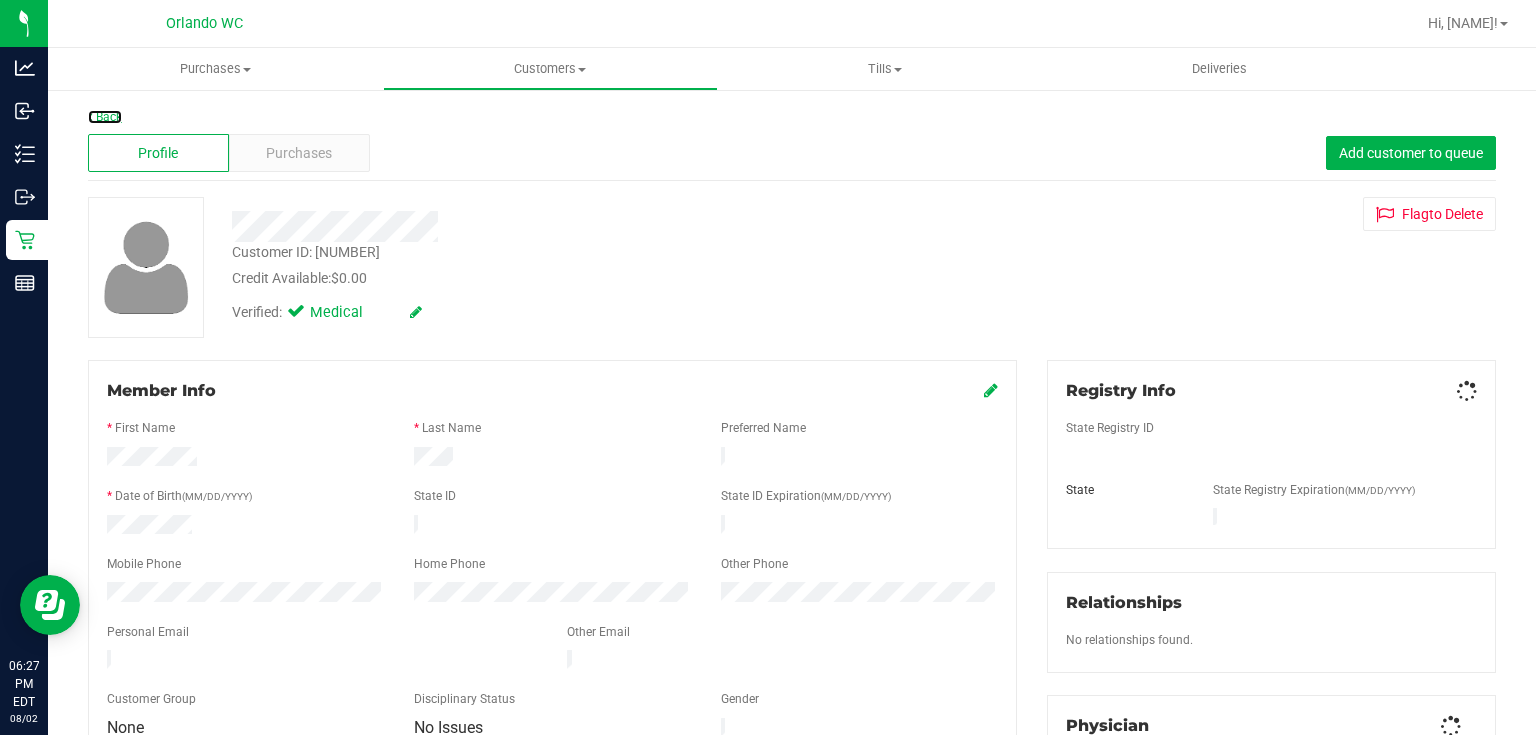 click on "Back" at bounding box center [105, 117] 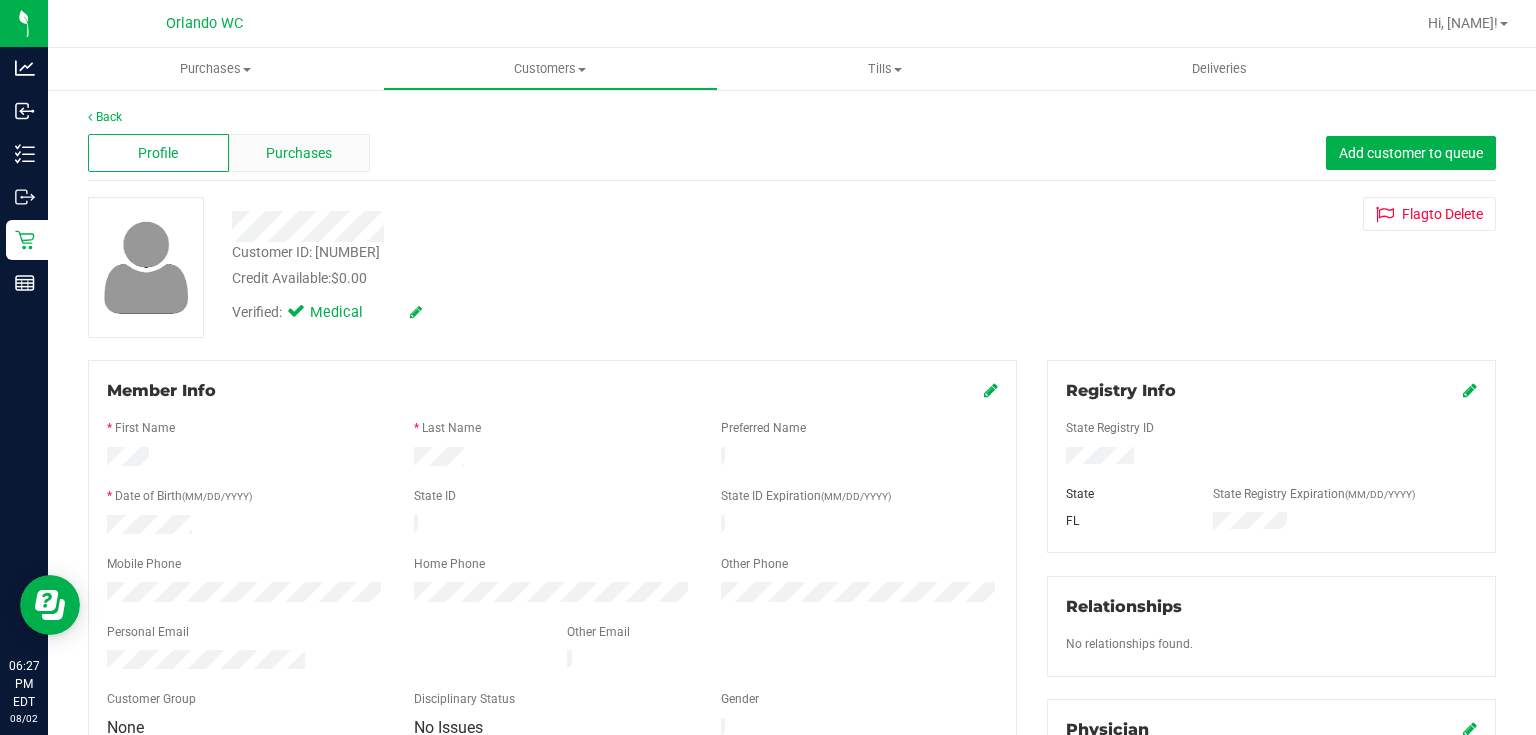 click on "Purchases" at bounding box center (299, 153) 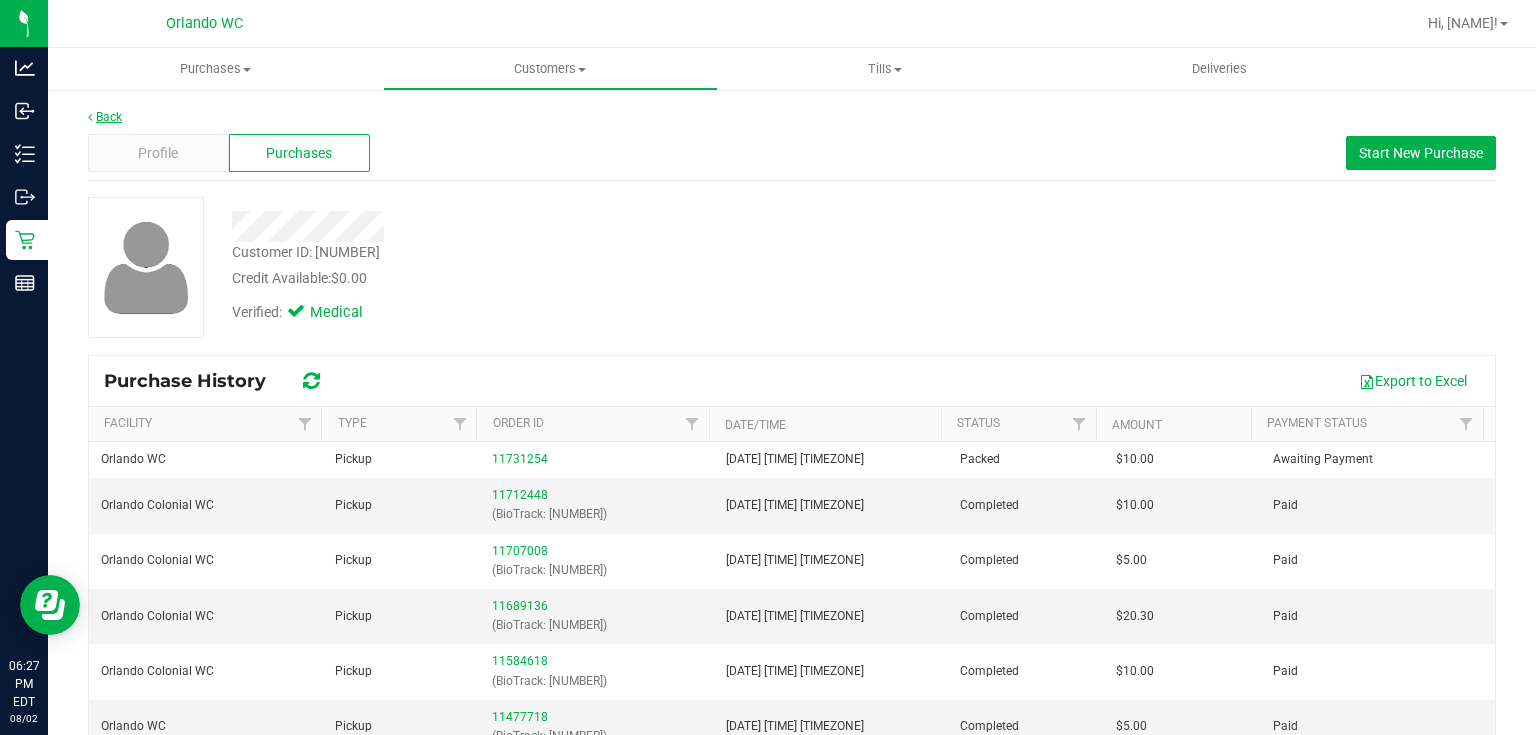 click on "Back" at bounding box center (105, 117) 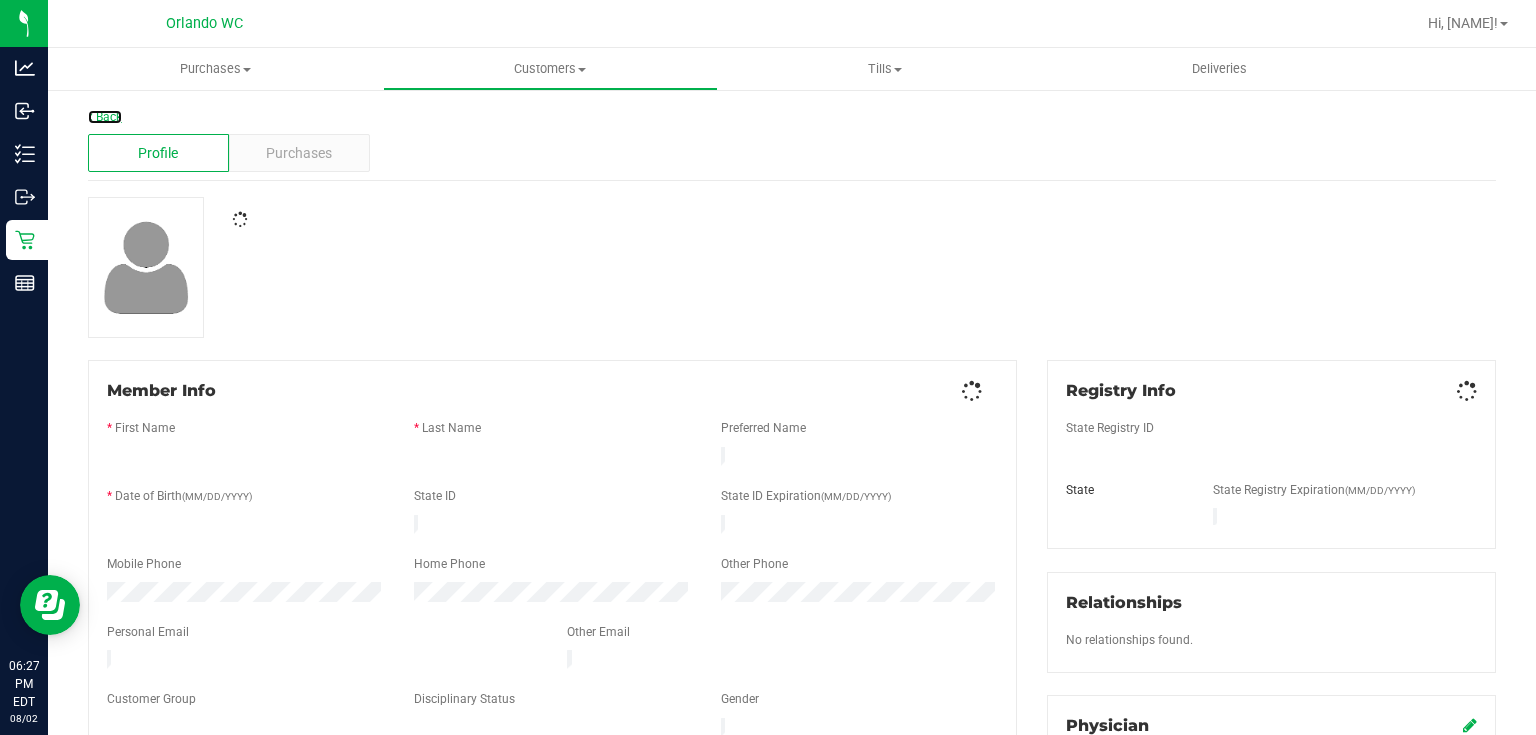 click on "Back" at bounding box center [105, 117] 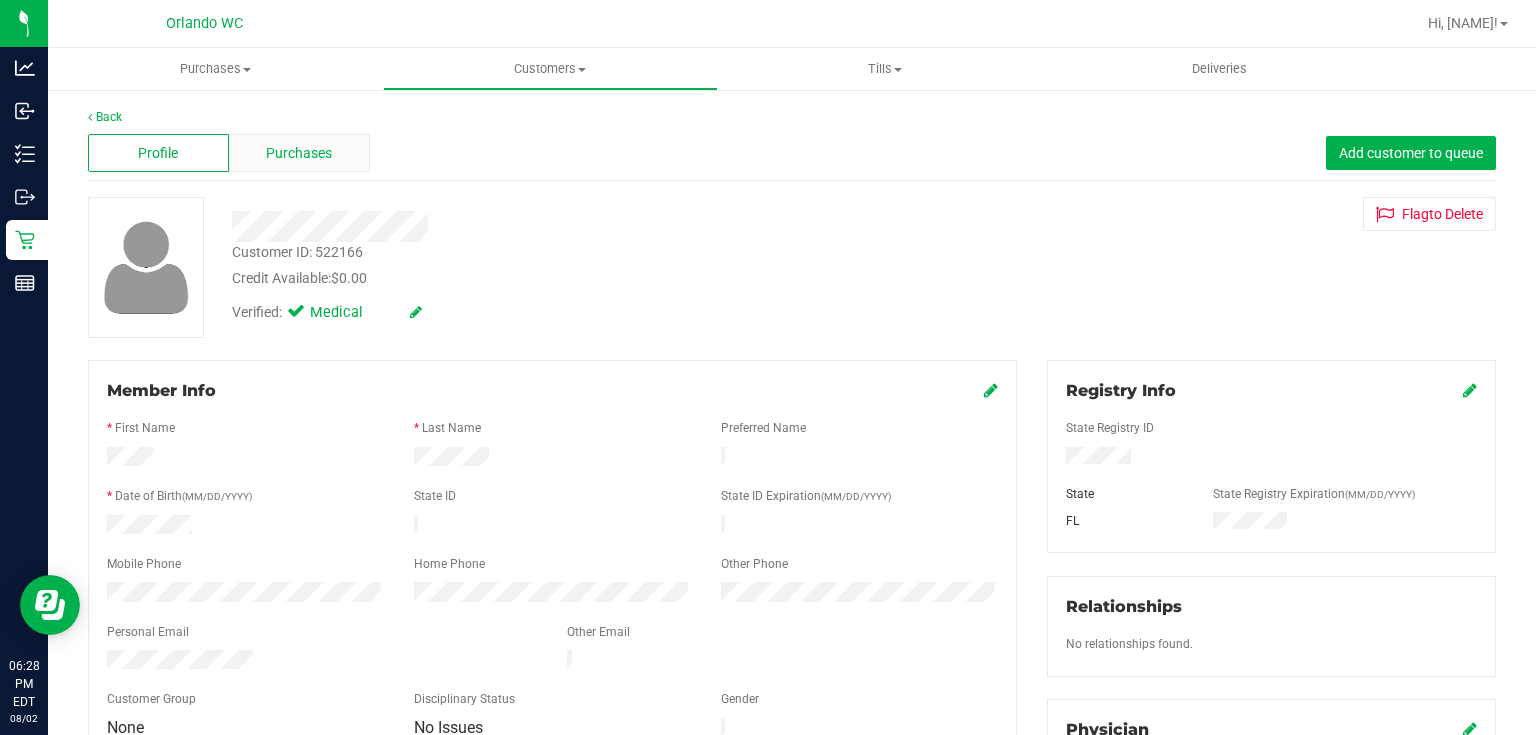 click on "Purchases" at bounding box center (299, 153) 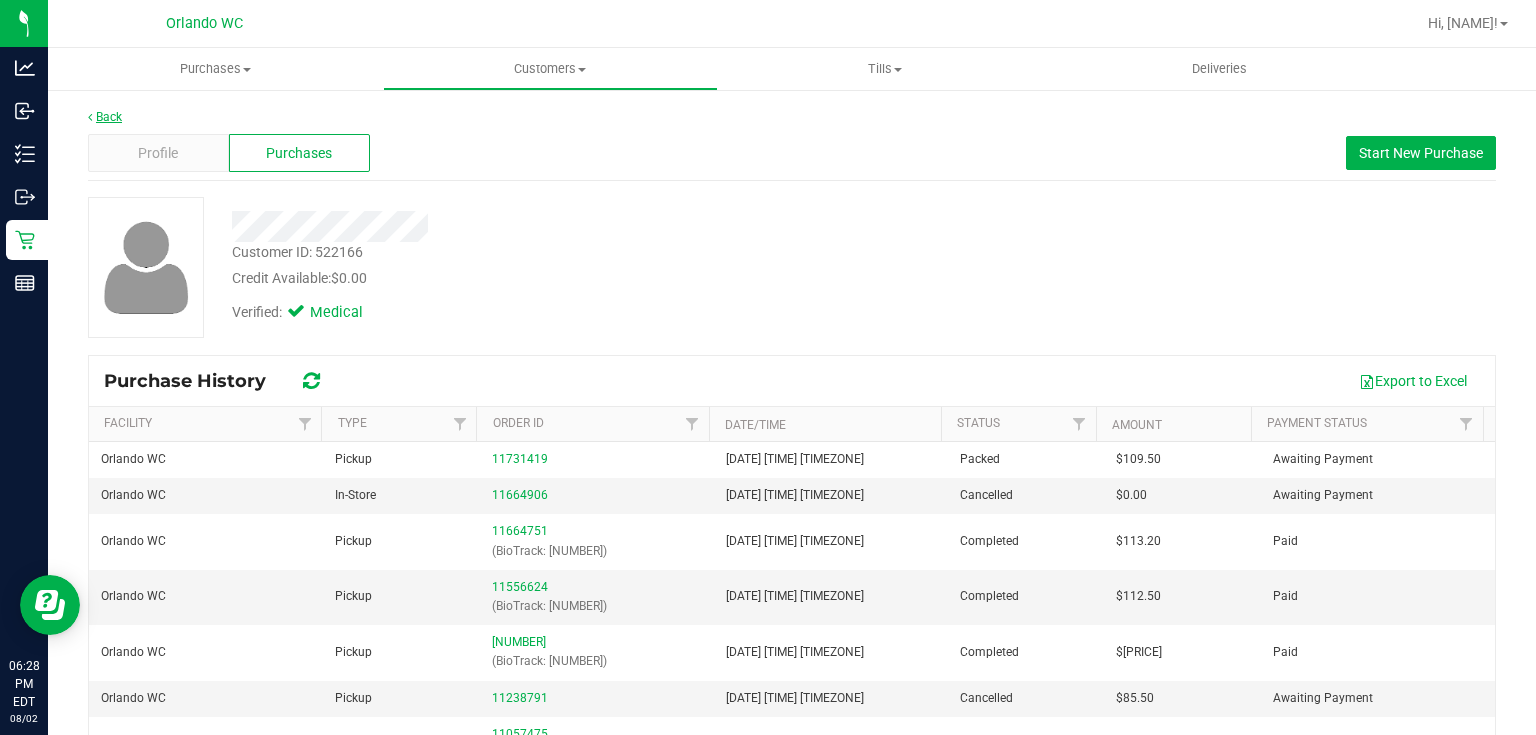 click on "Back" at bounding box center (105, 117) 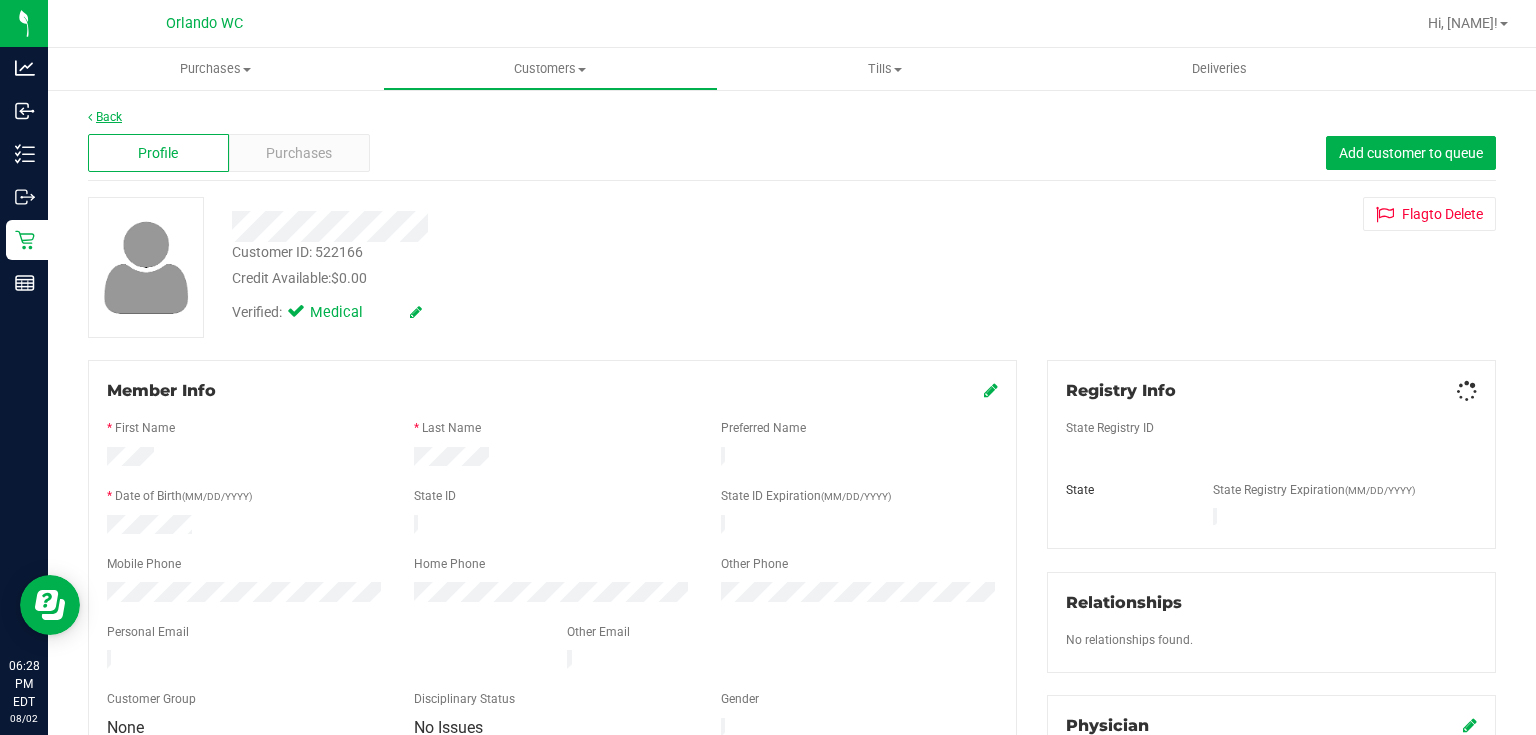 click on "Back" at bounding box center [105, 117] 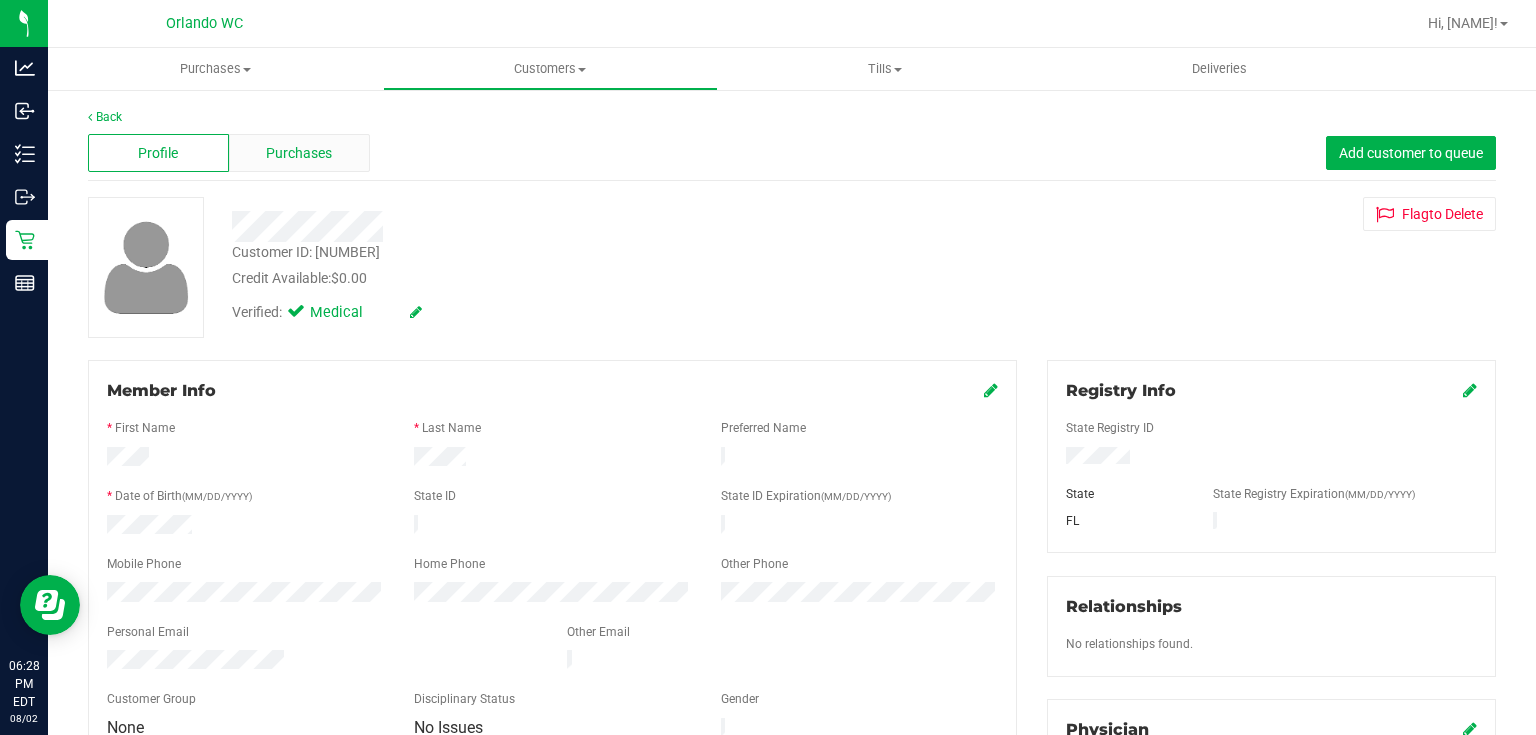 click on "Purchases" at bounding box center [299, 153] 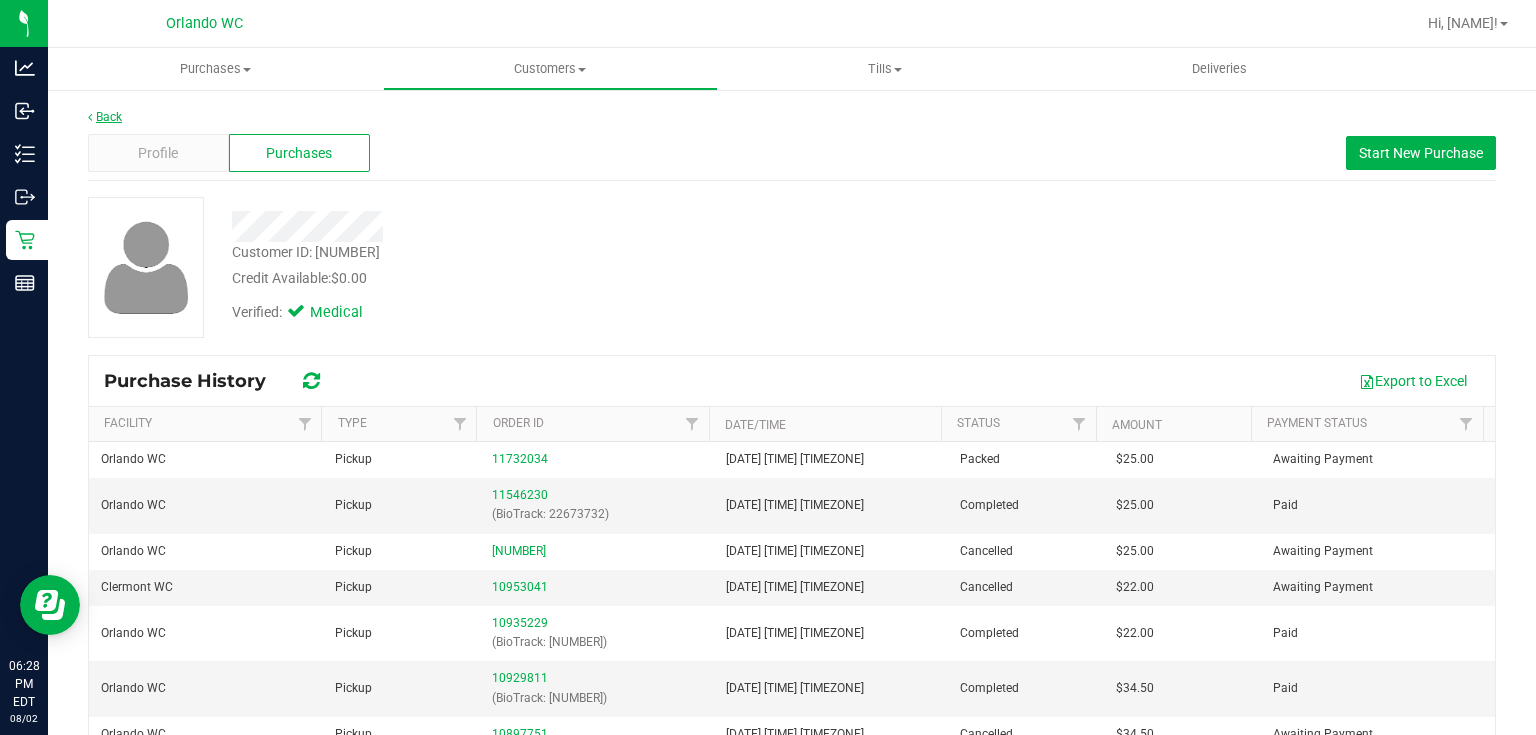 click on "Back" at bounding box center (105, 117) 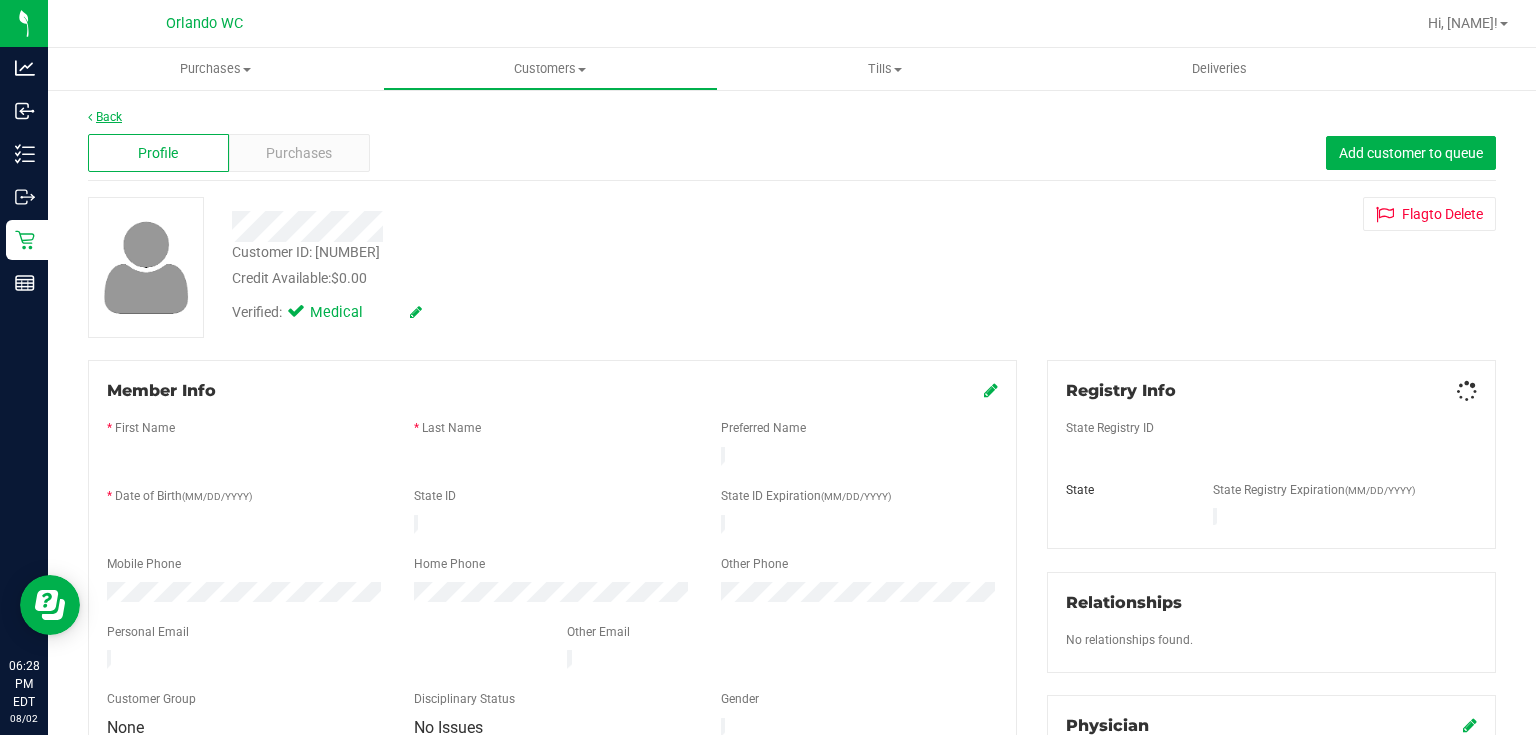 click on "Back" at bounding box center (105, 117) 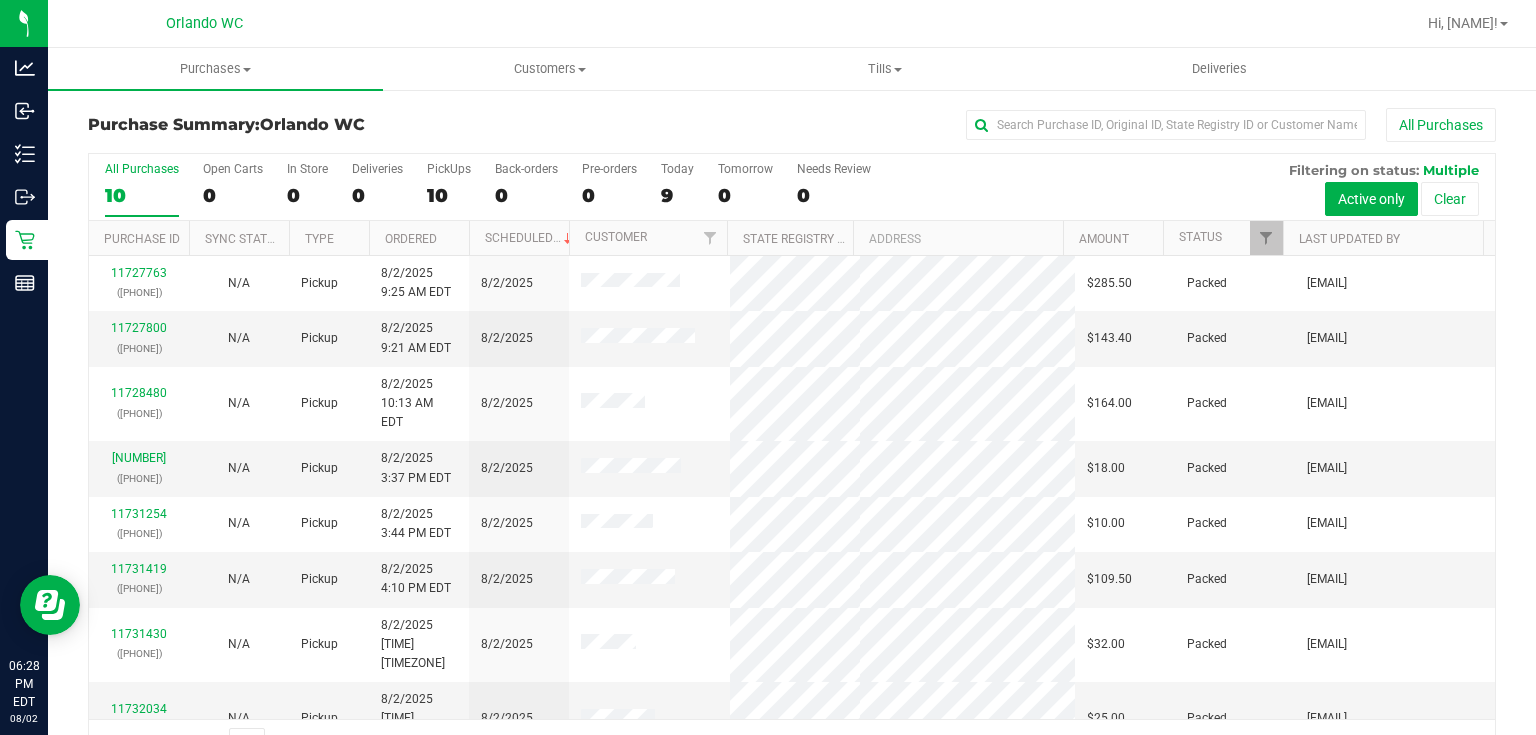 scroll, scrollTop: 88, scrollLeft: 0, axis: vertical 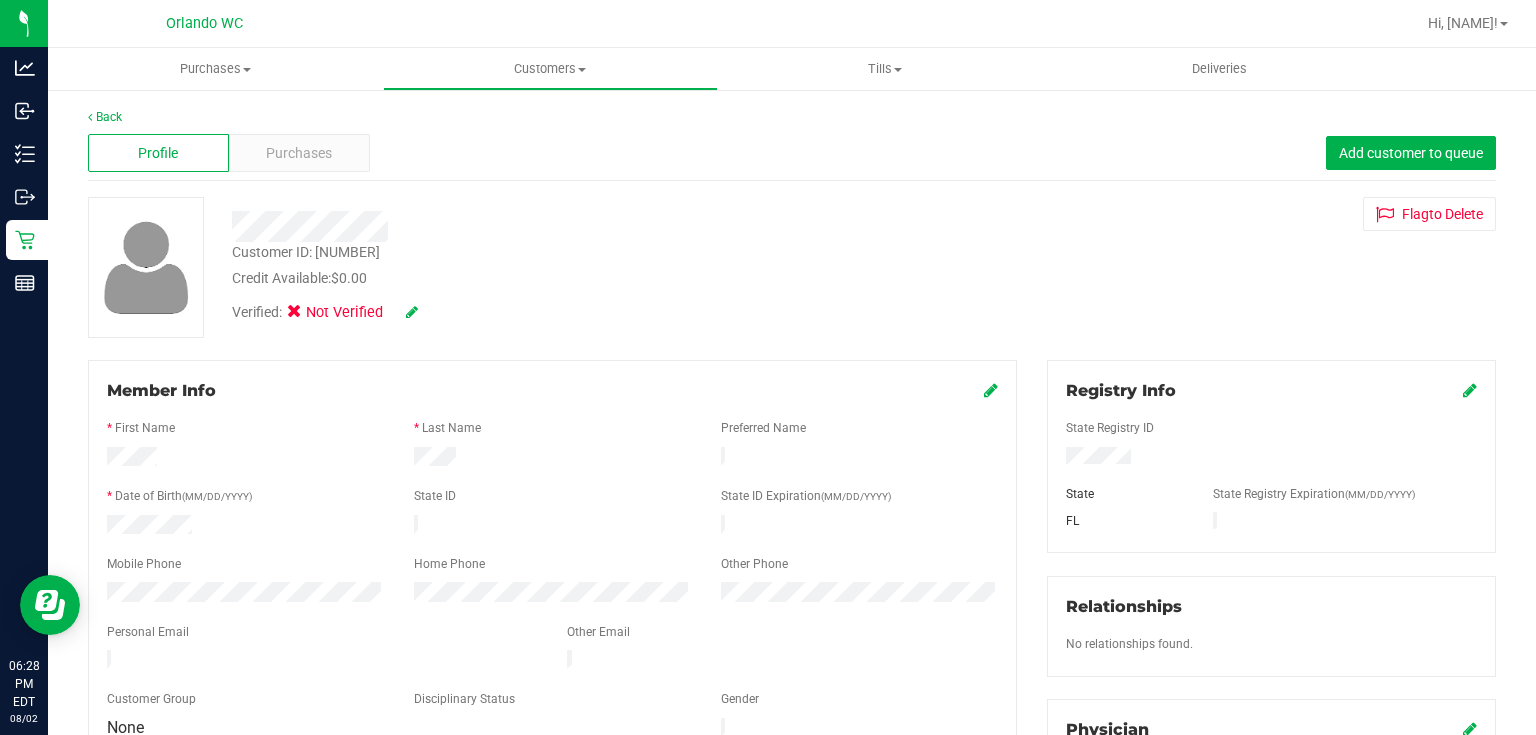 click at bounding box center [412, 312] 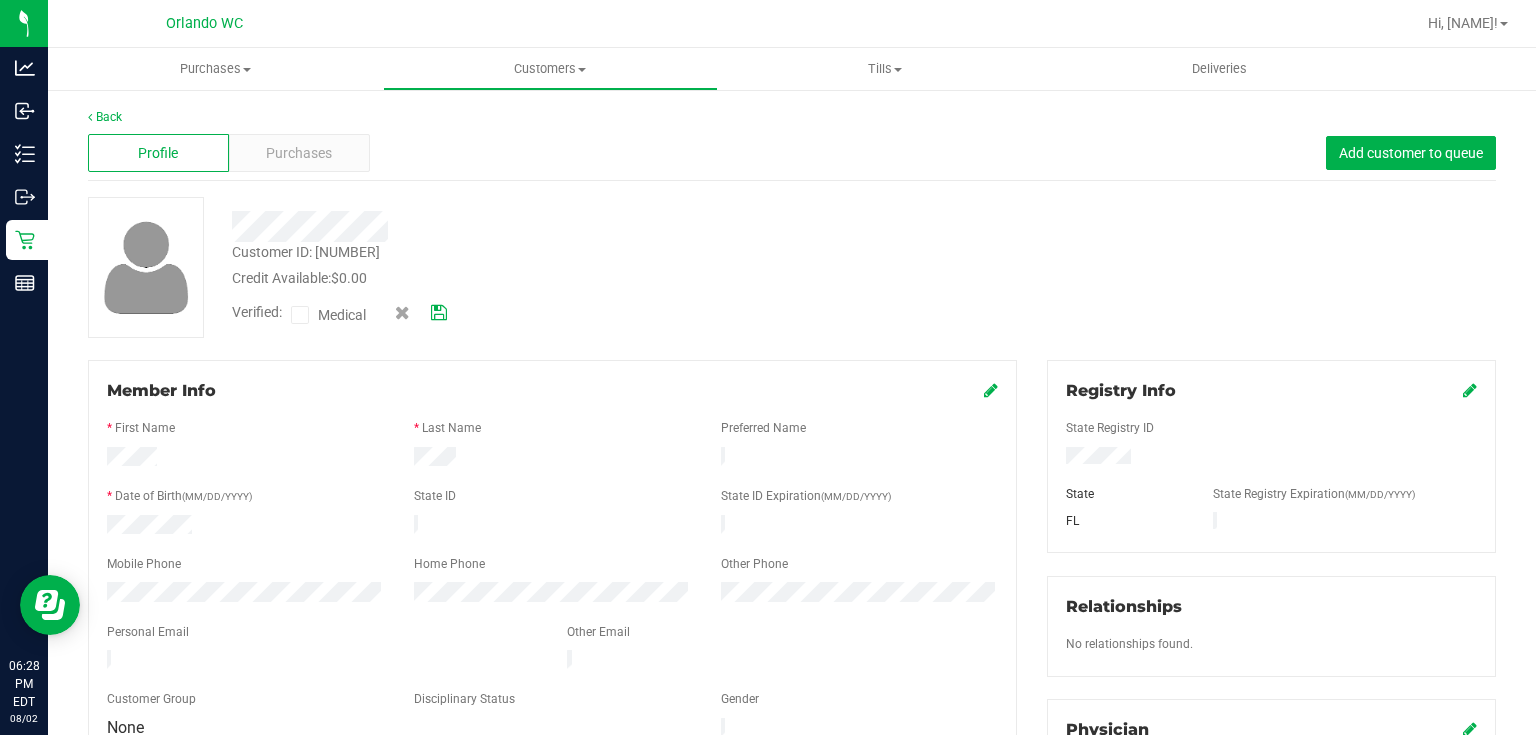 click at bounding box center (300, 315) 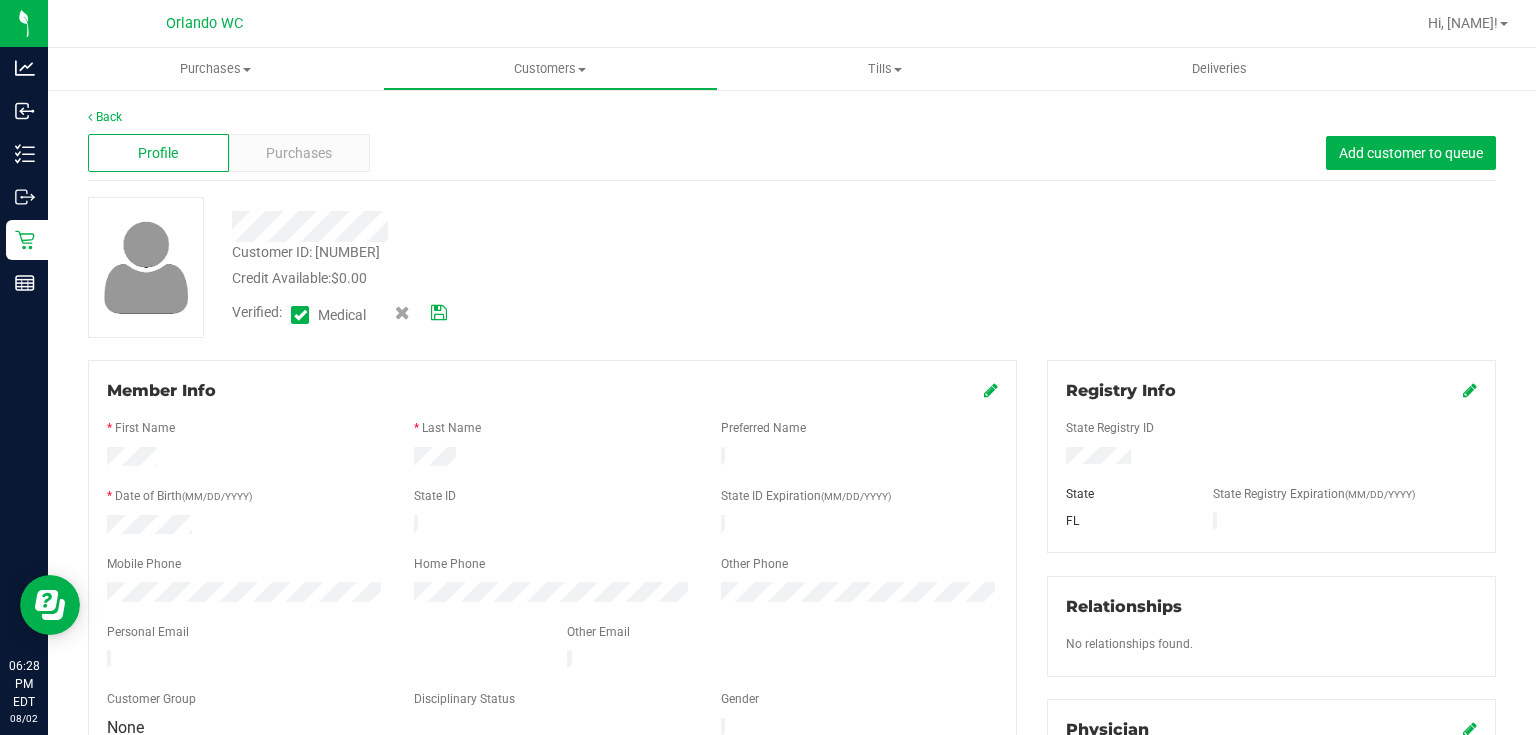 click at bounding box center [439, 313] 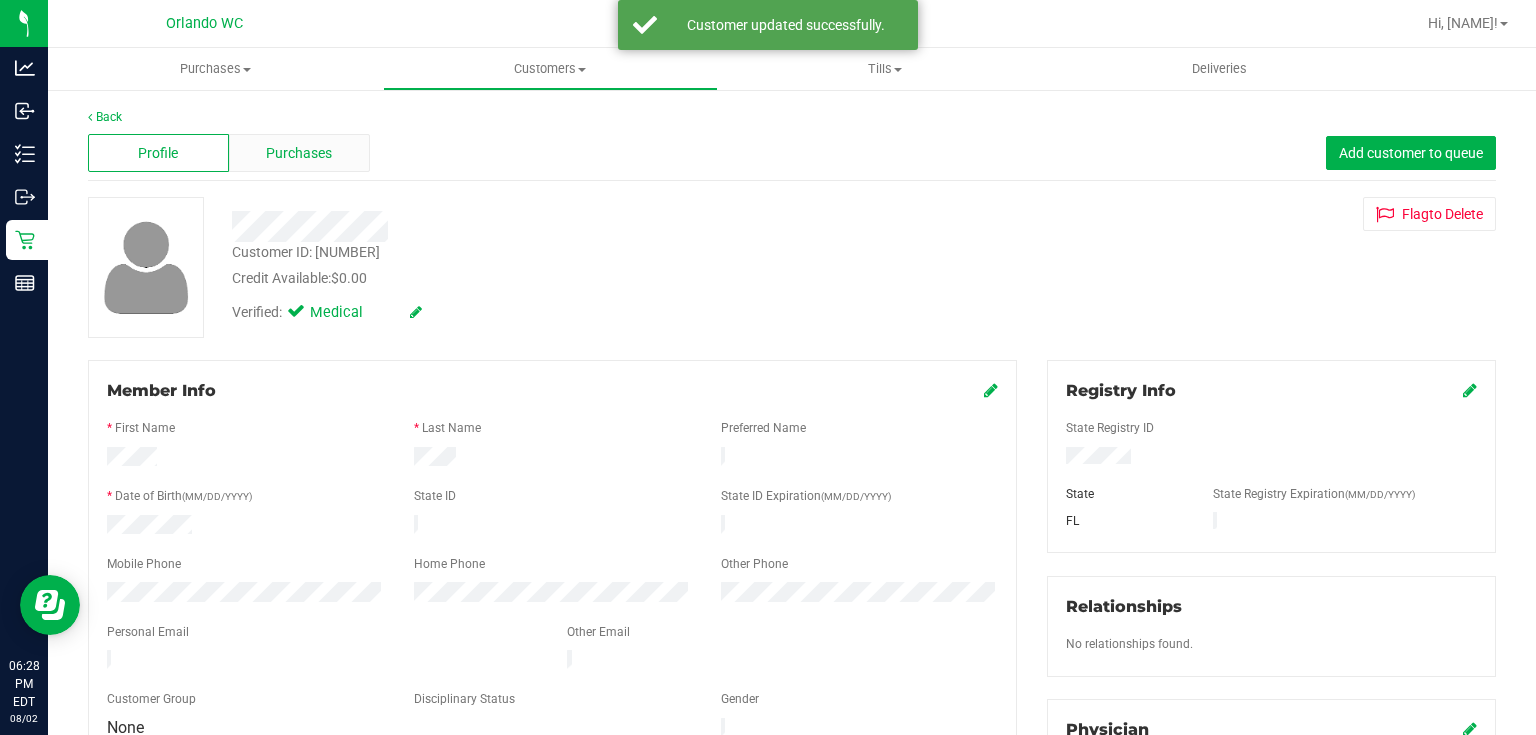 click on "Purchases" at bounding box center [299, 153] 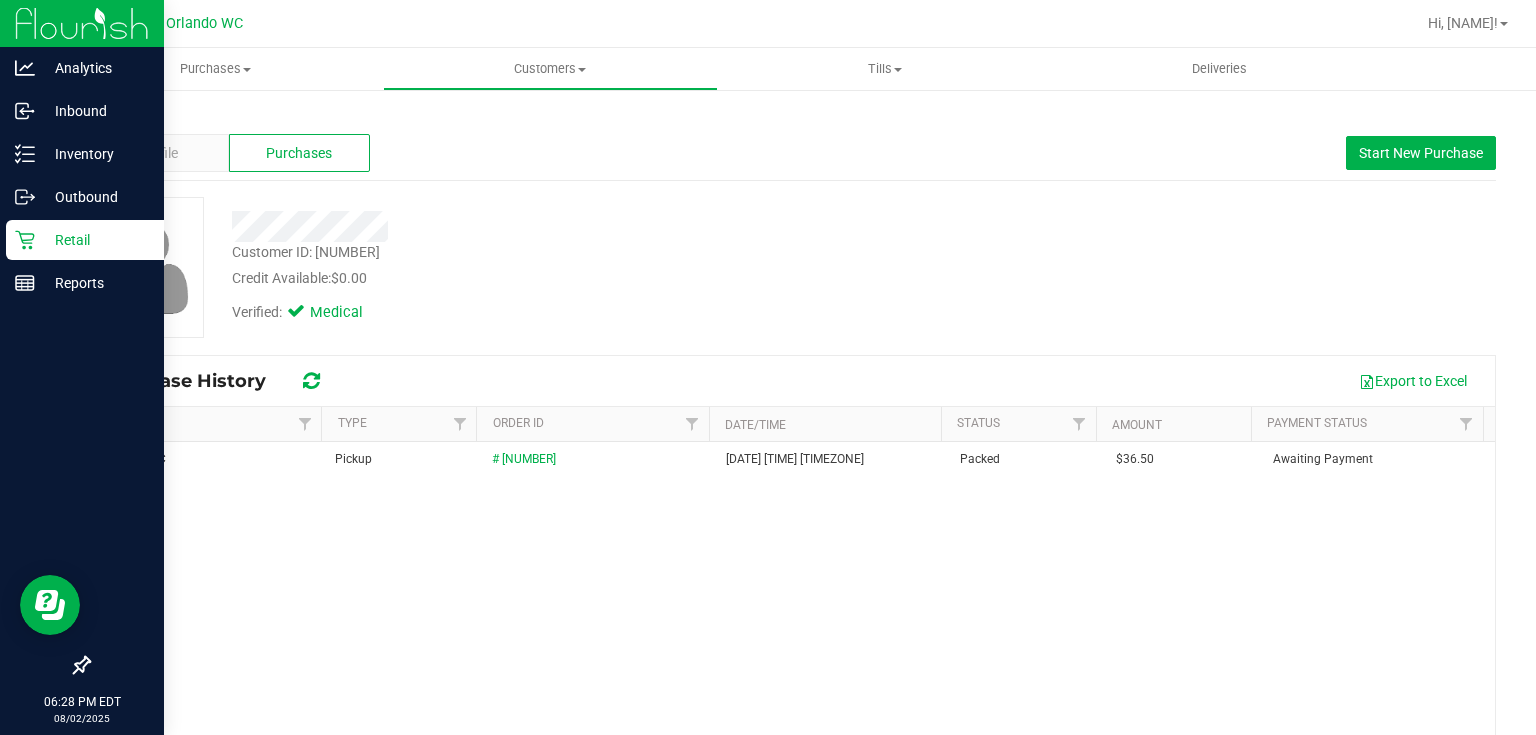 click on "Retail" at bounding box center (95, 240) 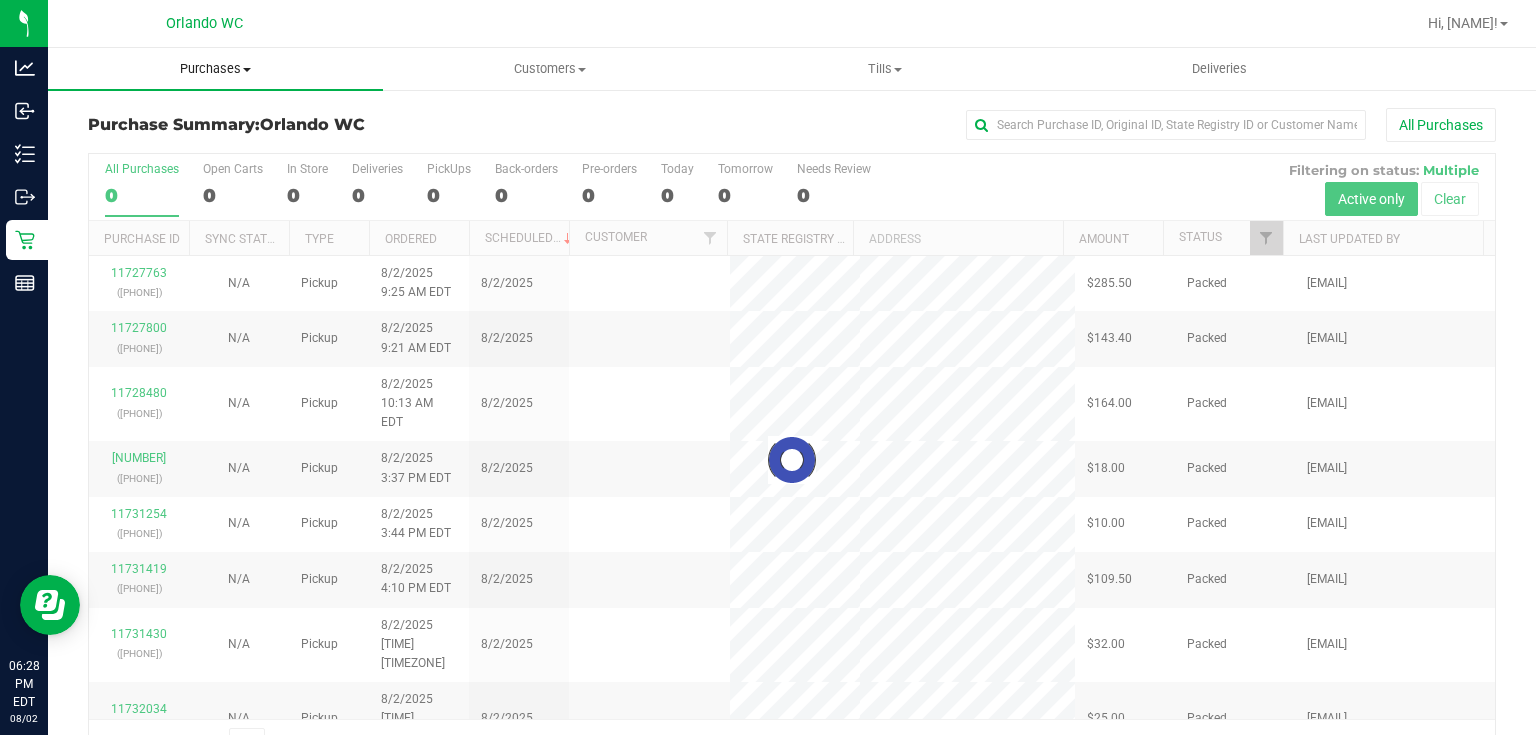 click on "Purchases" at bounding box center (215, 69) 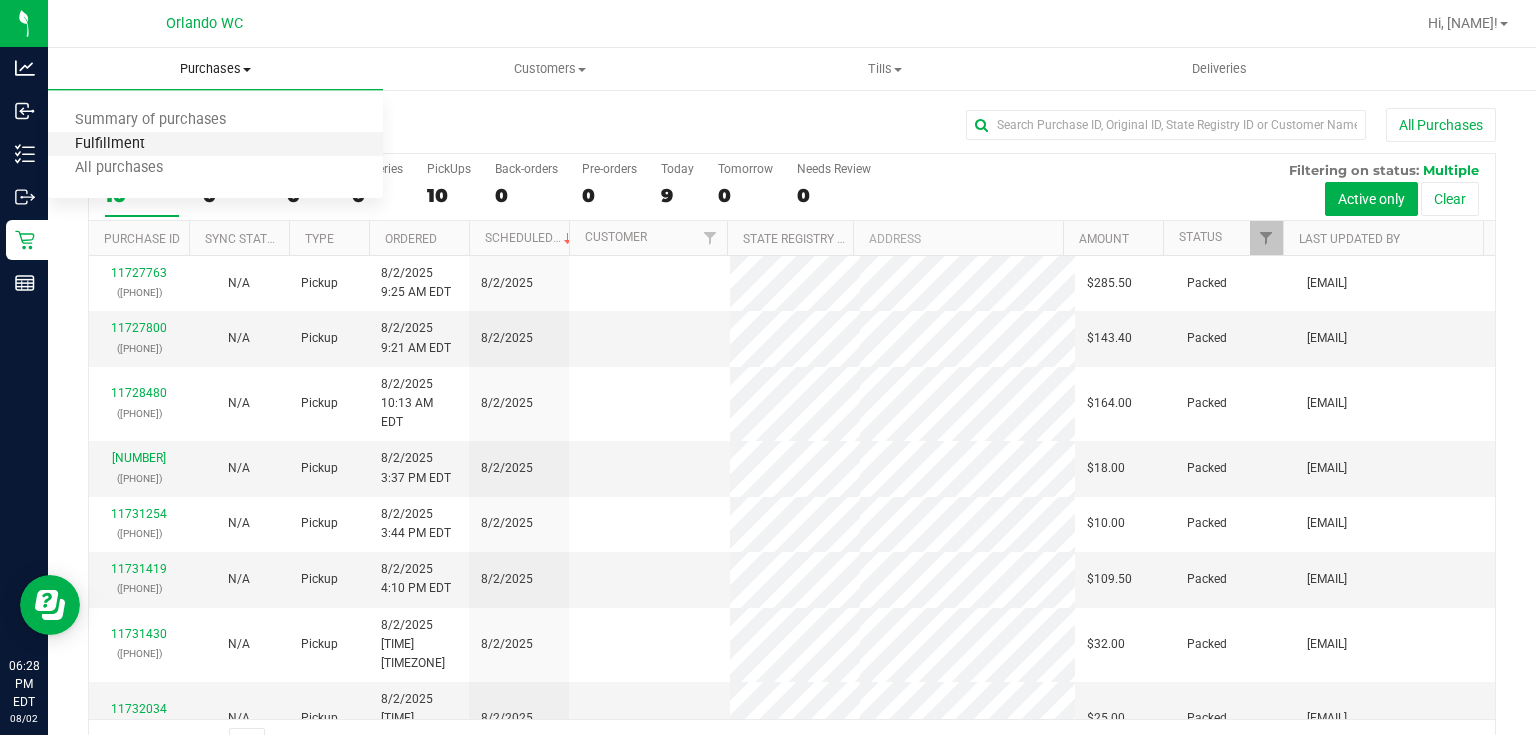 click on "Fulfillment" at bounding box center [110, 144] 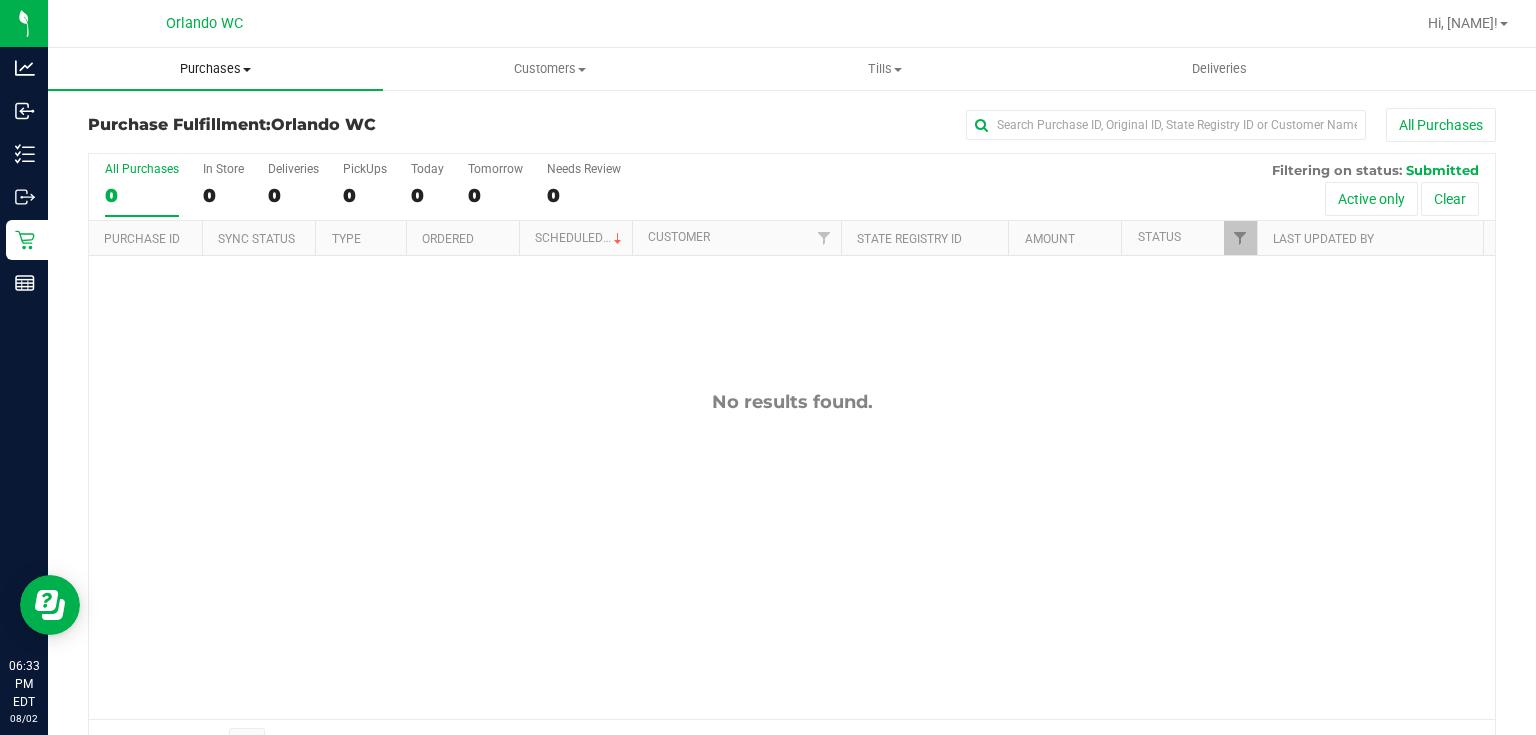 click on "Purchases" at bounding box center [215, 69] 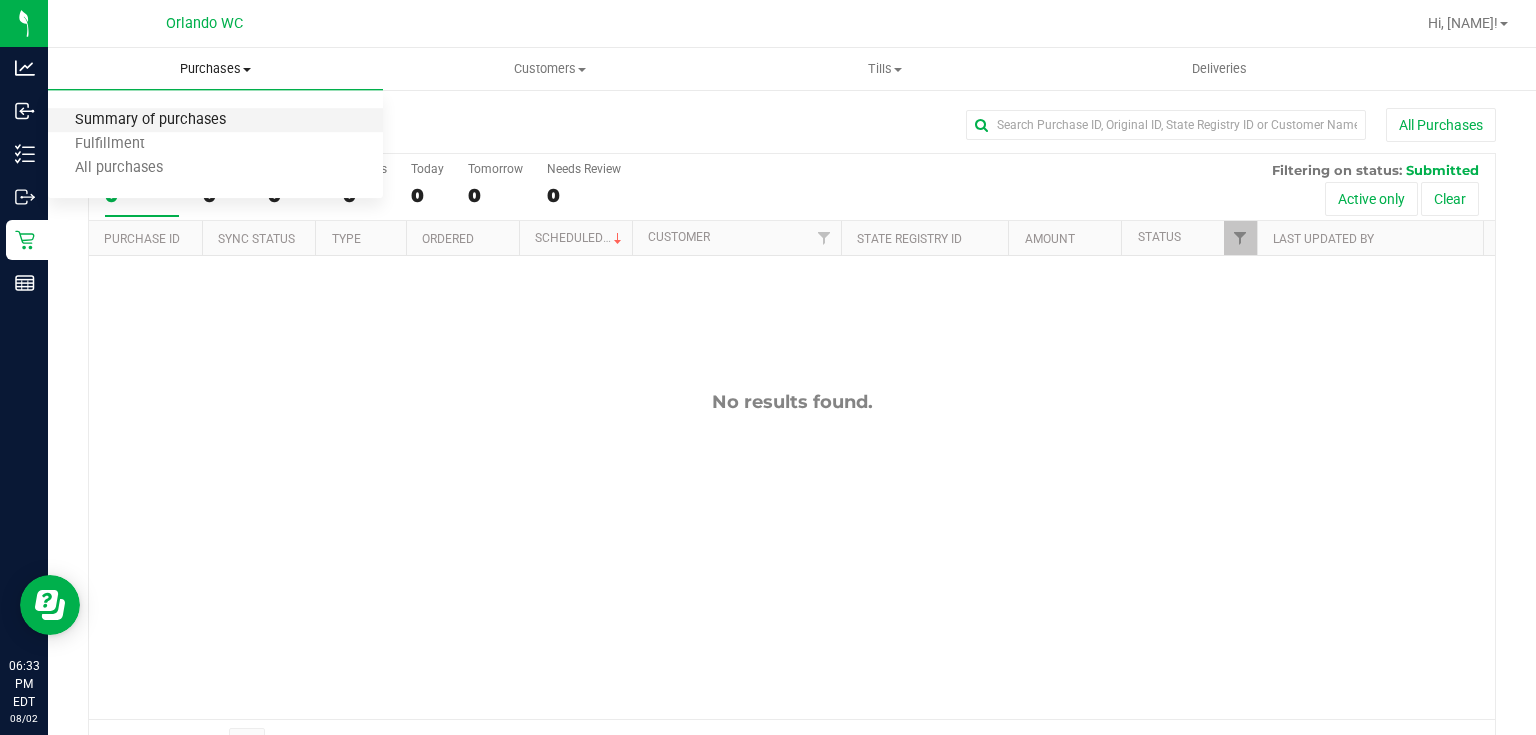 click on "Summary of purchases" at bounding box center [150, 120] 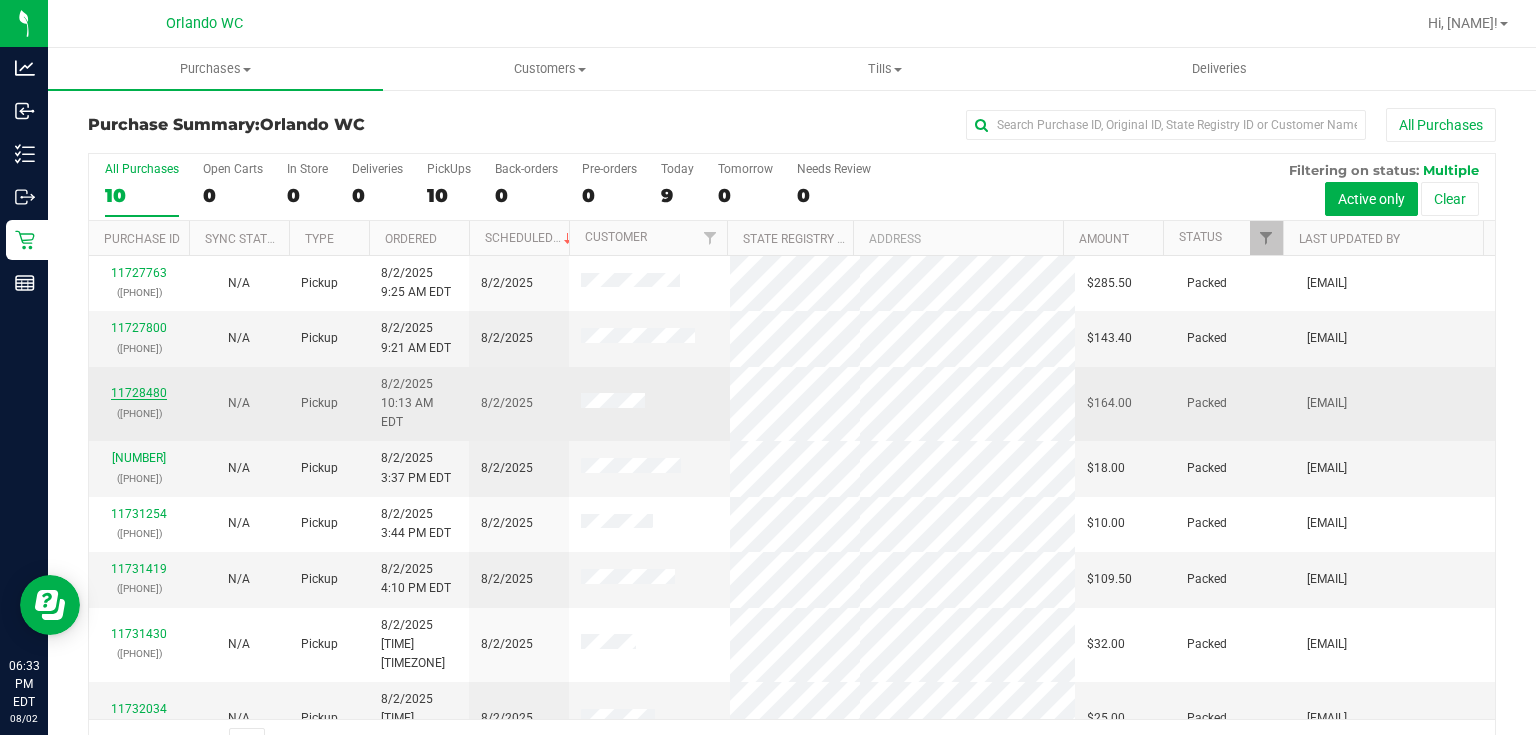 click on "11728480" at bounding box center (139, 393) 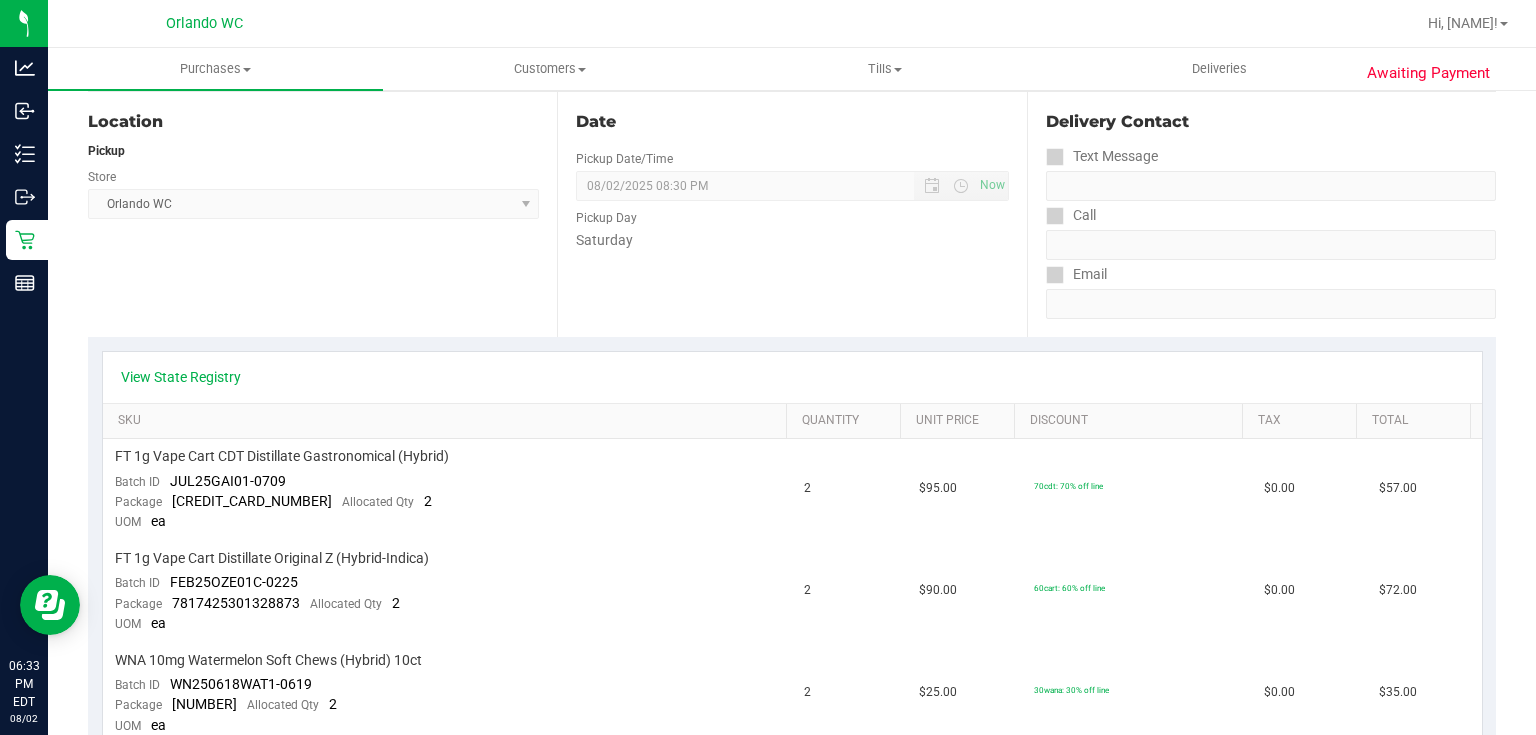 scroll, scrollTop: 0, scrollLeft: 0, axis: both 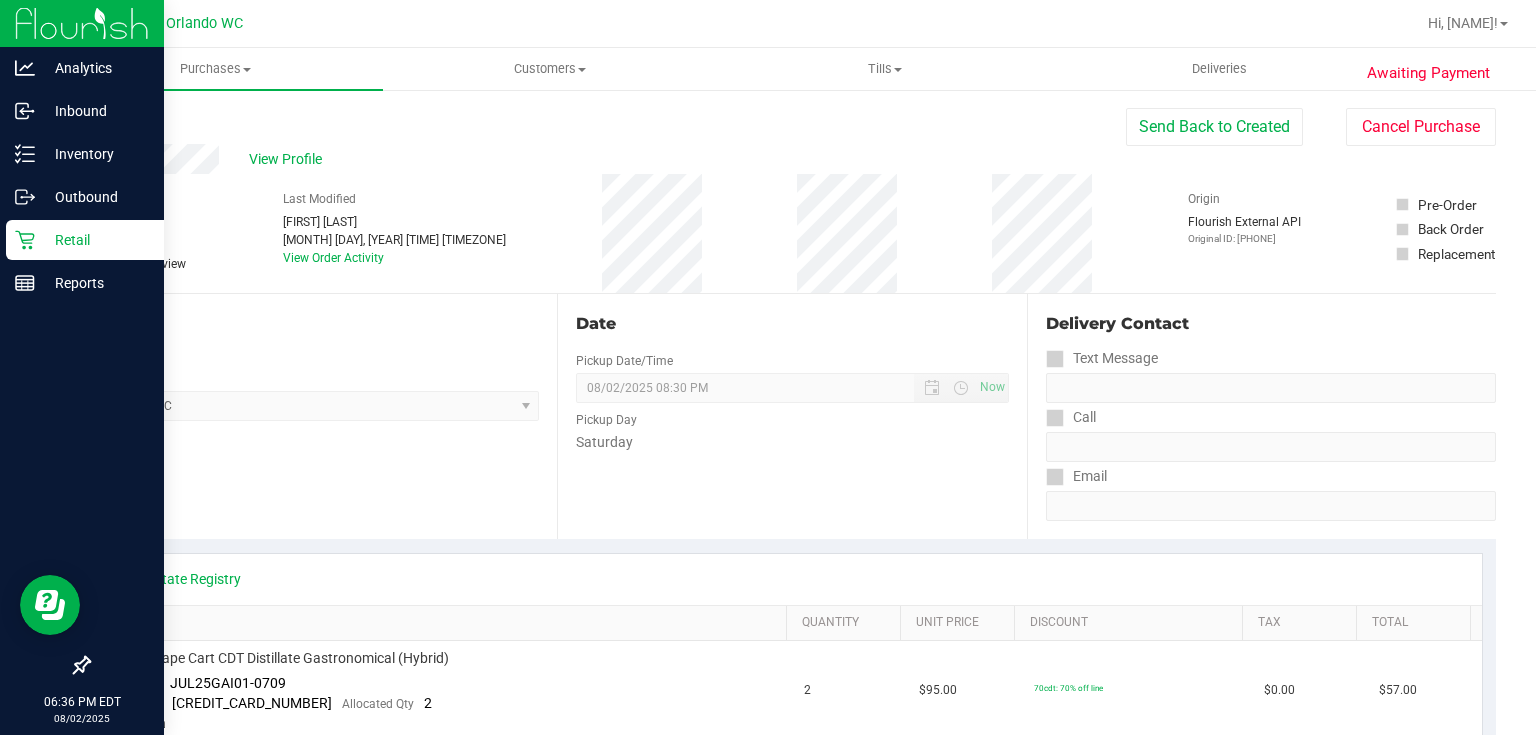 click 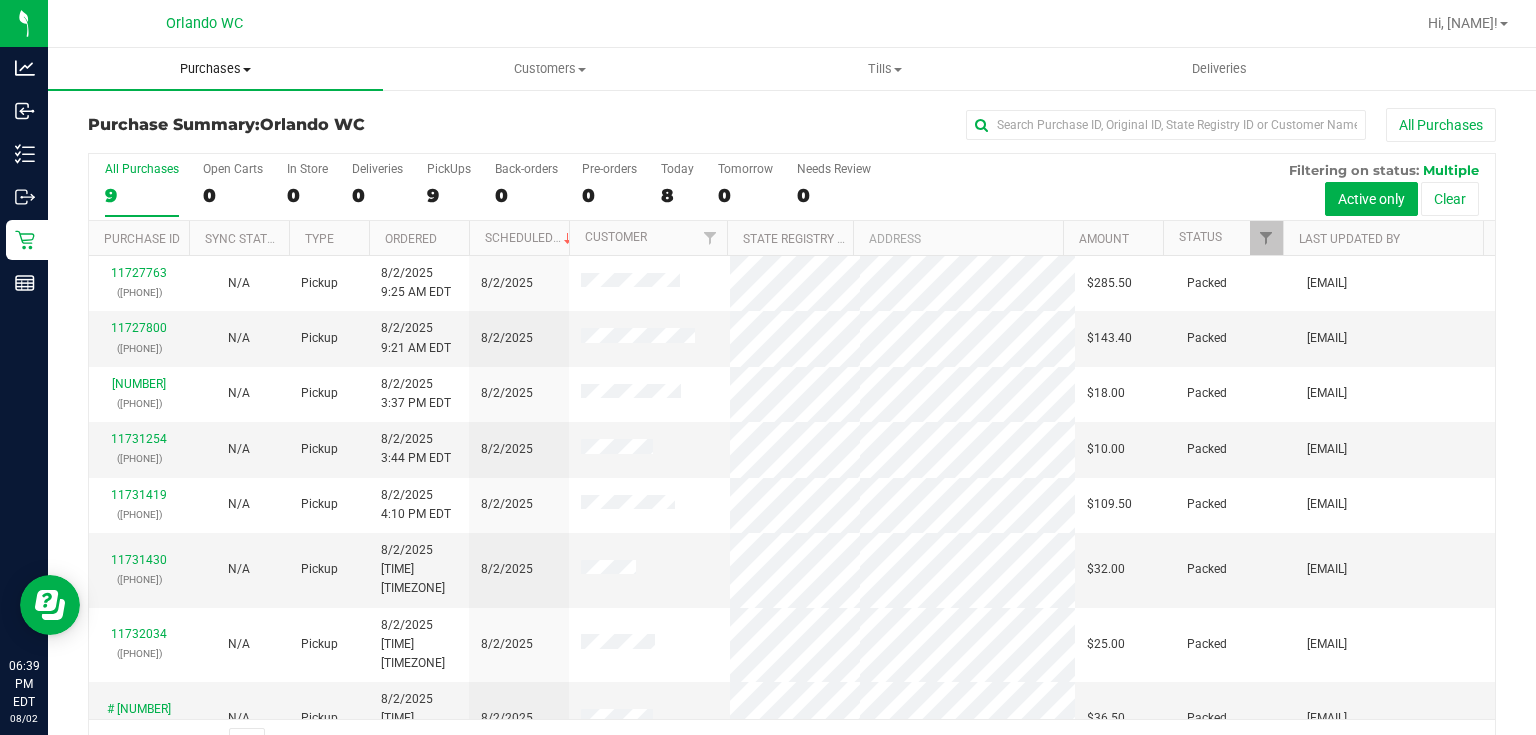 click on "Purchases" at bounding box center [215, 69] 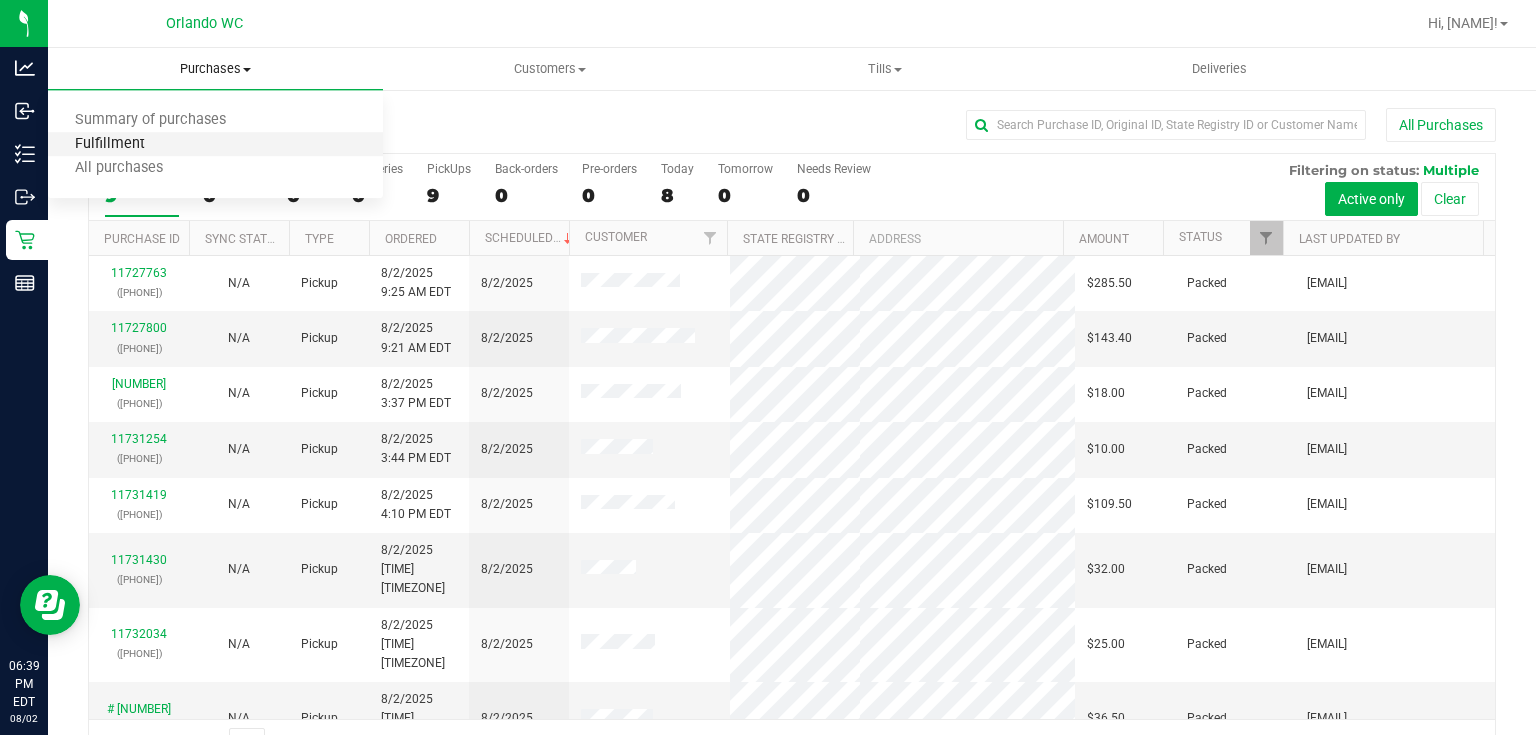 click on "Fulfillment" at bounding box center (110, 144) 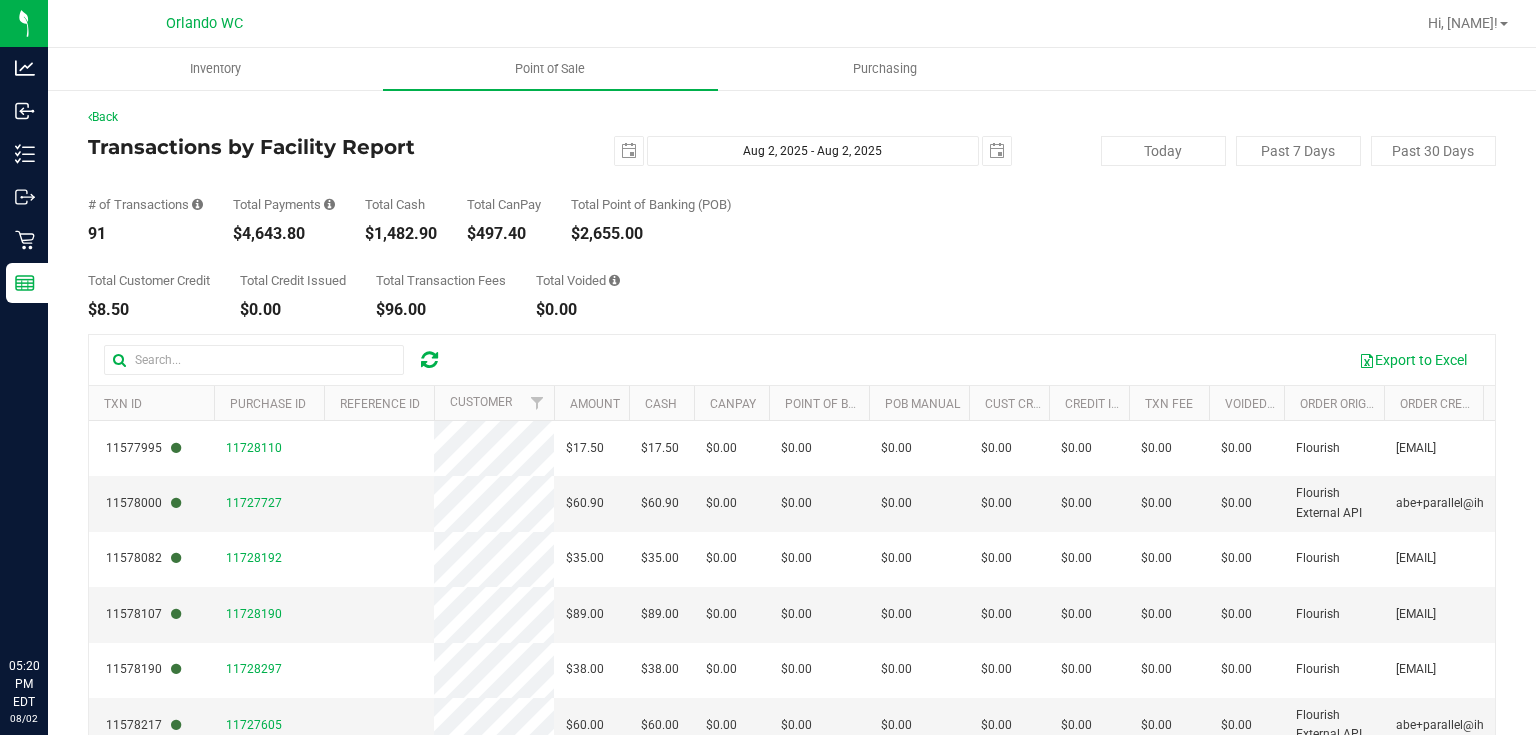 scroll, scrollTop: 0, scrollLeft: 0, axis: both 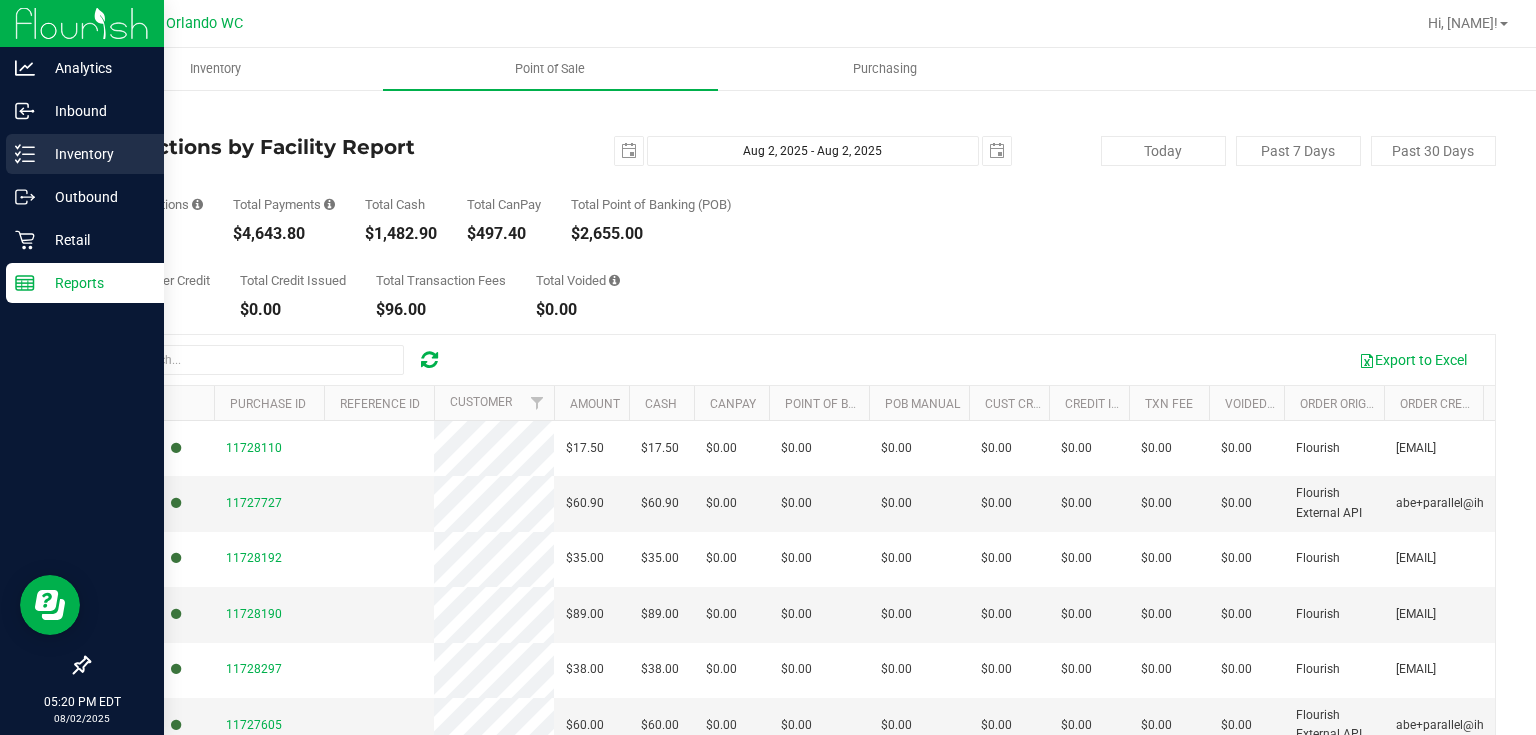 click 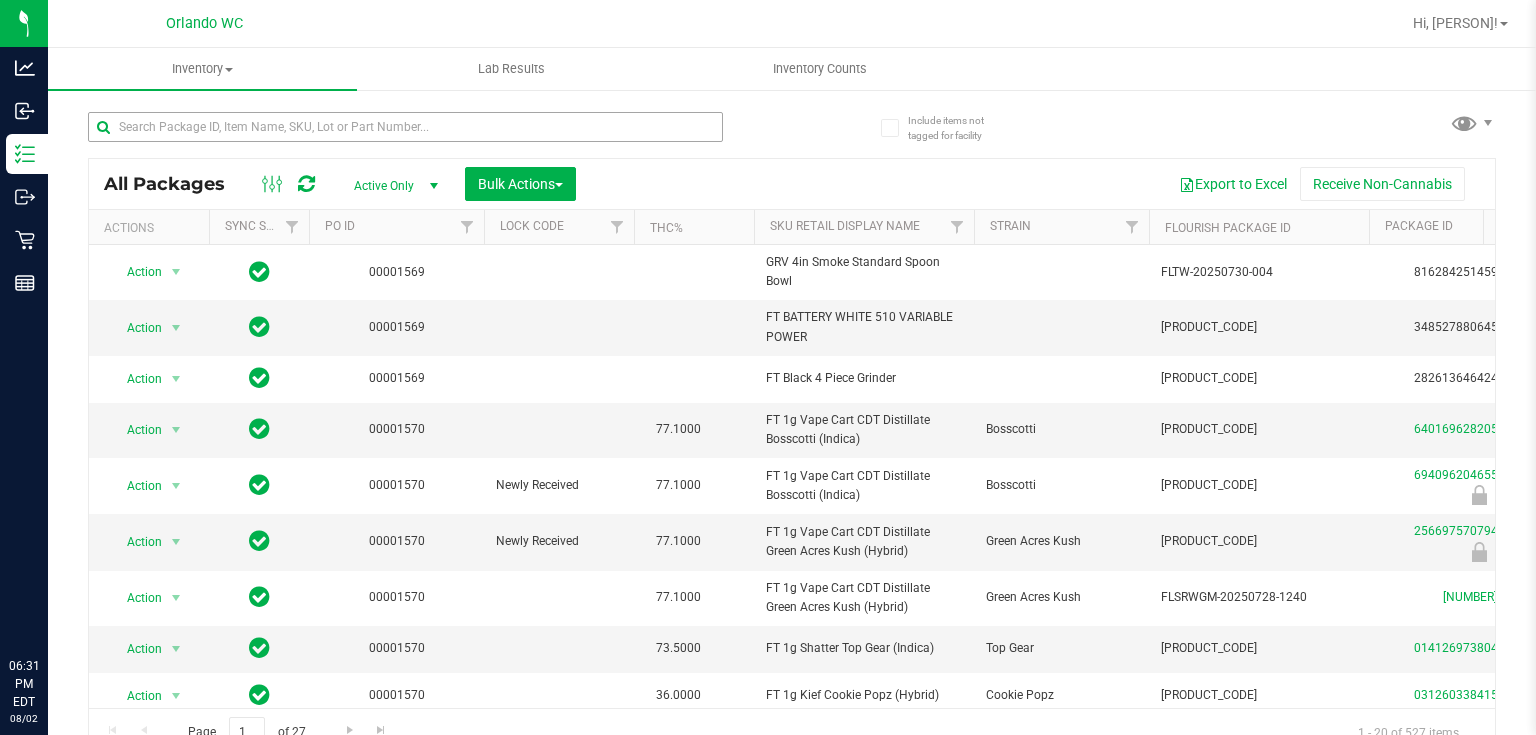 scroll, scrollTop: 0, scrollLeft: 0, axis: both 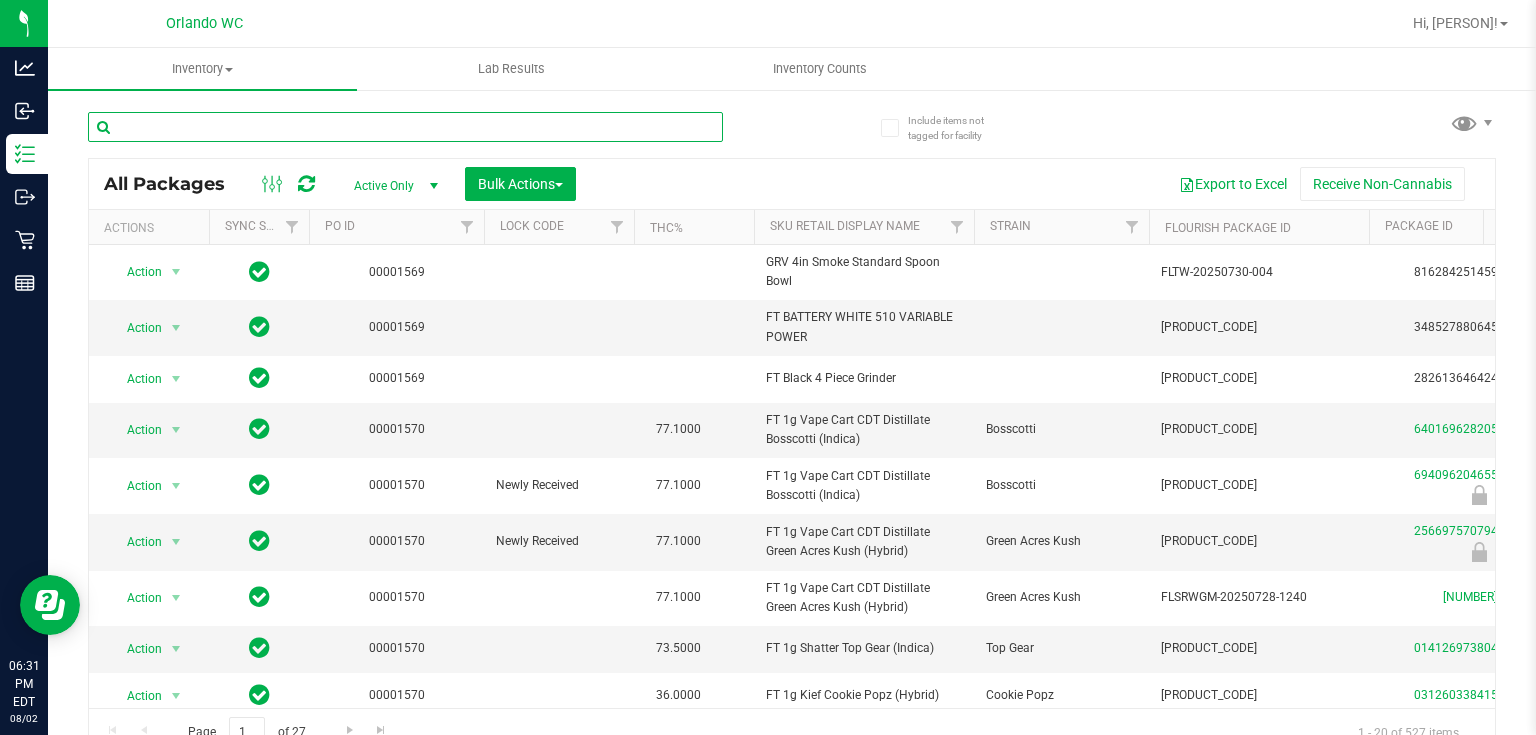 click at bounding box center [405, 127] 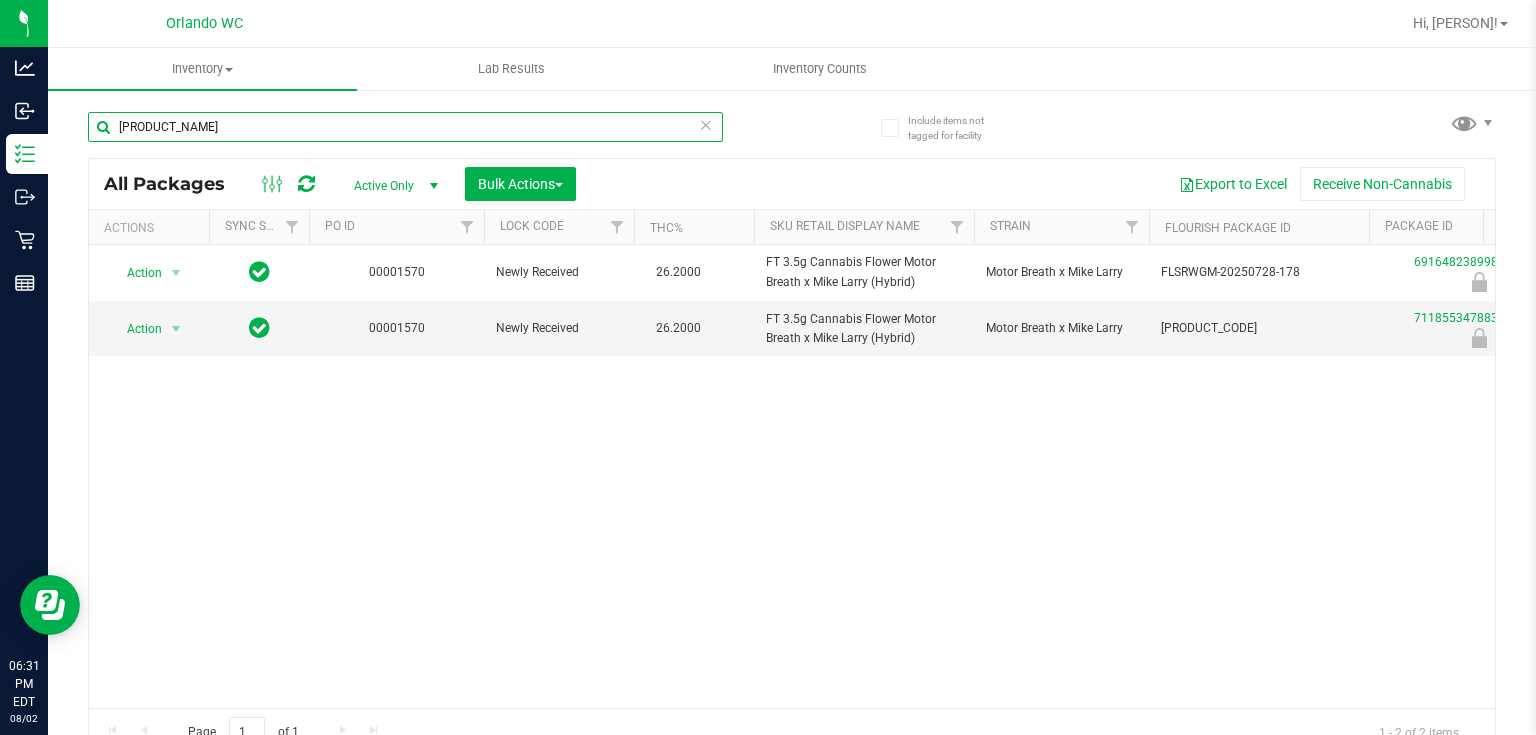 scroll, scrollTop: 0, scrollLeft: 320, axis: horizontal 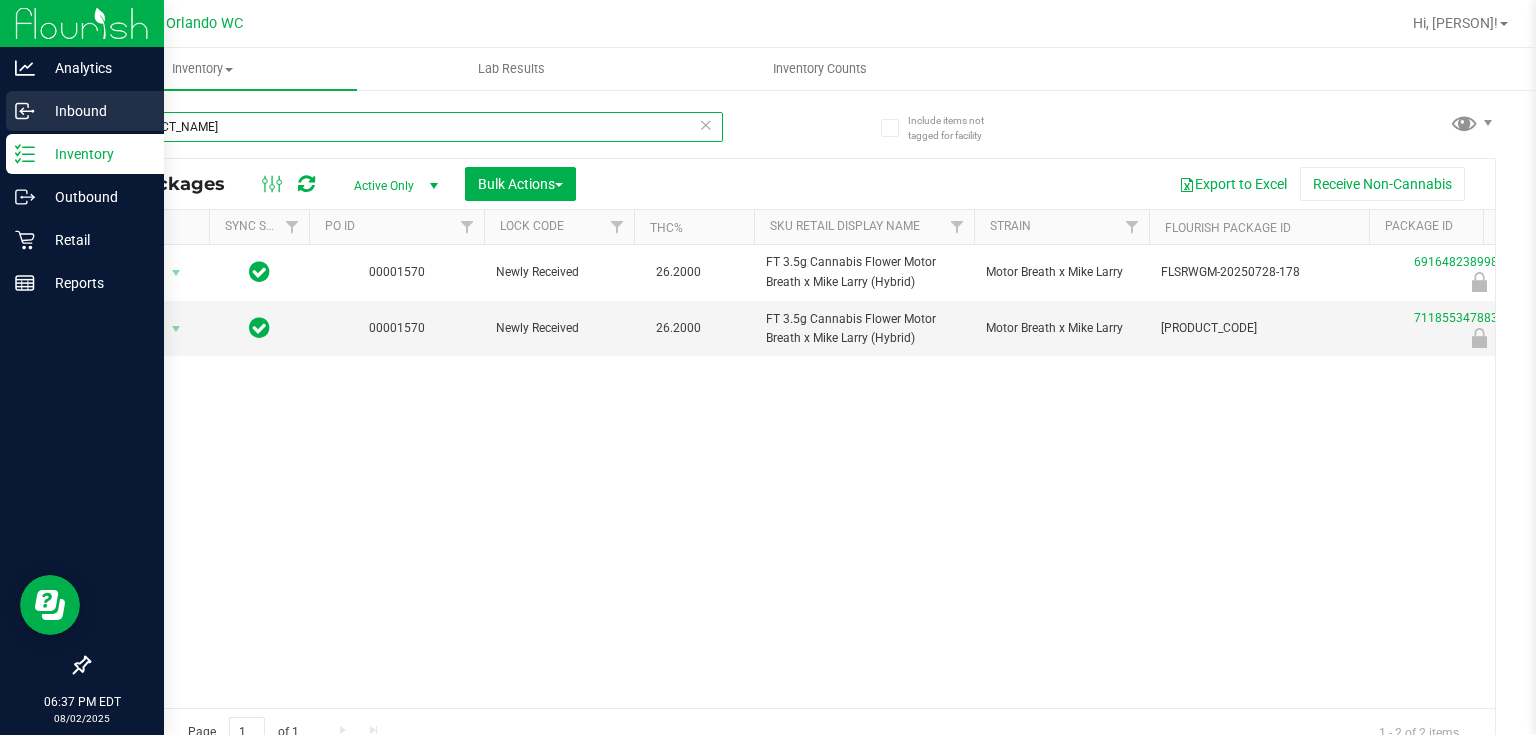 drag, startPoint x: 243, startPoint y: 125, endPoint x: 13, endPoint y: 128, distance: 230.01956 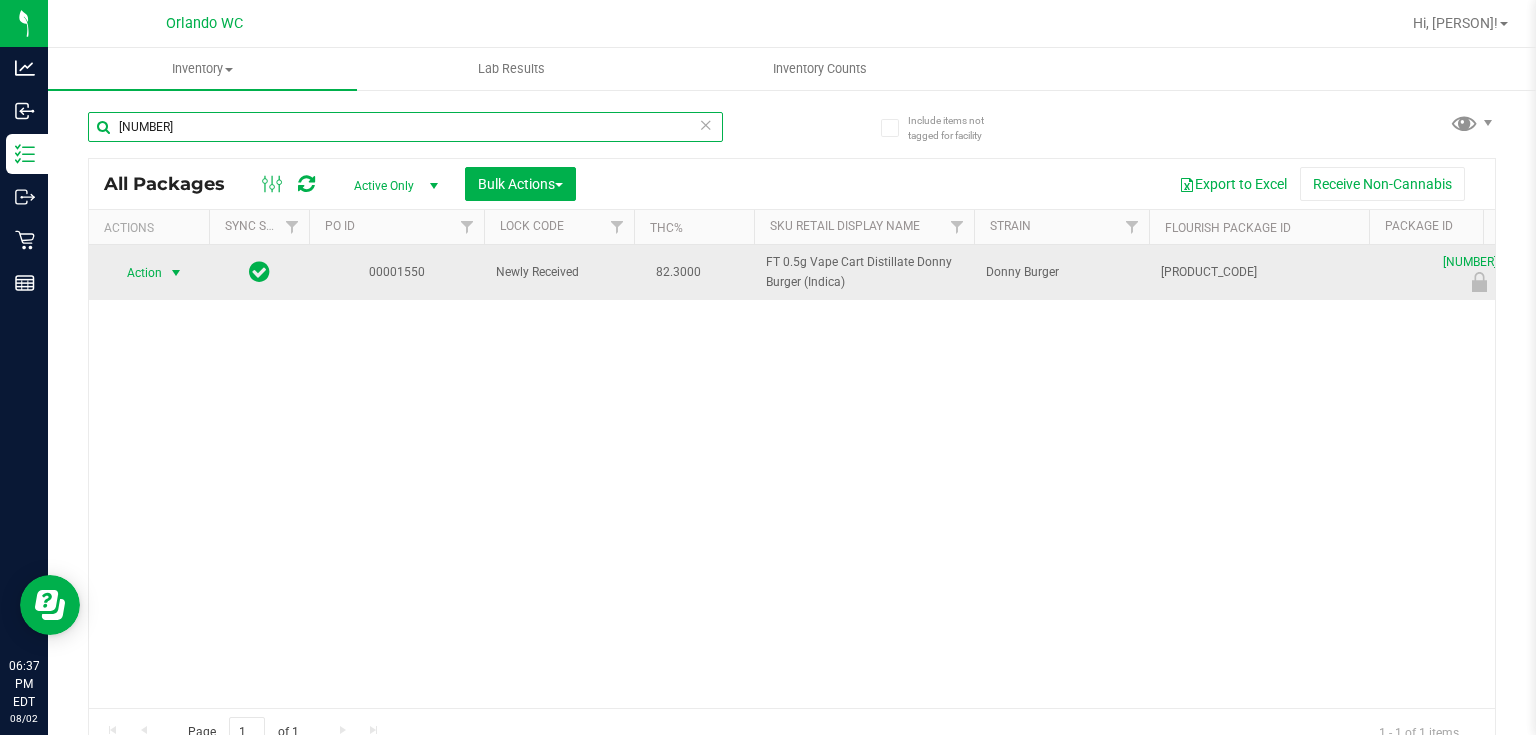 type on "1861570968963868" 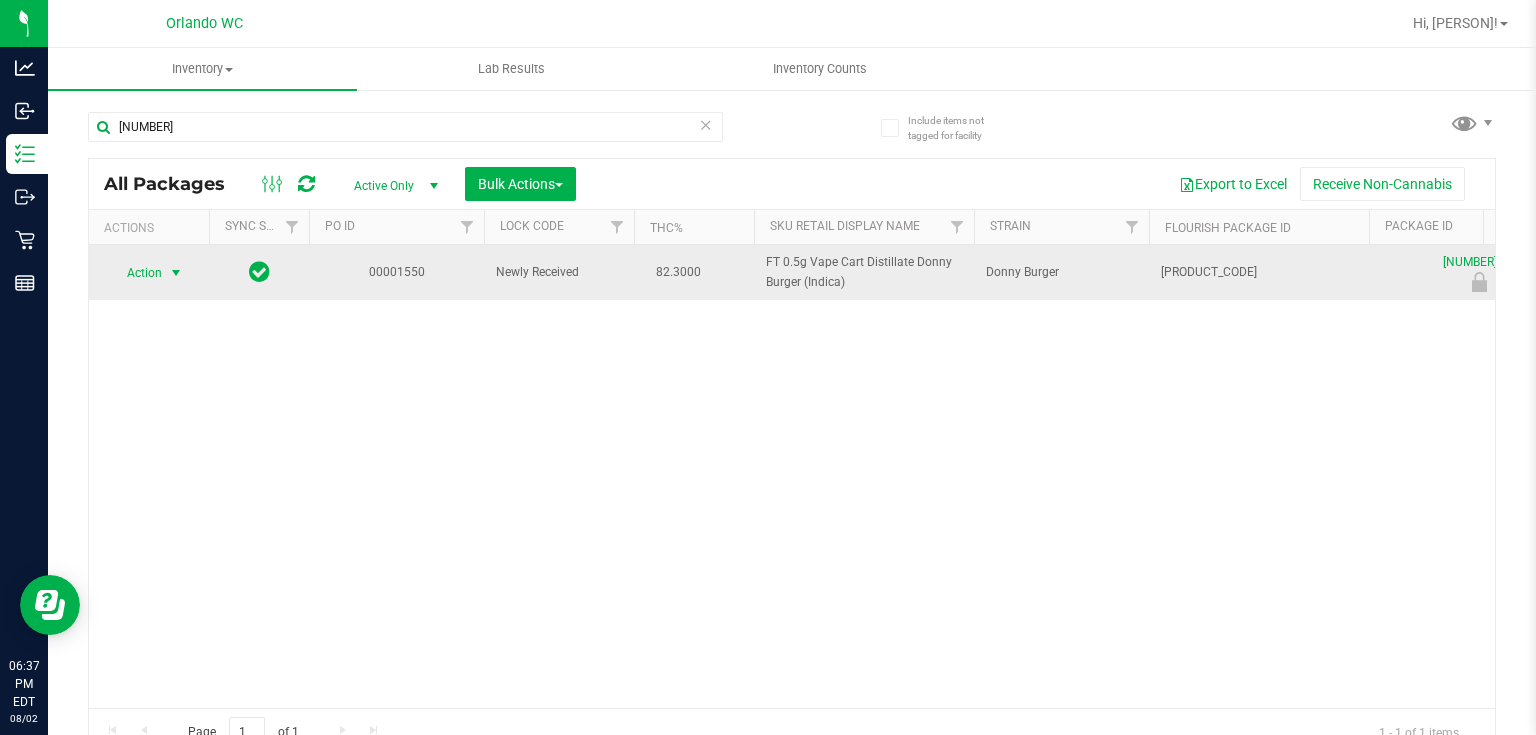 click at bounding box center (176, 273) 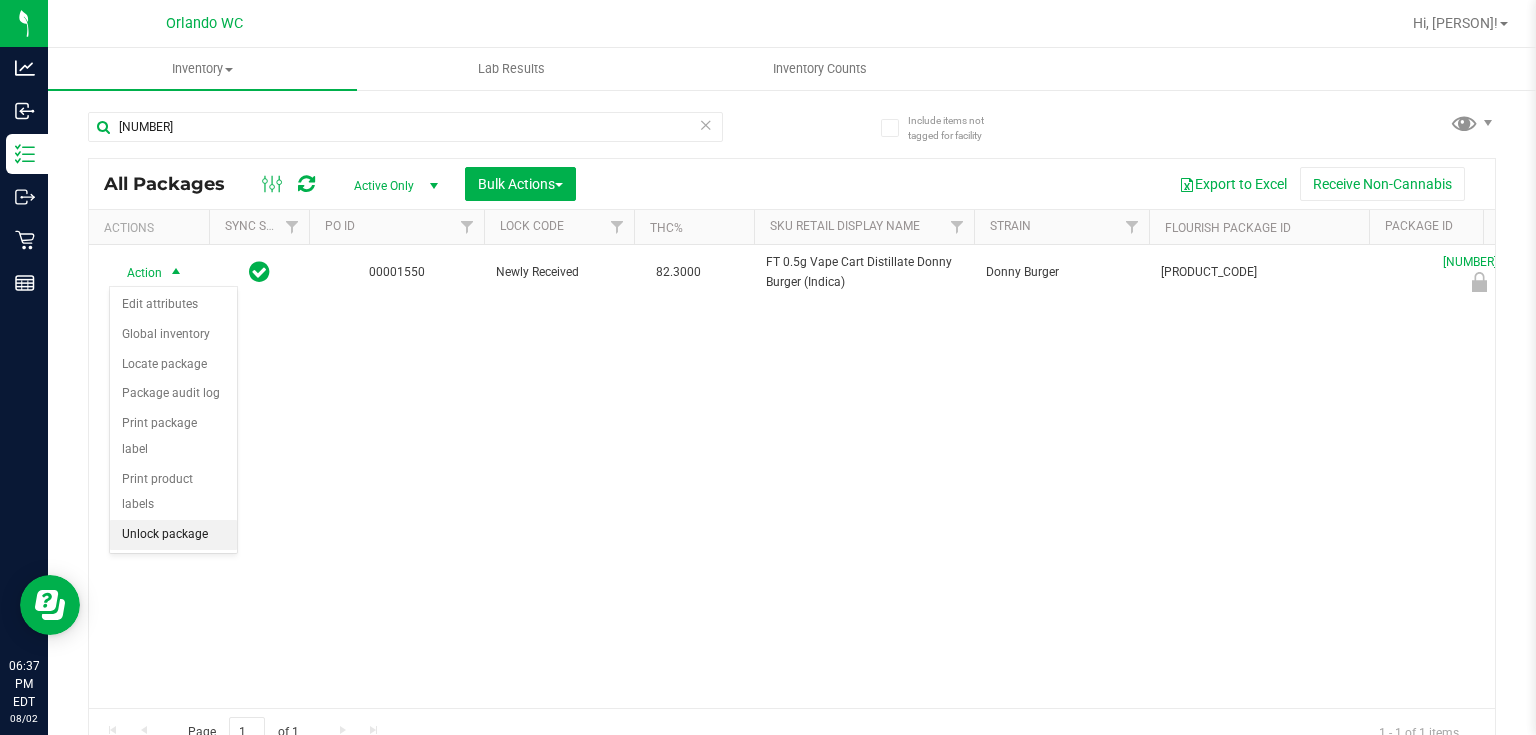 click on "Unlock package" at bounding box center [173, 535] 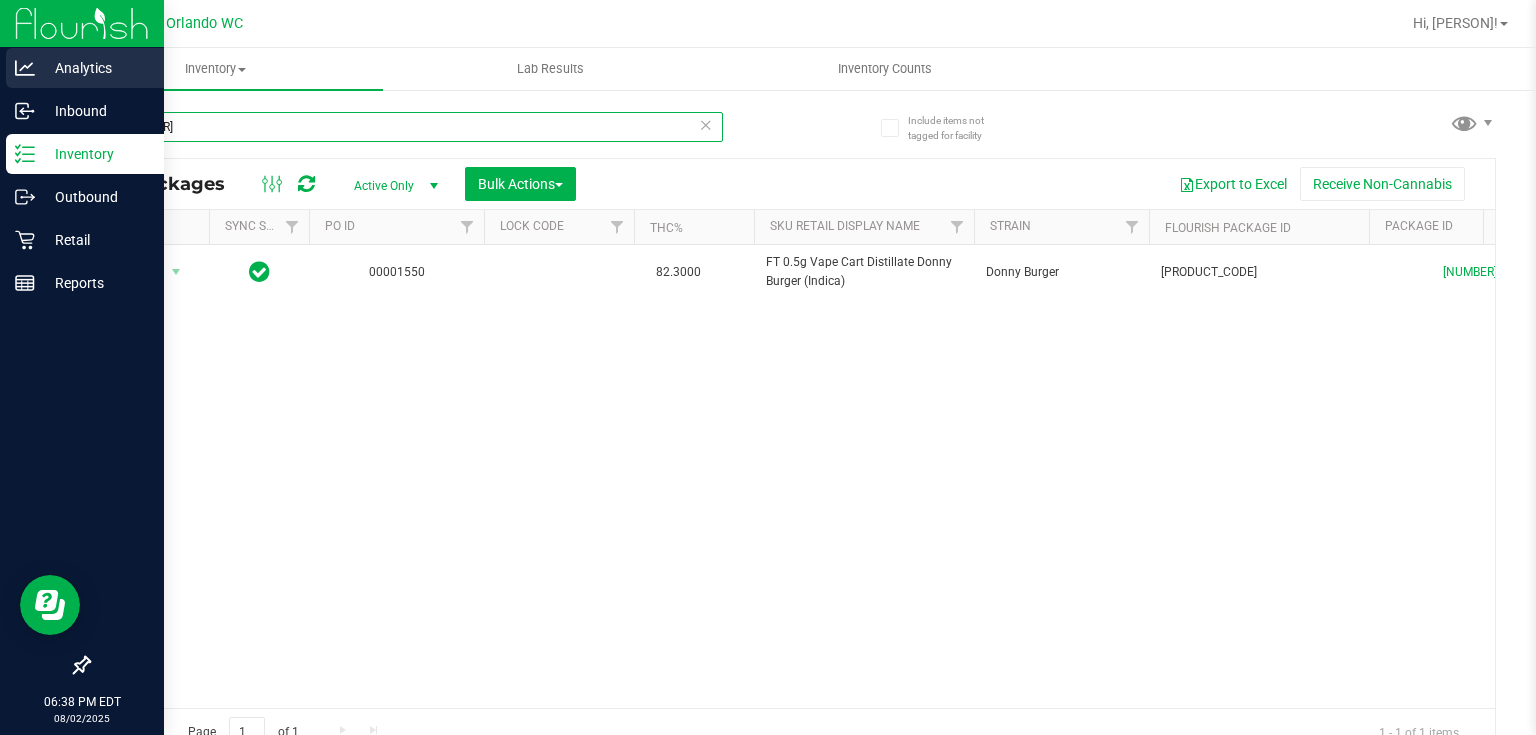 drag, startPoint x: 241, startPoint y: 129, endPoint x: 0, endPoint y: 84, distance: 245.16525 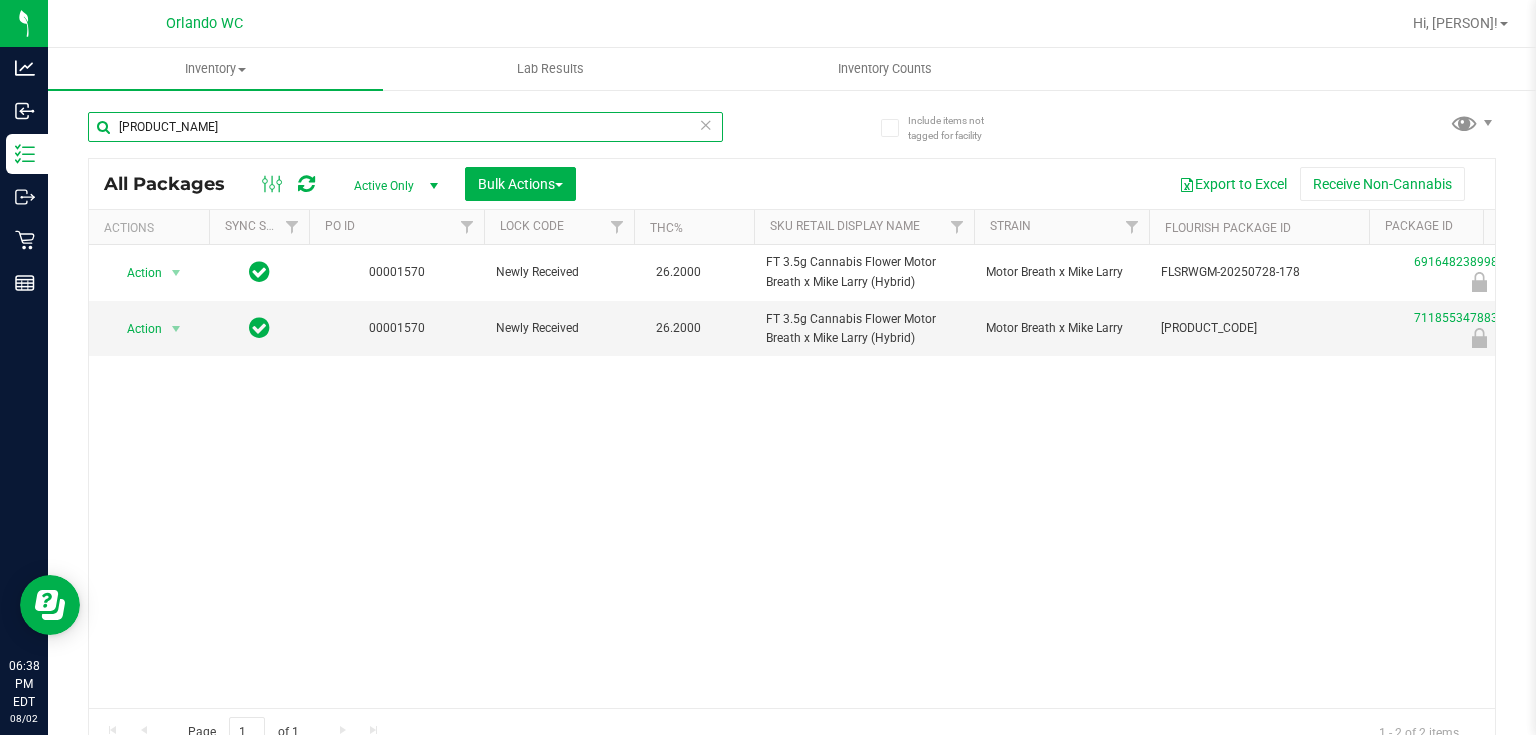 scroll, scrollTop: 0, scrollLeft: 72, axis: horizontal 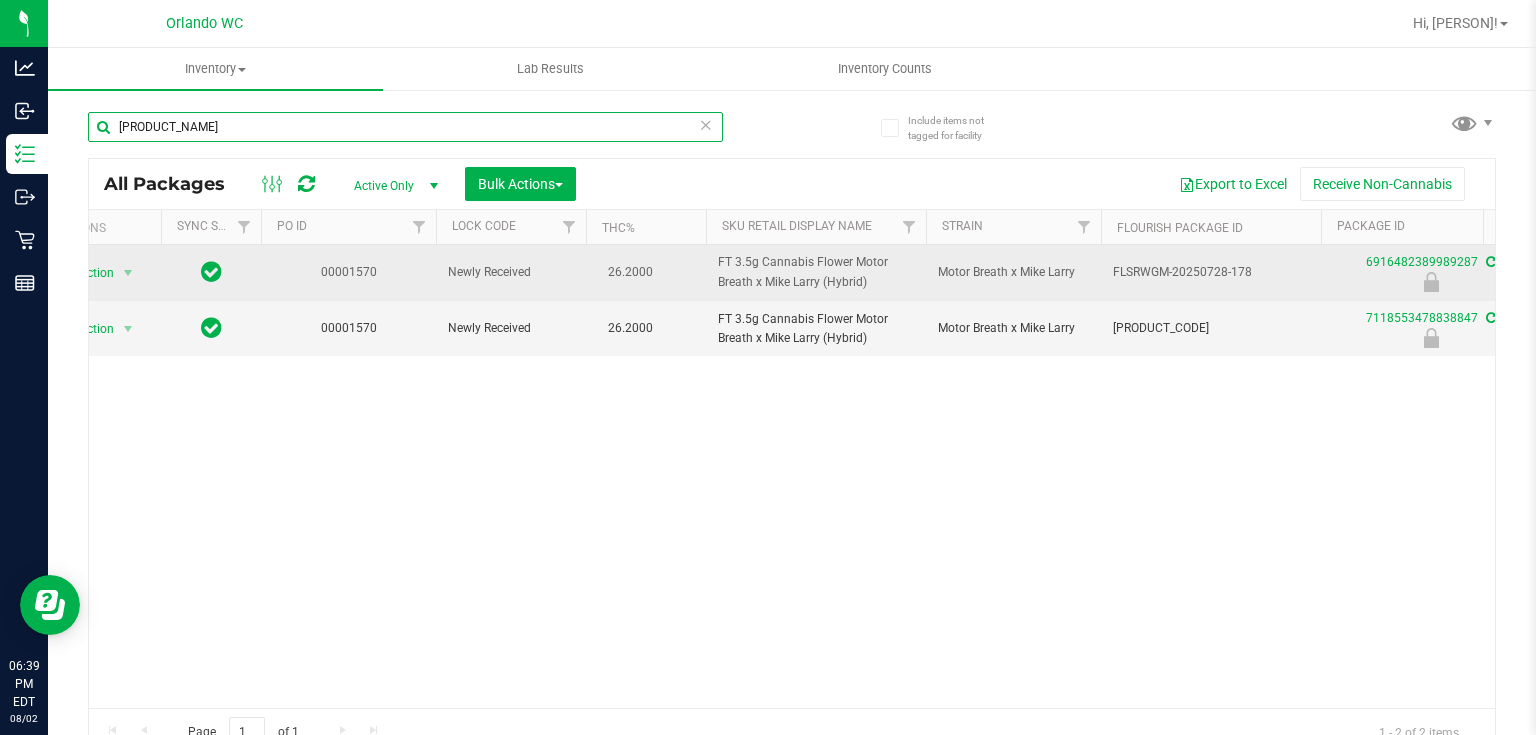 type on "motor breath" 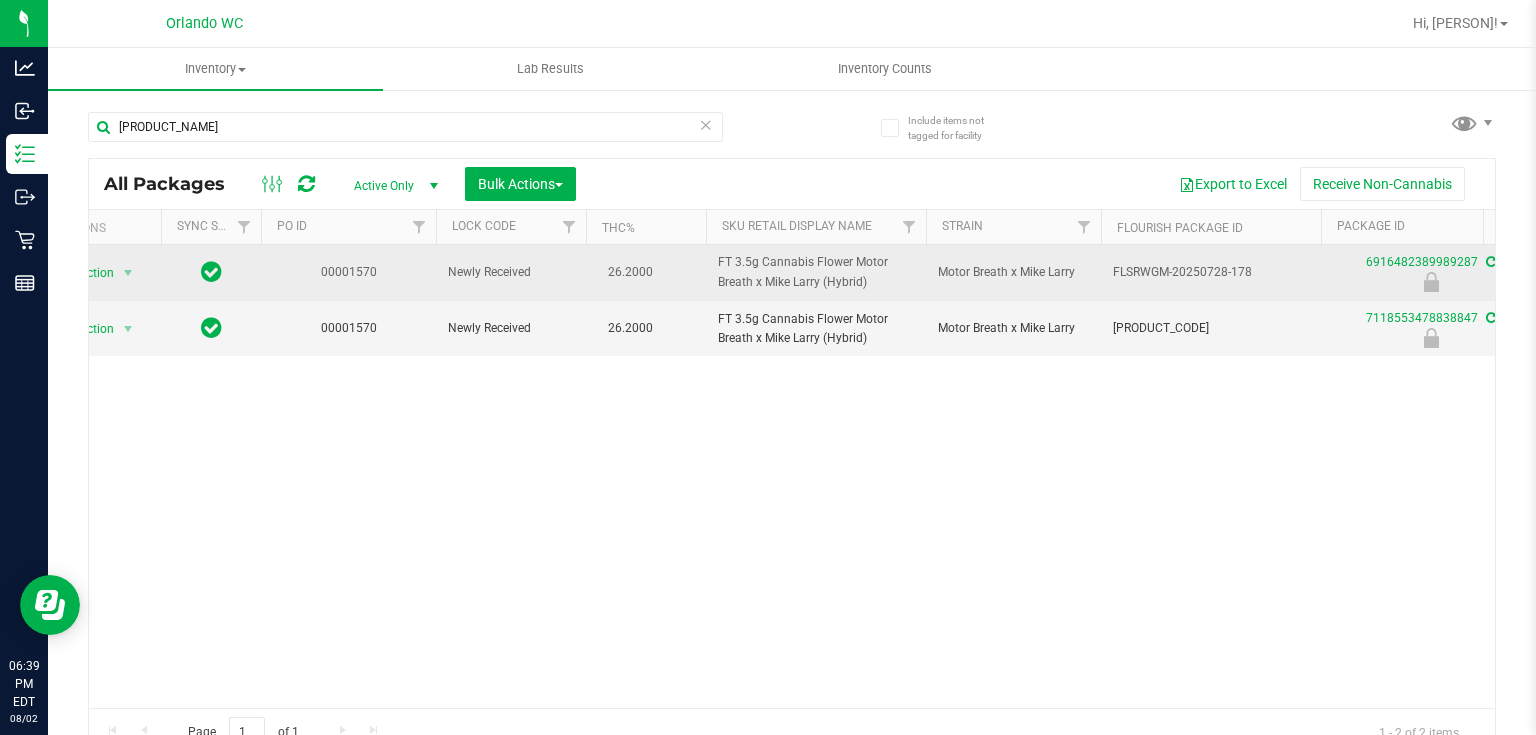 drag, startPoint x: 1076, startPoint y: 272, endPoint x: 916, endPoint y: 269, distance: 160.02812 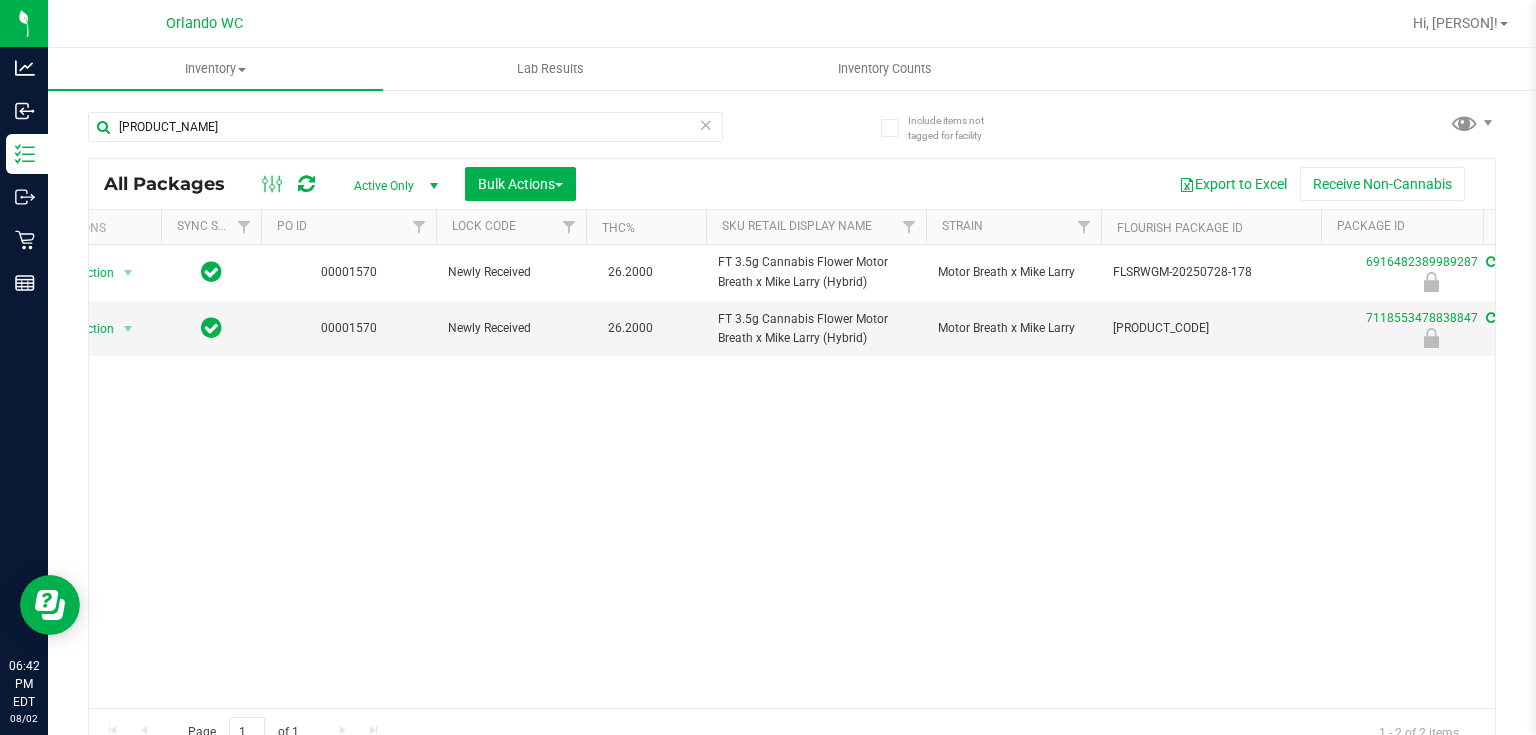 scroll, scrollTop: 0, scrollLeft: 145, axis: horizontal 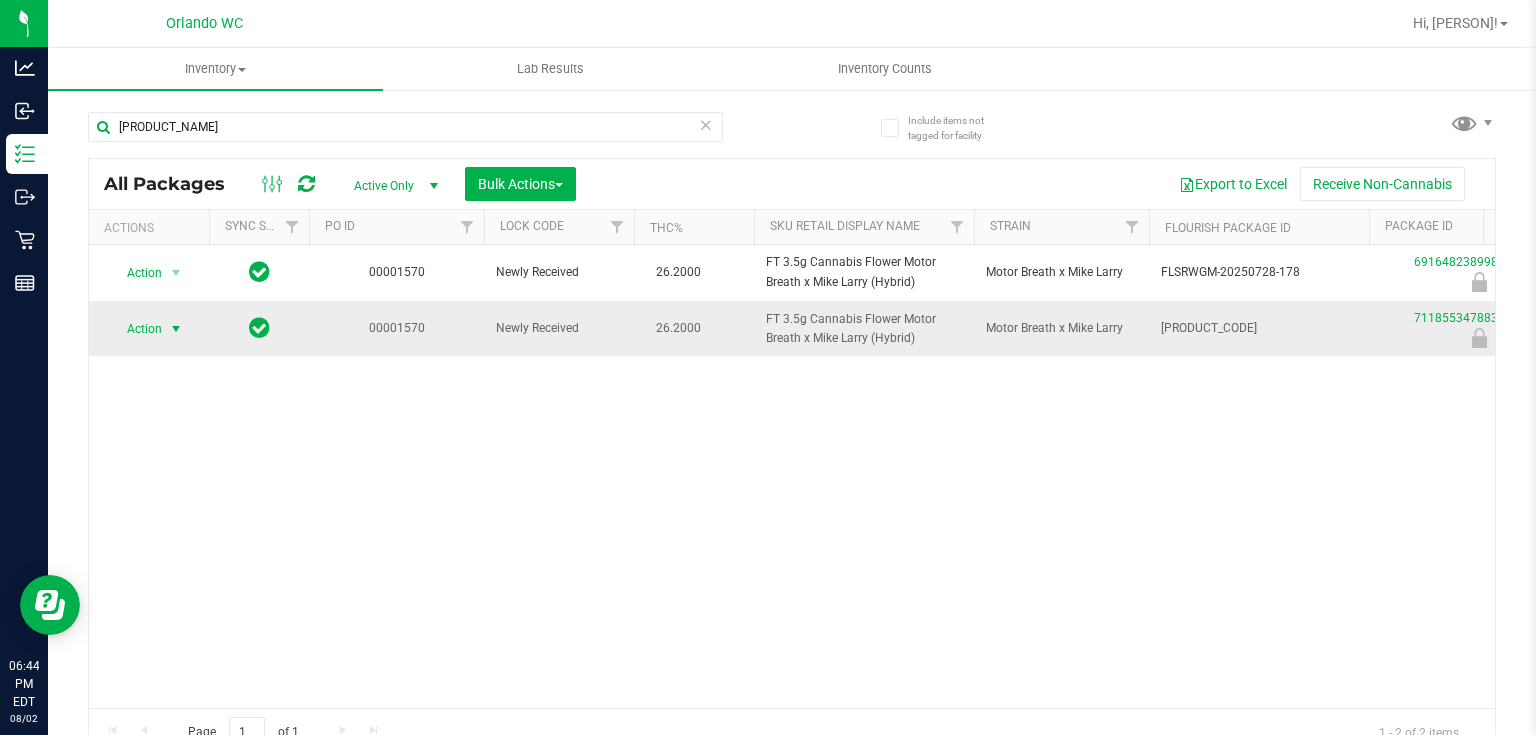 click at bounding box center (176, 329) 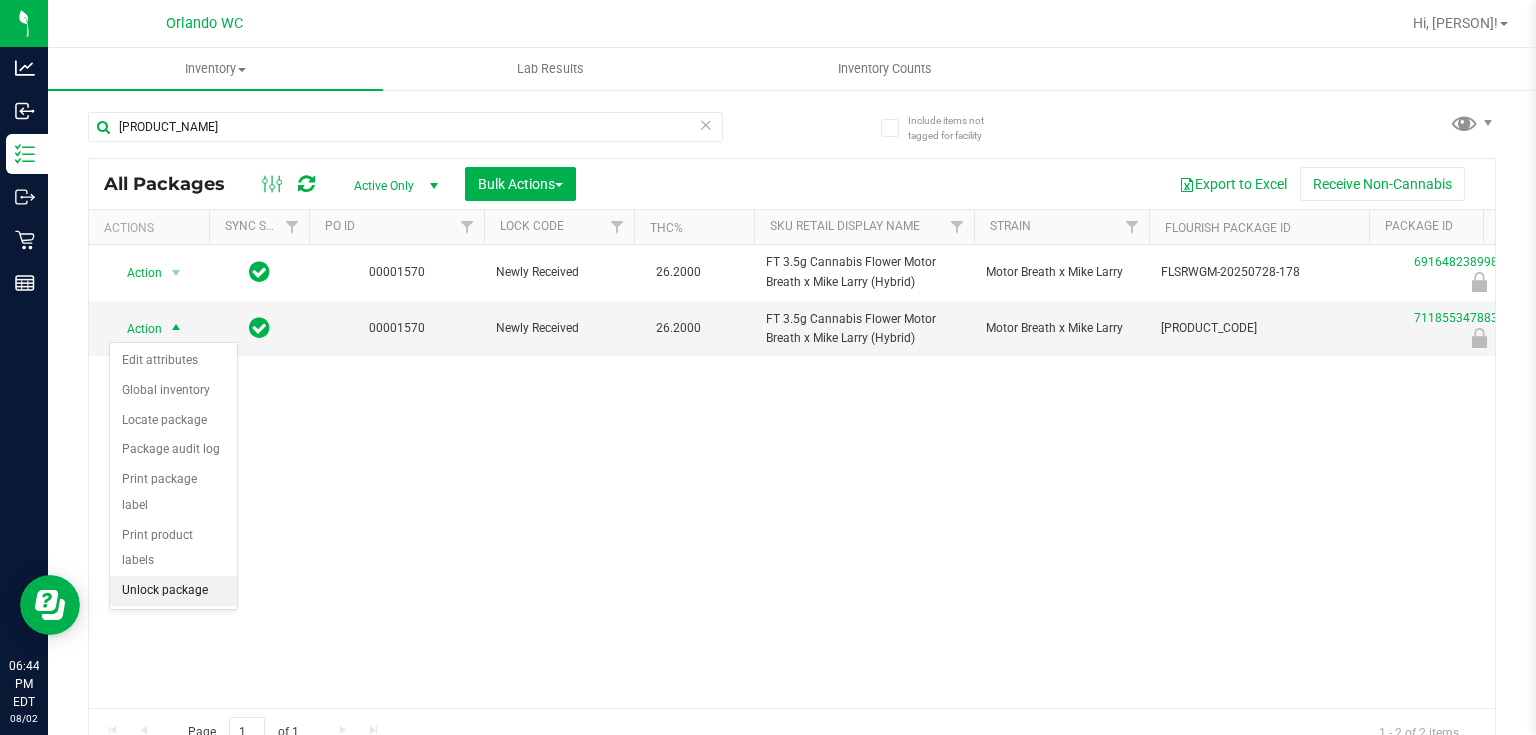click on "Unlock package" at bounding box center [173, 591] 